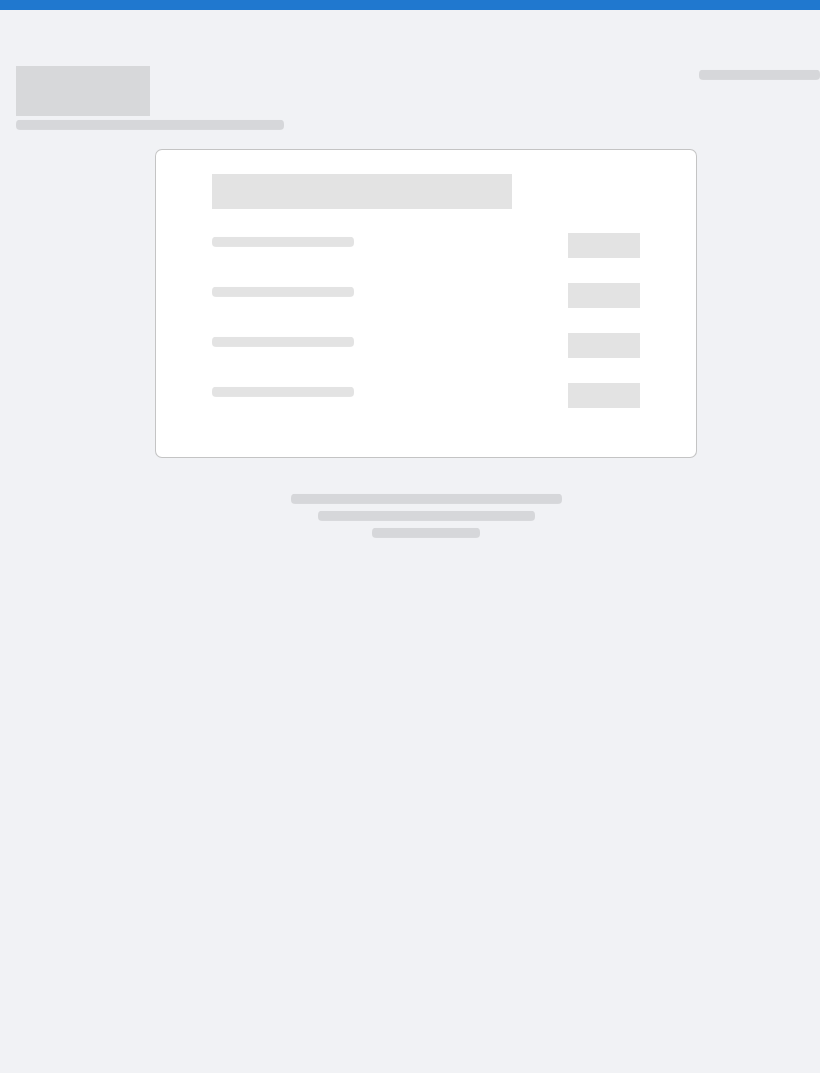 scroll, scrollTop: 0, scrollLeft: 0, axis: both 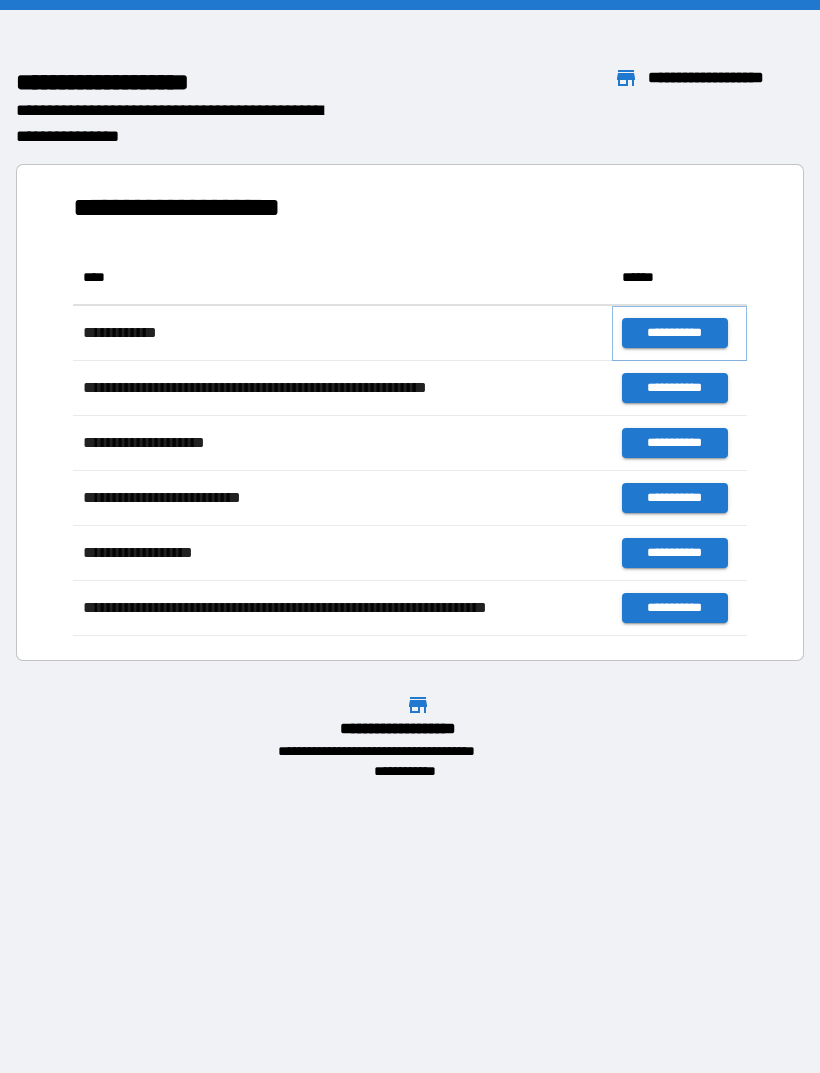 click on "**********" at bounding box center (674, 333) 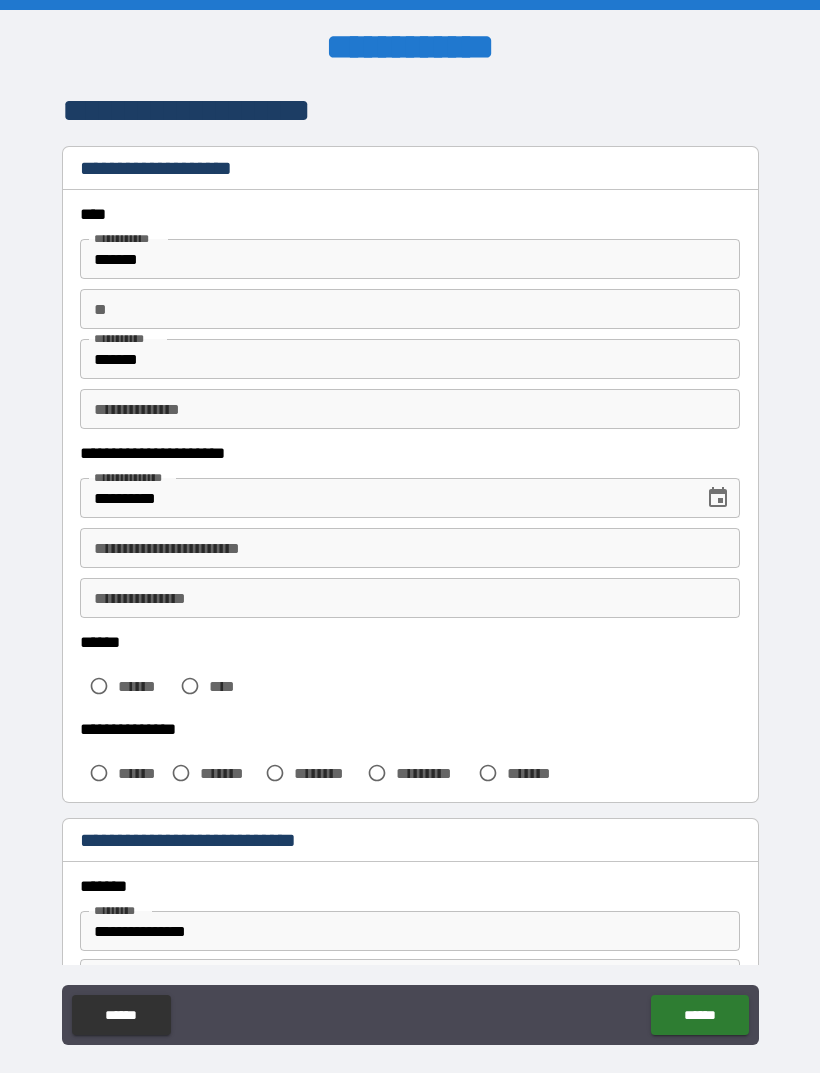 click on "**********" at bounding box center [410, 548] 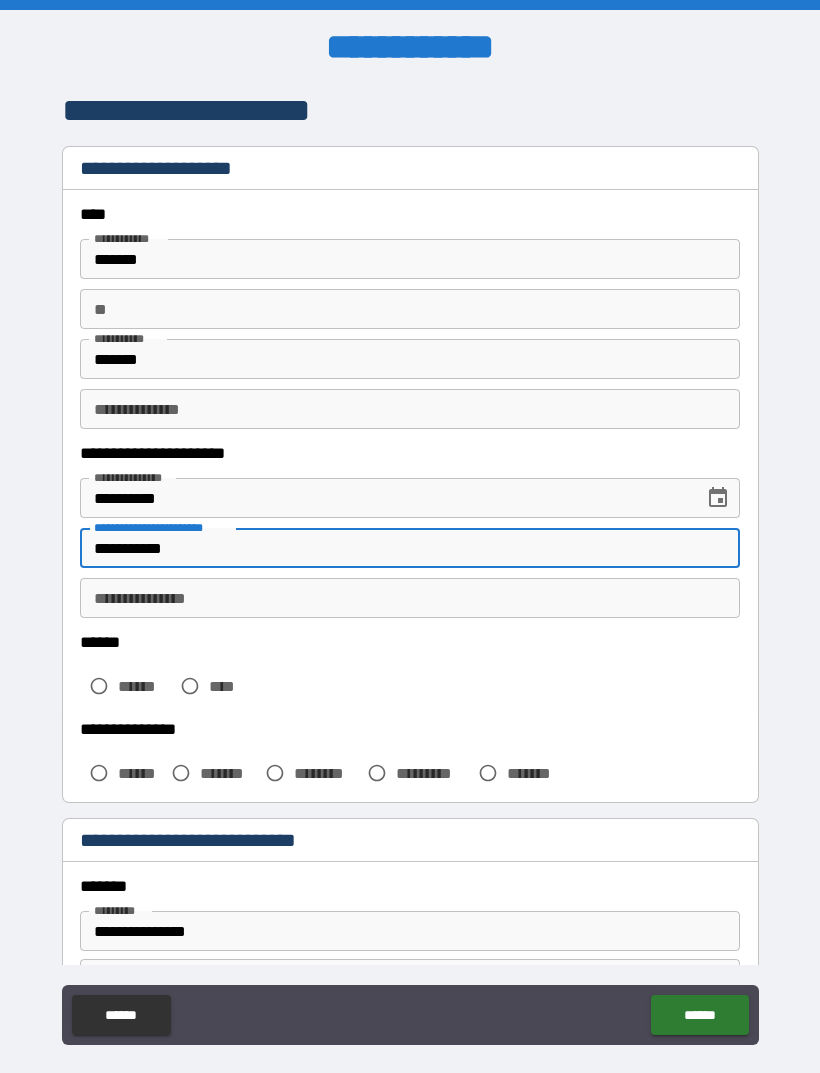 type on "**********" 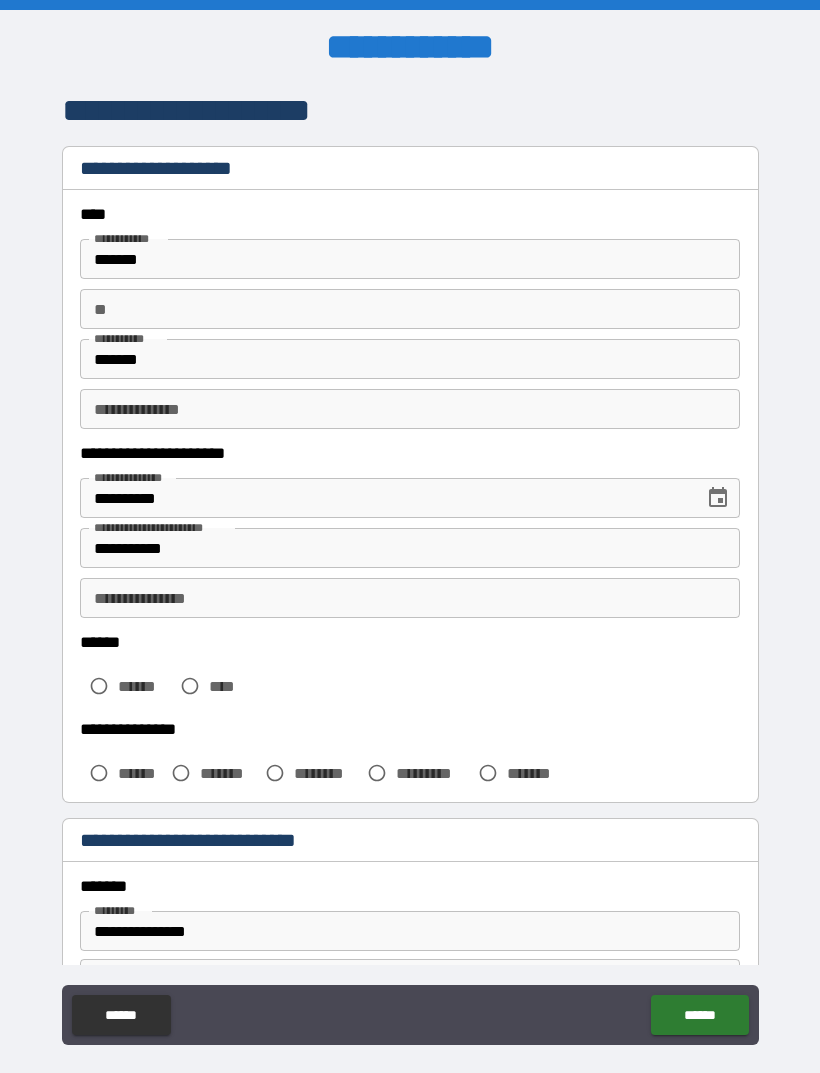 click on "**********" at bounding box center (410, 598) 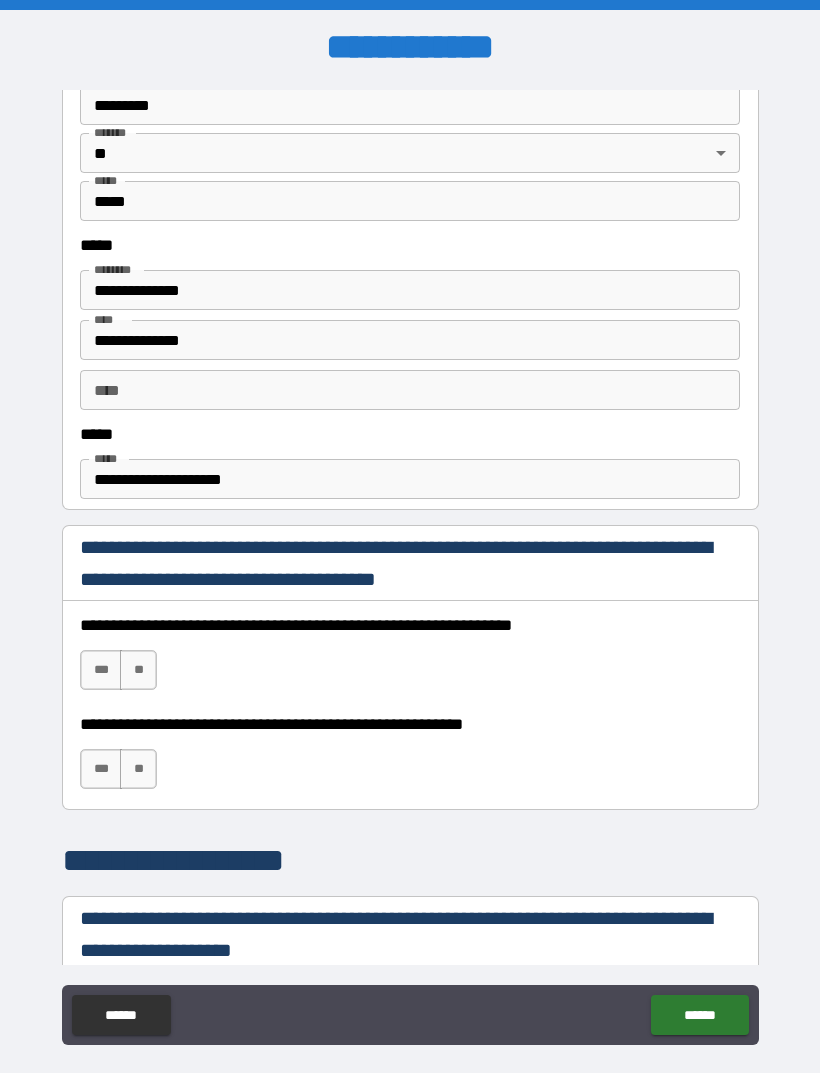 scroll, scrollTop: 924, scrollLeft: 0, axis: vertical 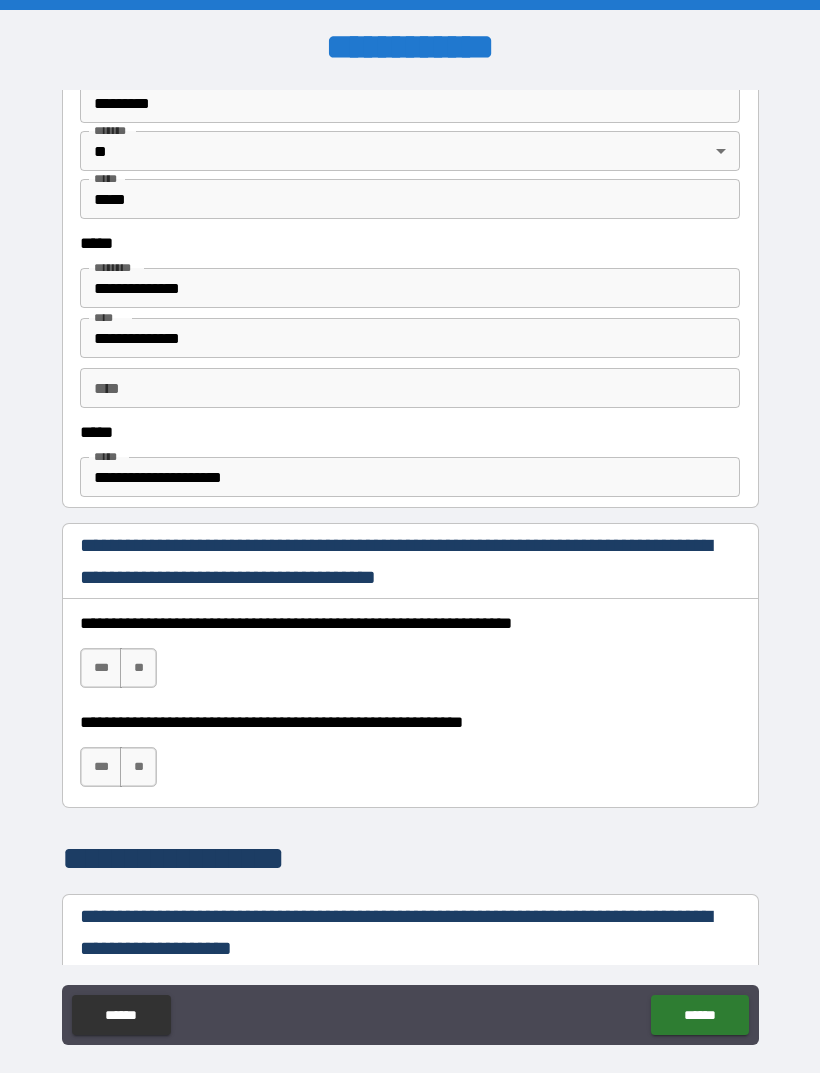 click on "***" at bounding box center [101, 668] 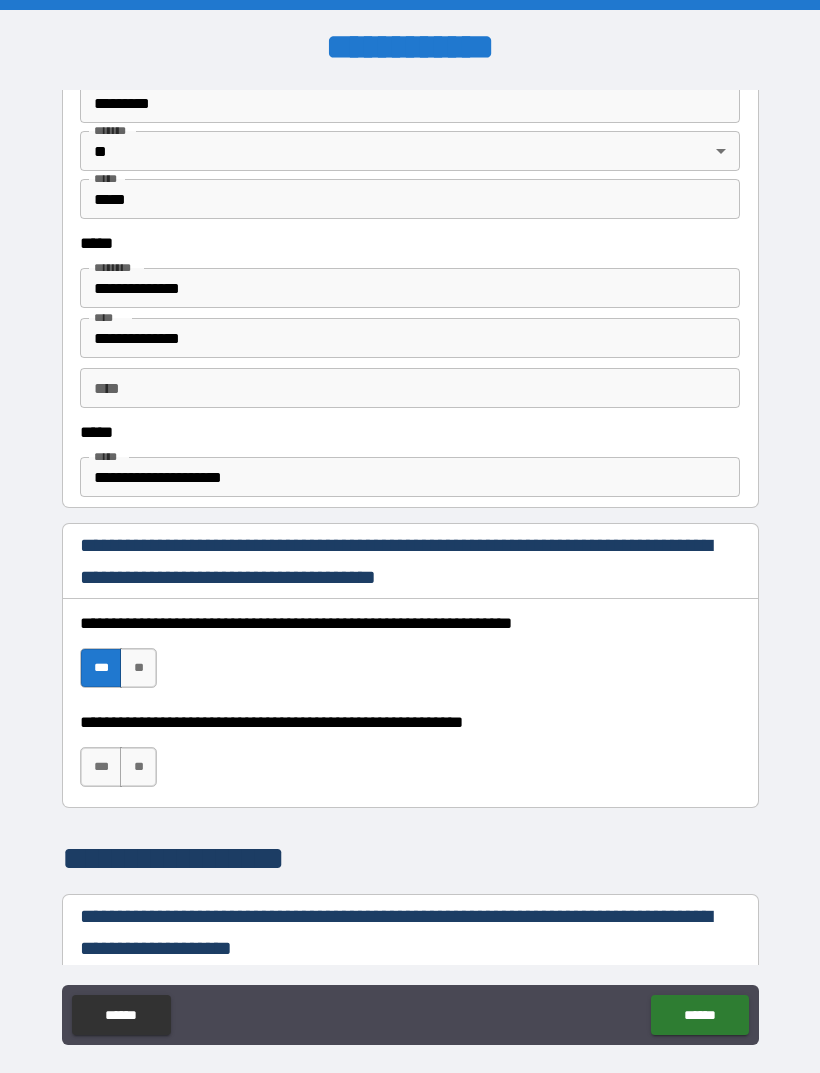 click on "***" at bounding box center [101, 767] 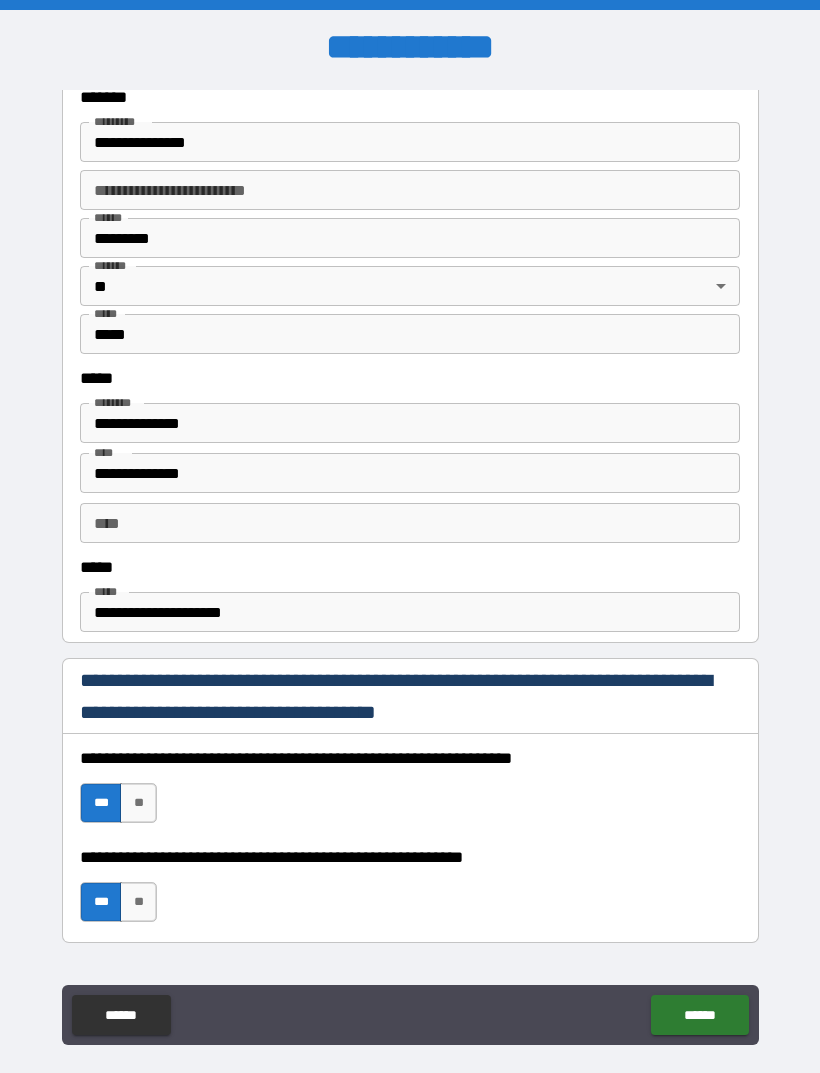 scroll, scrollTop: 790, scrollLeft: 0, axis: vertical 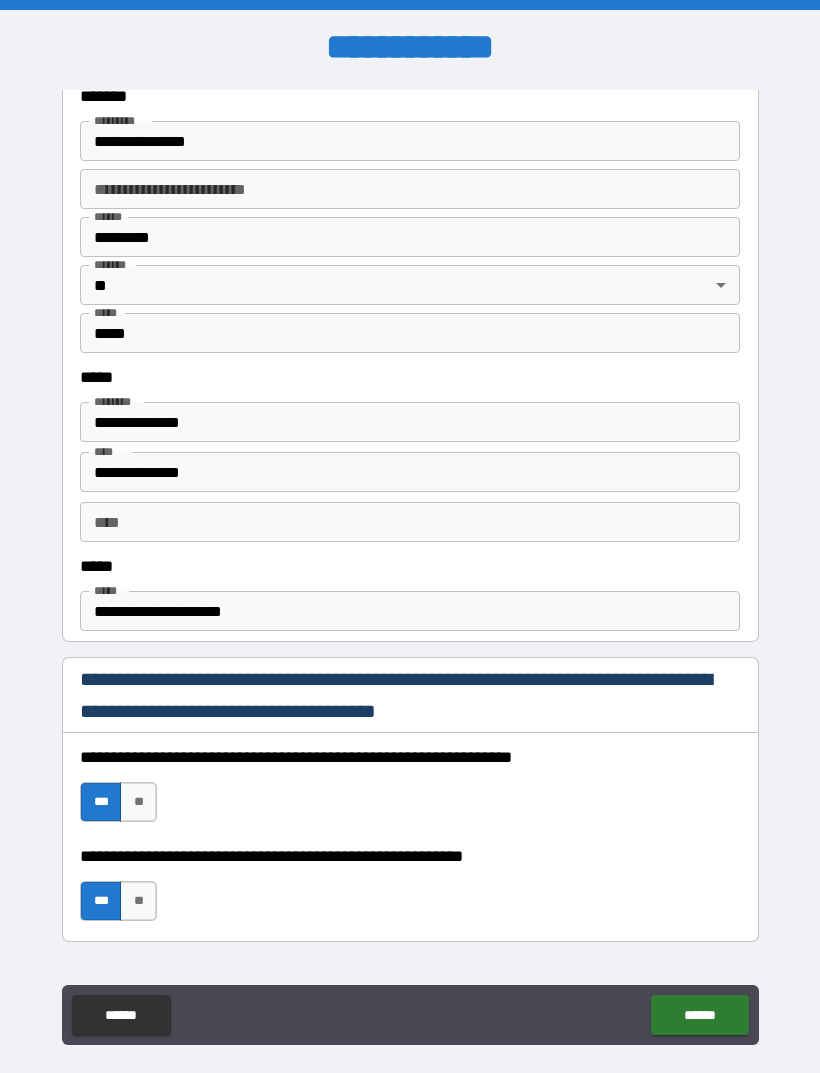 click on "**********" at bounding box center (410, 611) 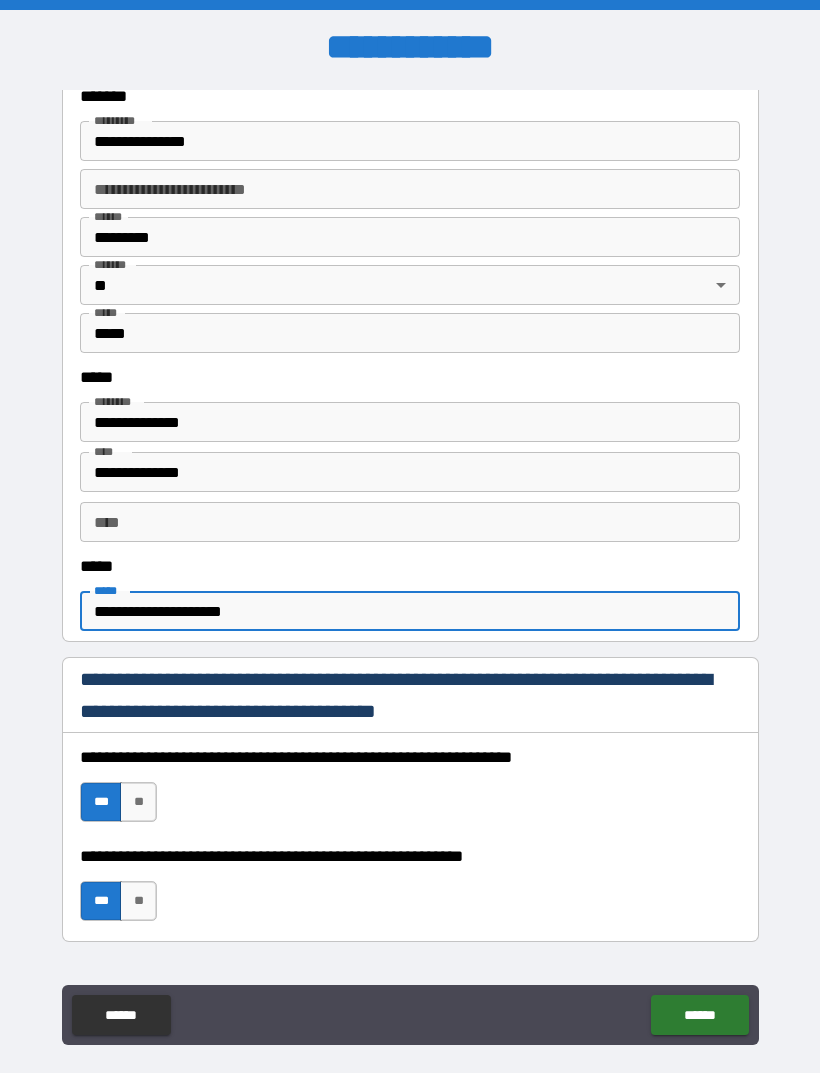 click on "**********" at bounding box center (410, 611) 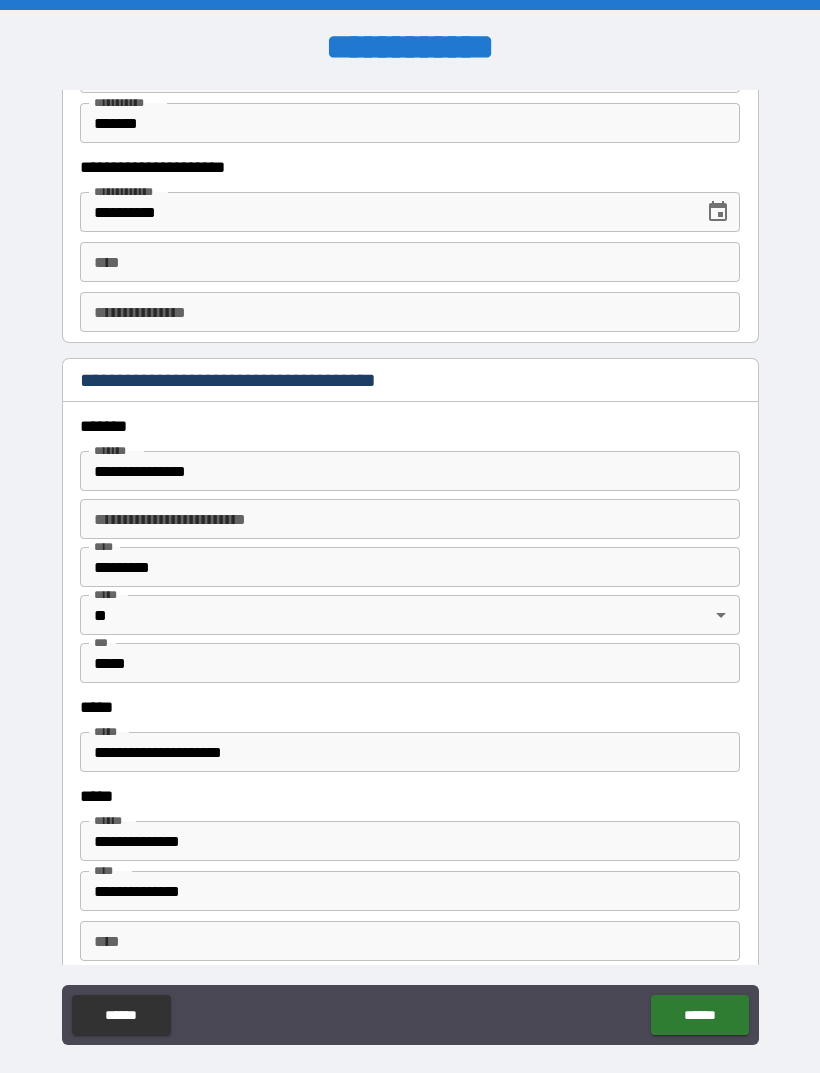 scroll, scrollTop: 2096, scrollLeft: 0, axis: vertical 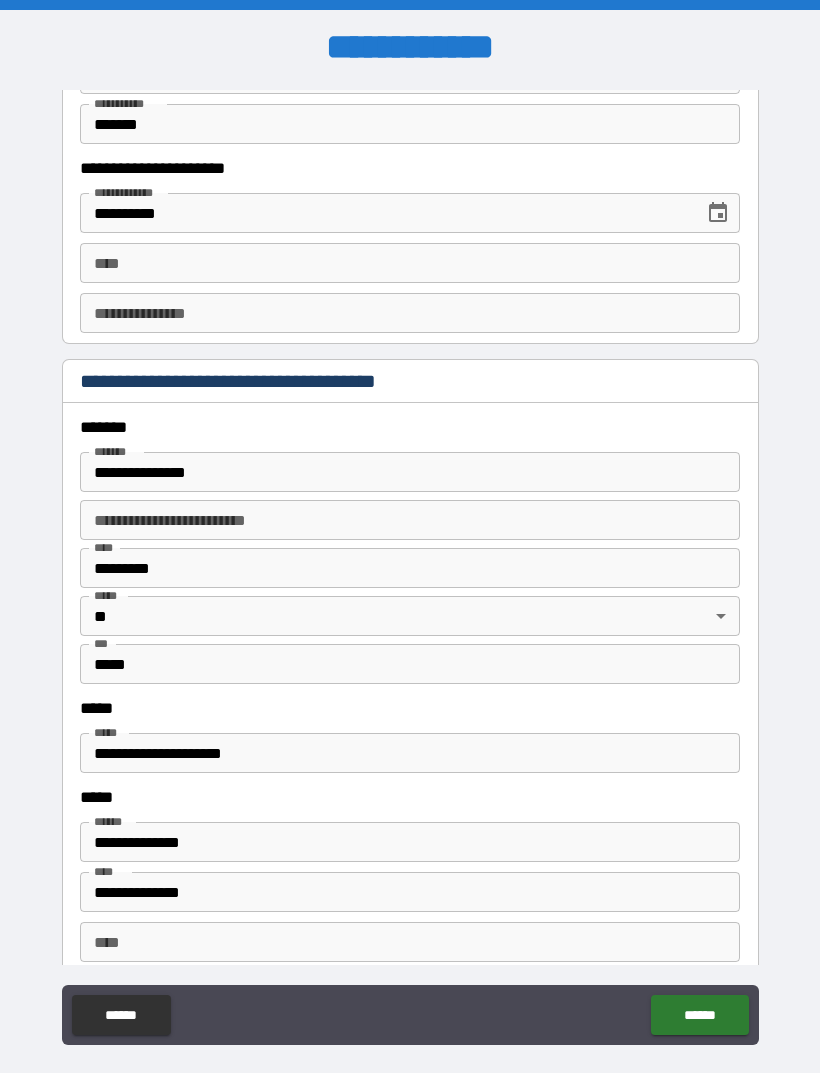 type on "**********" 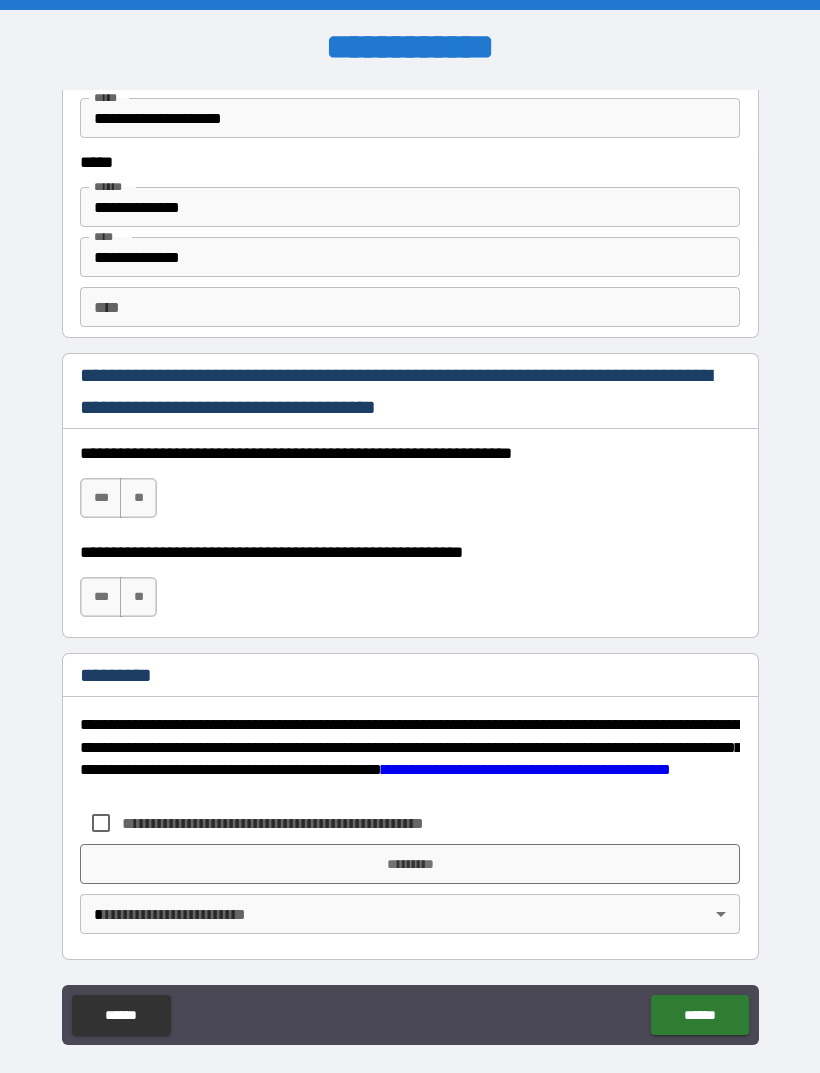 scroll, scrollTop: 2731, scrollLeft: 0, axis: vertical 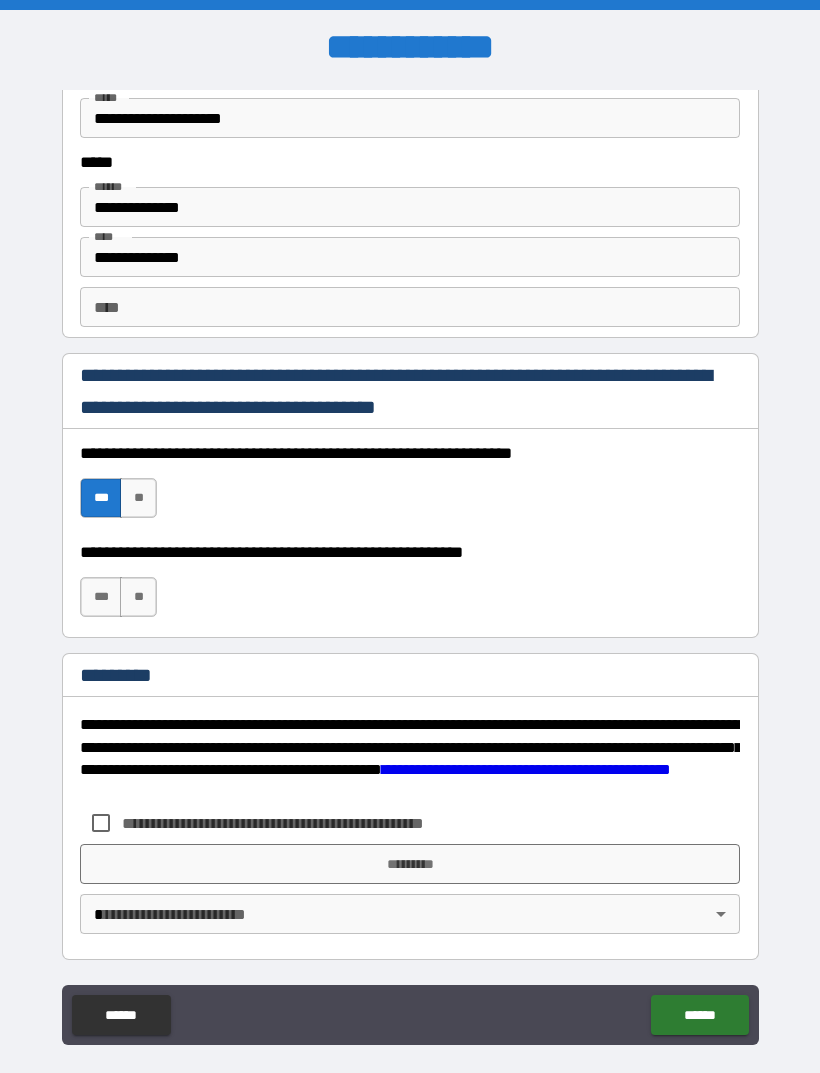 click on "***" at bounding box center (101, 597) 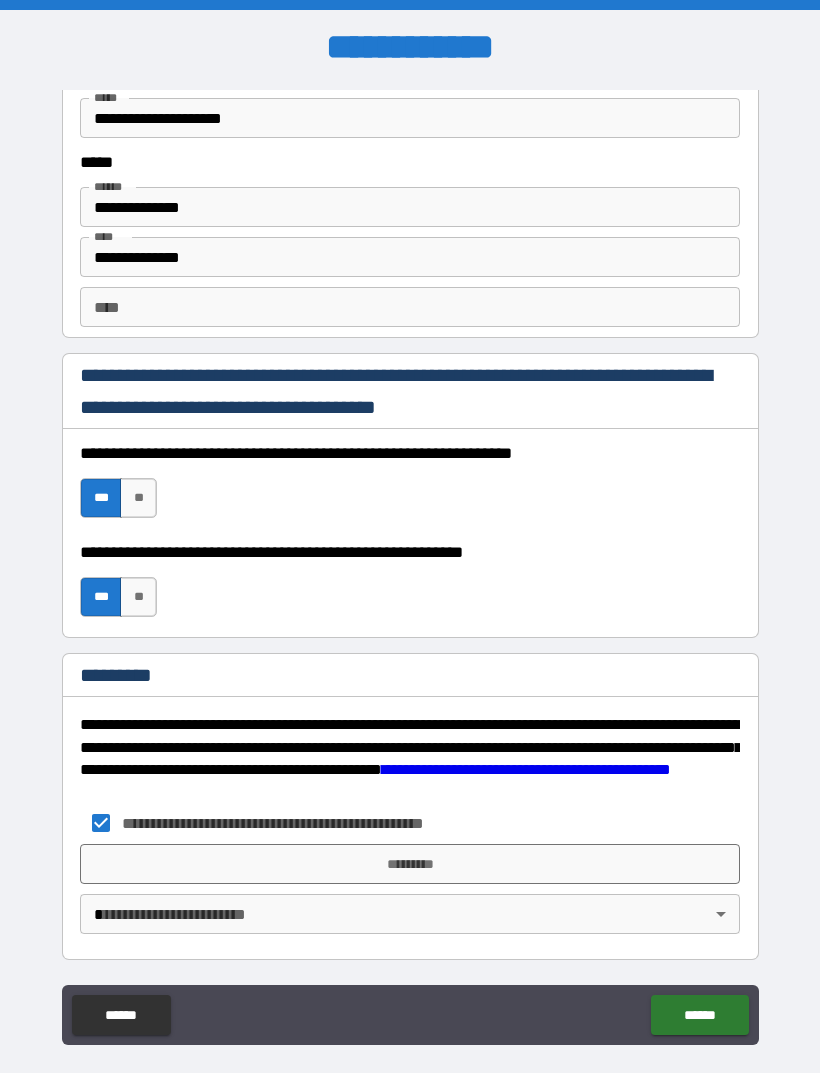 click on "*********" at bounding box center (410, 864) 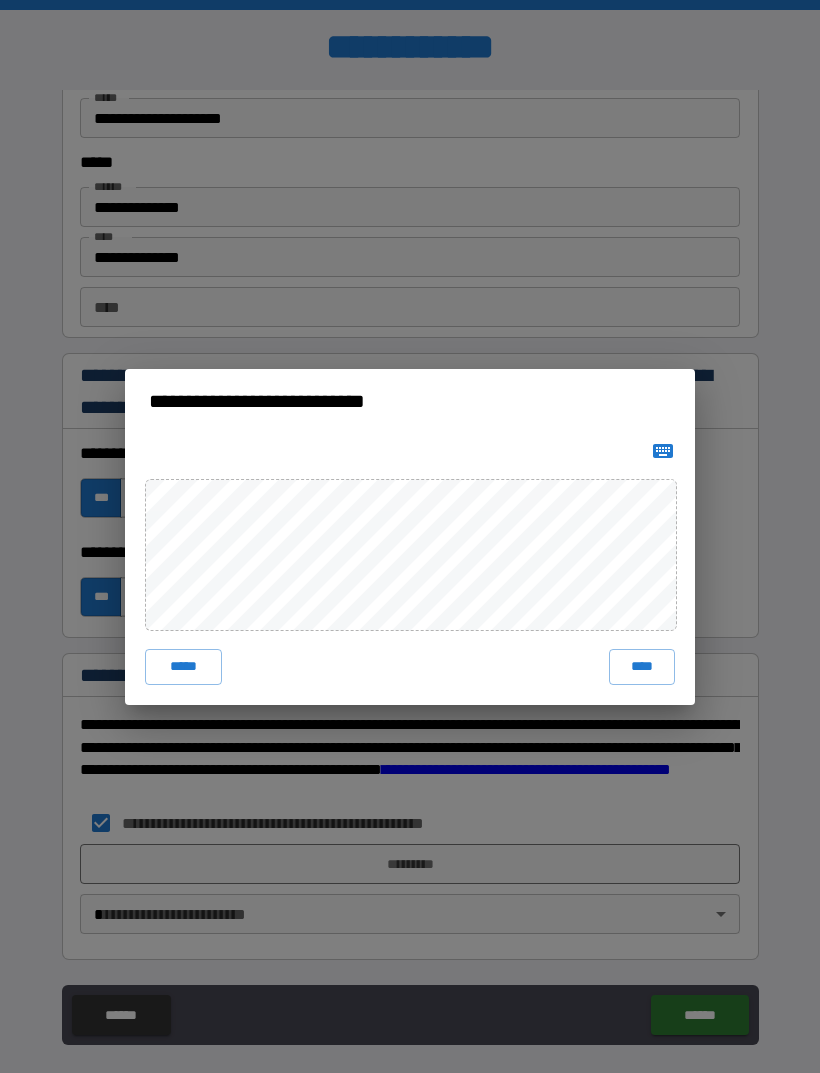 click on "****" at bounding box center (642, 667) 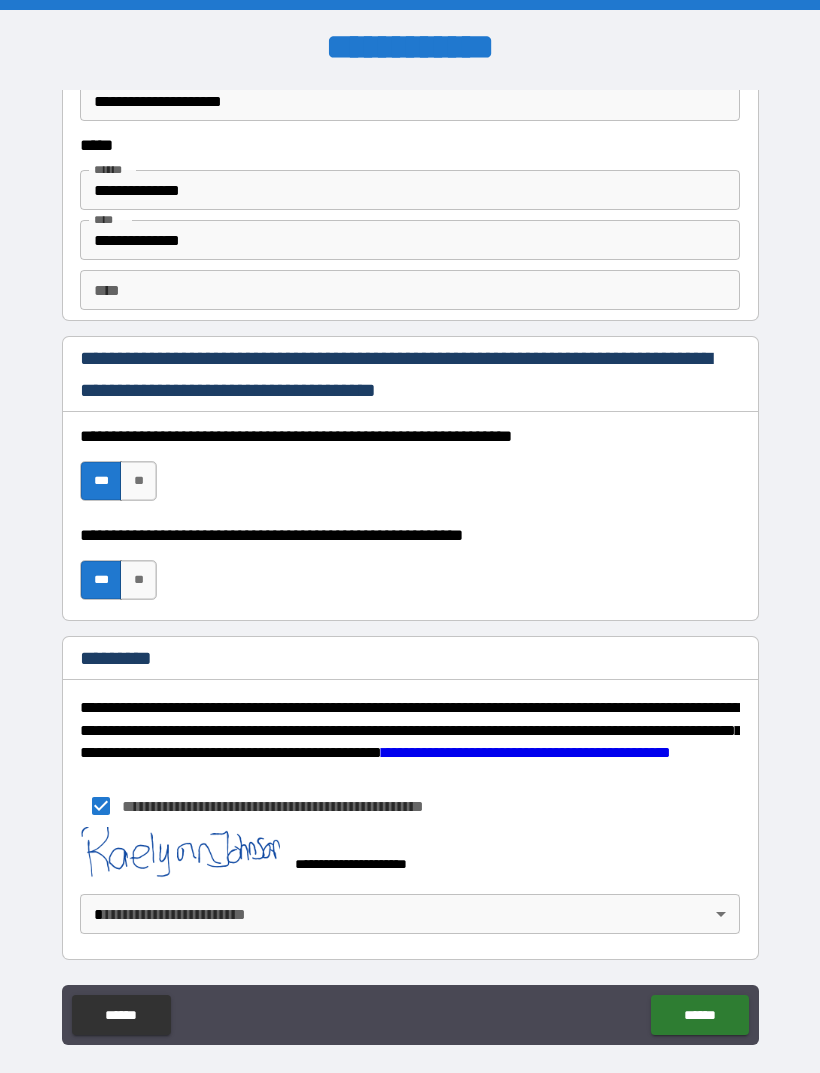scroll, scrollTop: 2748, scrollLeft: 0, axis: vertical 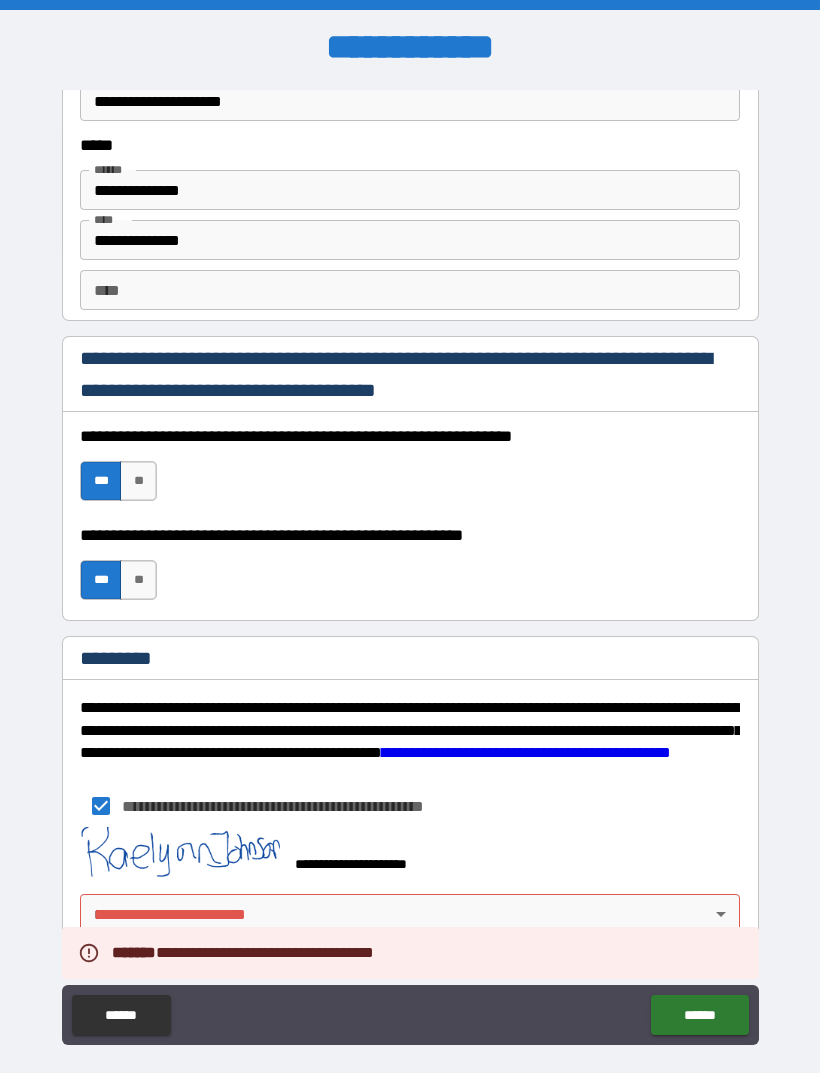 click on "**********" at bounding box center [410, 568] 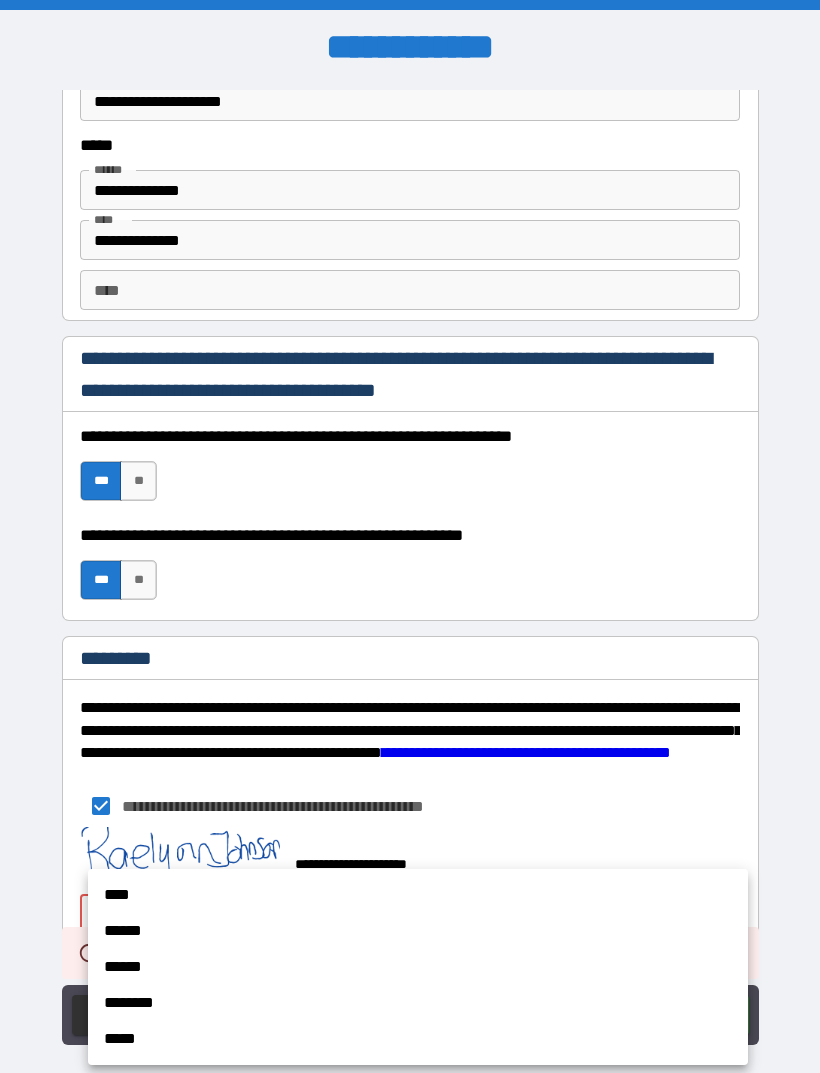 click on "****" at bounding box center [418, 895] 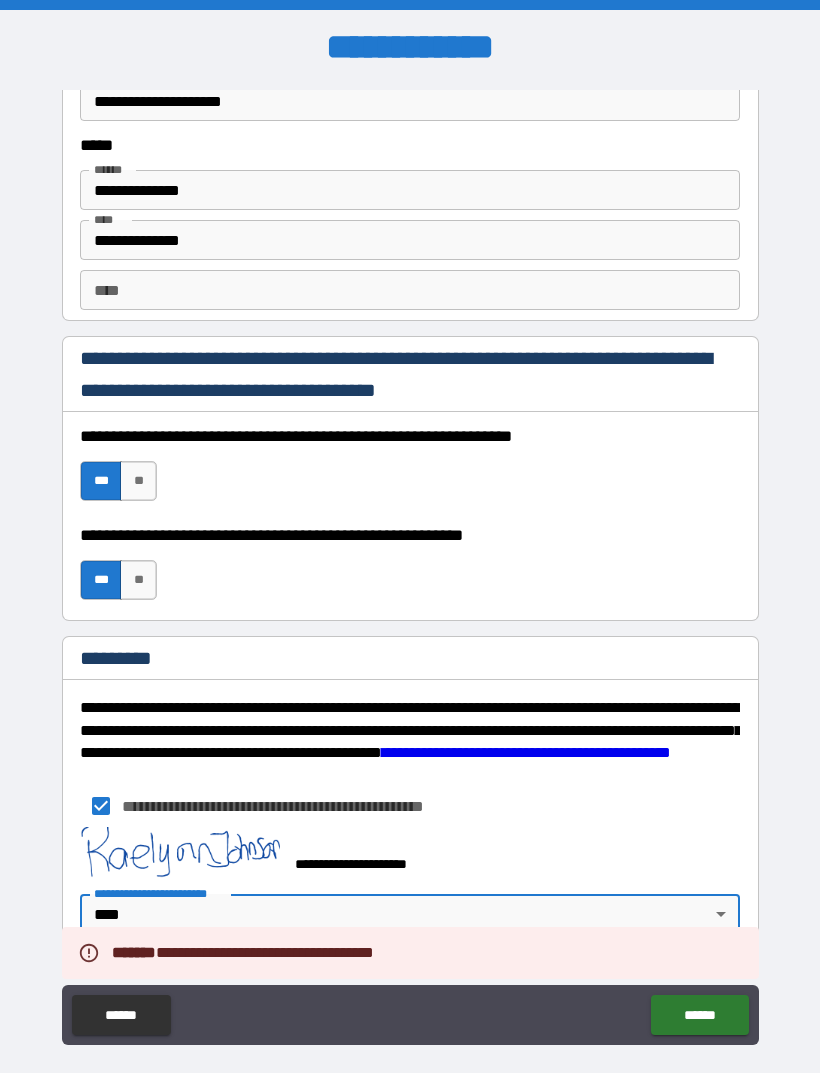 type on "*" 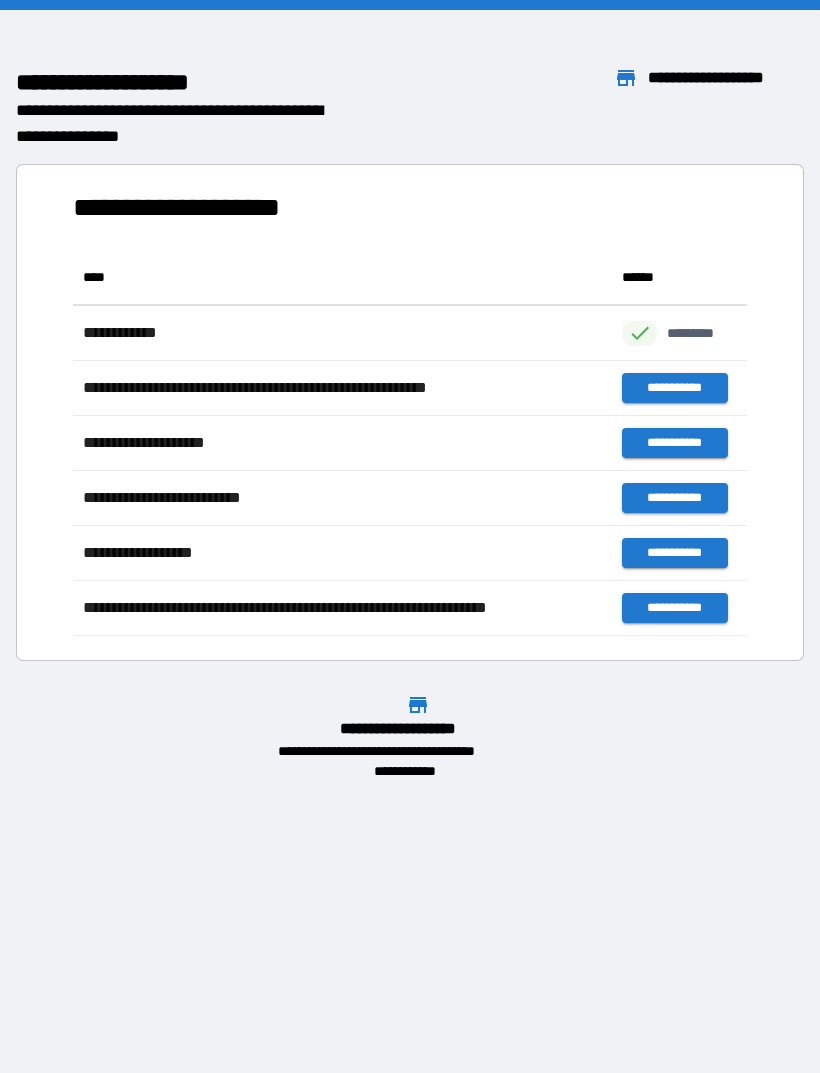 scroll, scrollTop: 1, scrollLeft: 1, axis: both 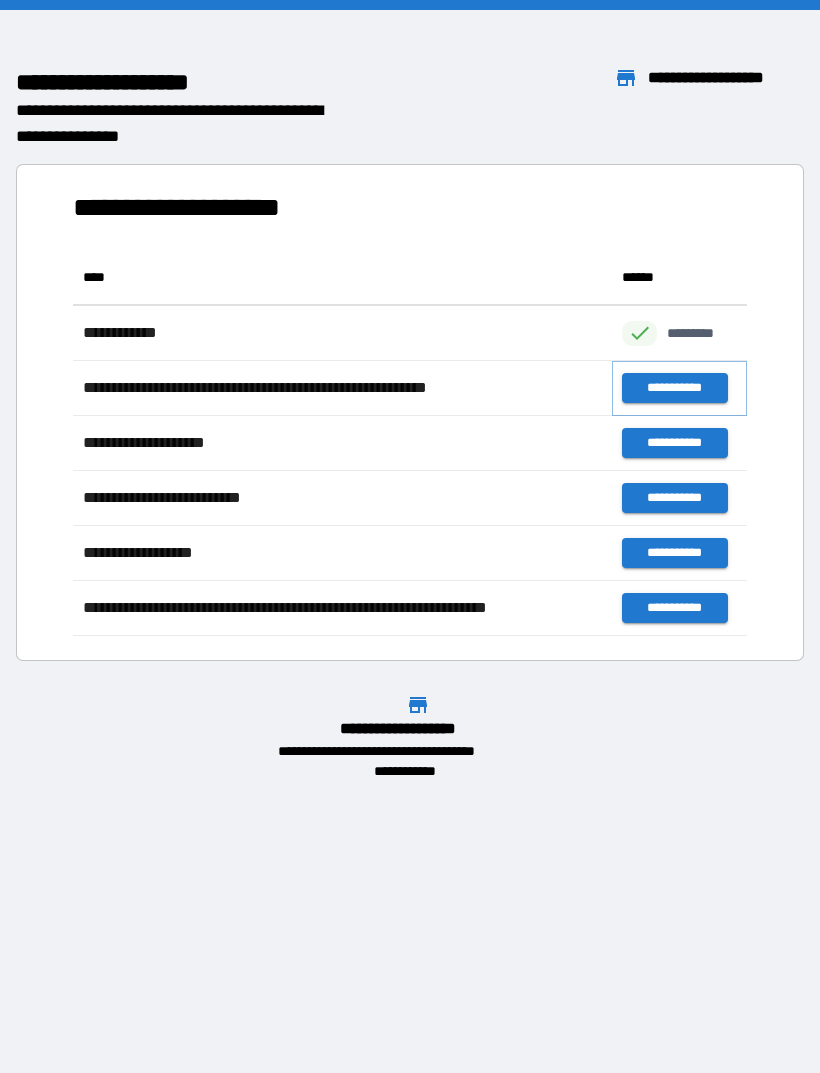 click on "**********" at bounding box center (674, 388) 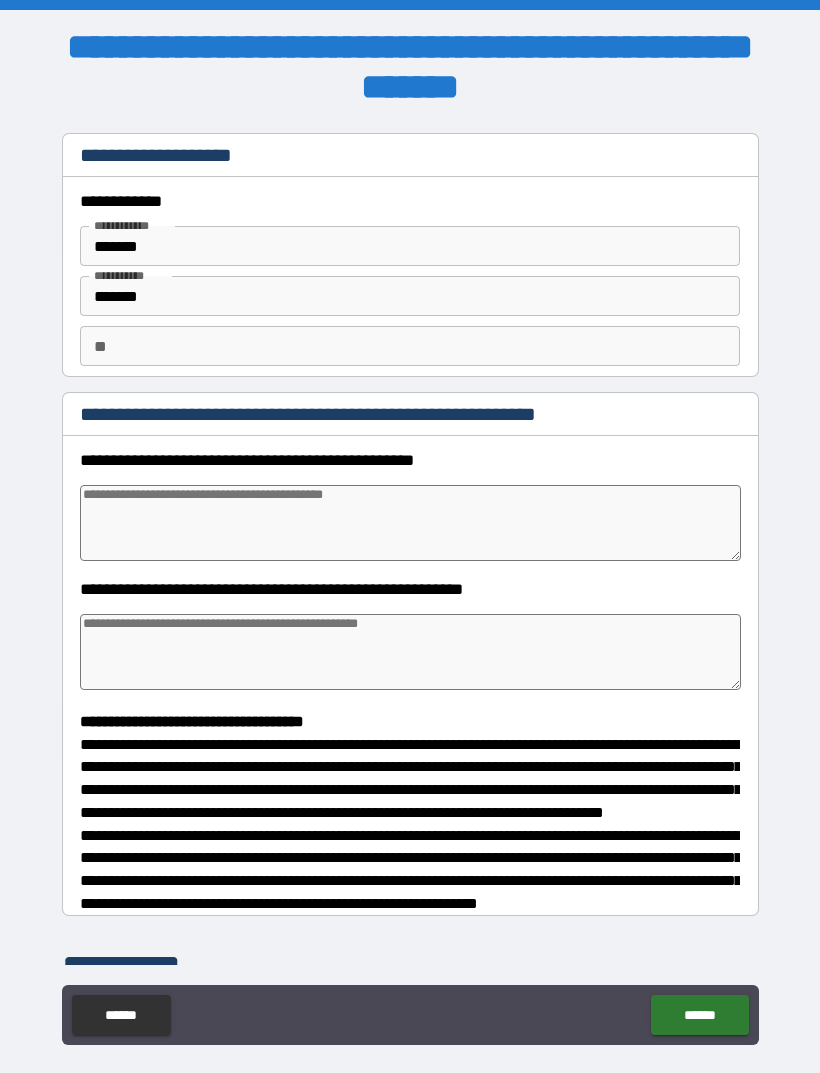 type on "*" 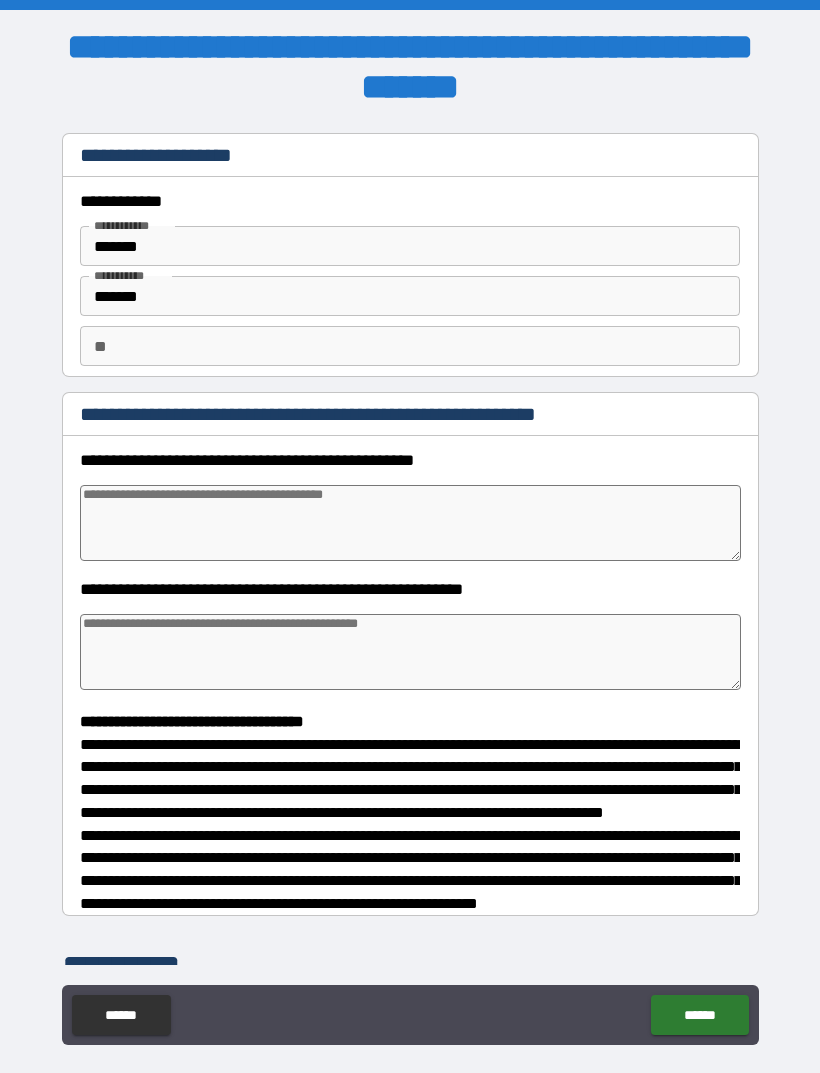 type on "*" 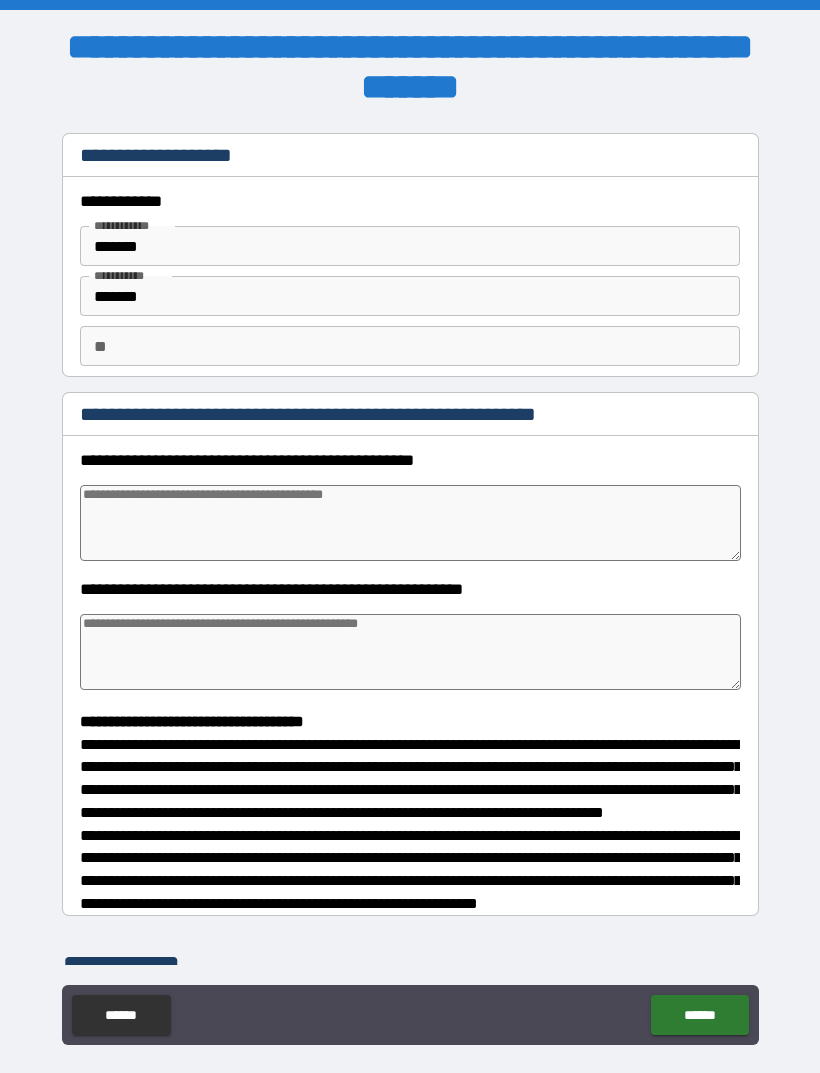 type on "*" 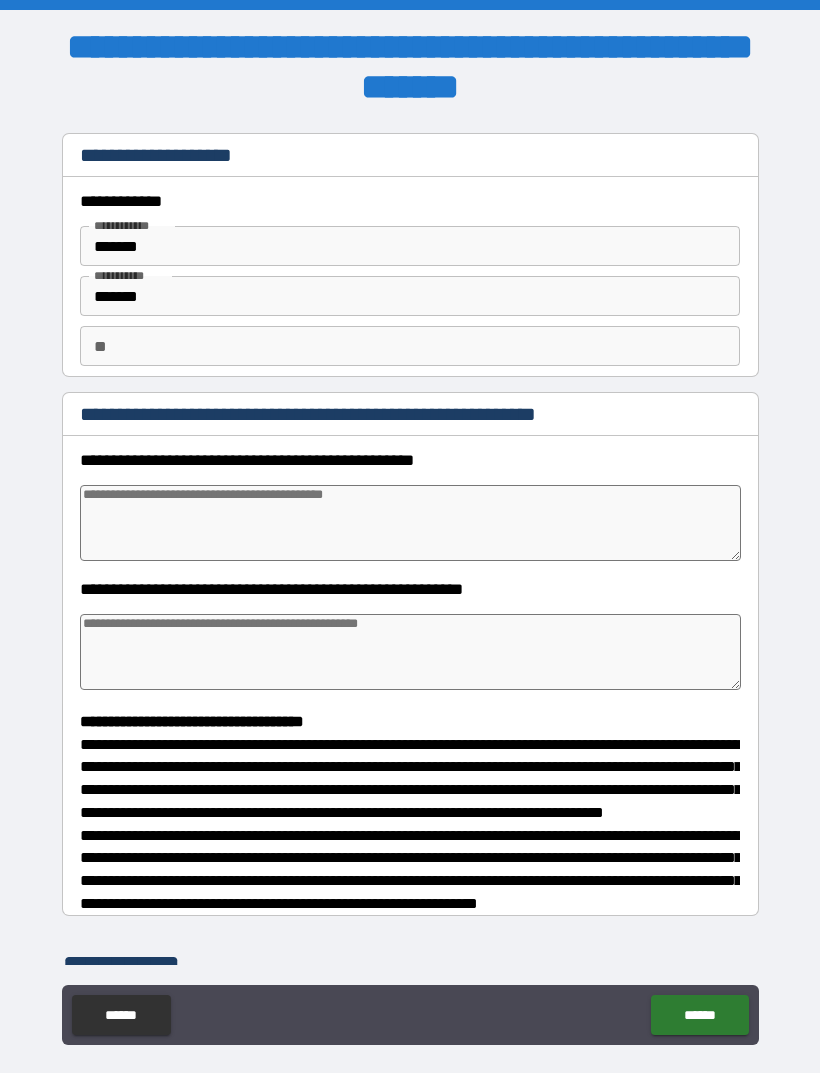 type on "*" 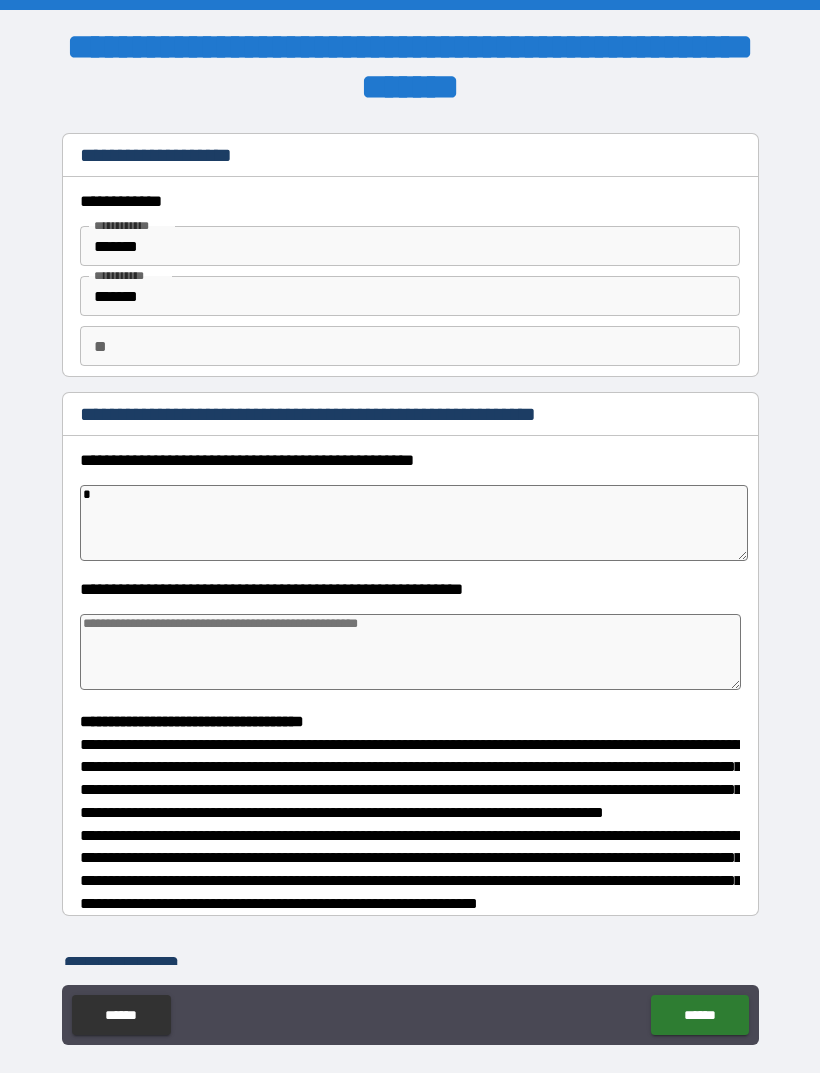 type on "*" 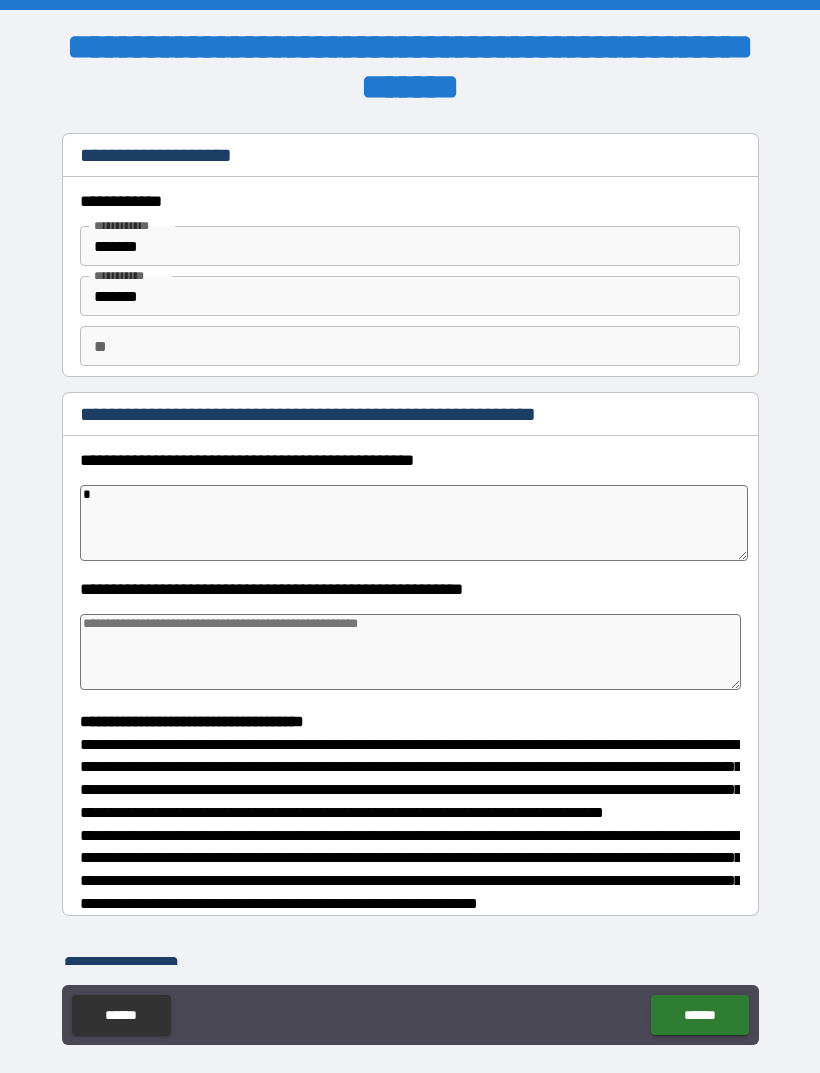 type on "*" 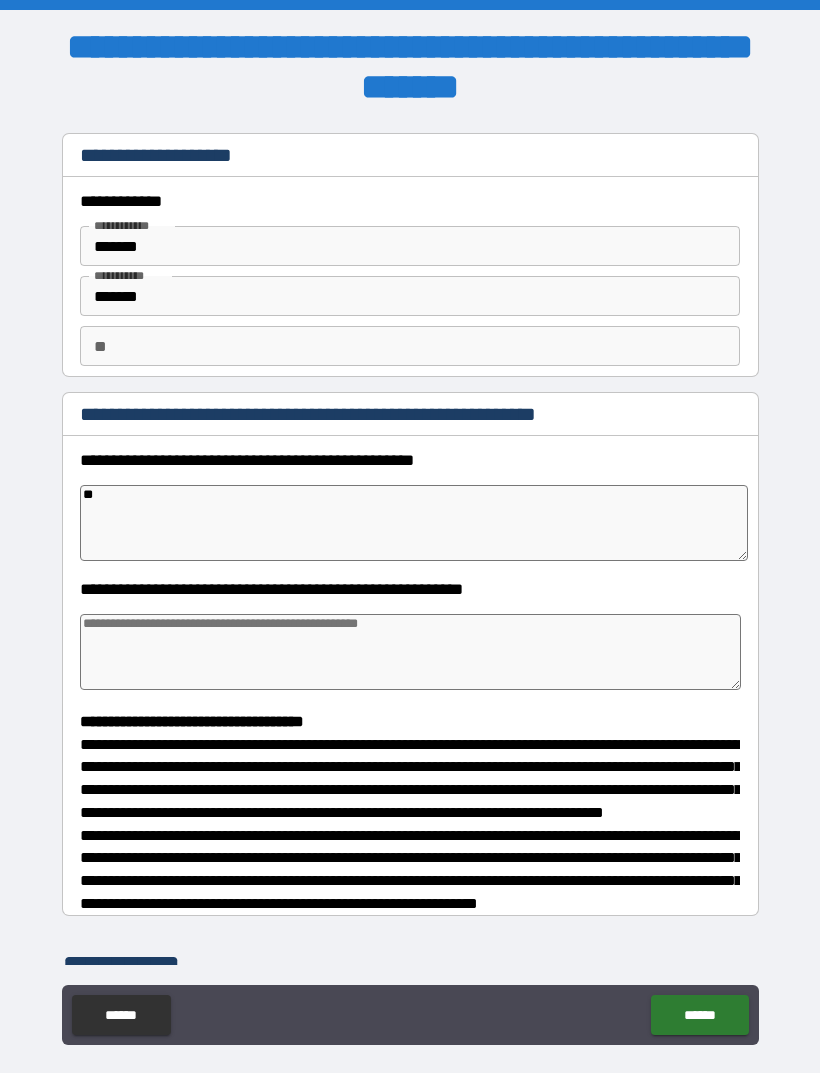 type on "*" 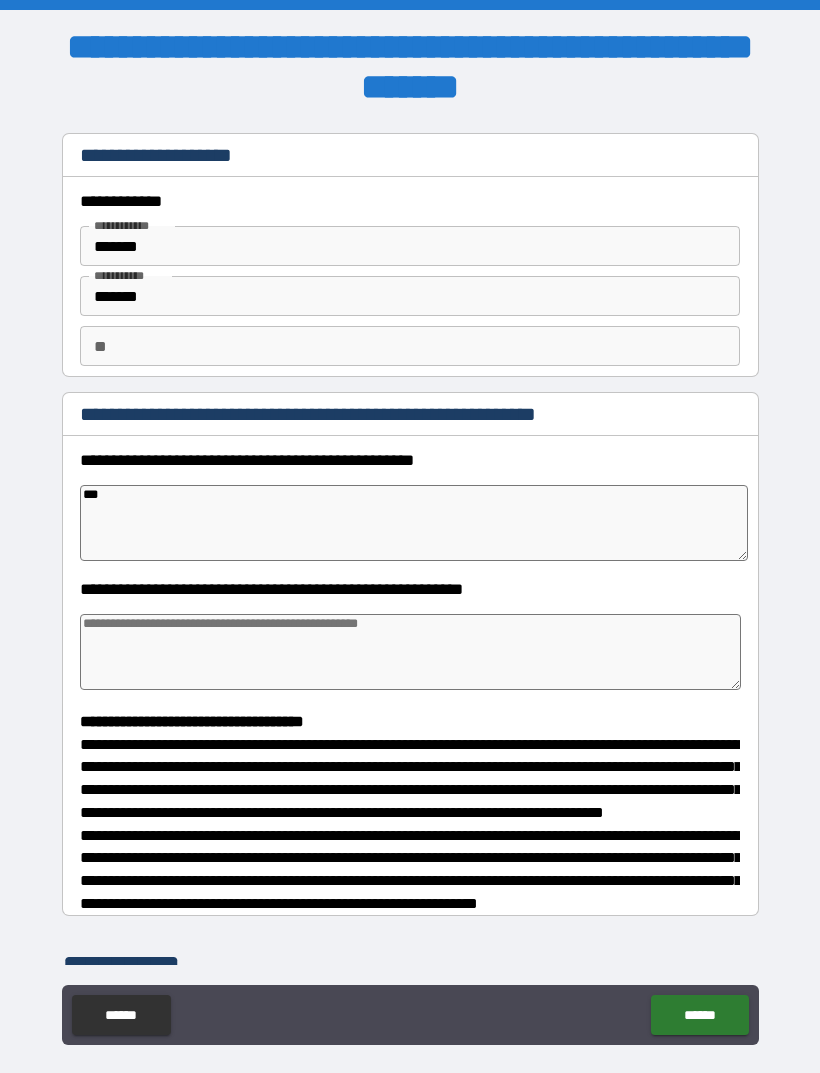 type on "*" 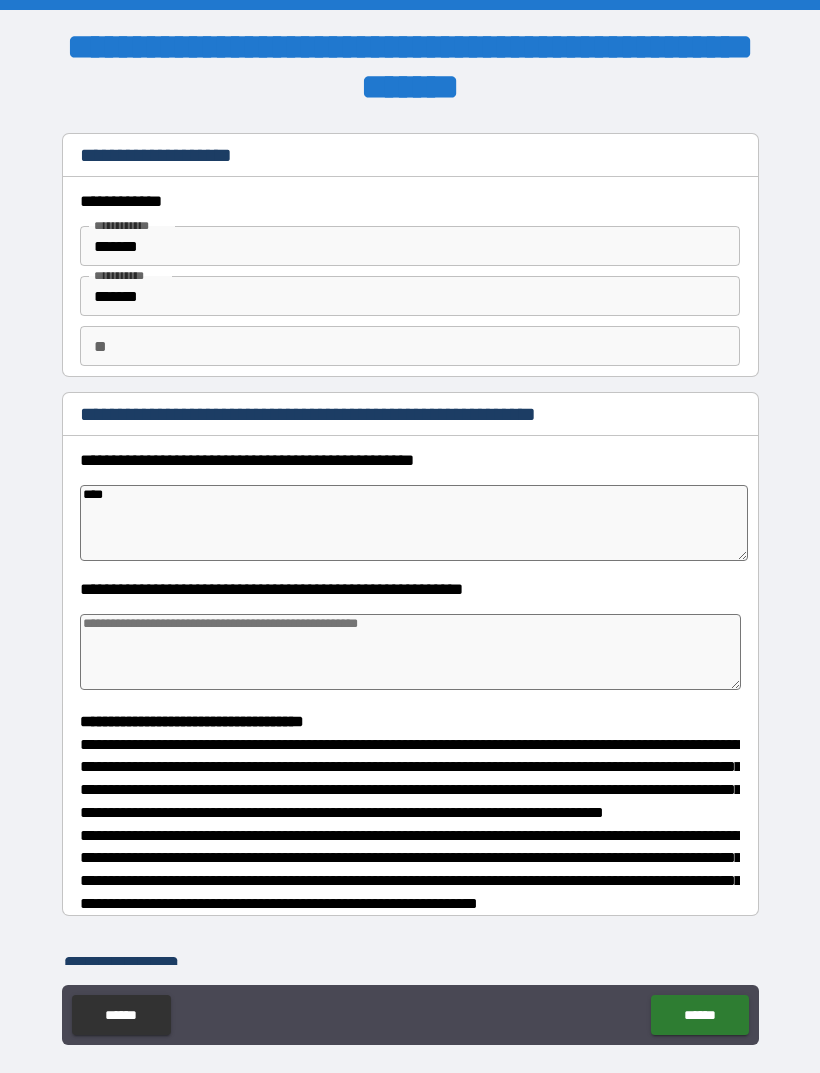 type on "*" 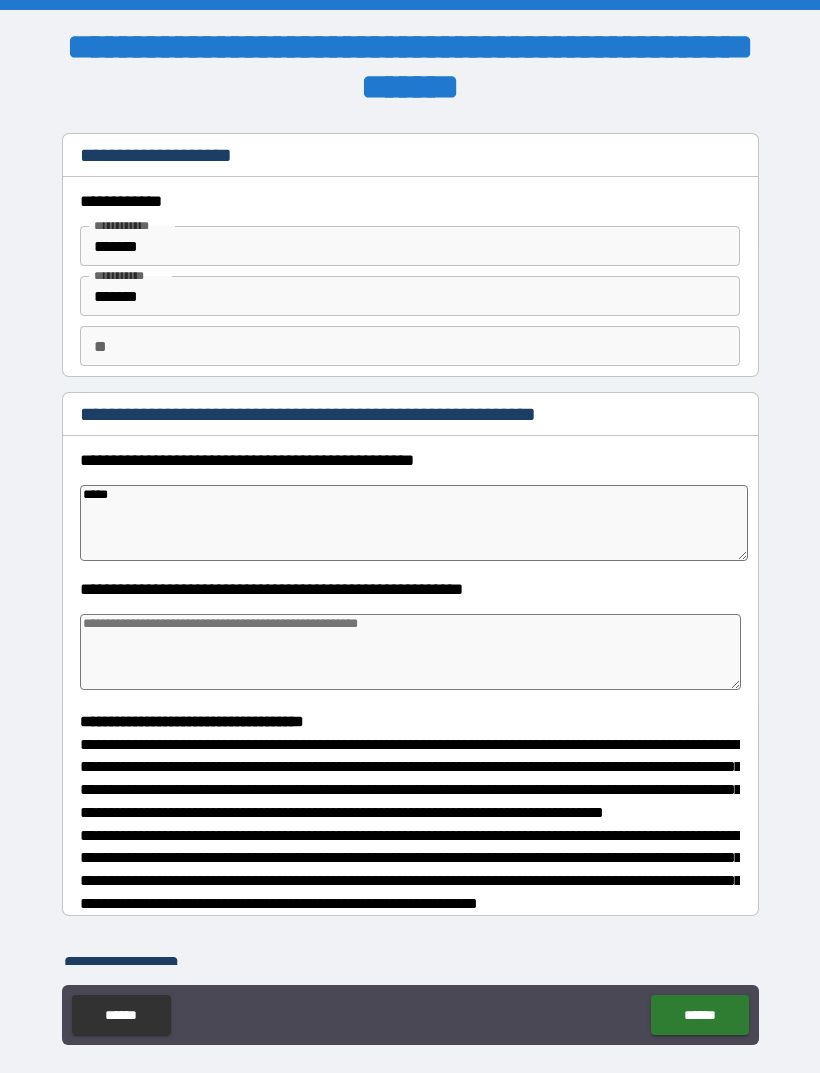 type on "*" 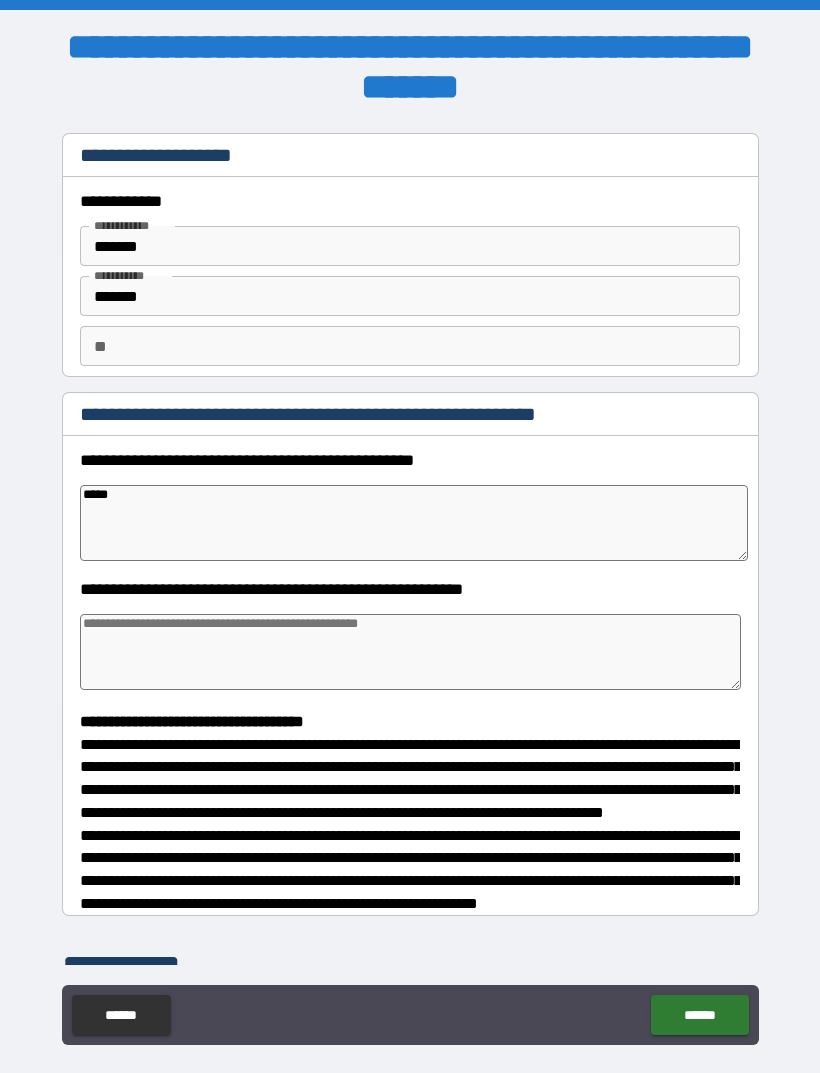 type on "****" 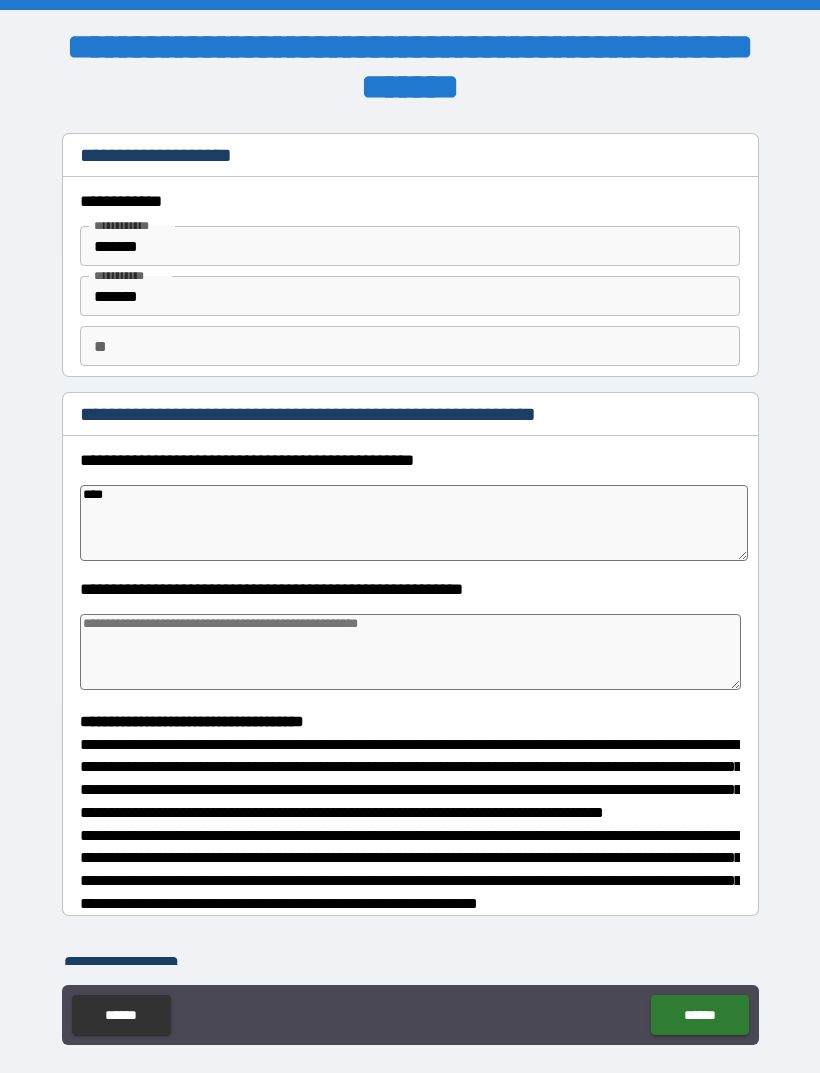 type on "*" 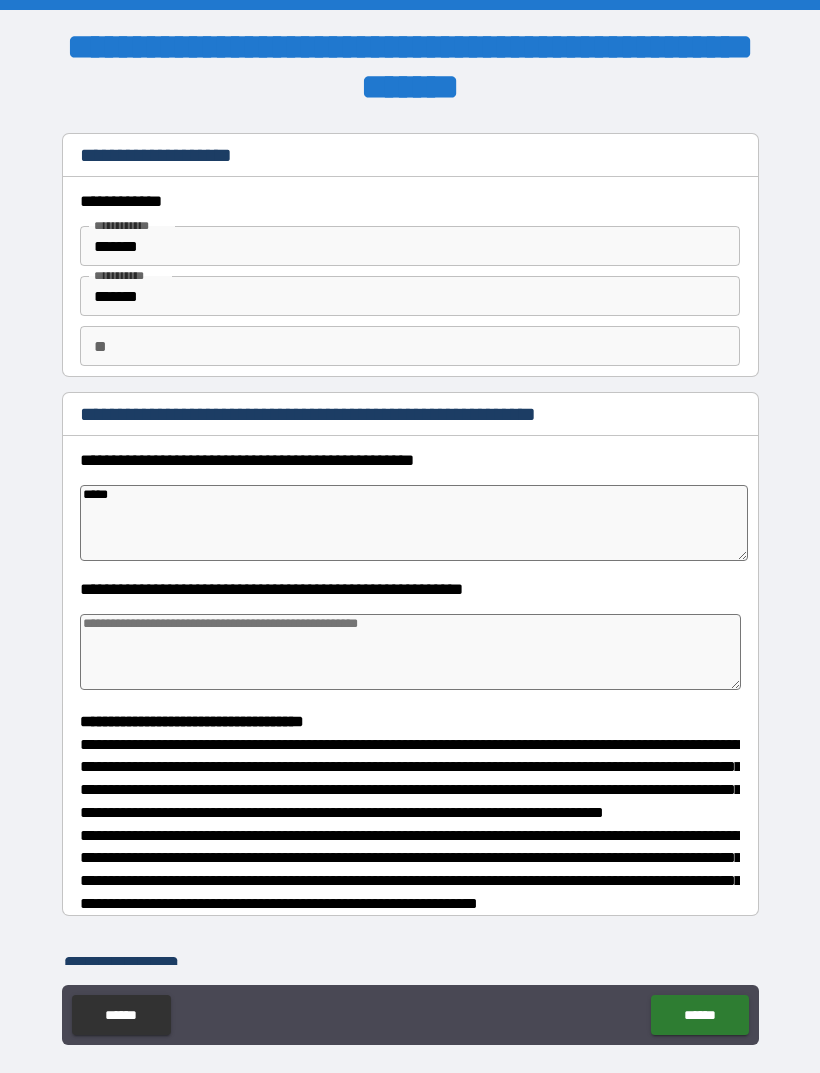 type on "*" 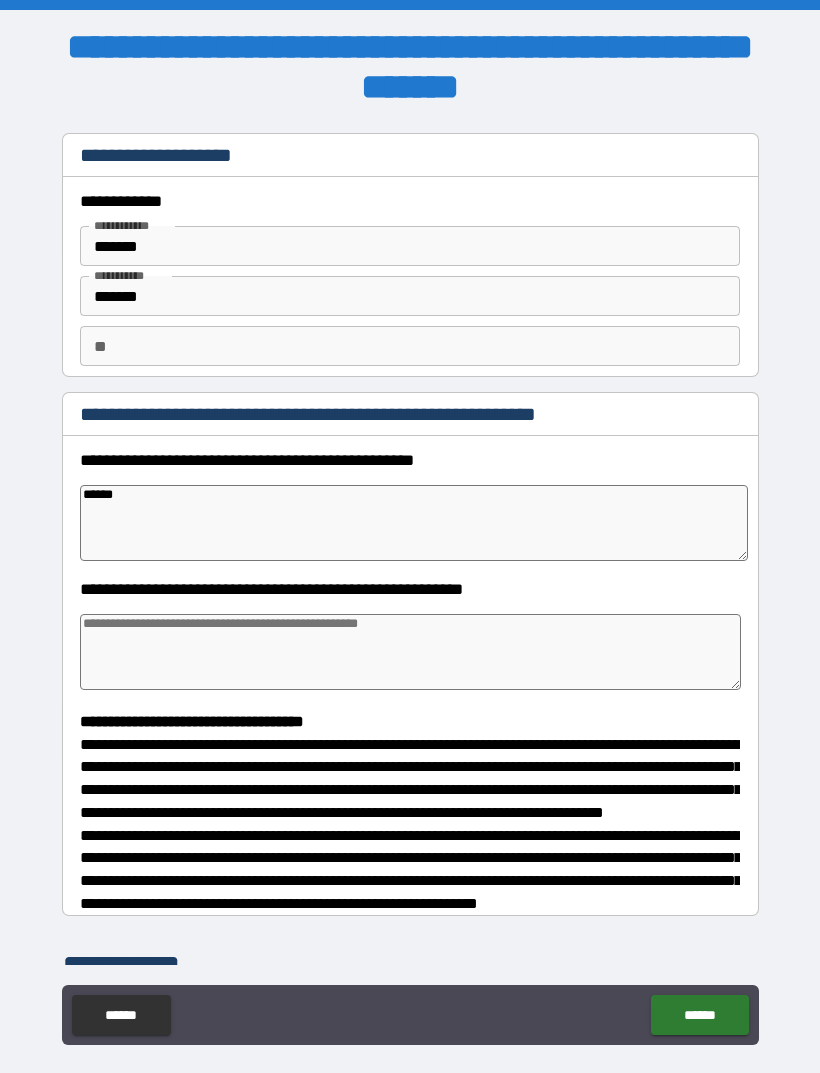 type on "*" 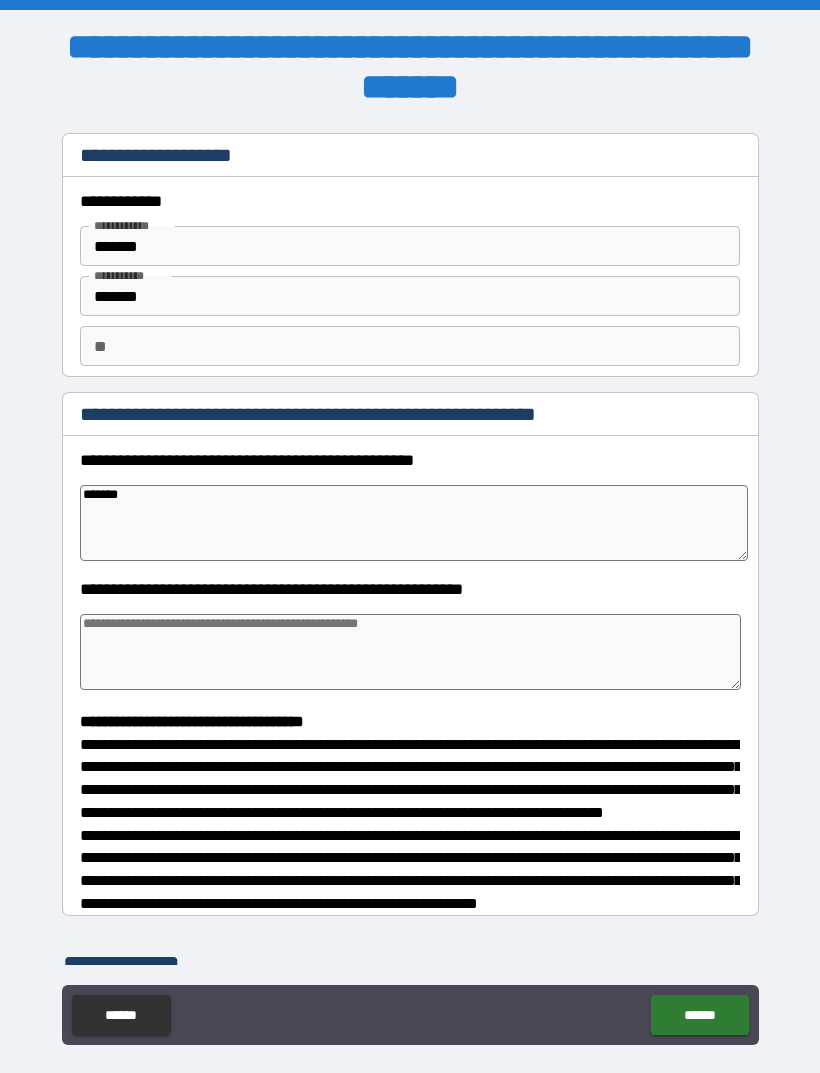 type on "*" 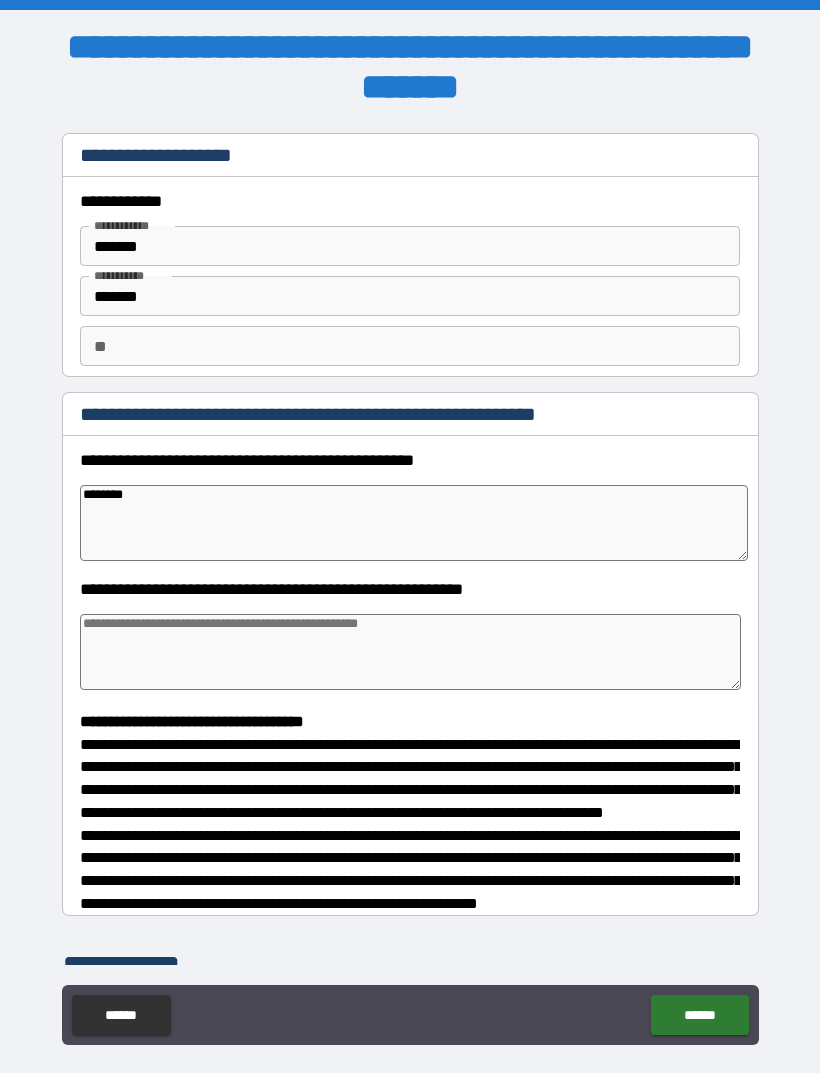 type on "*" 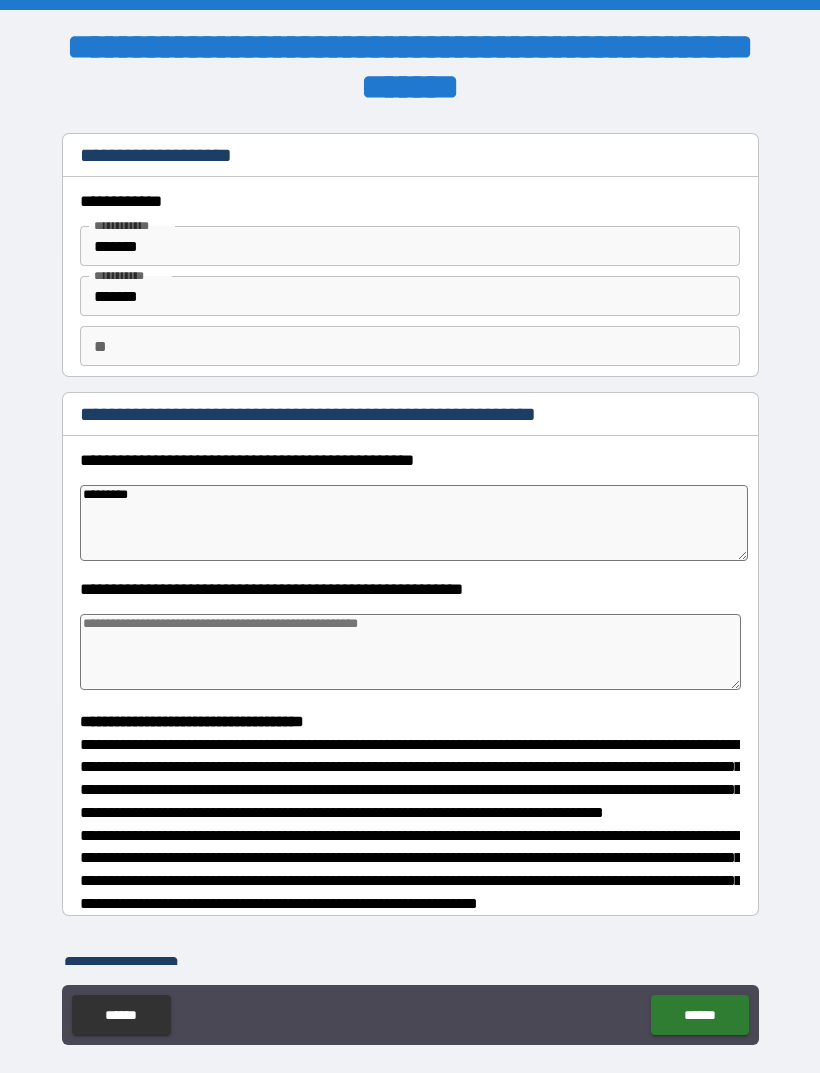 type on "*" 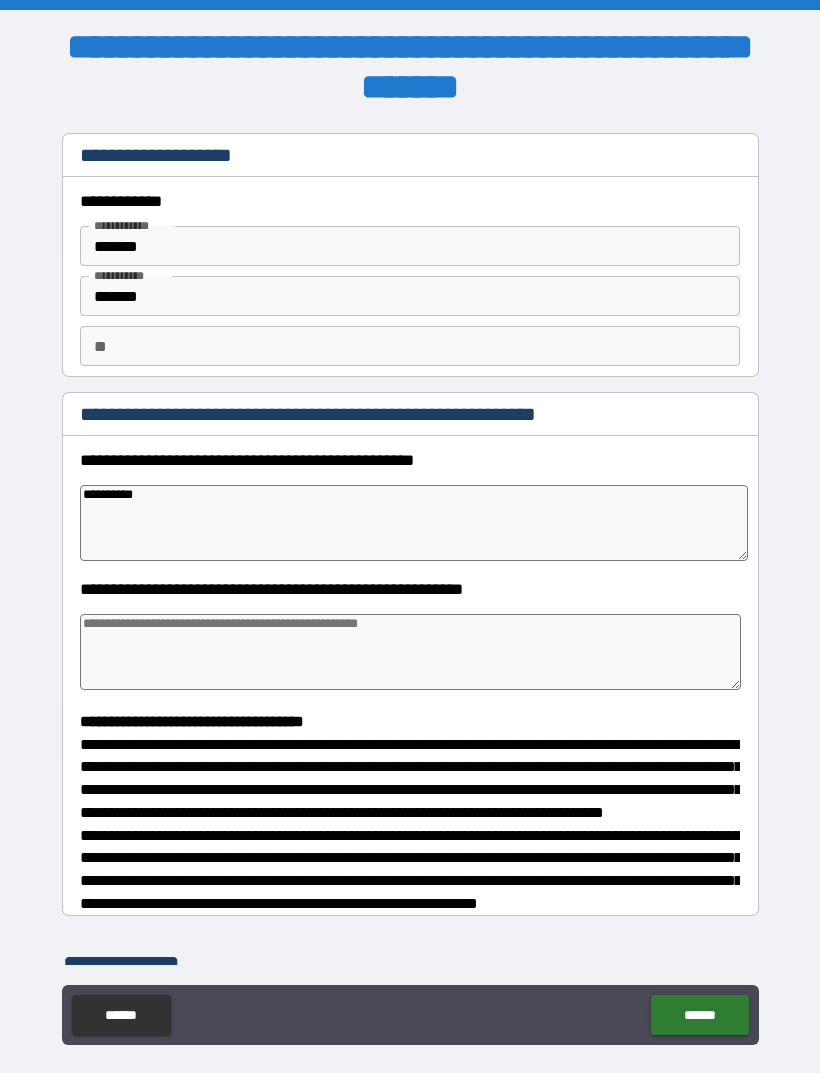 type on "*" 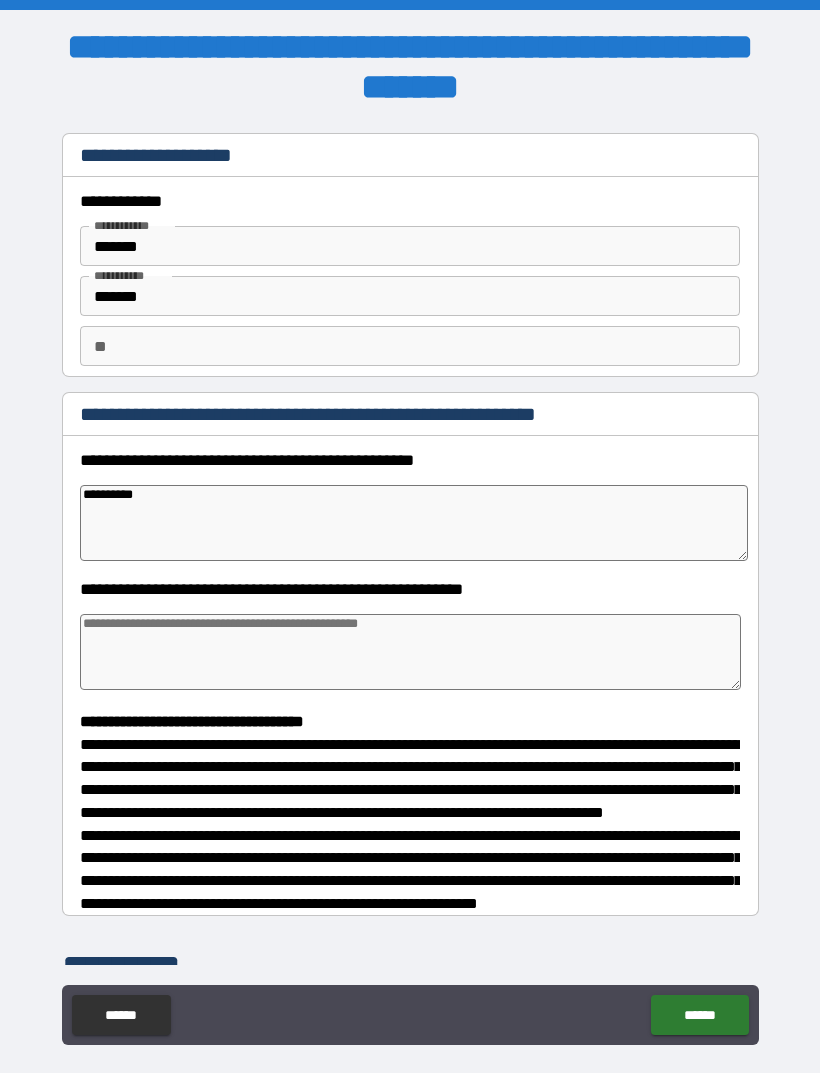 type on "**********" 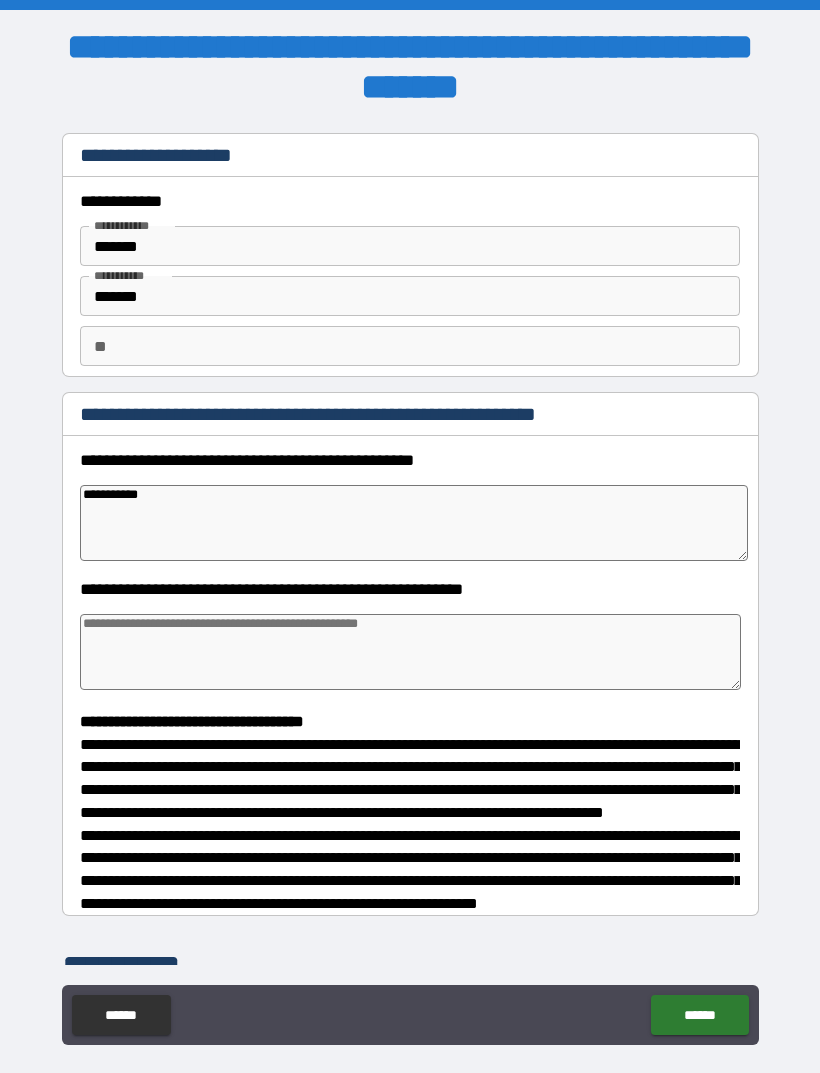 type on "*" 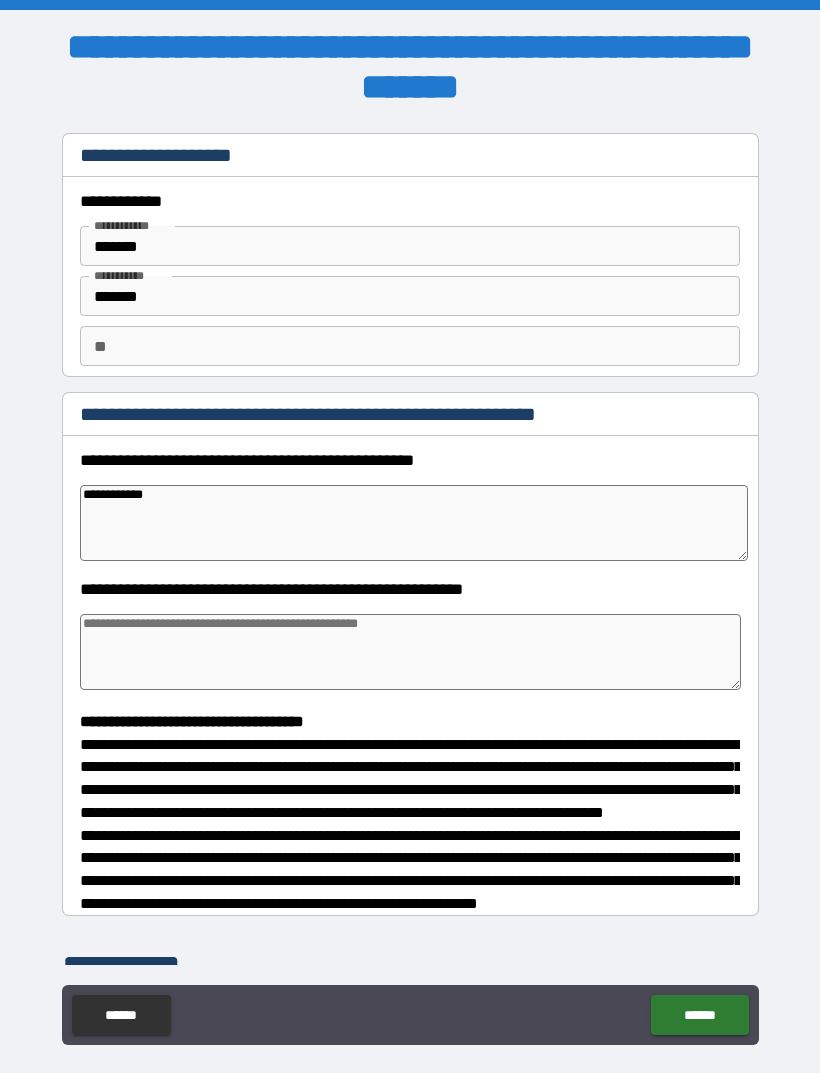 type on "*" 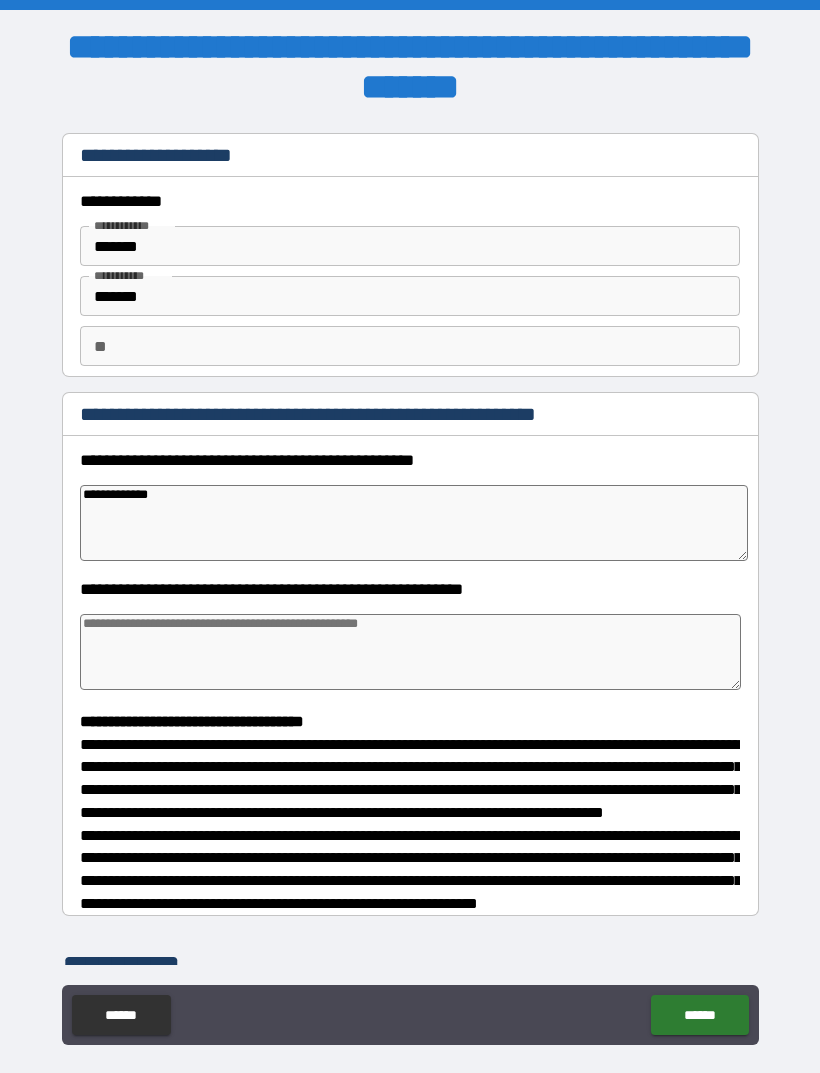 type on "*" 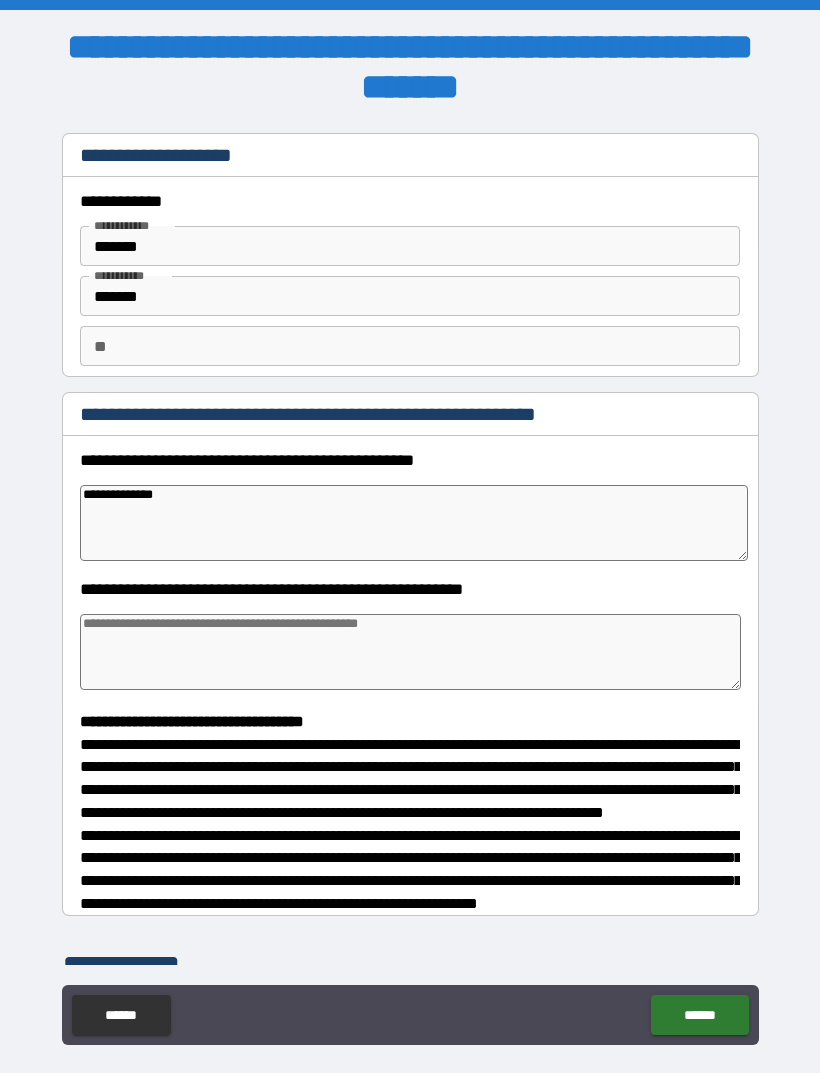 type on "*" 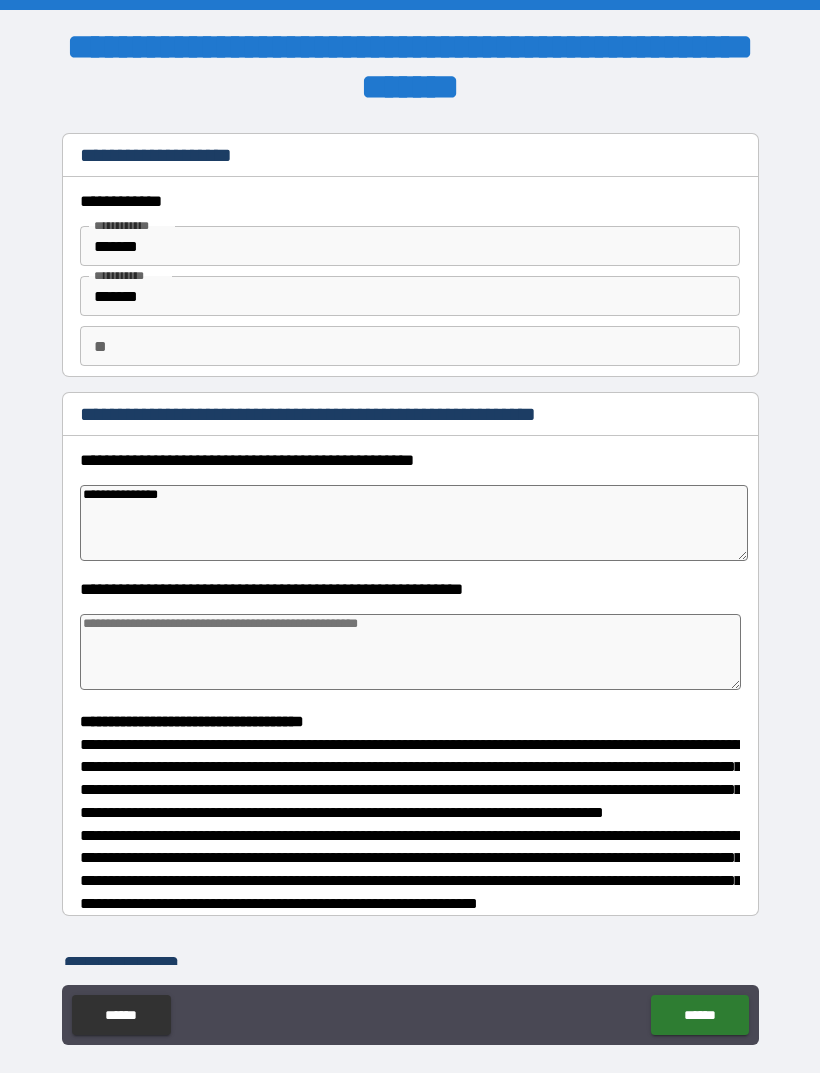type on "*" 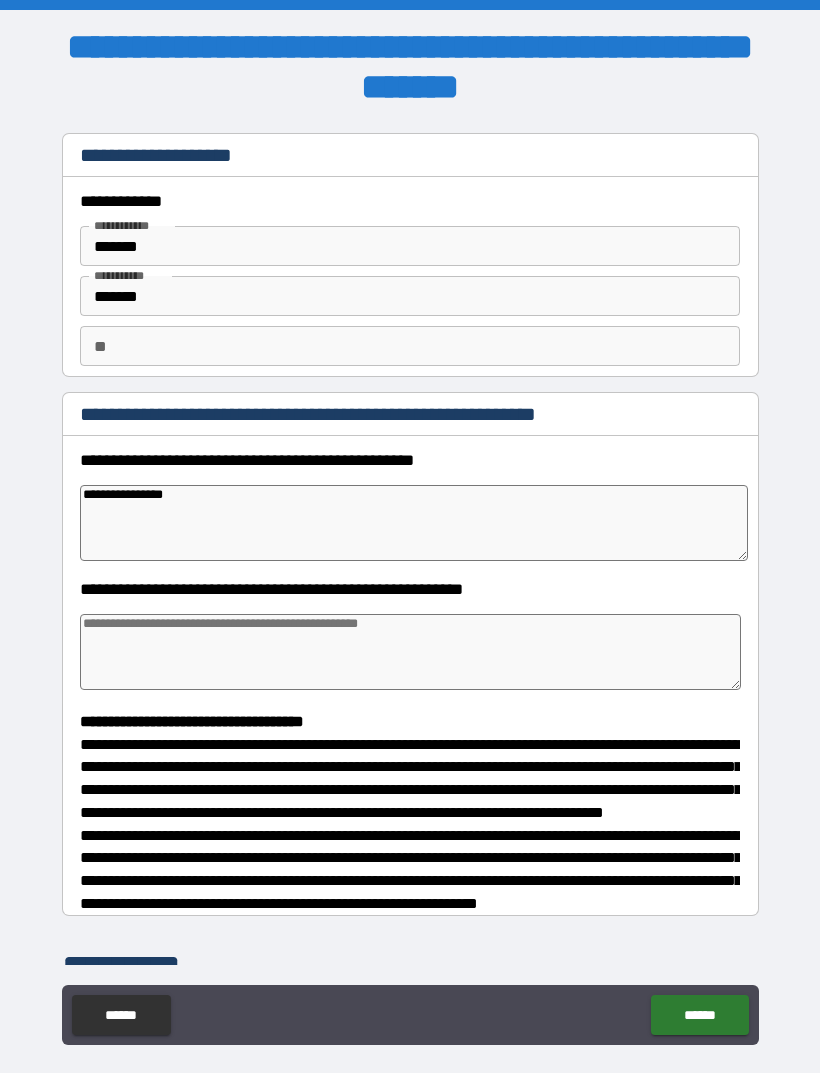 type on "*" 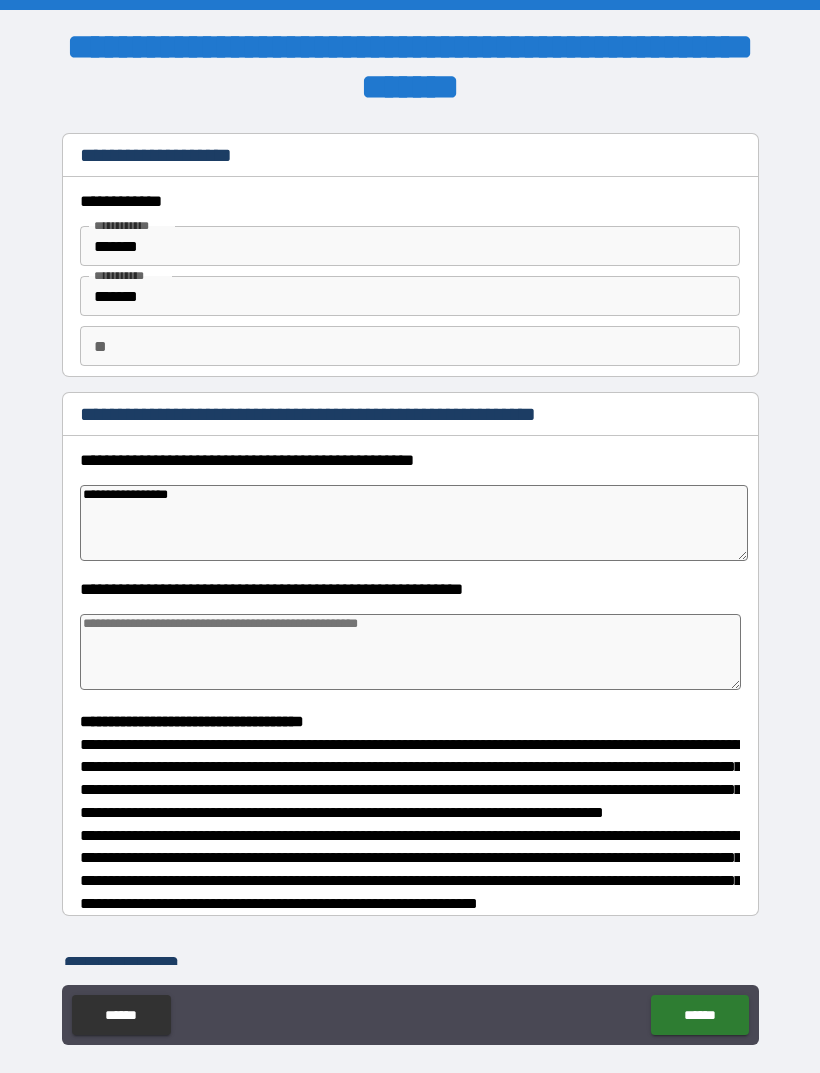 type on "*" 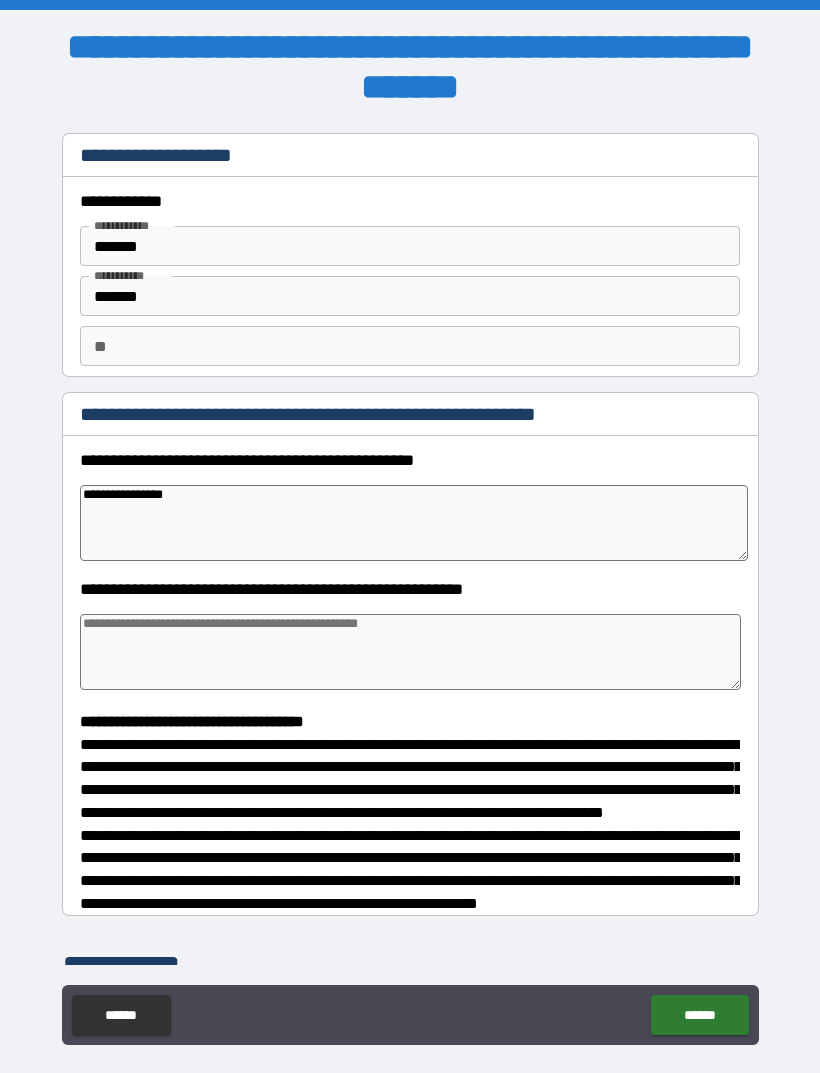 type on "**********" 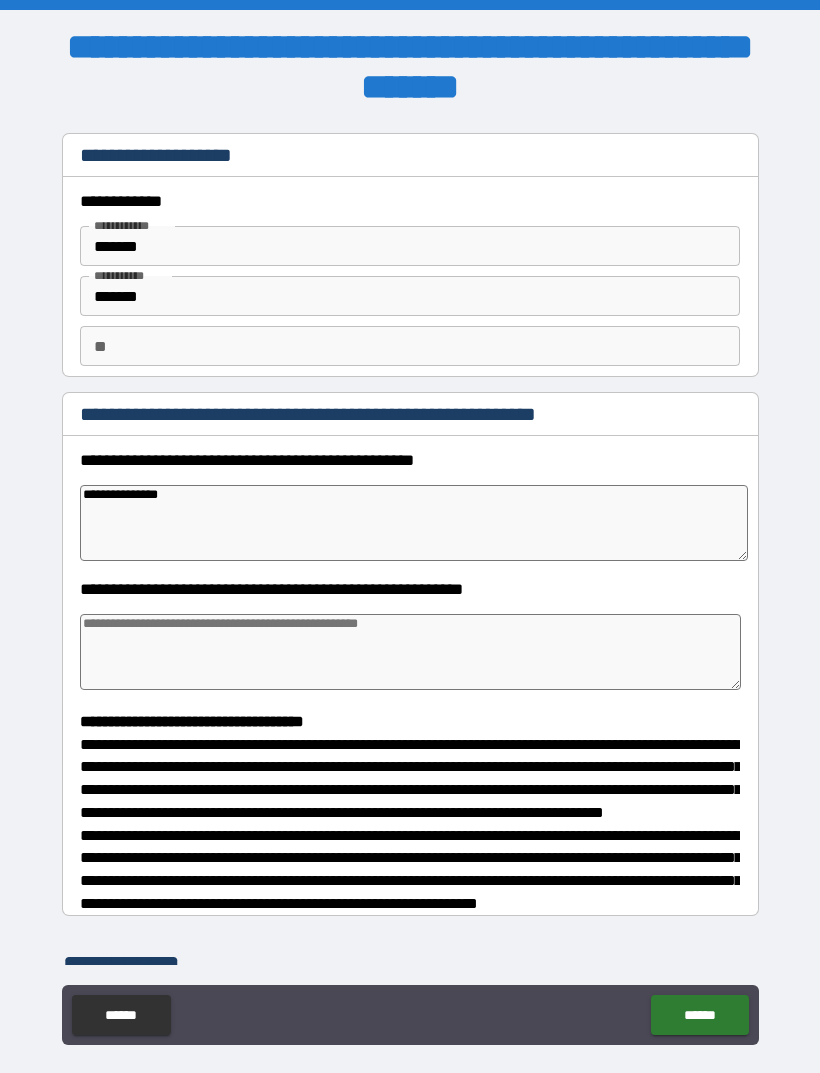 type on "**********" 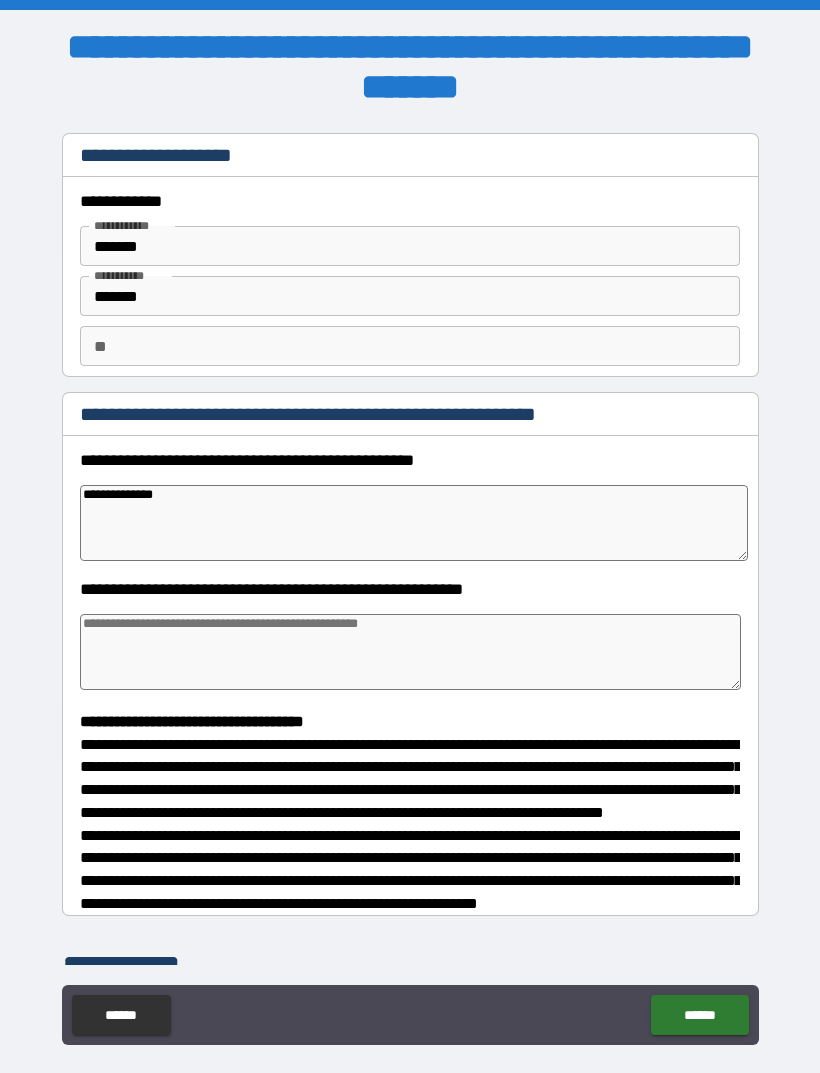 type on "*" 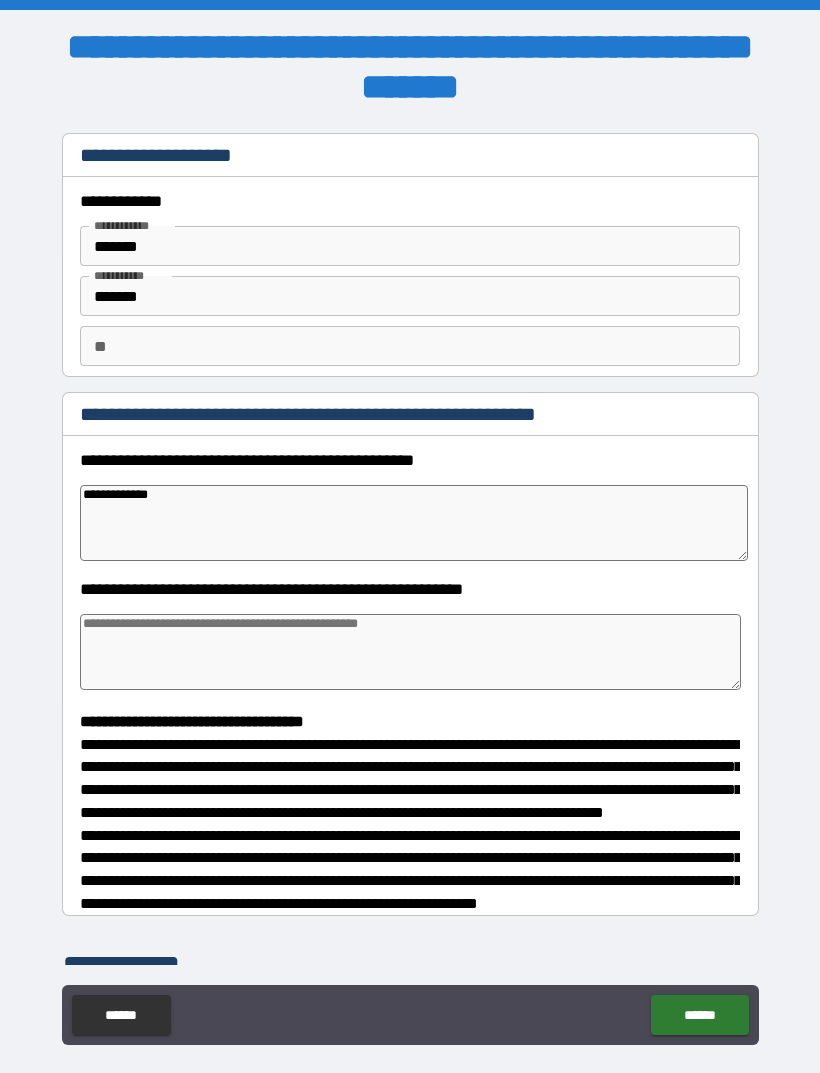 type on "*" 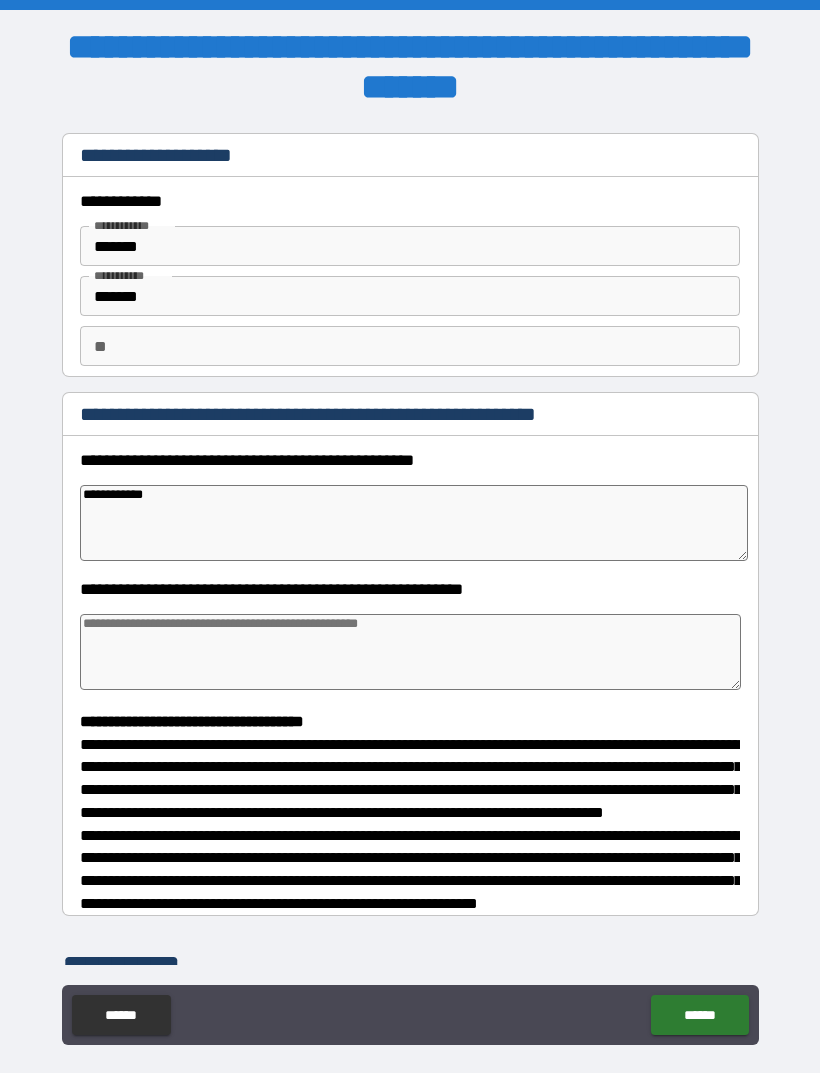 type on "*" 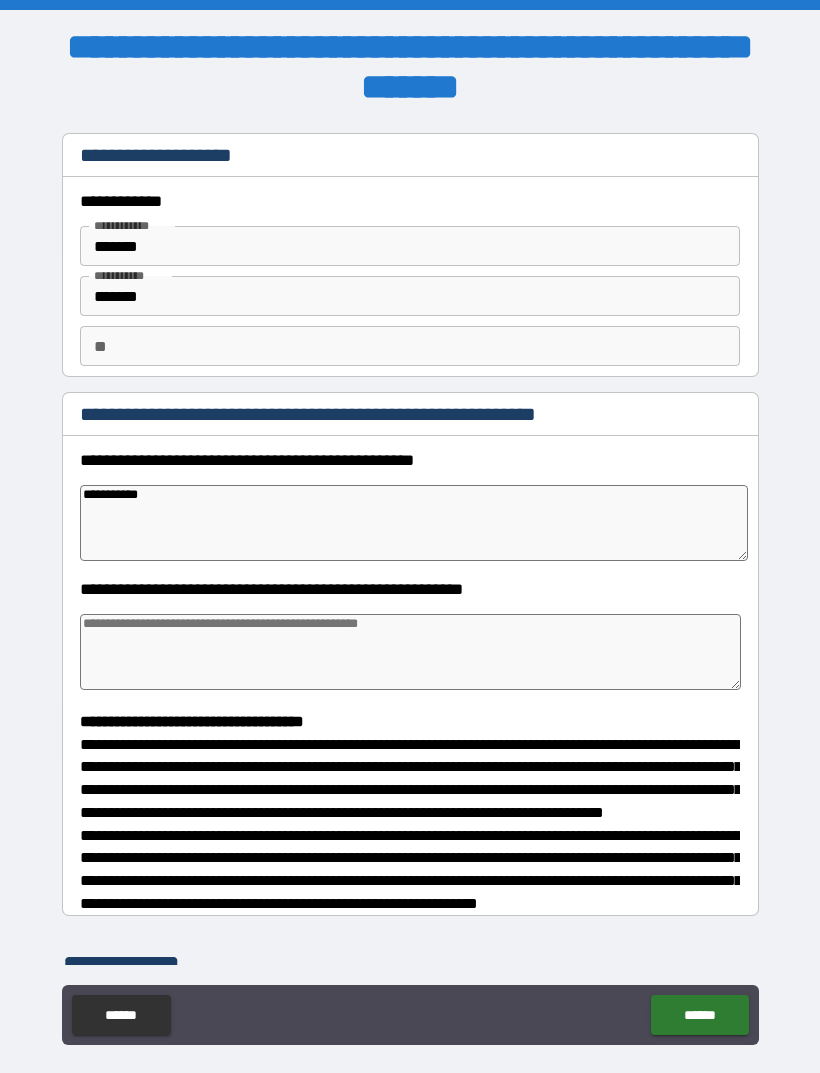 type on "*" 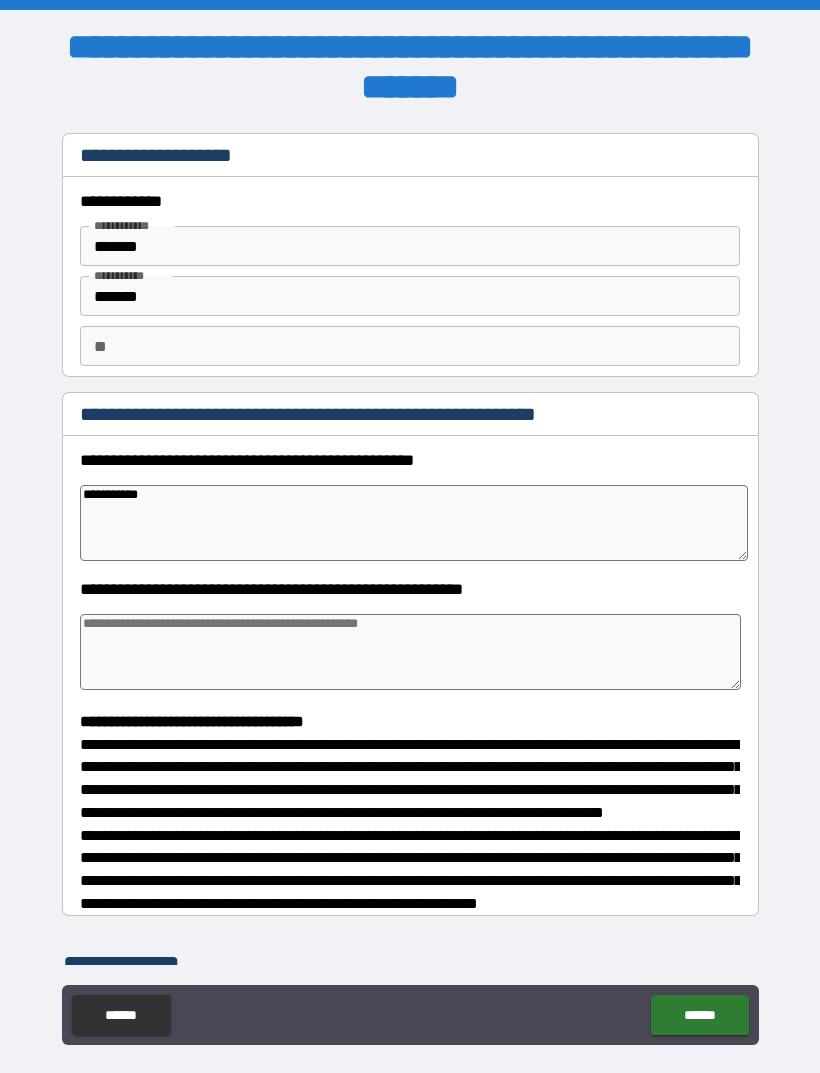type on "**********" 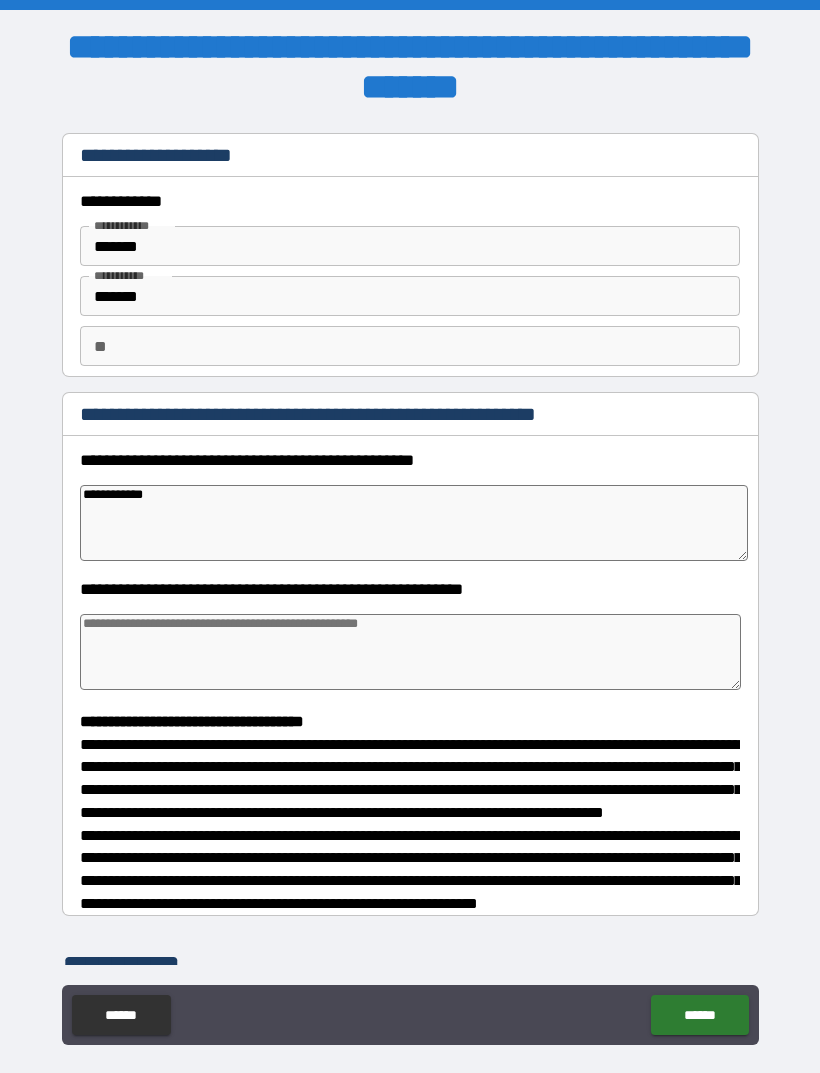 type on "*" 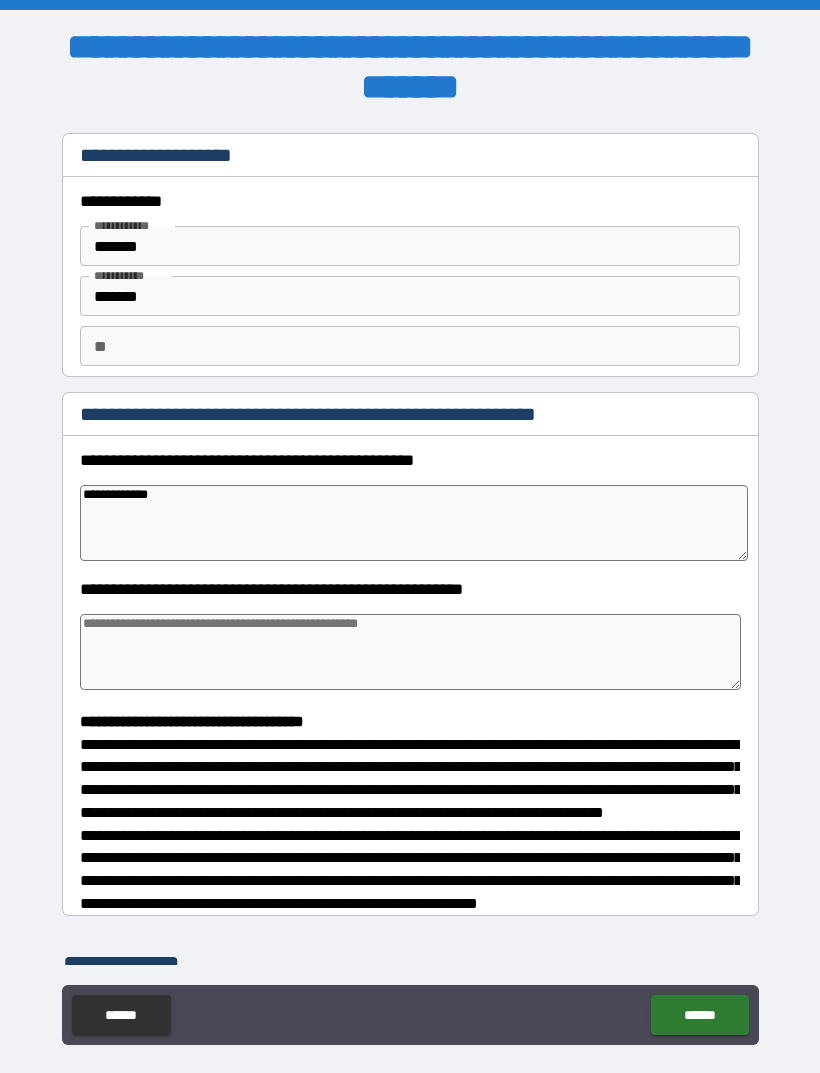 type on "*" 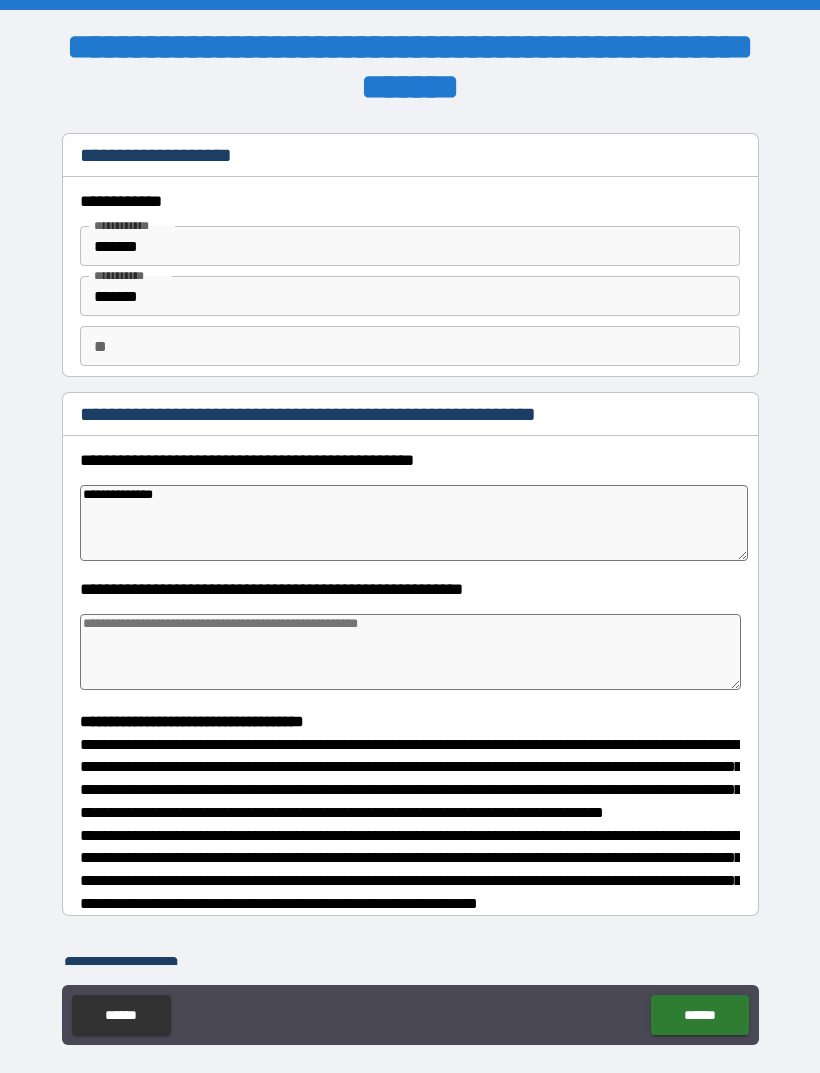 type on "*" 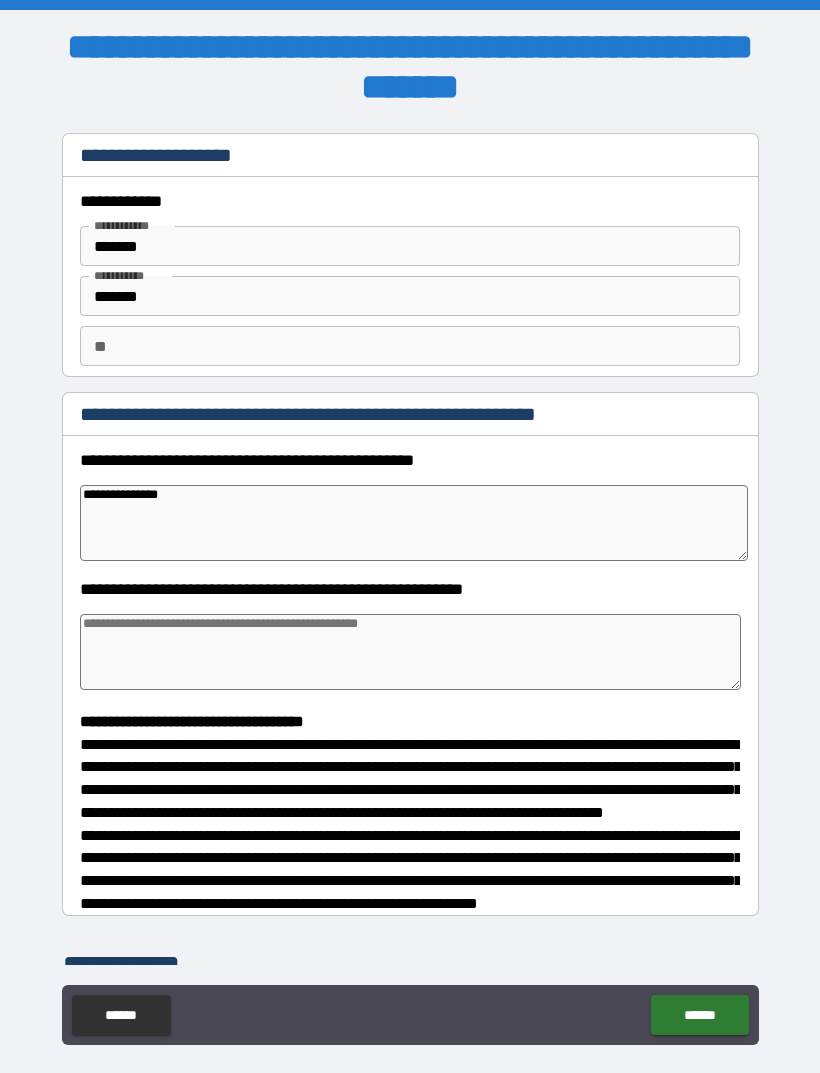 type on "*" 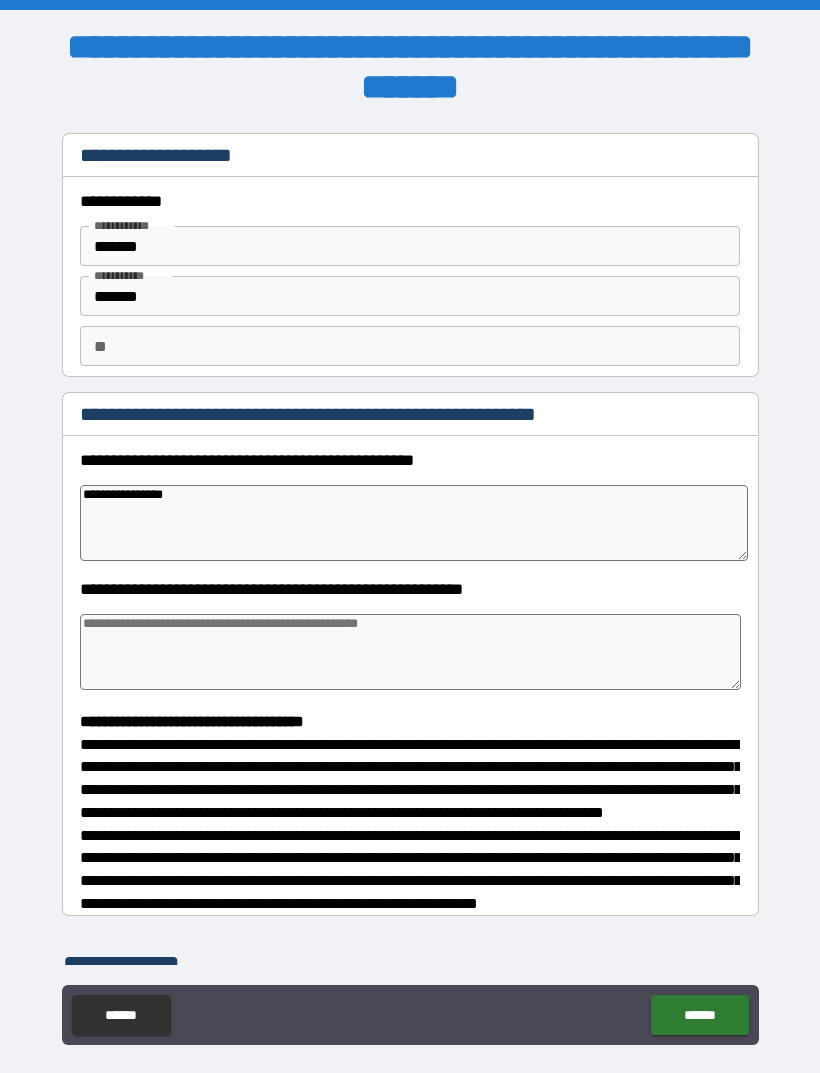type on "*" 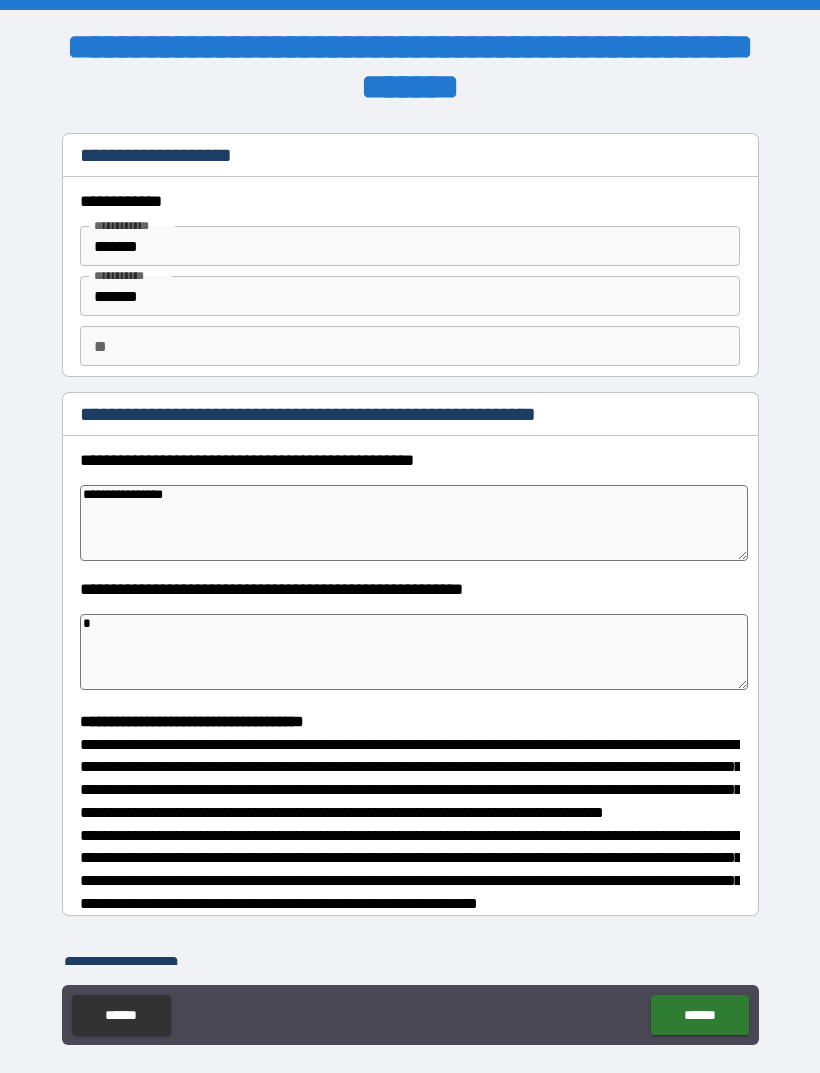 type on "*" 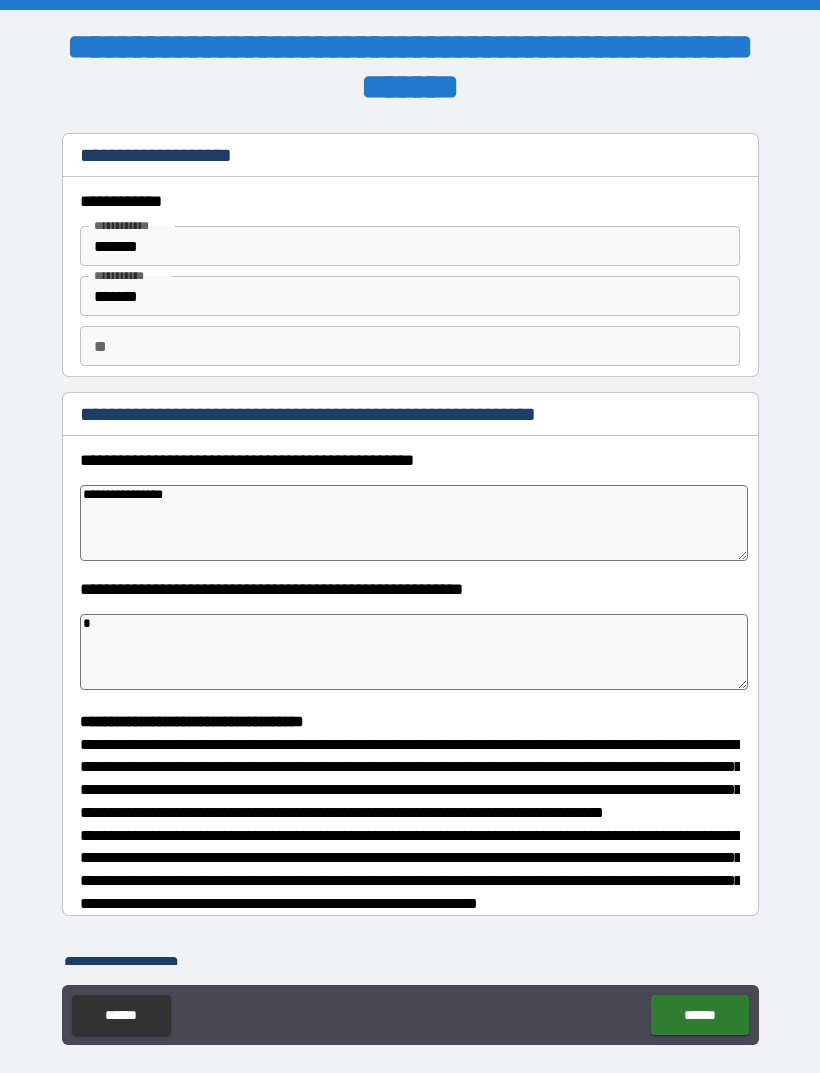 type on "*" 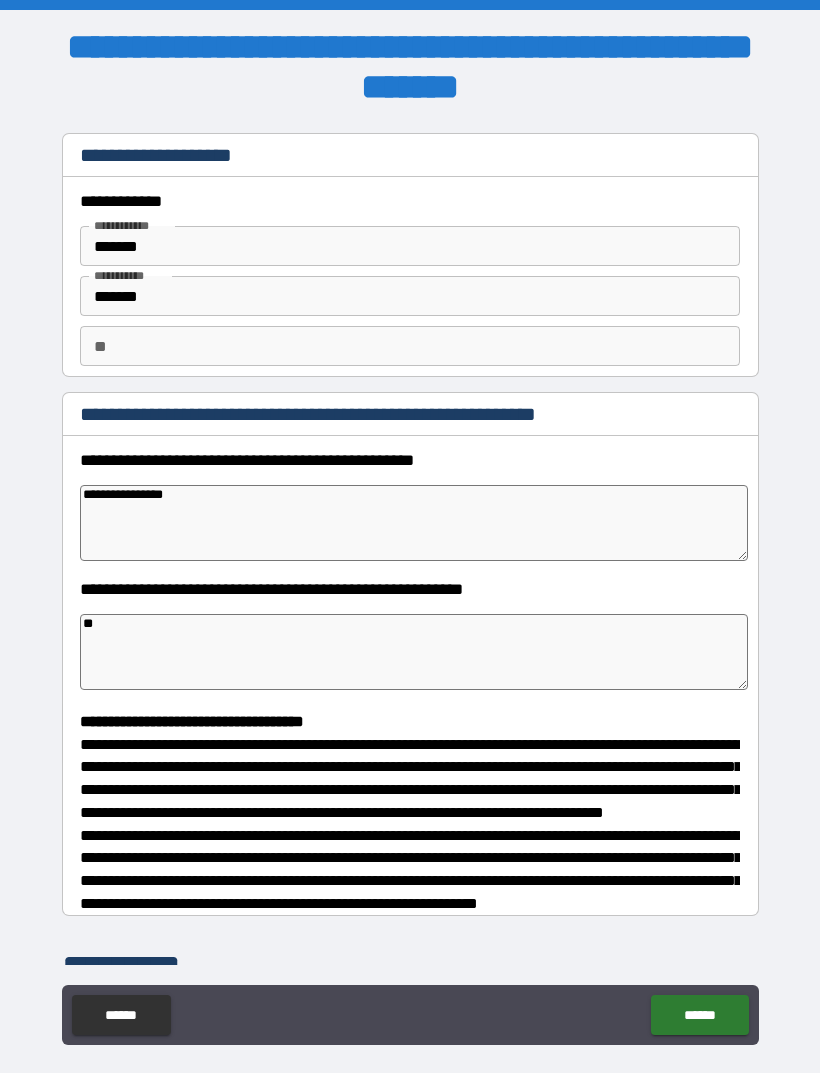type on "*" 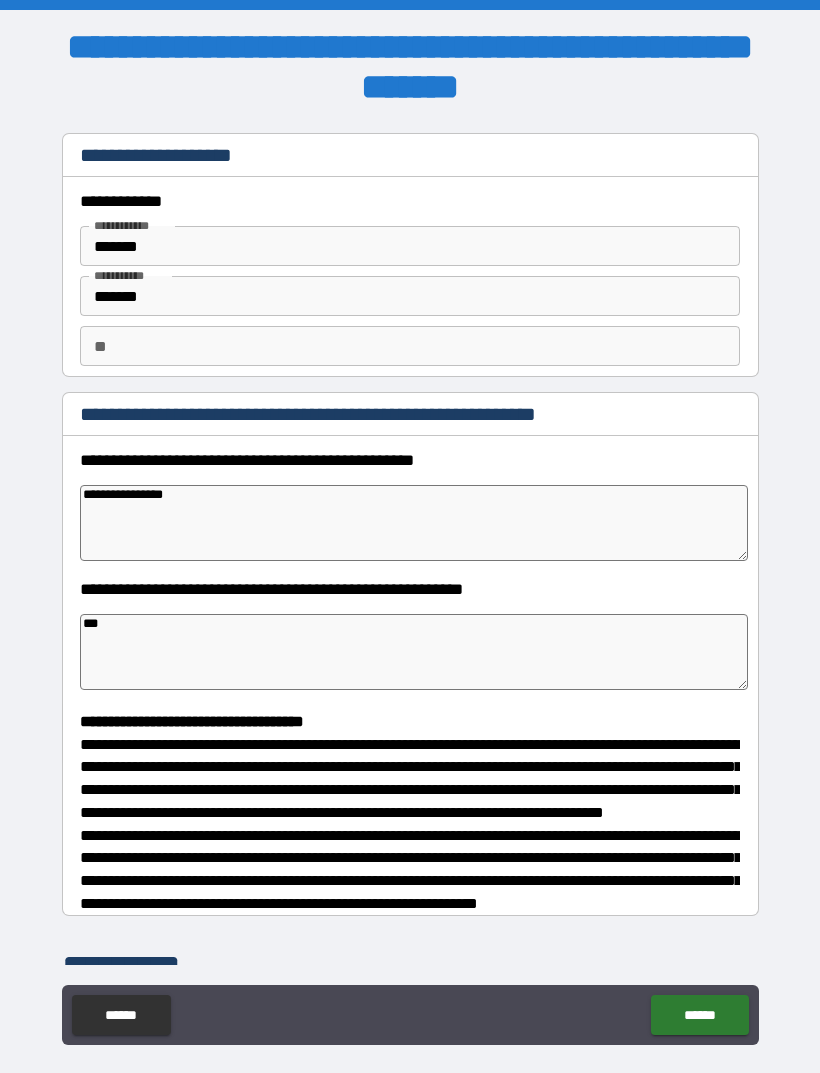 type on "*" 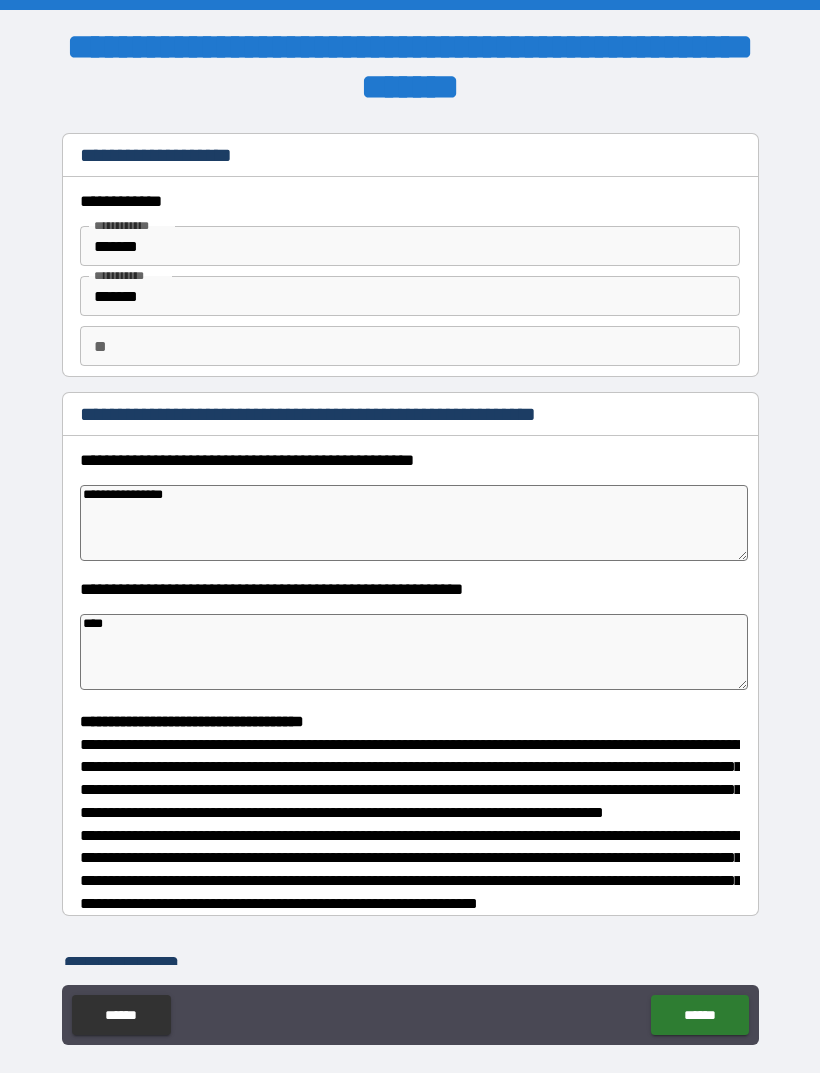 type on "*" 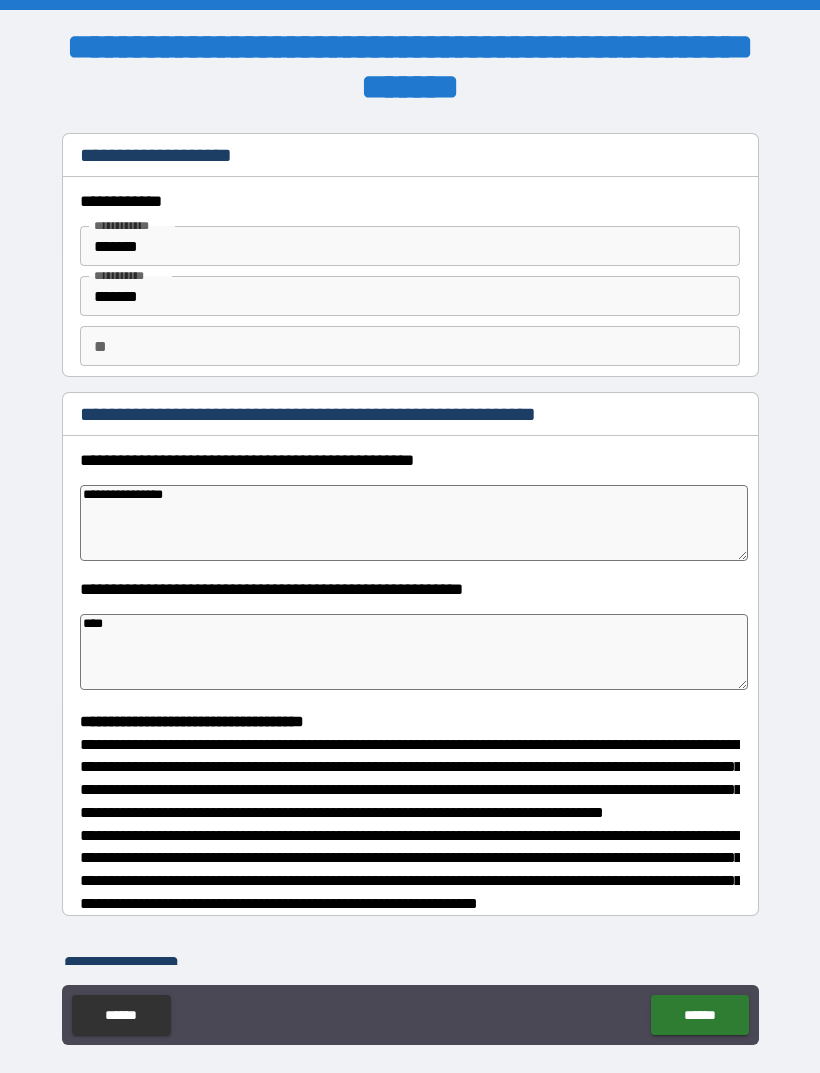 type on "**********" 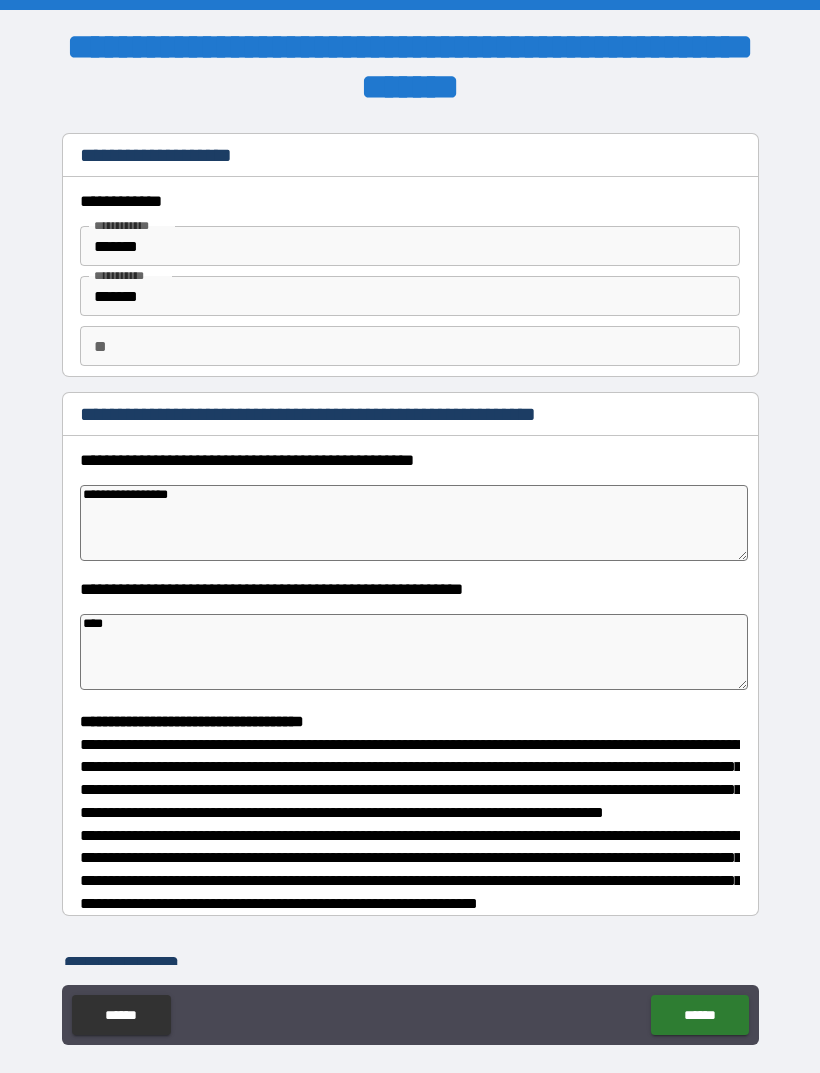 type on "*" 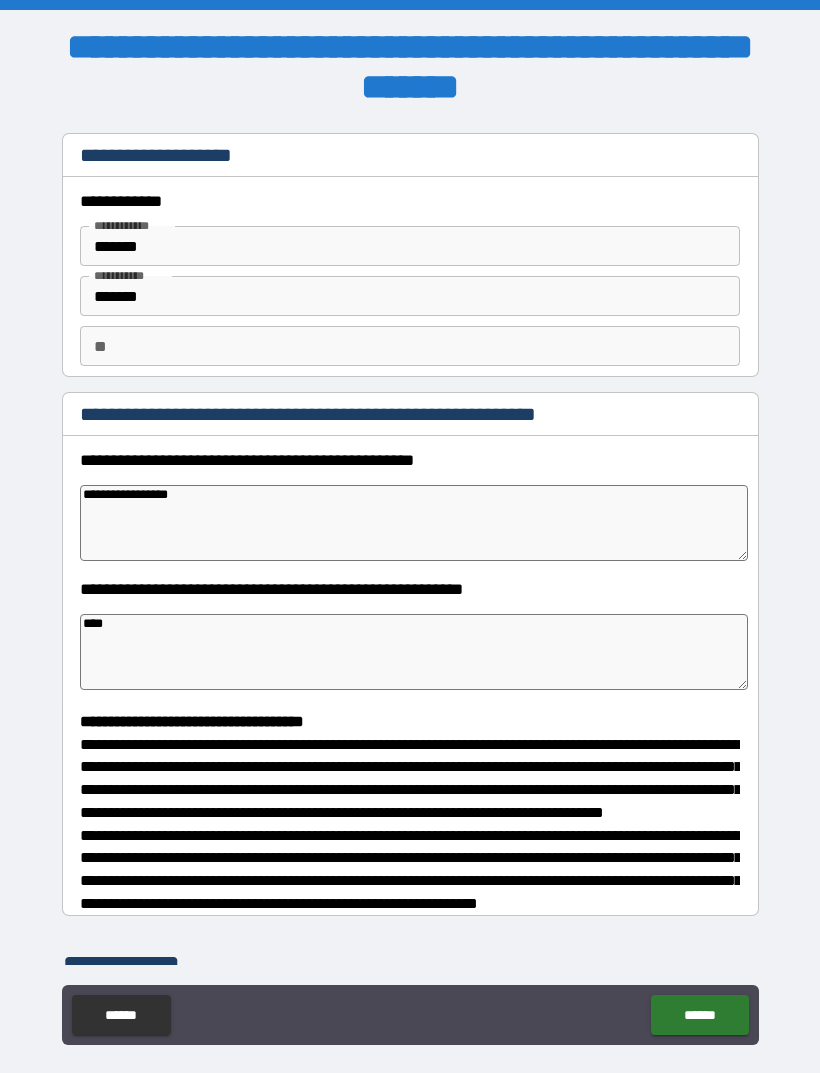 type on "**********" 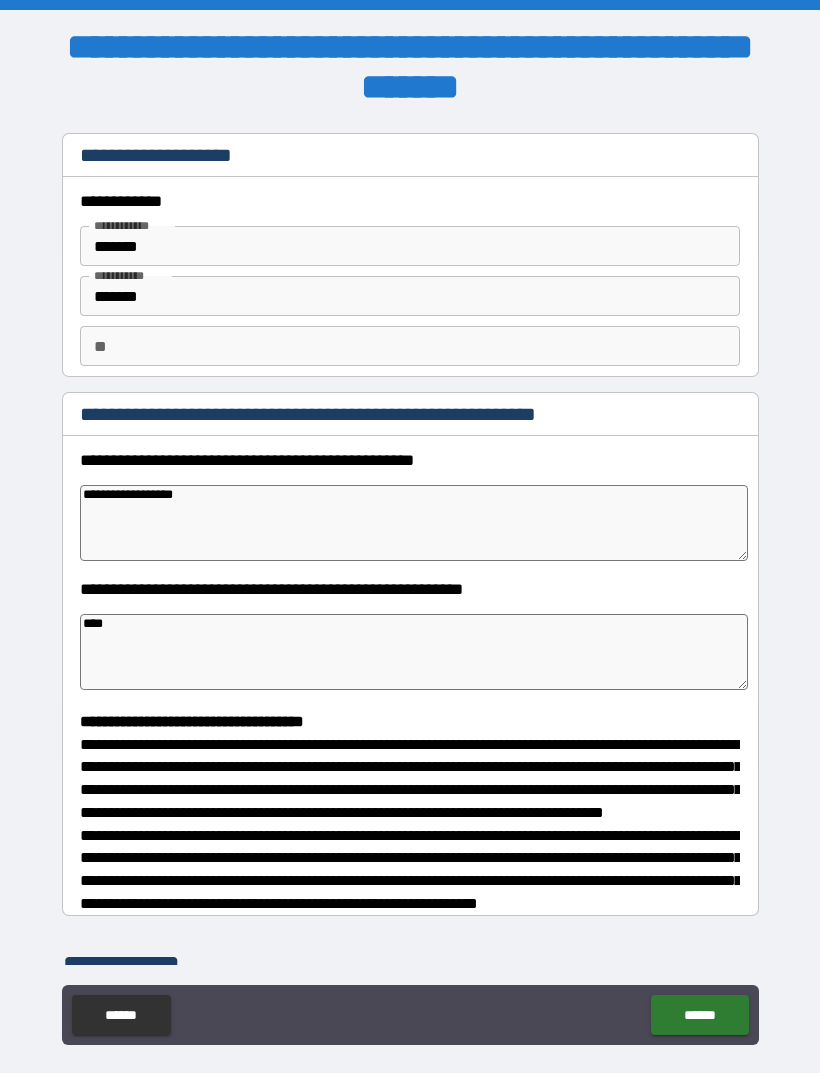 type on "*" 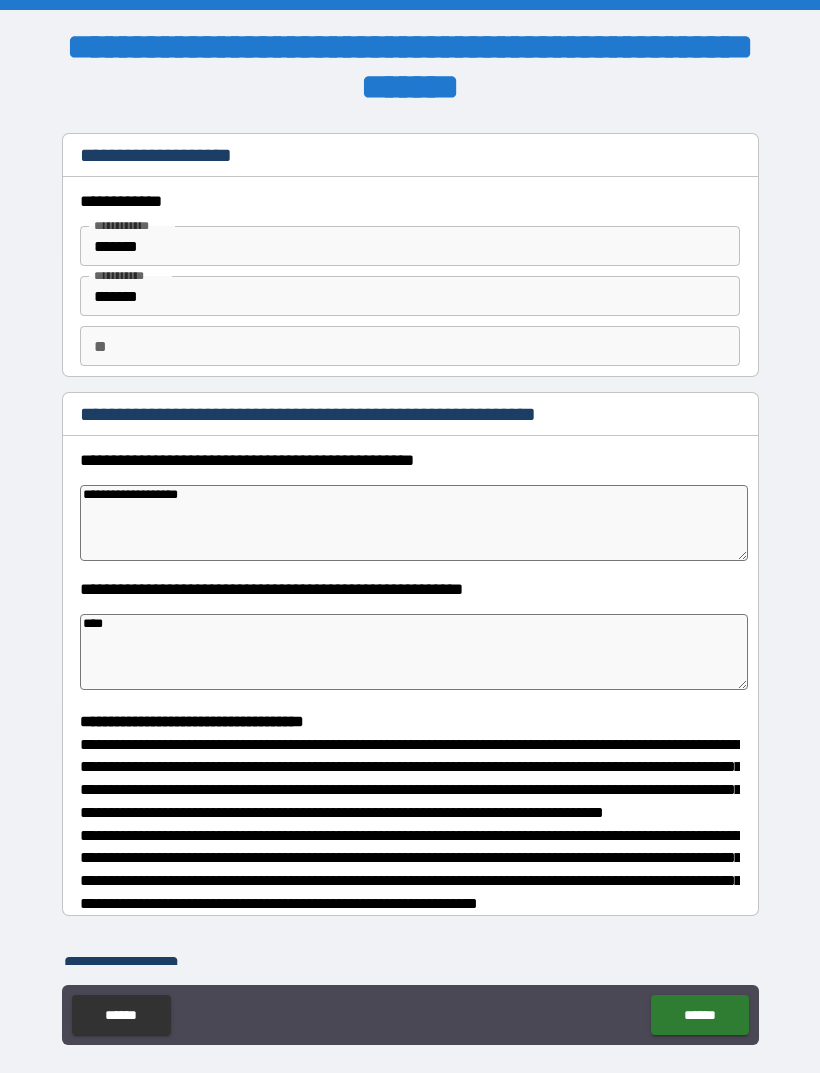 type on "*" 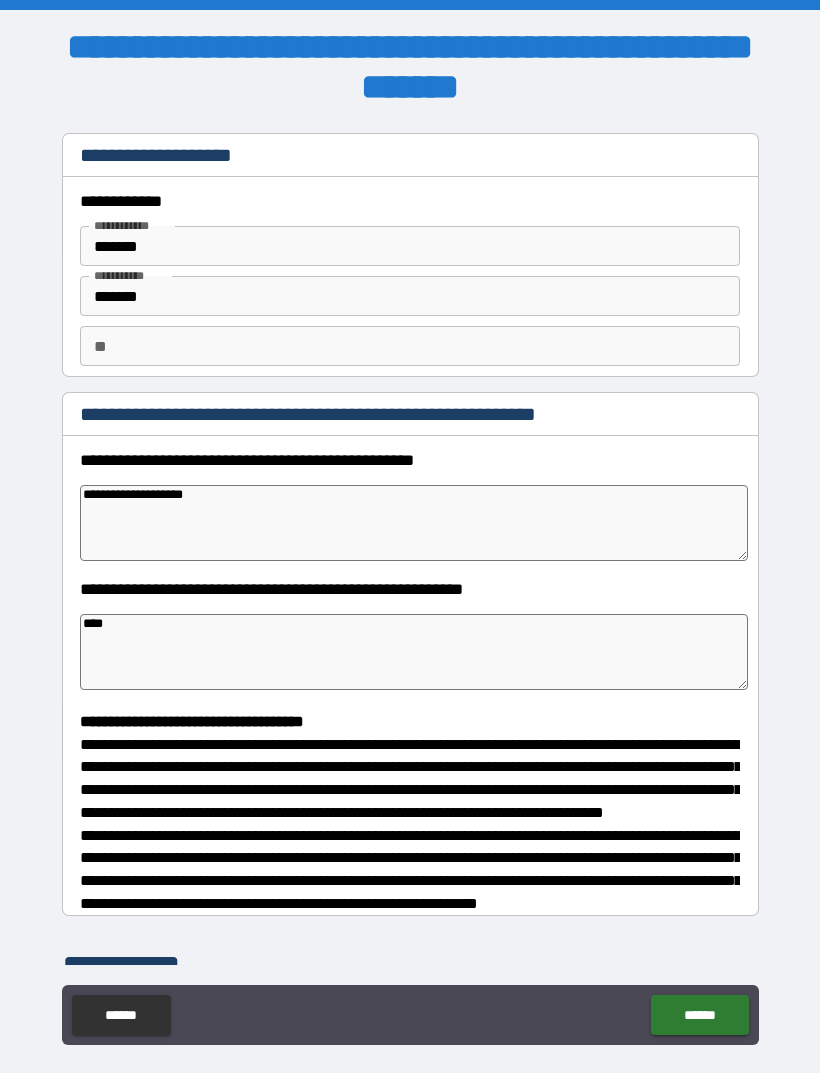 type on "*" 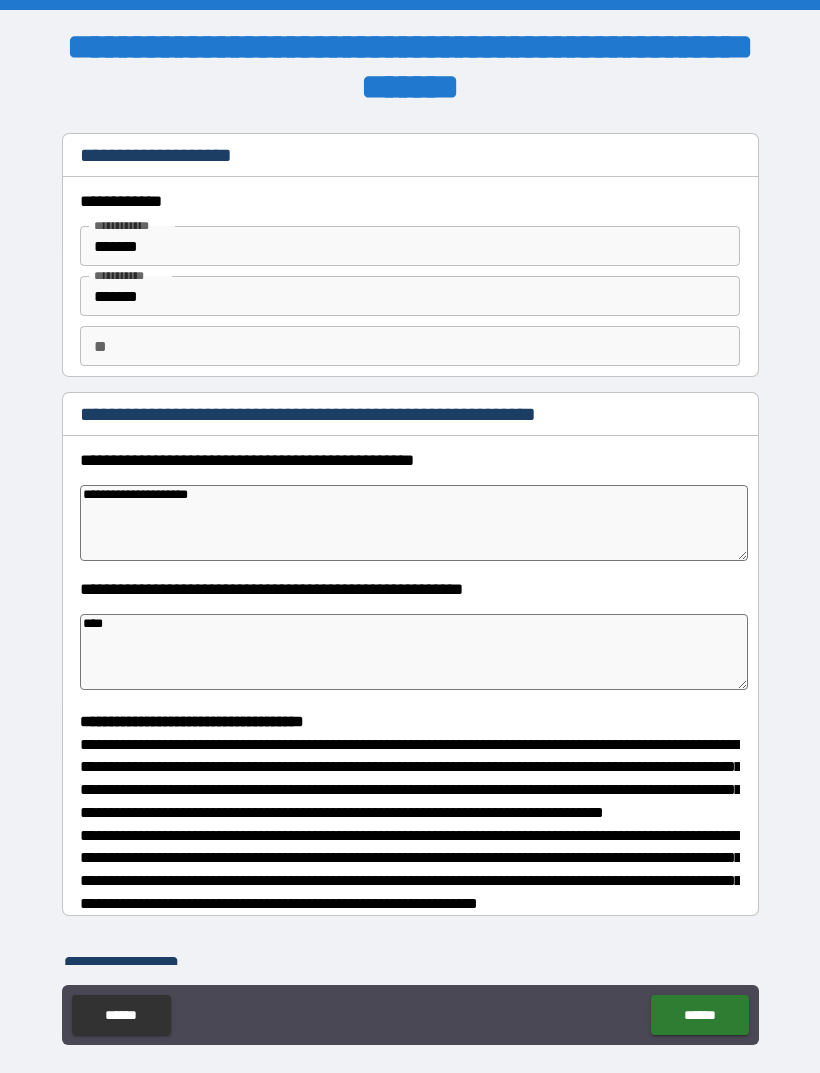 type on "*" 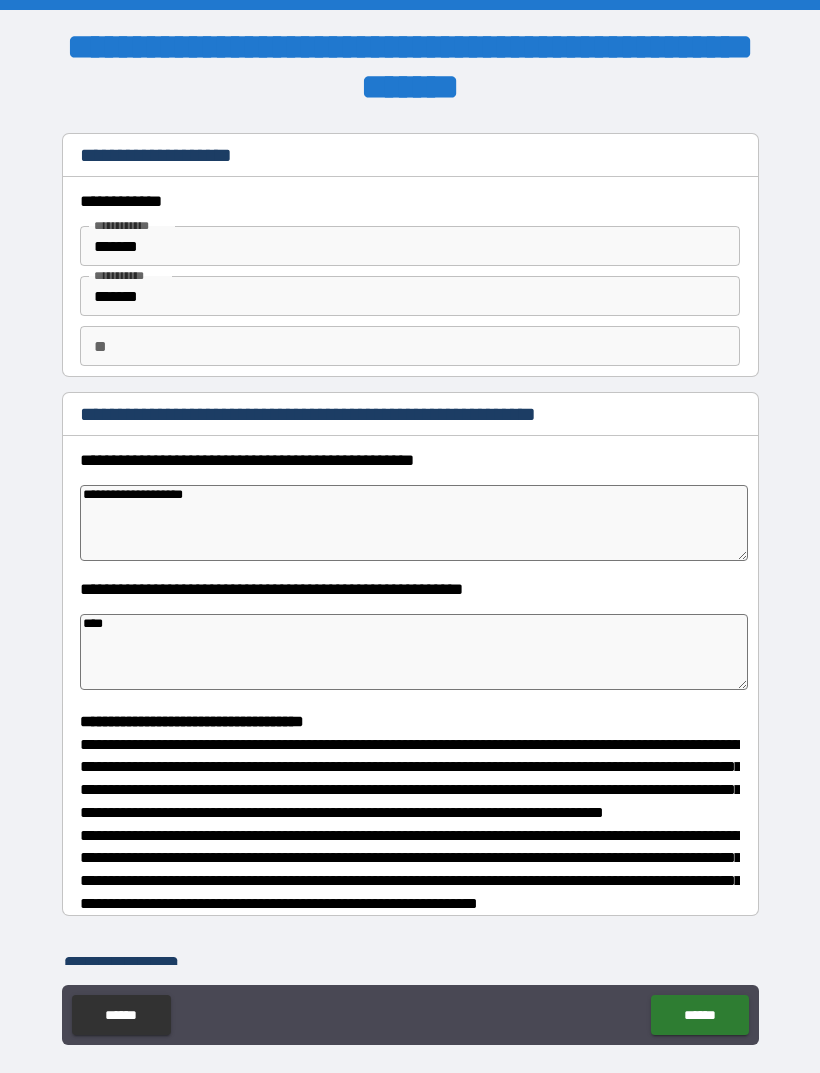 type on "*" 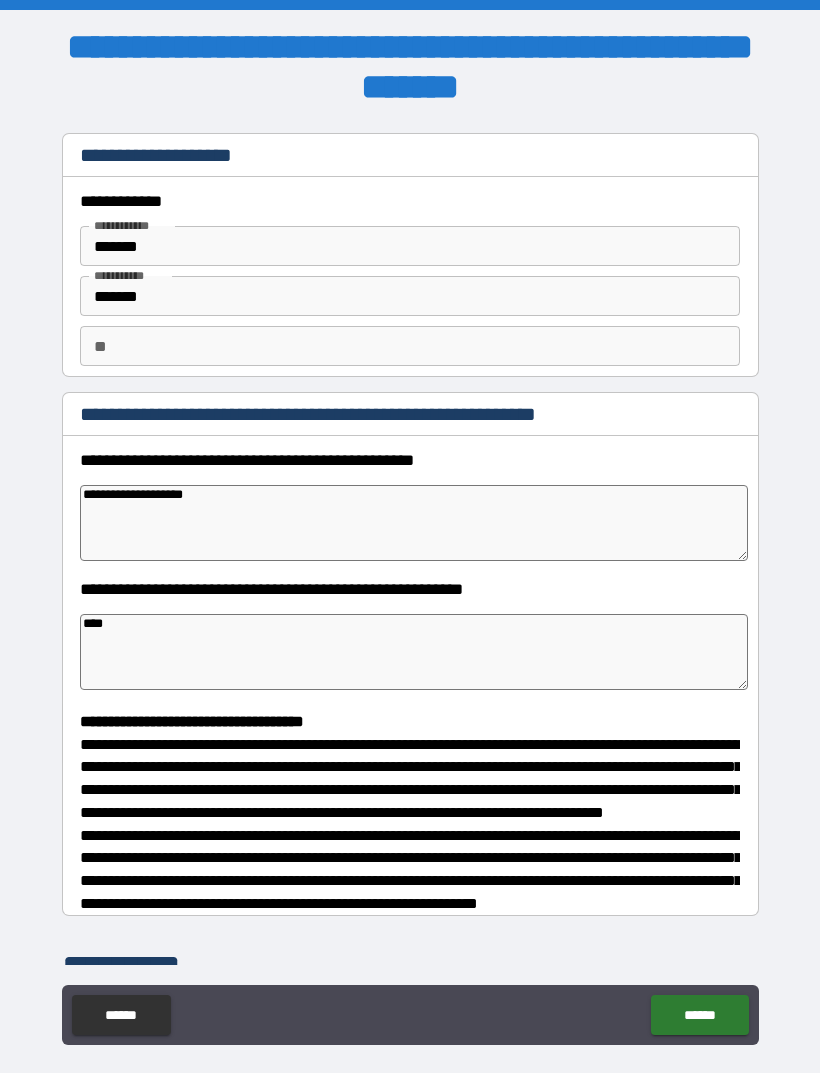 type on "**********" 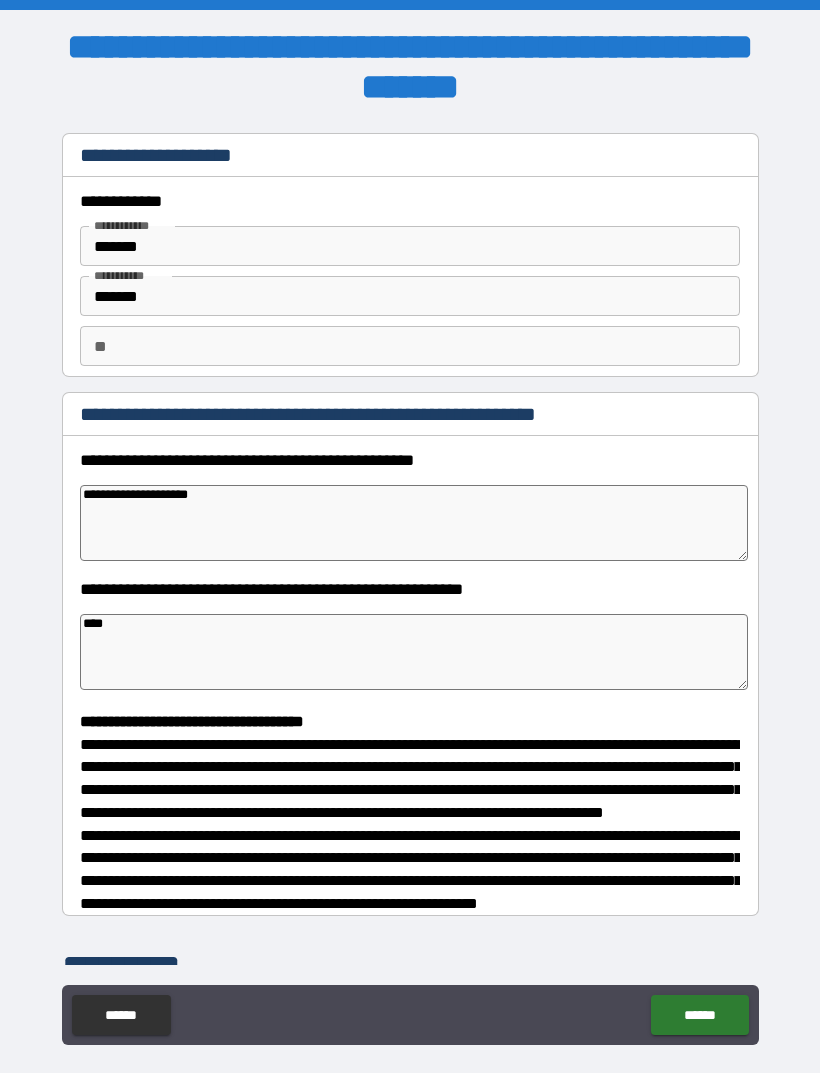 type on "*" 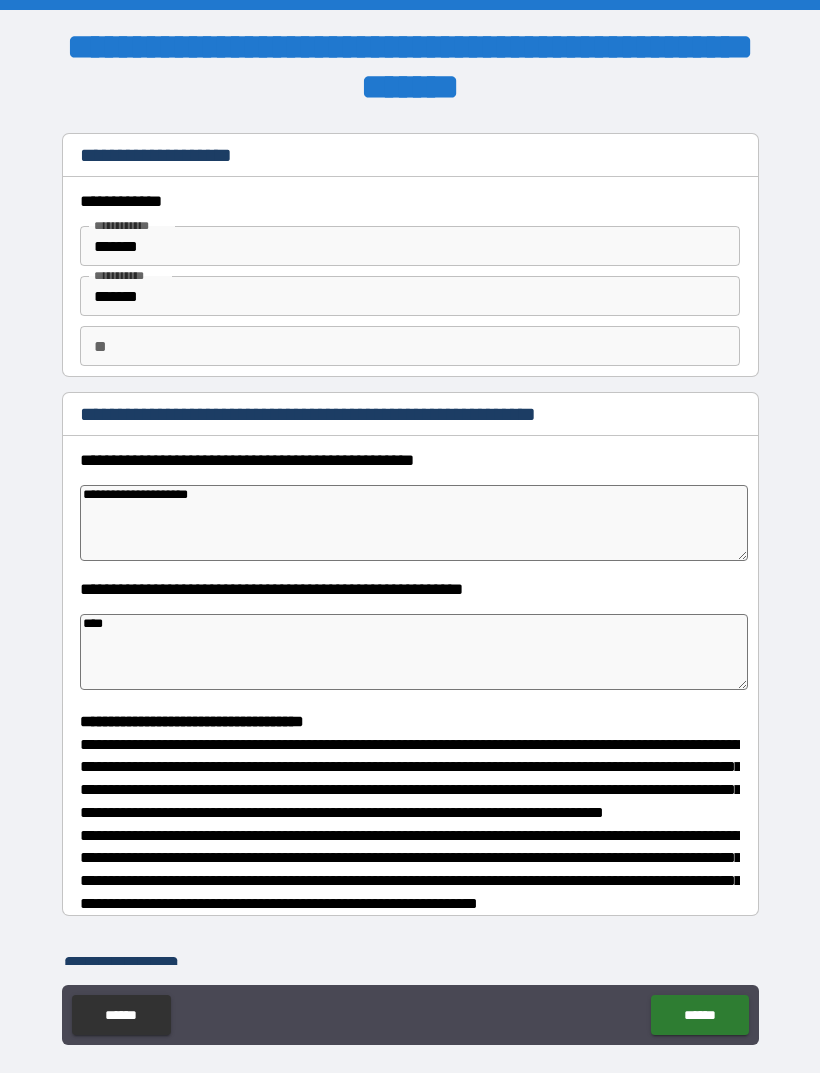 type on "**********" 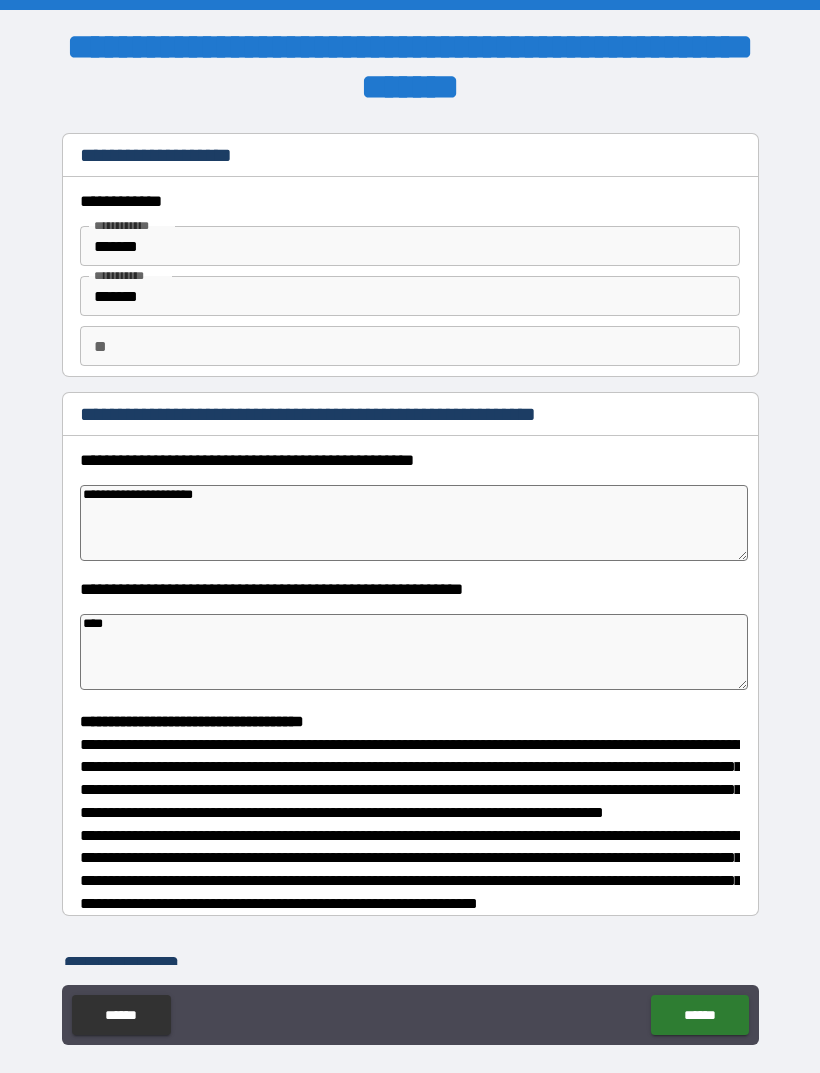 type on "*" 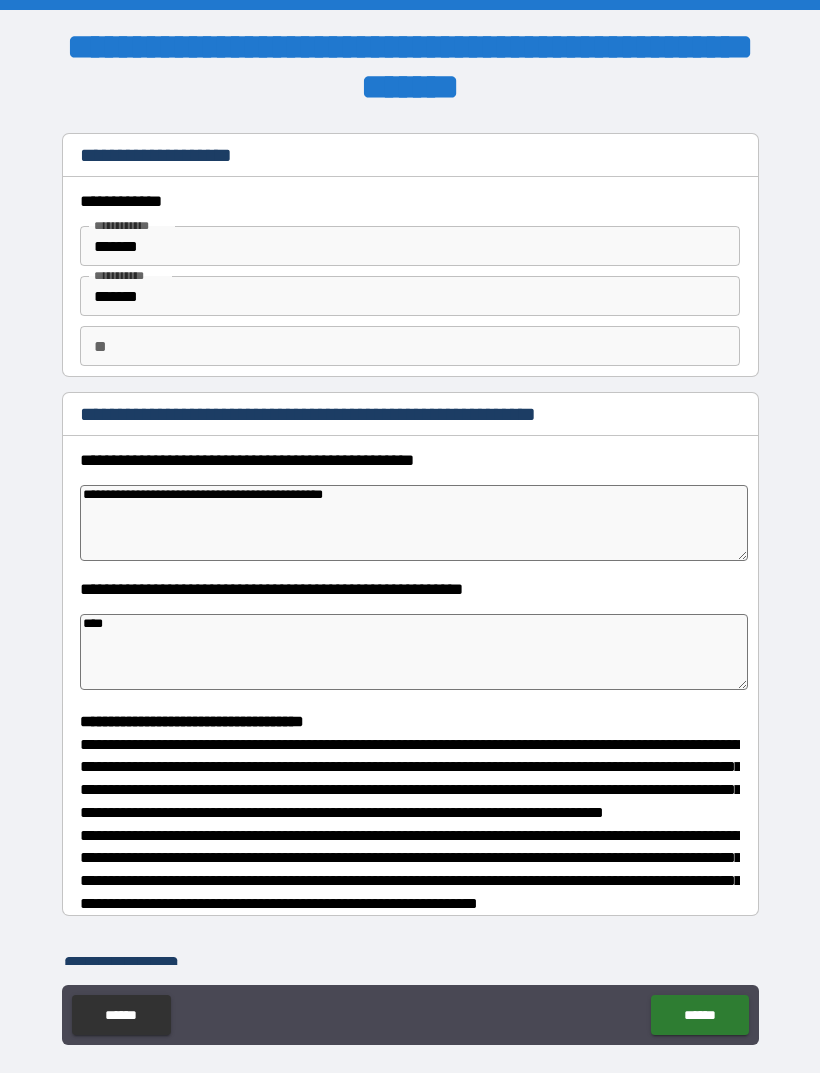 click on "***" at bounding box center (414, 652) 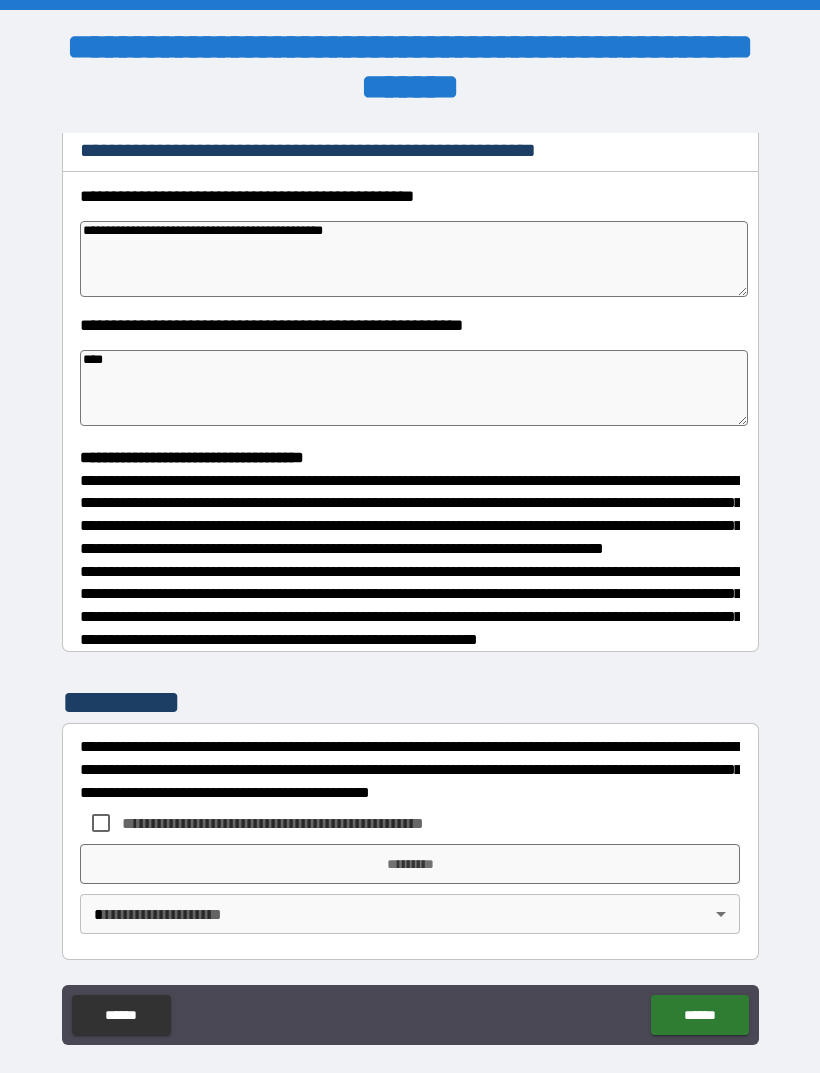 scroll, scrollTop: 302, scrollLeft: 0, axis: vertical 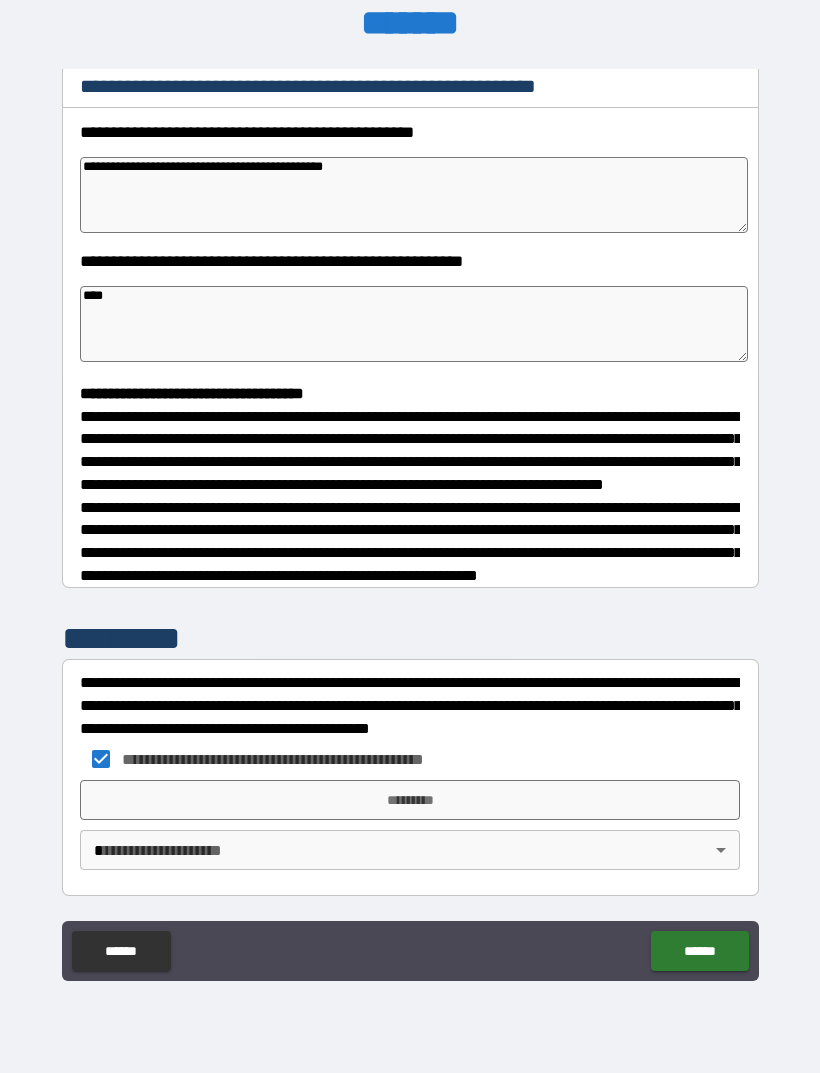 click on "*********" at bounding box center (410, 800) 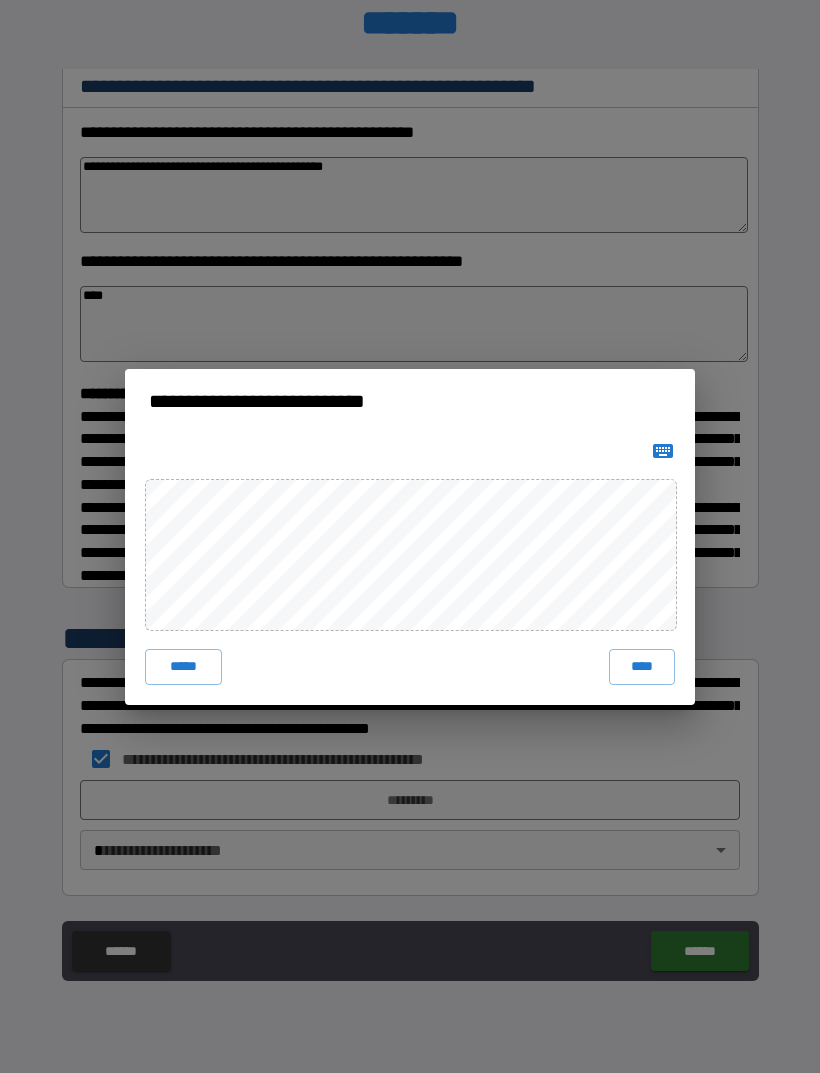 click on "****" at bounding box center [642, 667] 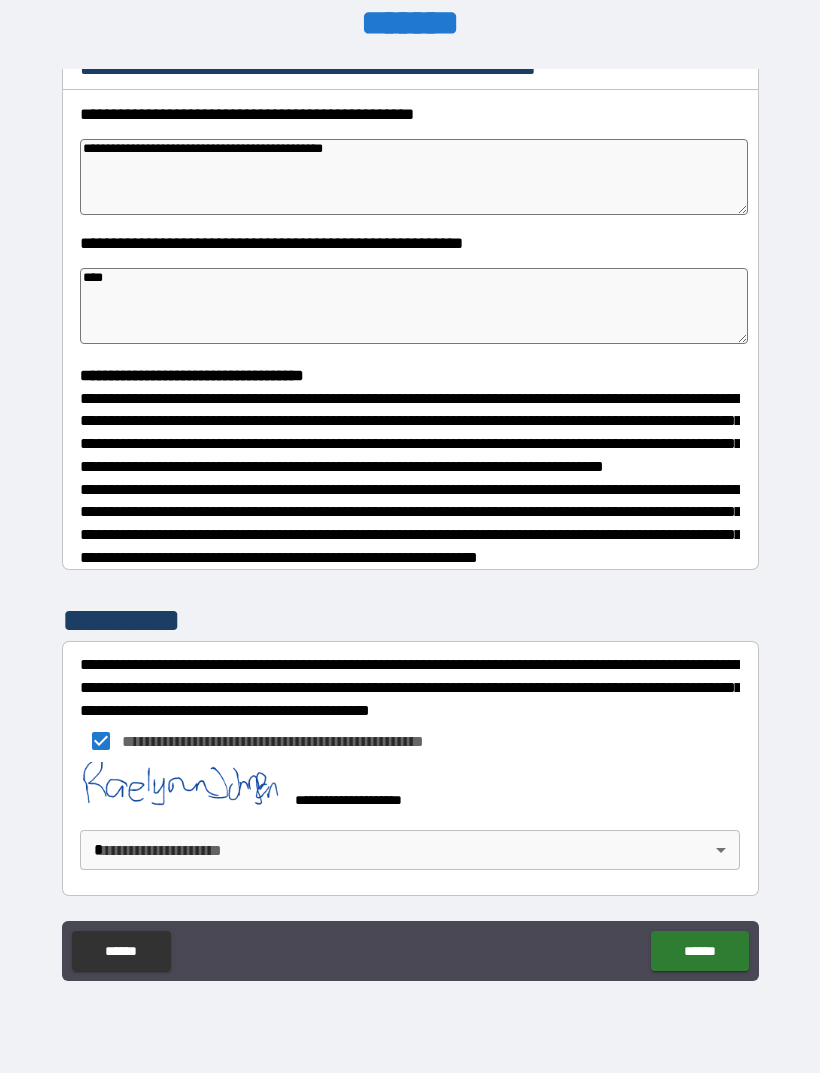 click on "******" at bounding box center (699, 951) 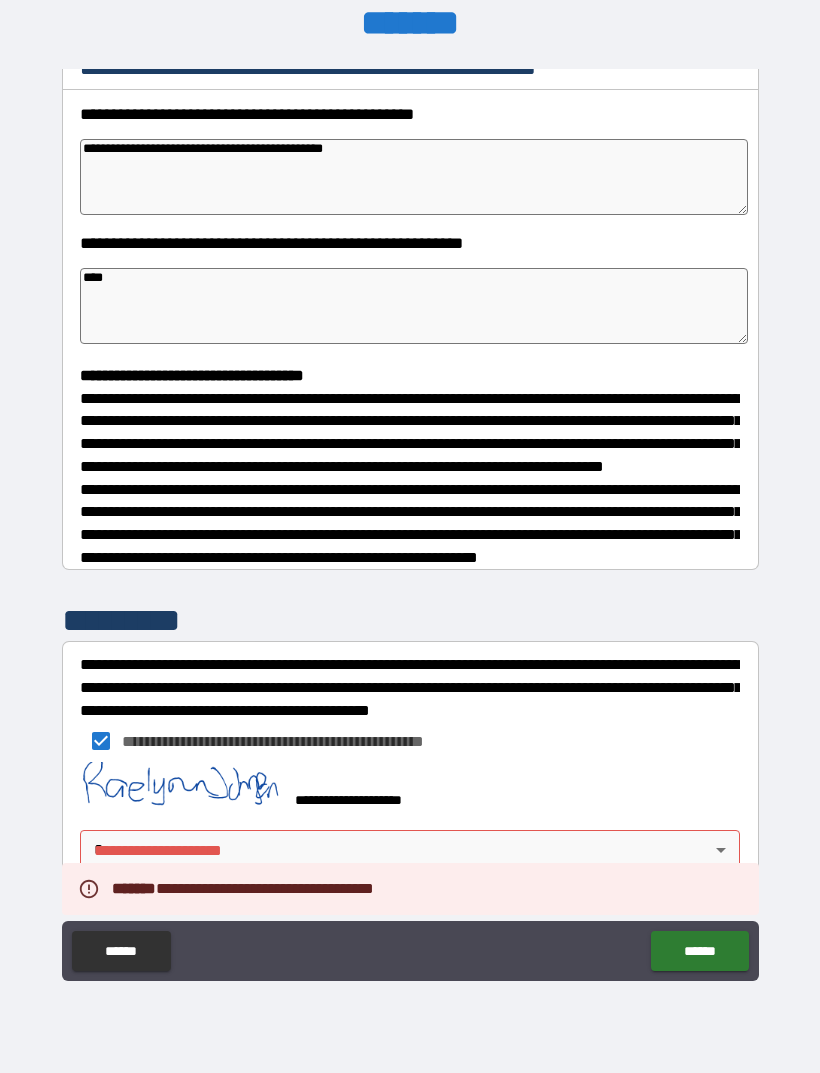 scroll, scrollTop: 319, scrollLeft: 0, axis: vertical 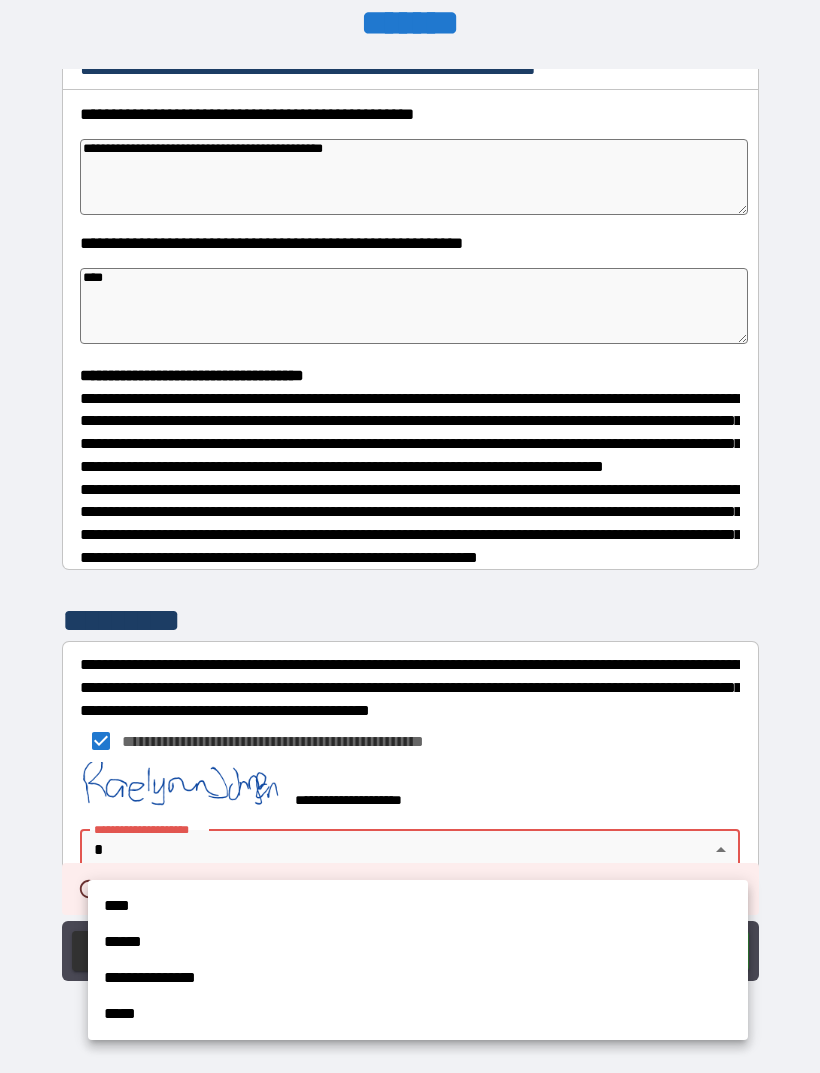 click on "****" at bounding box center (418, 906) 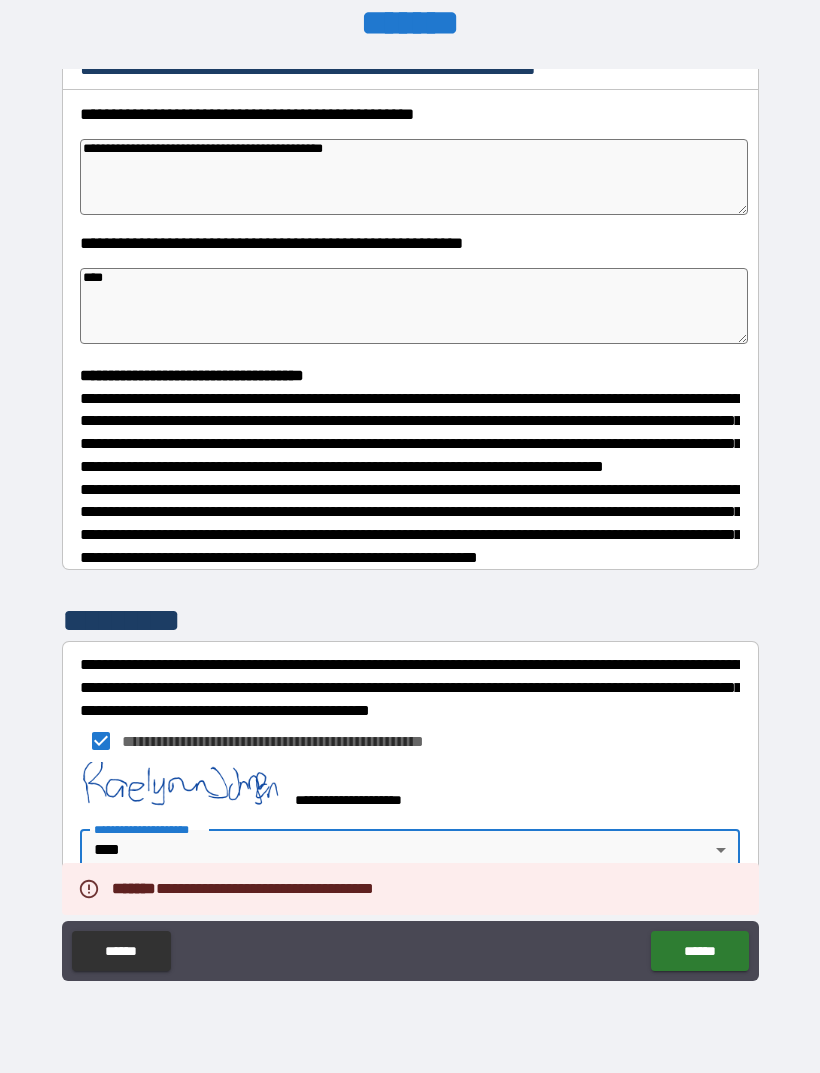 click on "******" at bounding box center (699, 951) 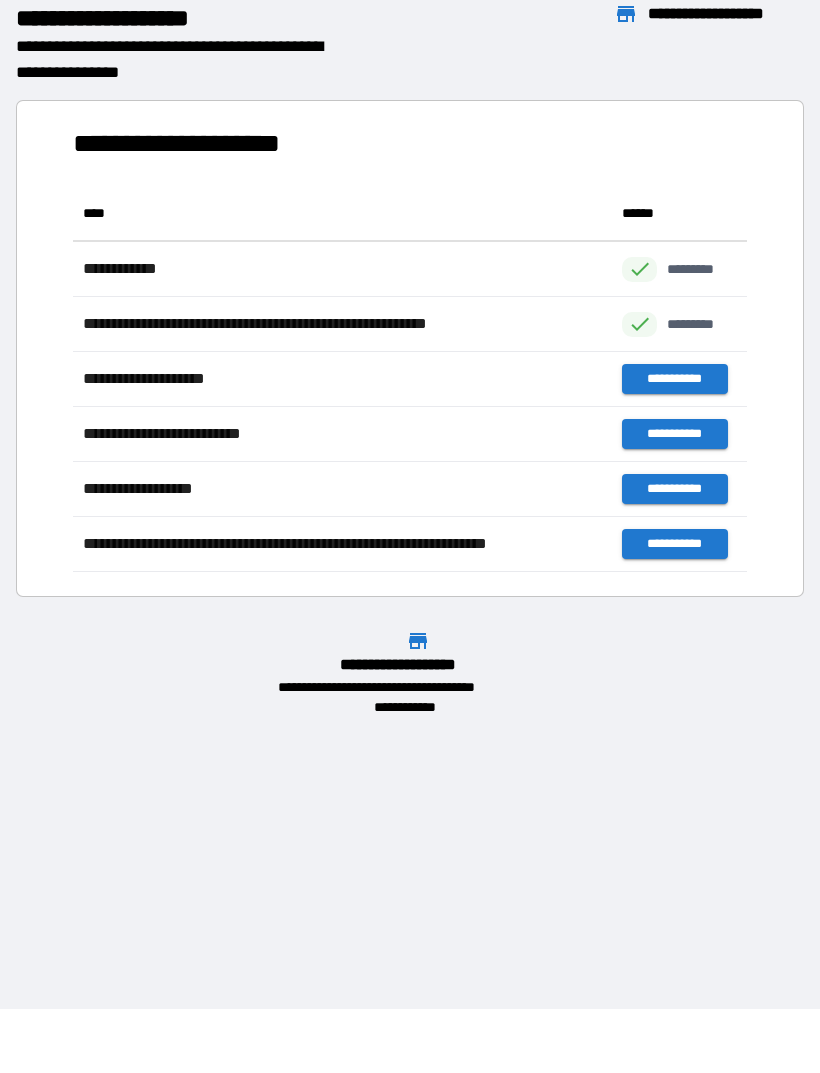 scroll, scrollTop: 1, scrollLeft: 1, axis: both 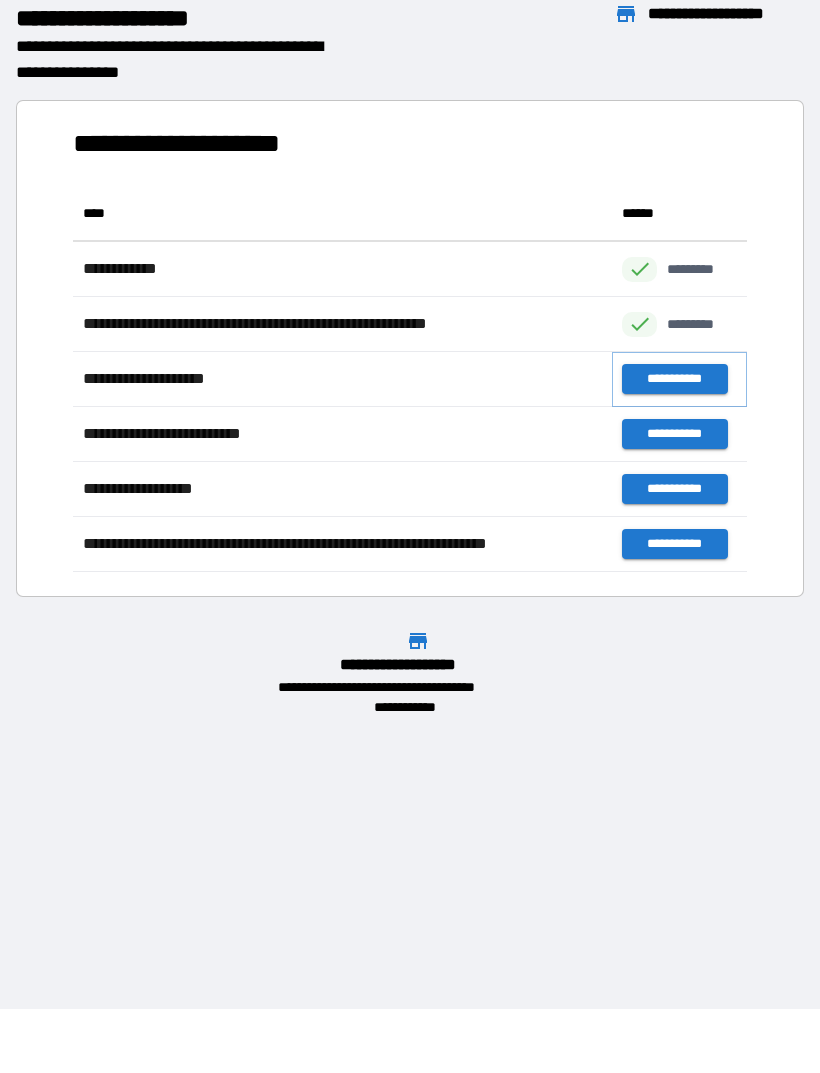 click on "**********" at bounding box center (674, 379) 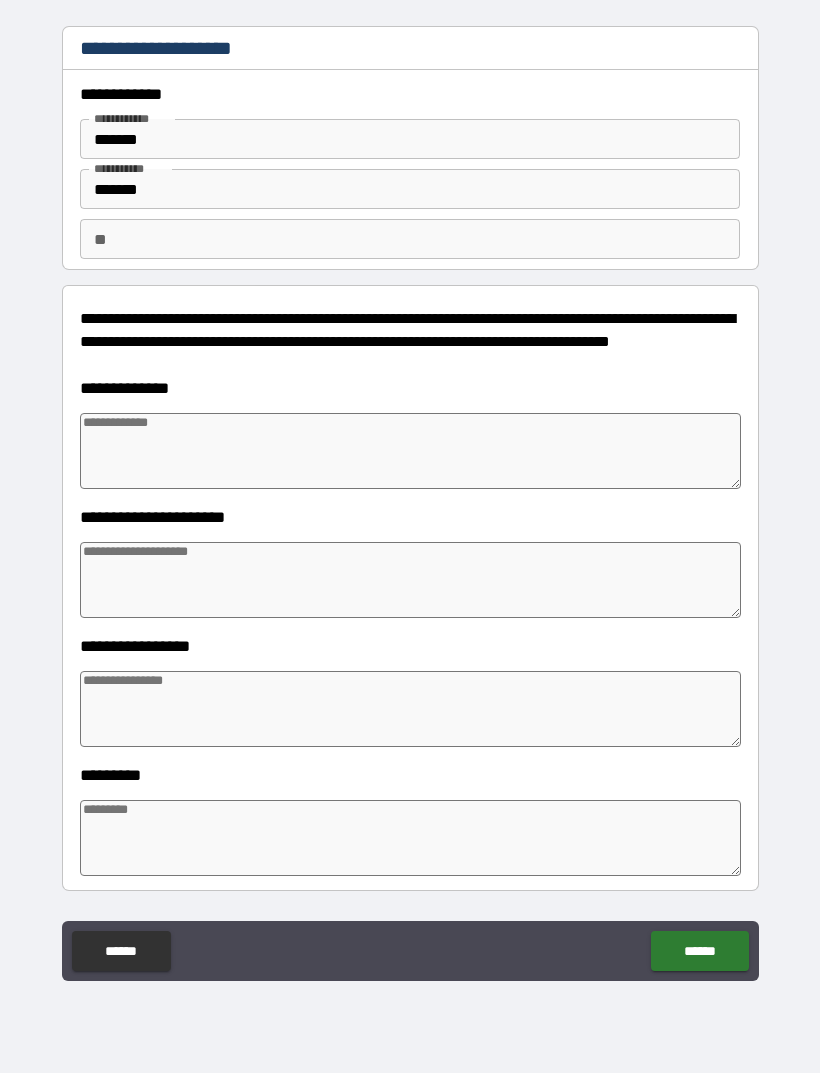 click at bounding box center [410, 451] 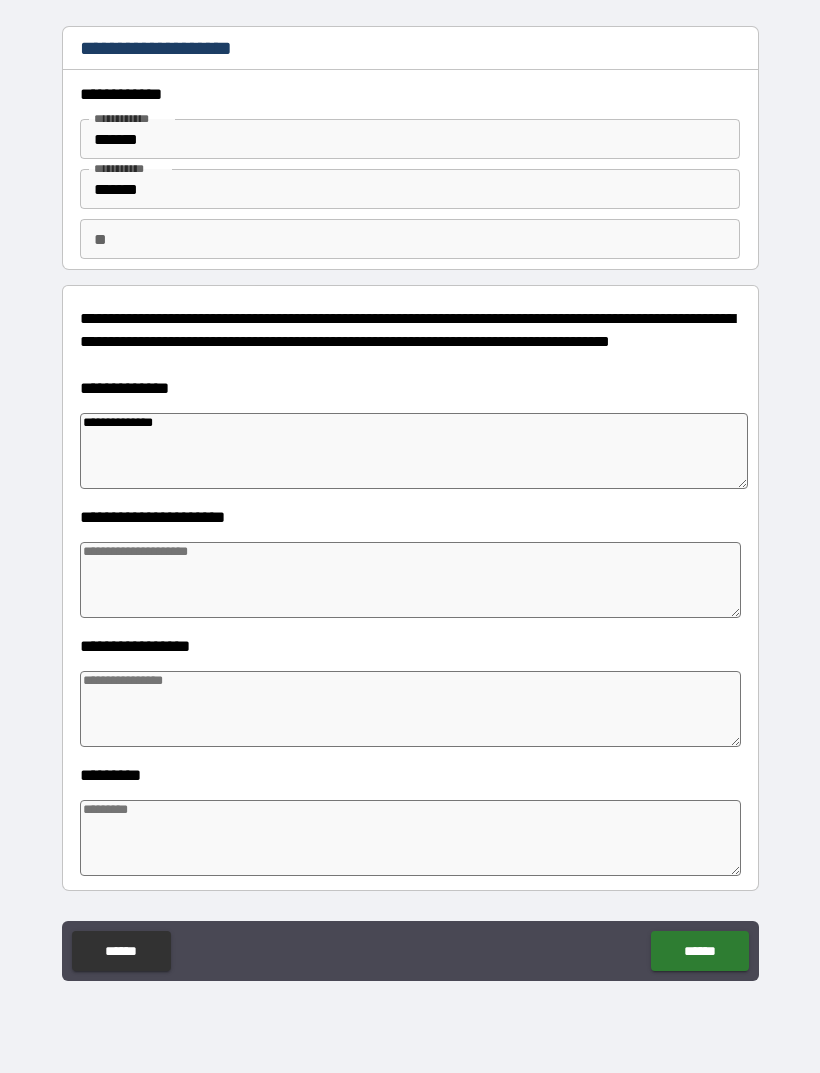 click at bounding box center (410, 580) 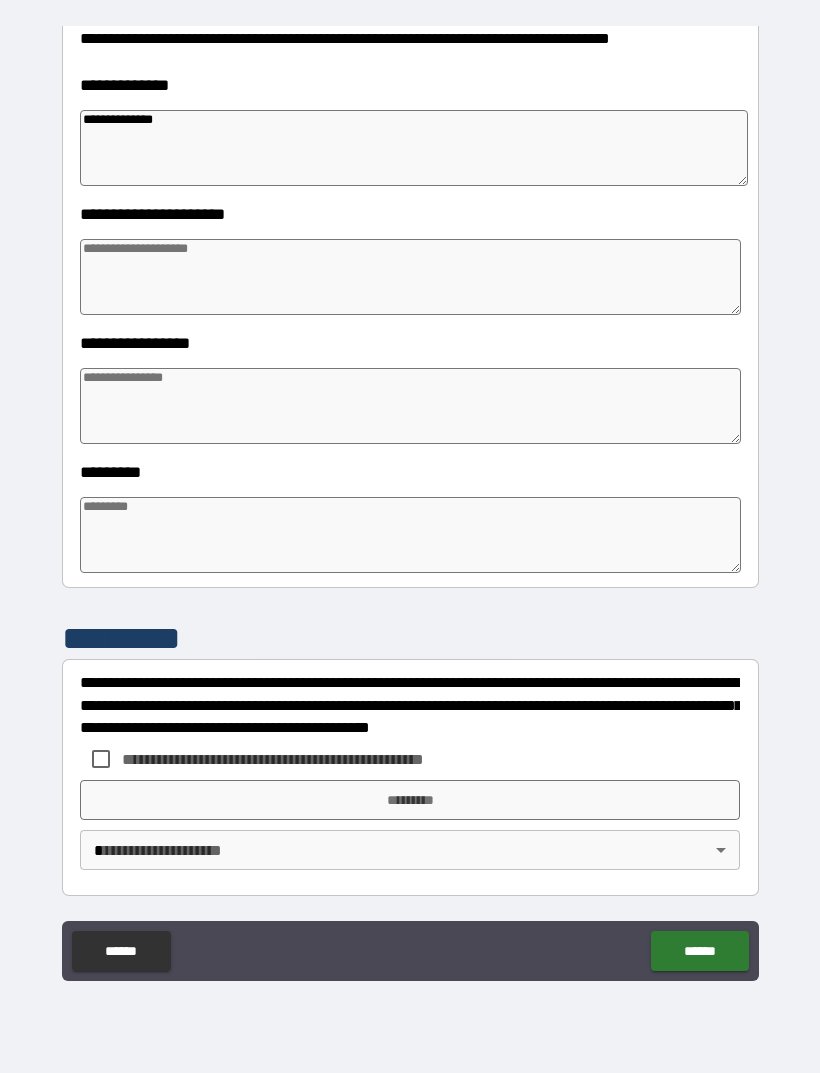 scroll, scrollTop: 303, scrollLeft: 0, axis: vertical 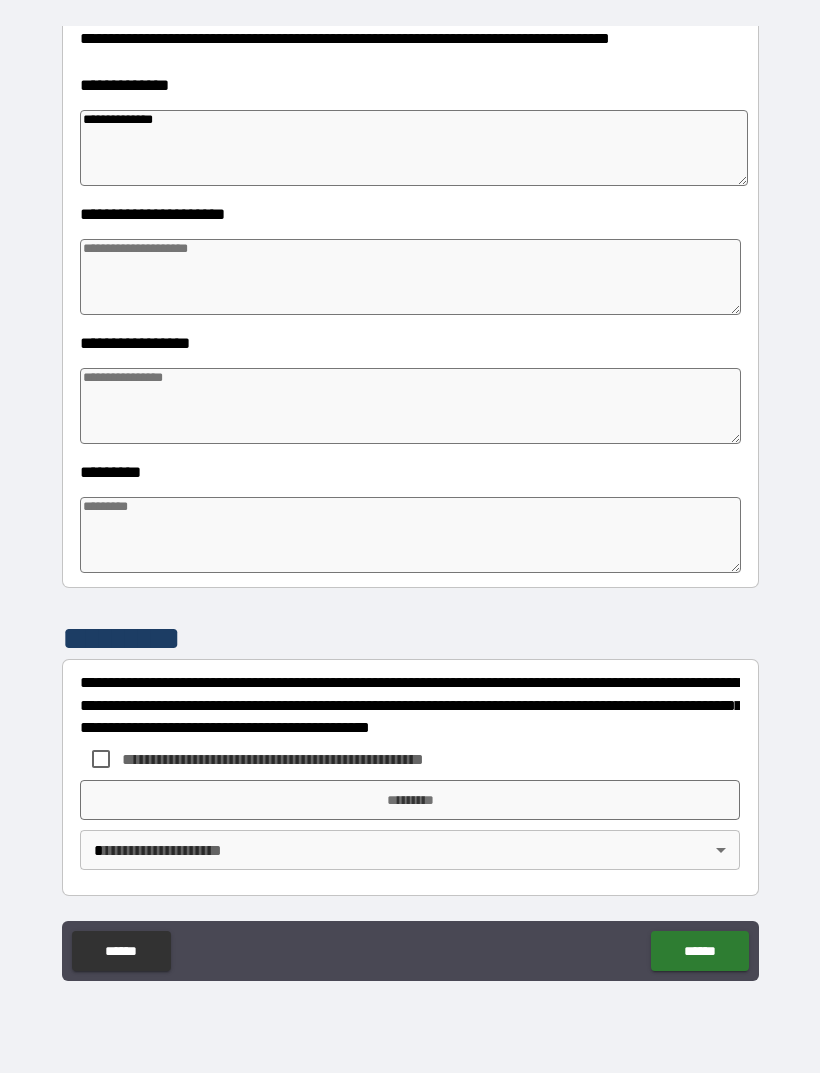 click at bounding box center (410, 535) 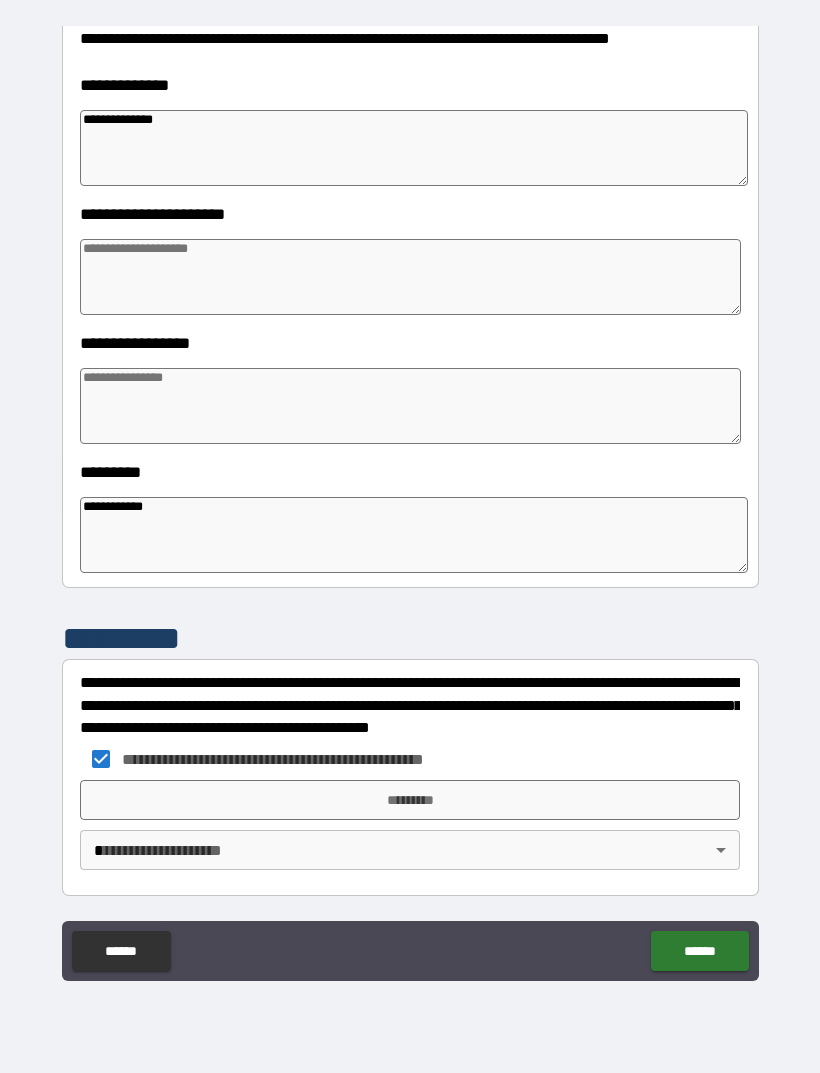 click on "**********" at bounding box center (410, 504) 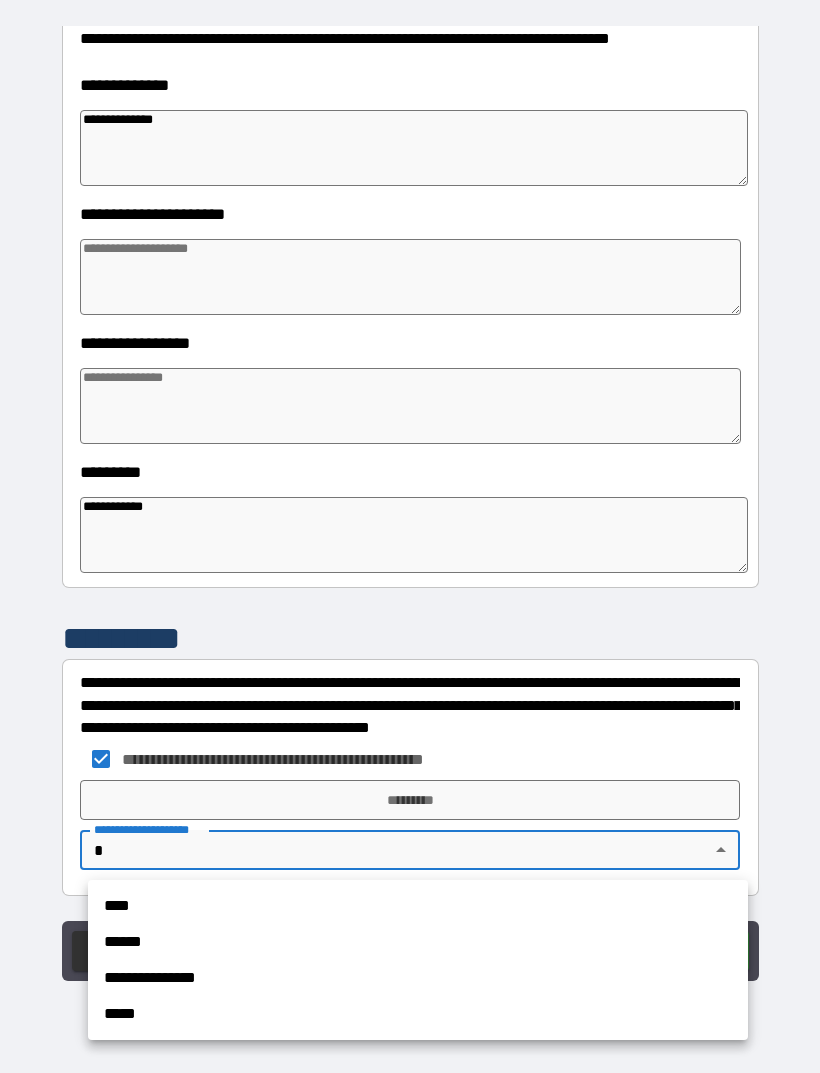 click on "****" at bounding box center (418, 906) 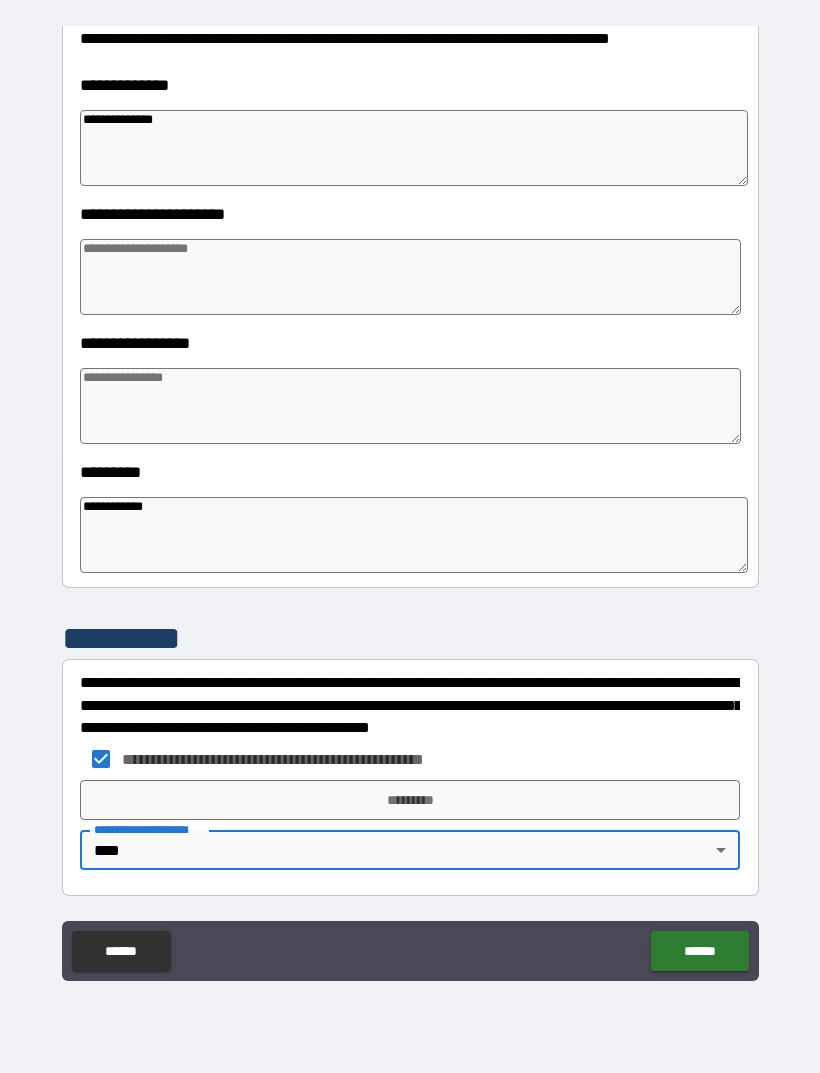 click on "*********" at bounding box center (410, 800) 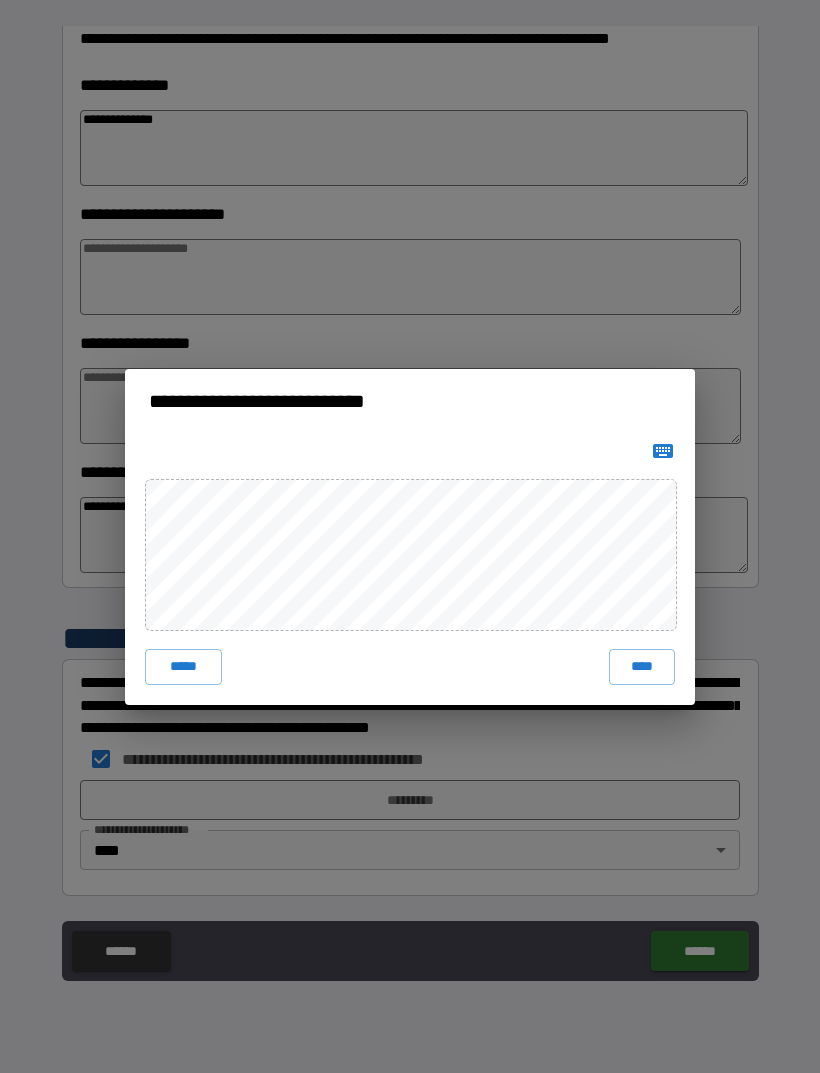 click on "****" at bounding box center (642, 667) 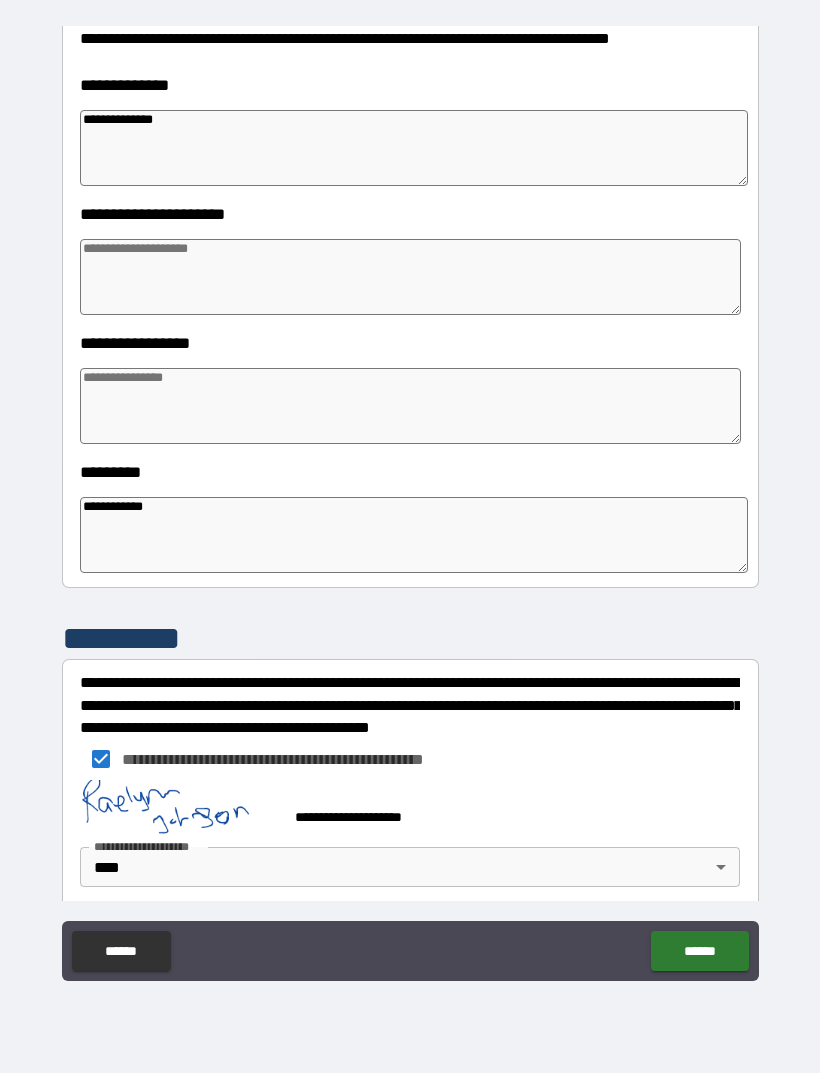 scroll, scrollTop: 293, scrollLeft: 0, axis: vertical 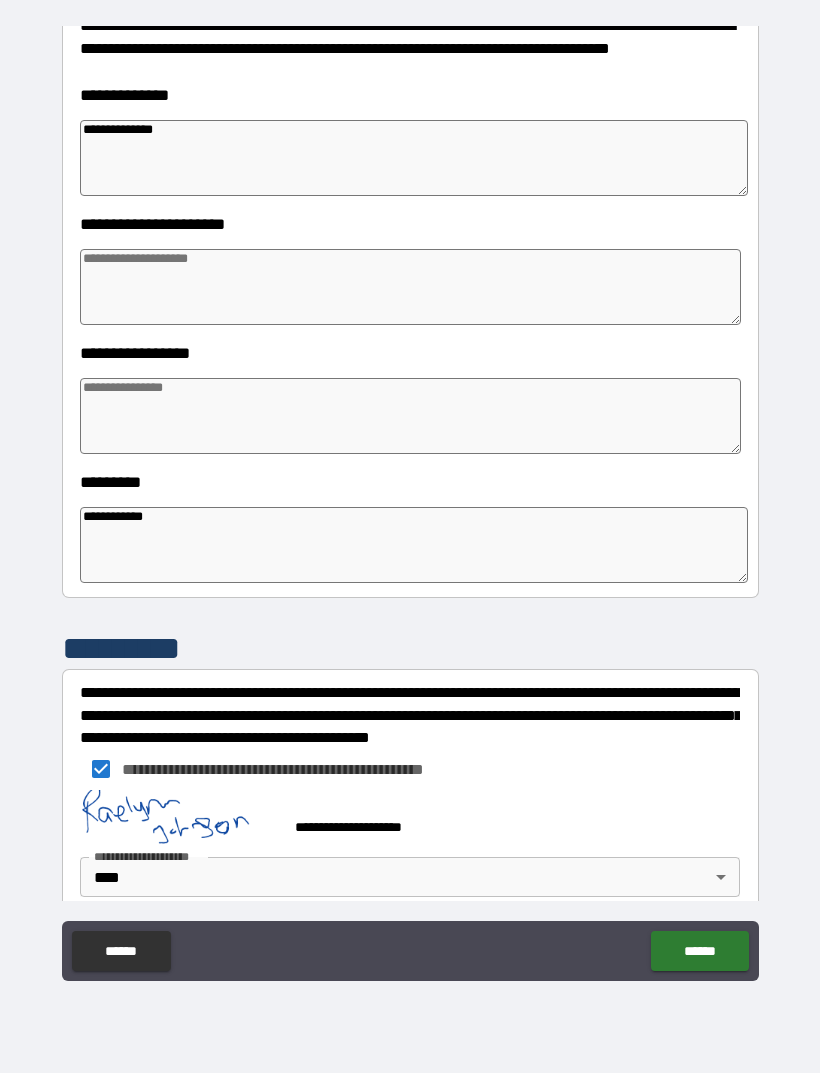click on "******" at bounding box center (699, 951) 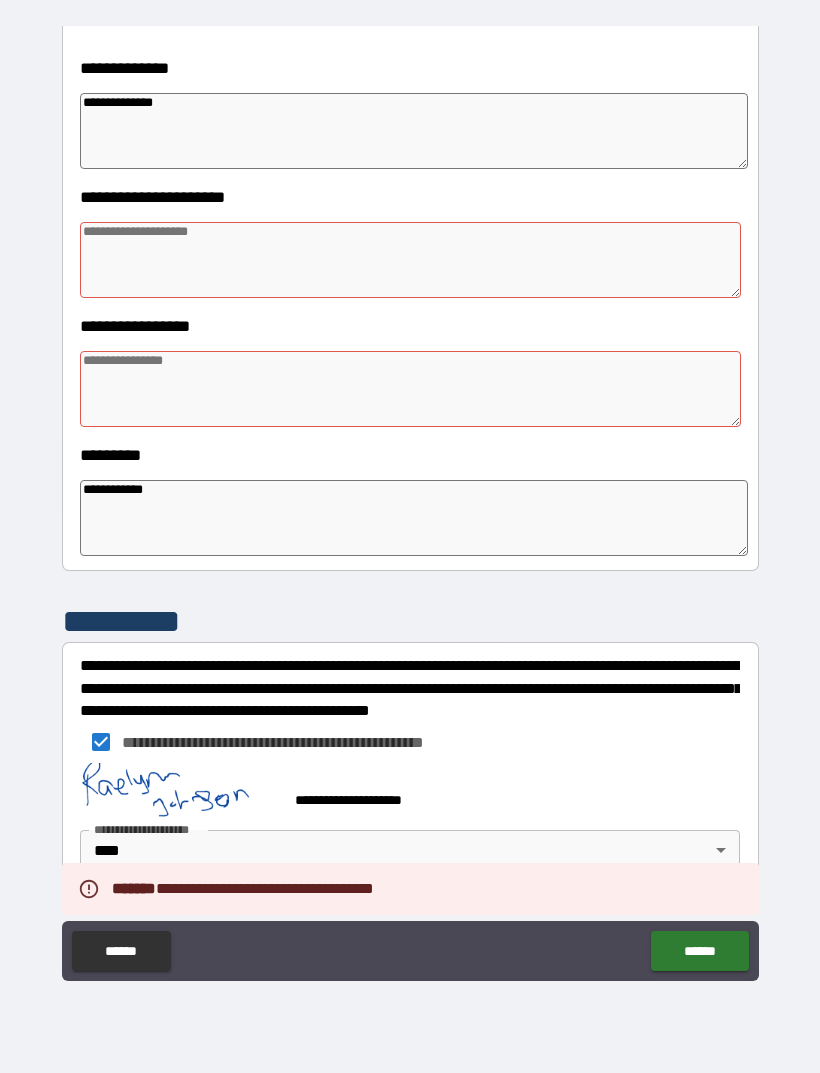 scroll, scrollTop: 320, scrollLeft: 0, axis: vertical 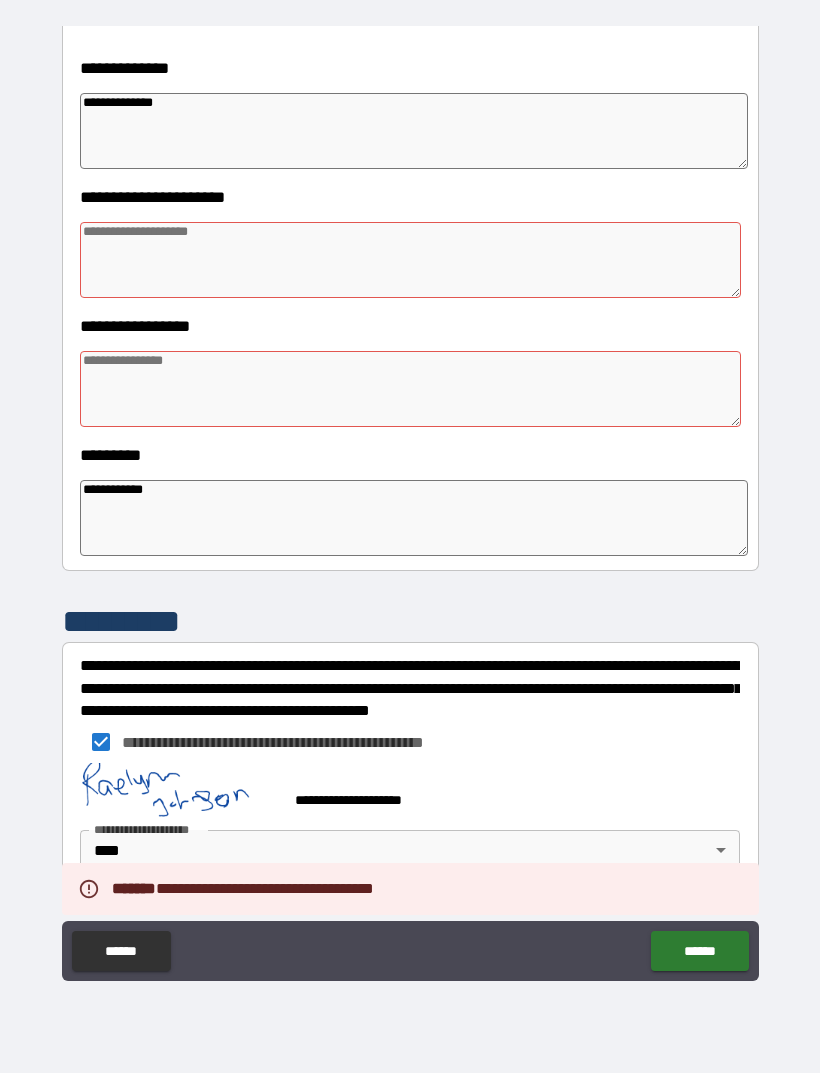 click at bounding box center (410, 389) 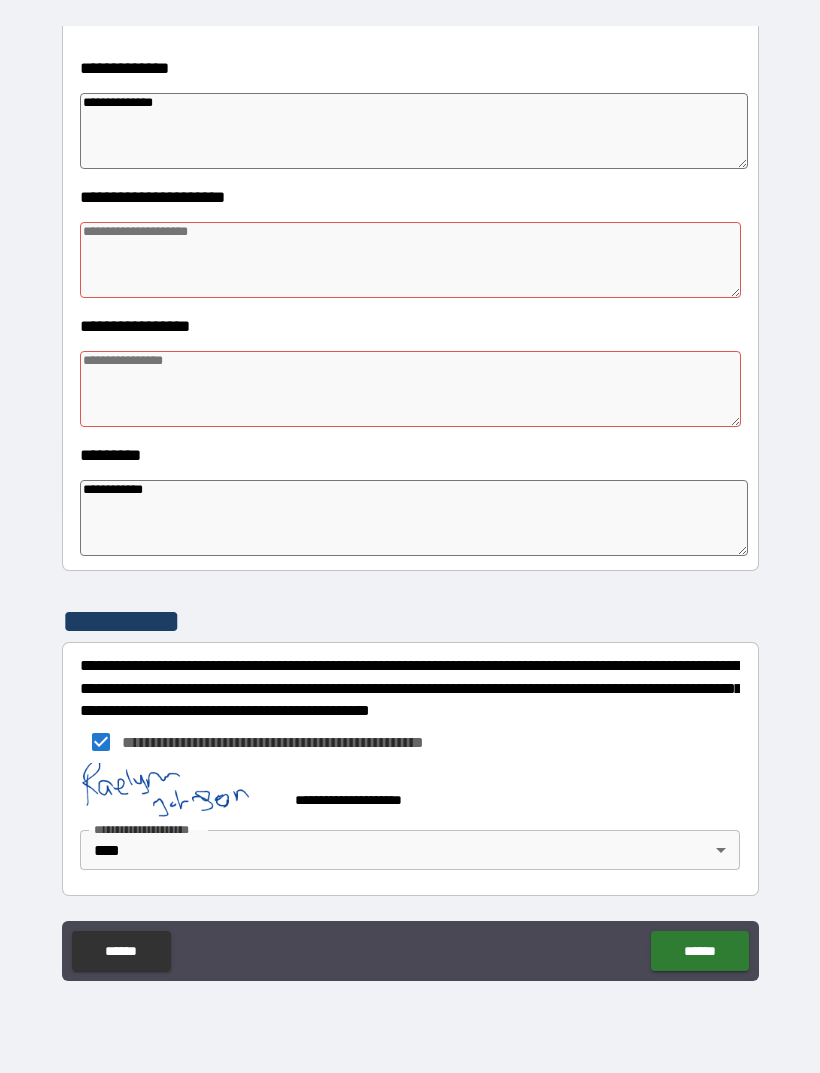 click at bounding box center (410, 389) 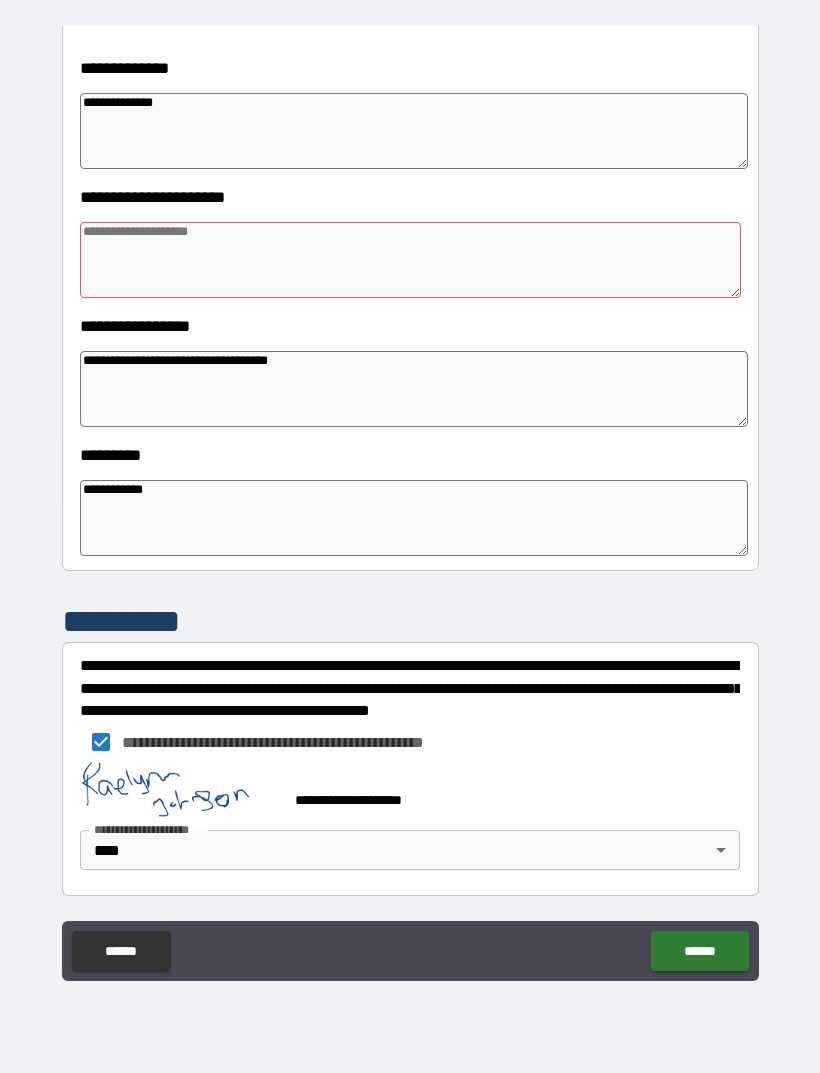 click at bounding box center [410, 260] 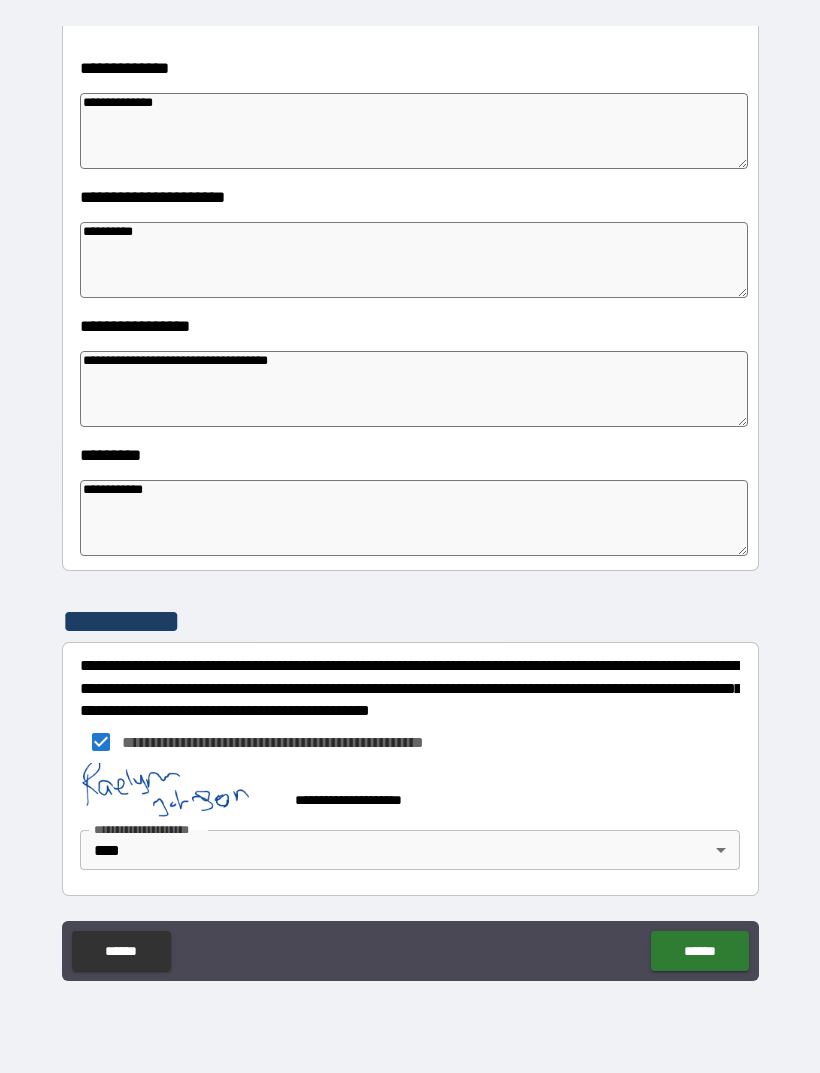 click on "******" at bounding box center [699, 951] 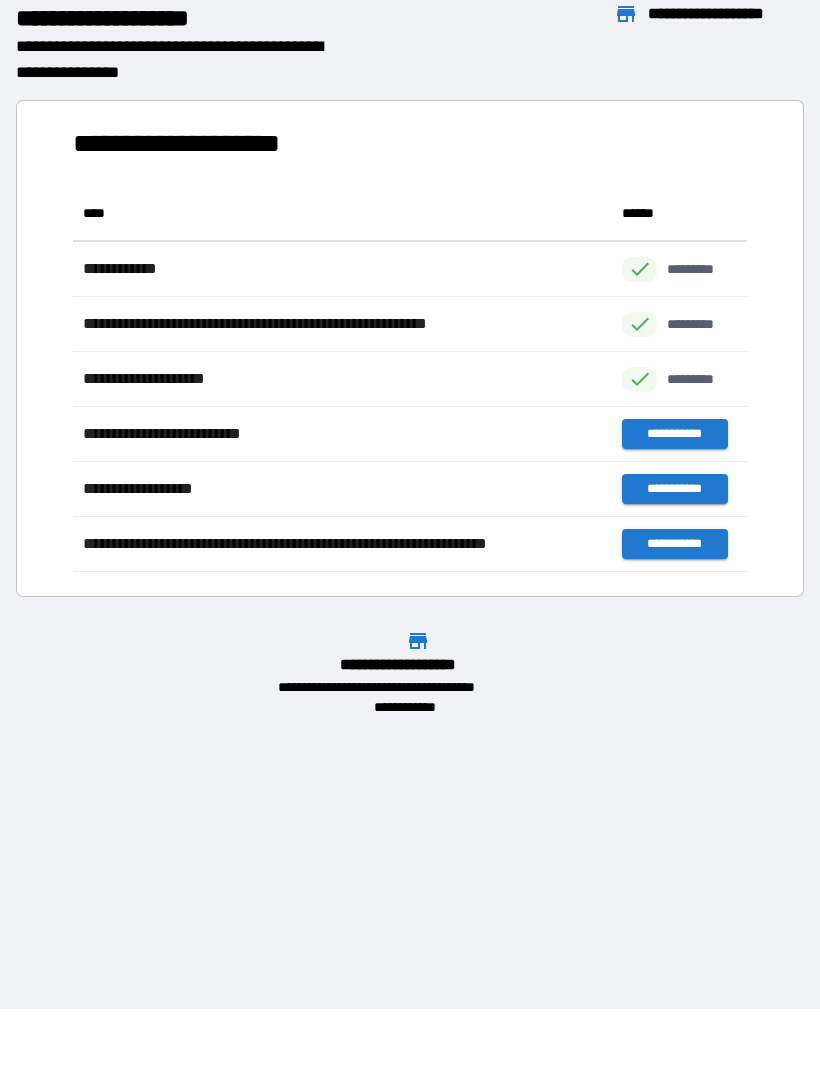 scroll, scrollTop: 1, scrollLeft: 1, axis: both 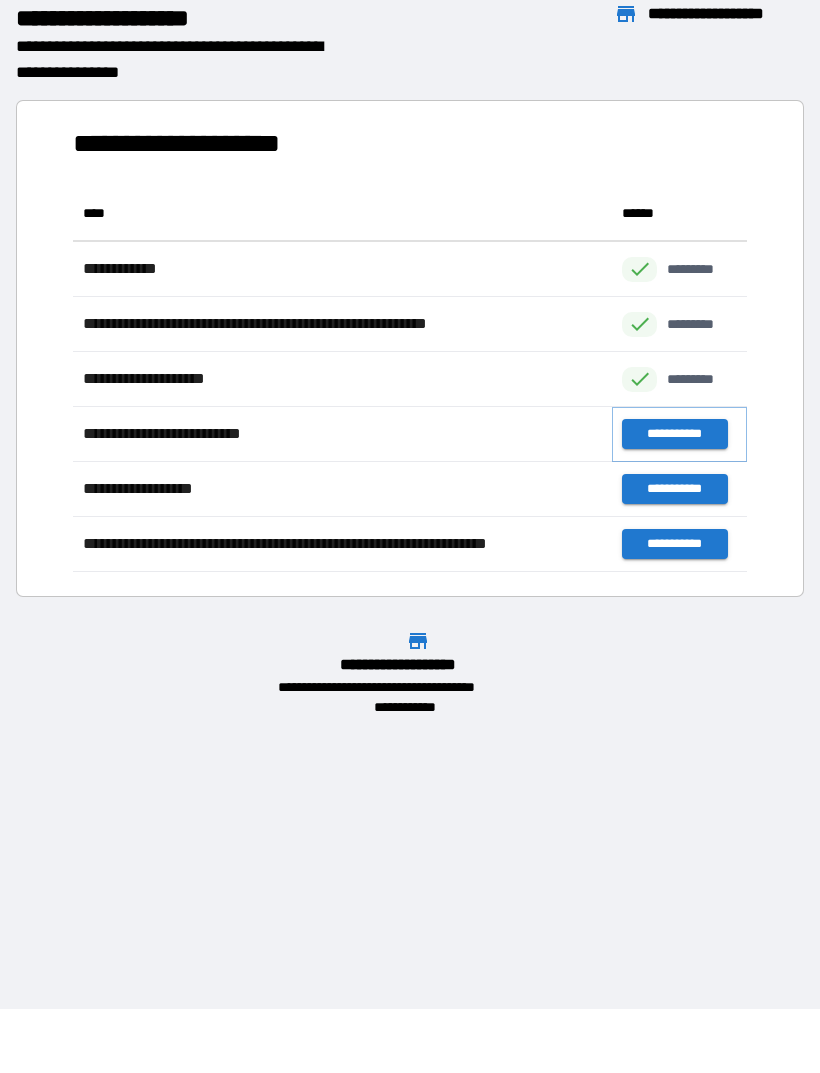 click on "**********" at bounding box center [674, 434] 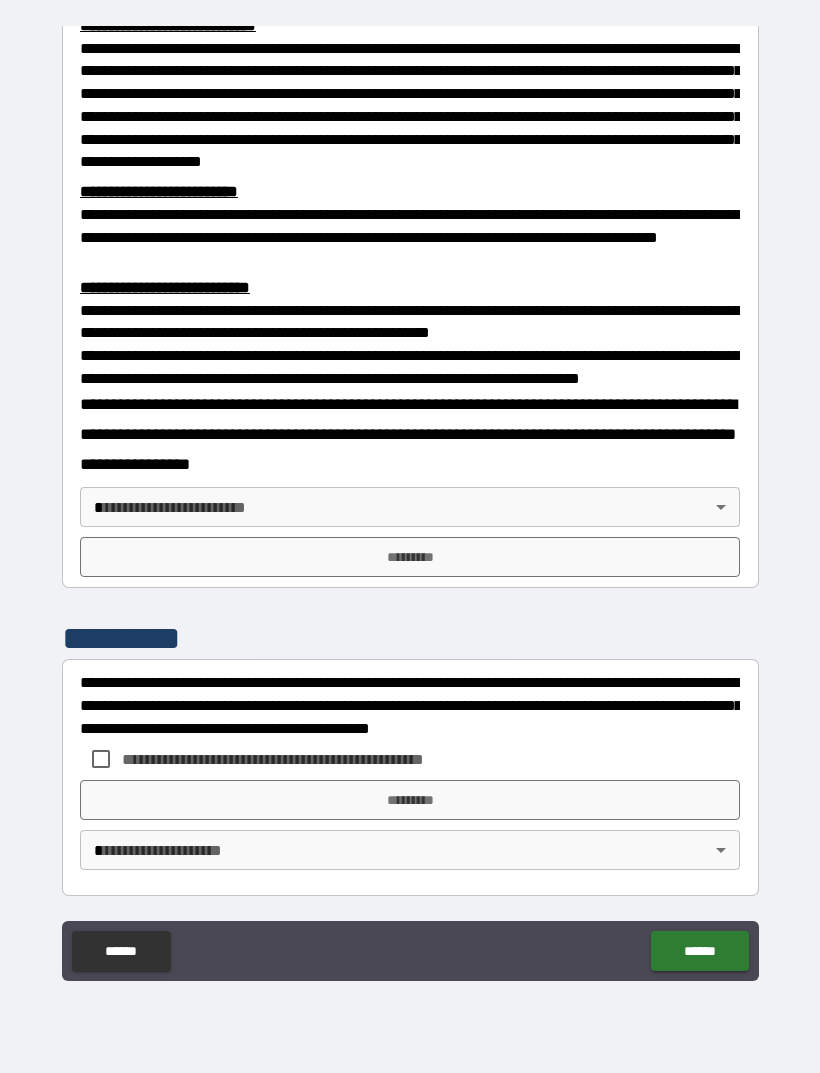 scroll, scrollTop: 549, scrollLeft: 0, axis: vertical 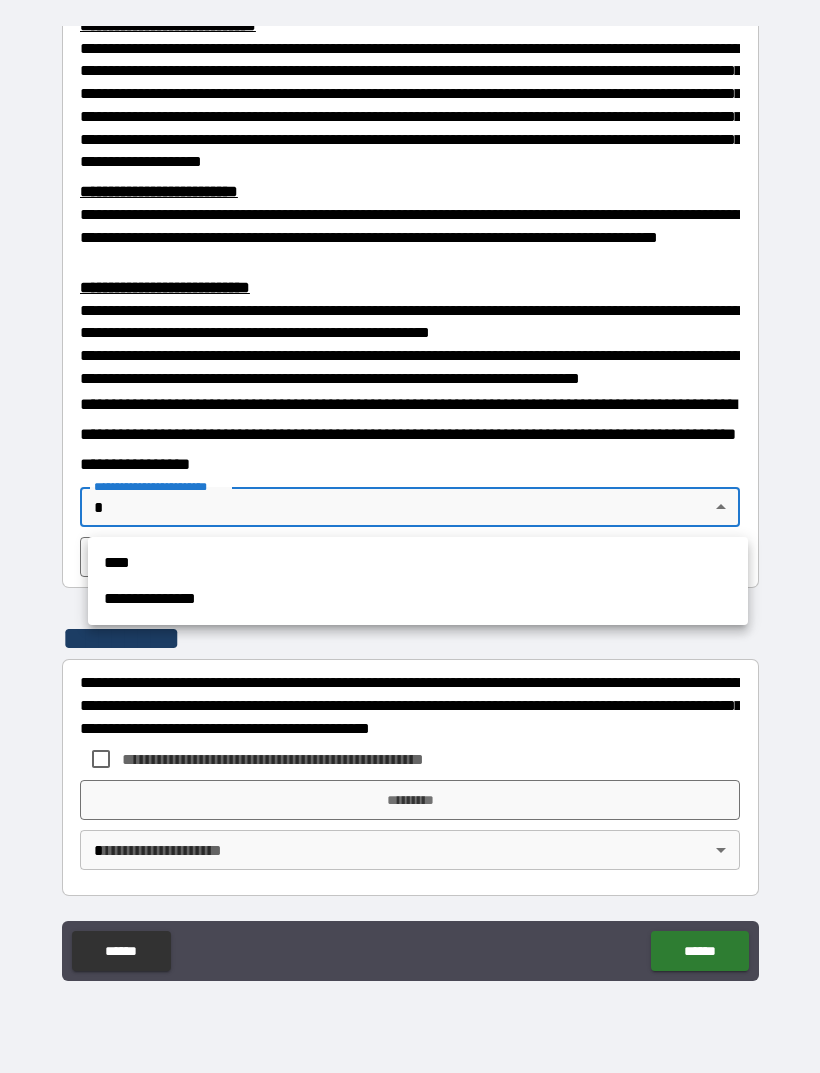 click on "****" at bounding box center [418, 563] 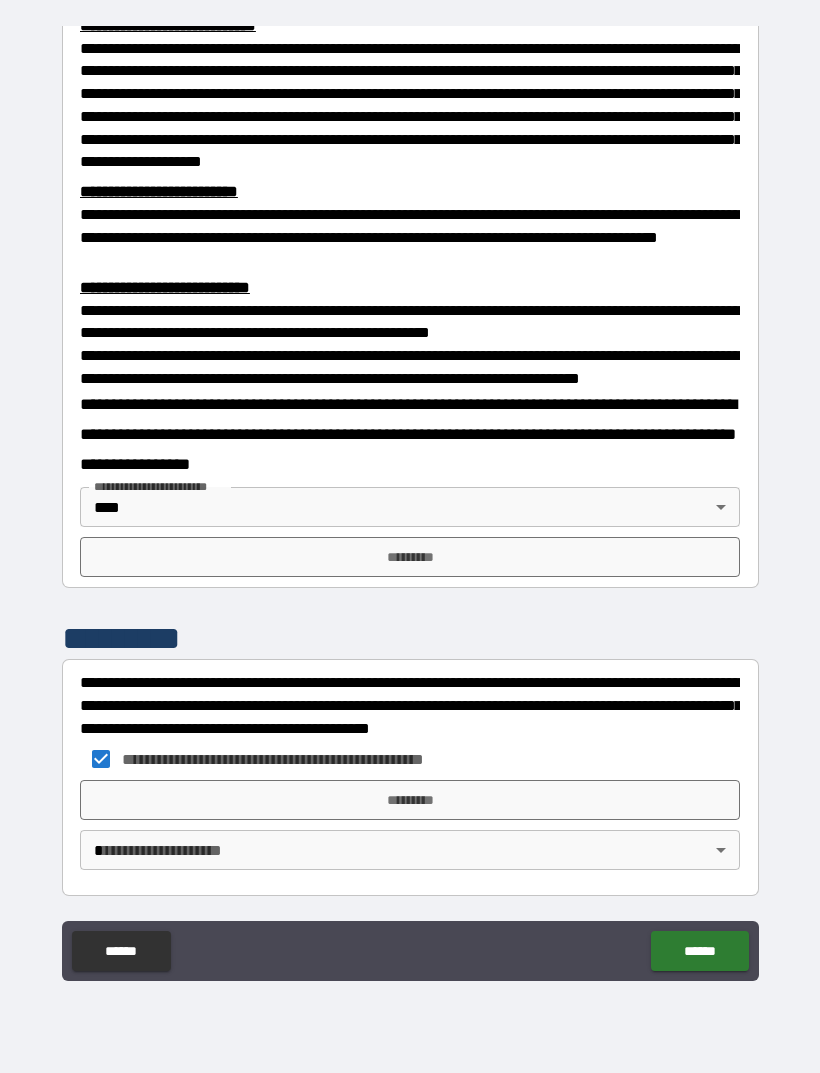 click on "*********" at bounding box center (410, 800) 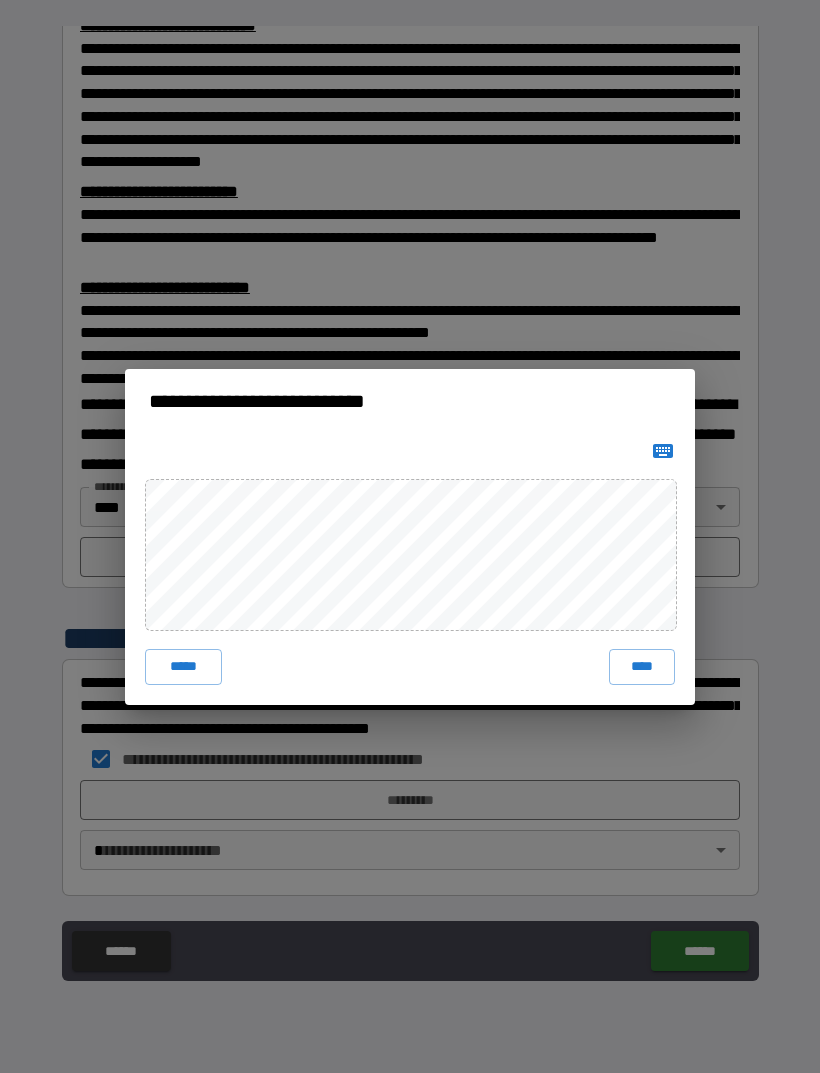 click on "****" at bounding box center [642, 667] 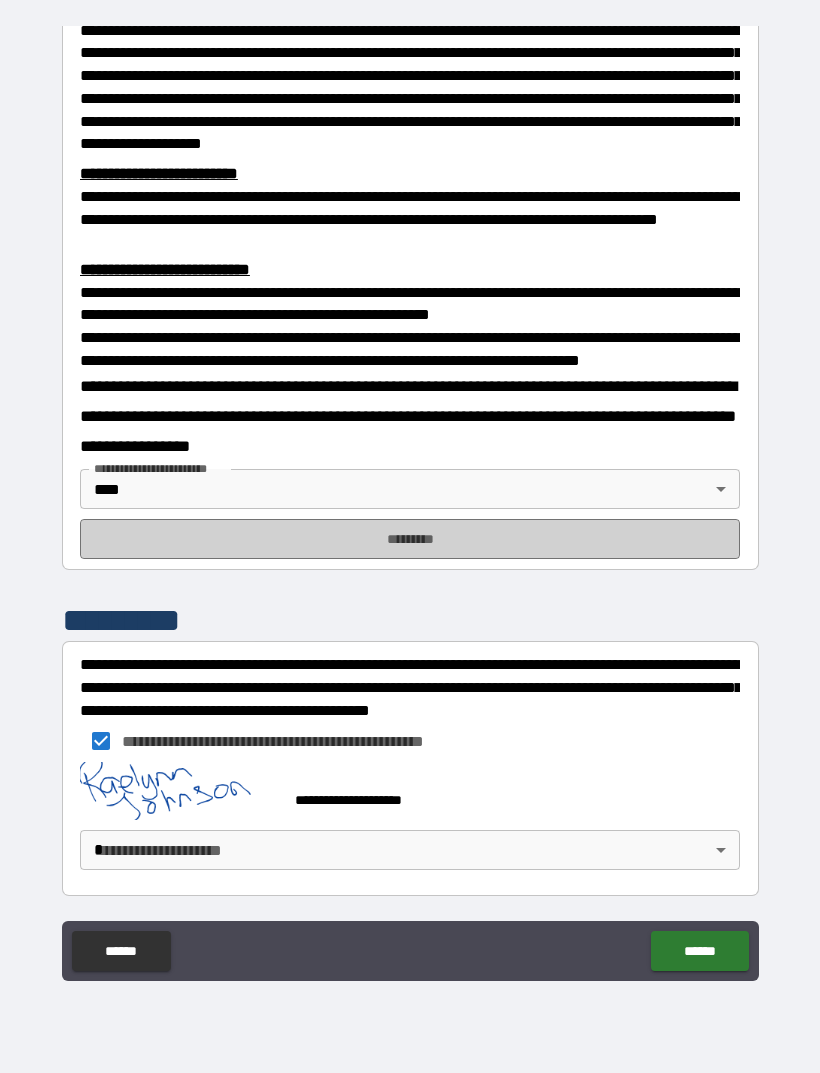 click on "*********" at bounding box center (410, 539) 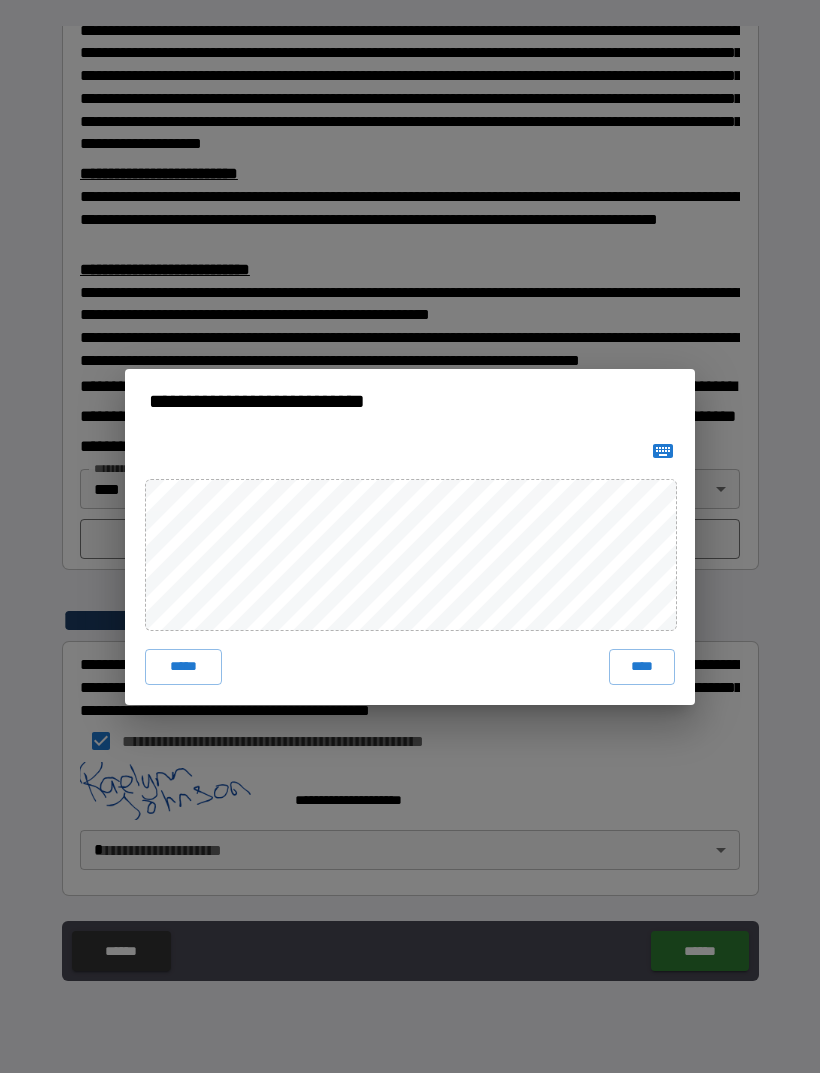 click on "****" at bounding box center [642, 667] 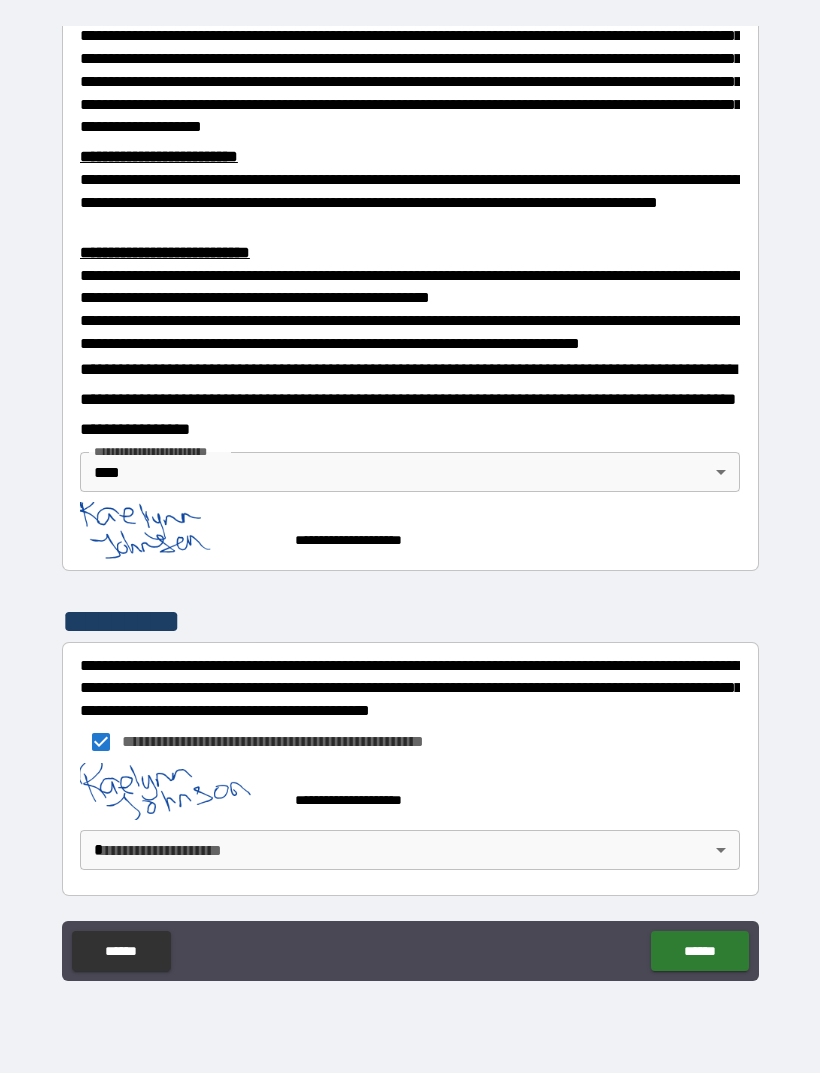 scroll, scrollTop: 583, scrollLeft: 0, axis: vertical 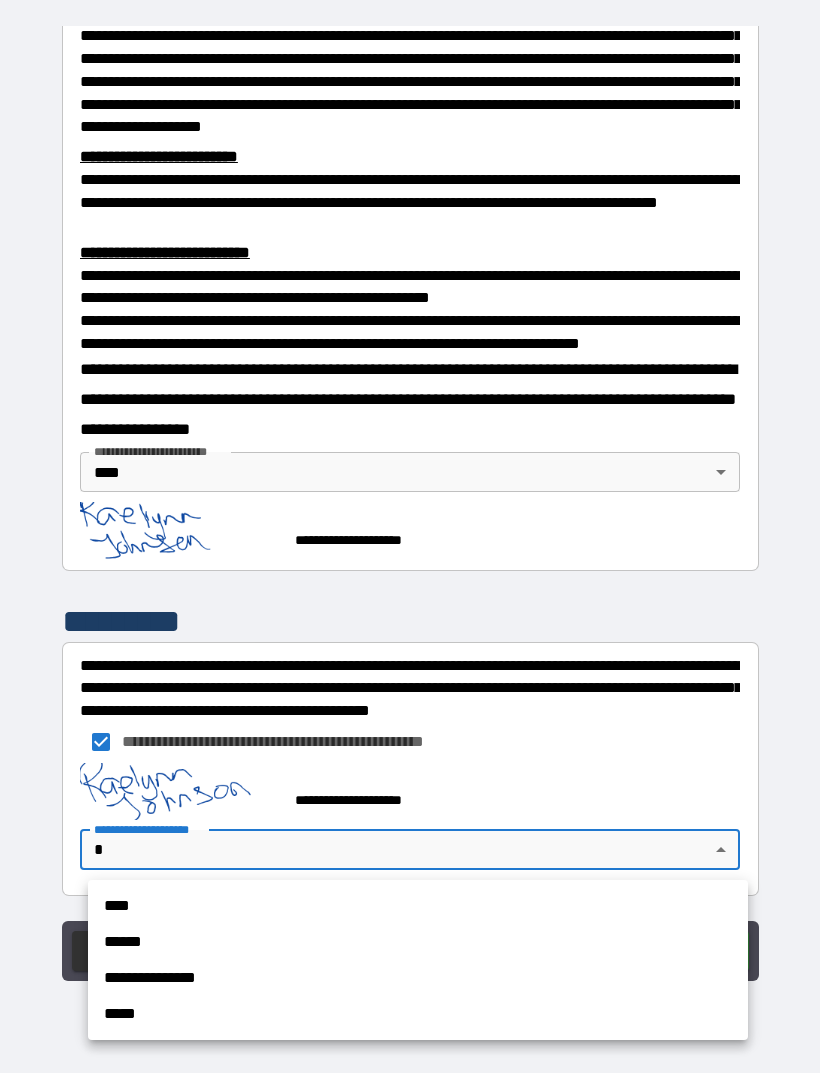 click on "****" at bounding box center (418, 906) 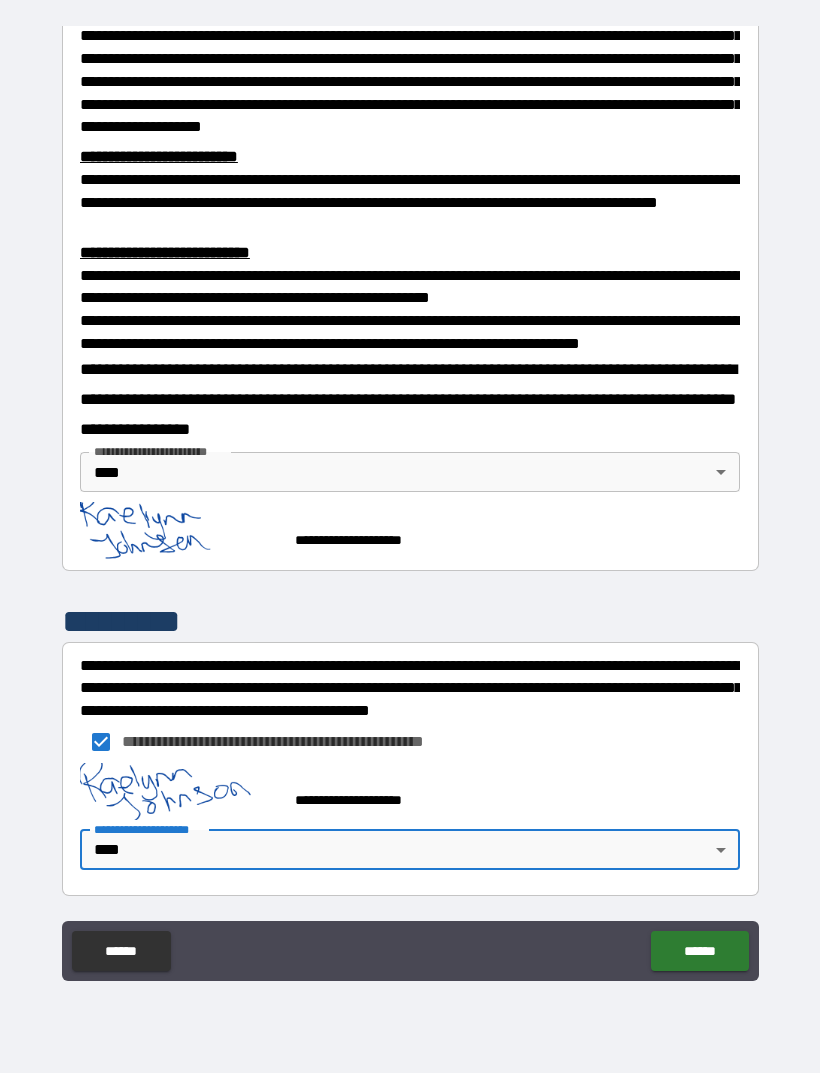 click on "******" at bounding box center [699, 951] 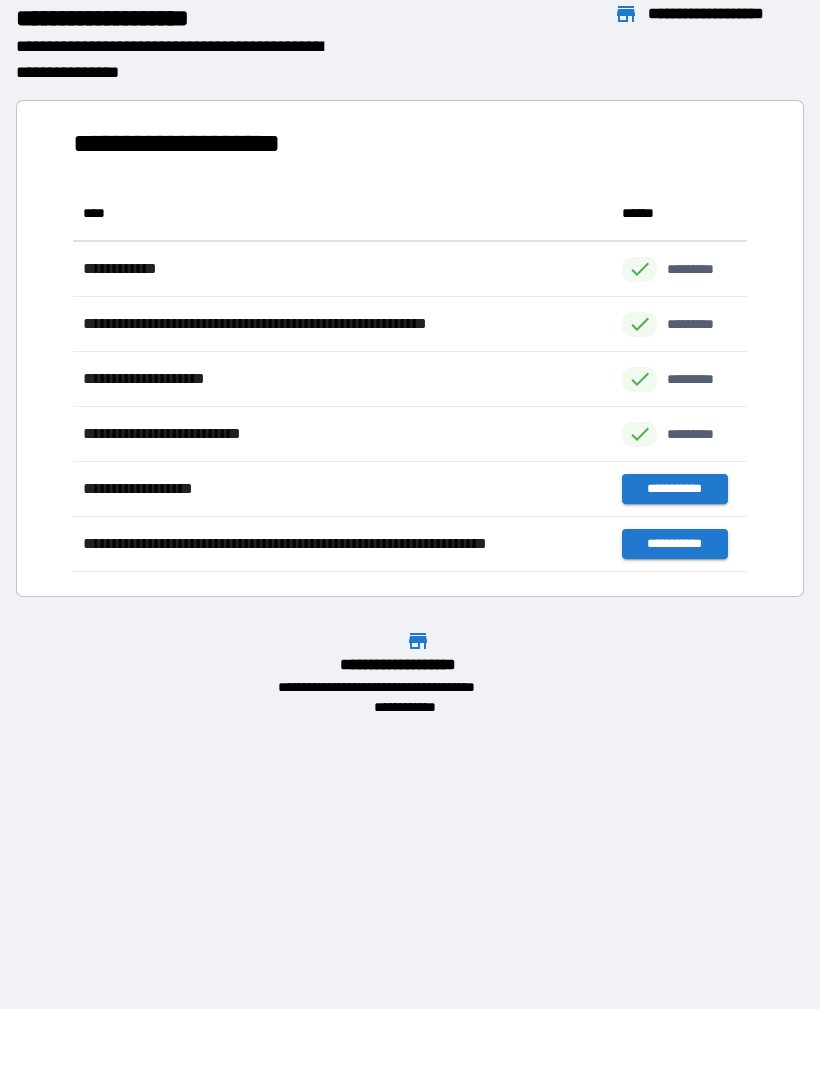 scroll, scrollTop: 1, scrollLeft: 1, axis: both 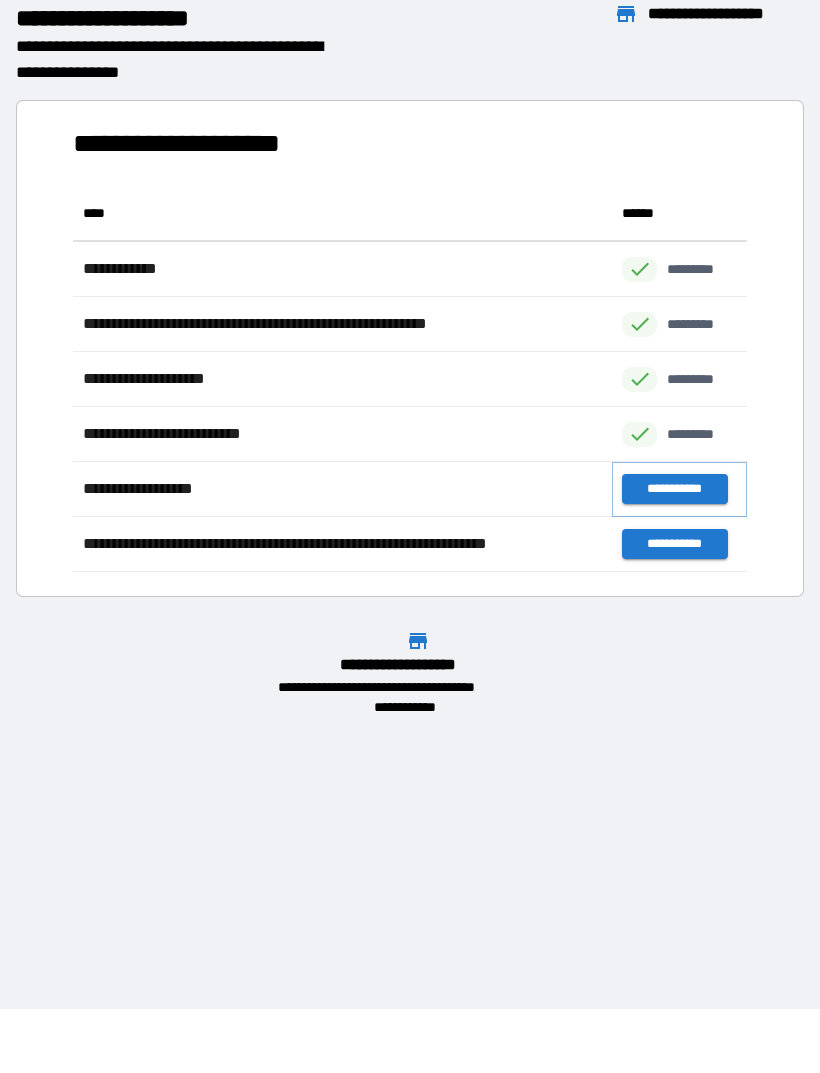 click on "**********" at bounding box center (674, 489) 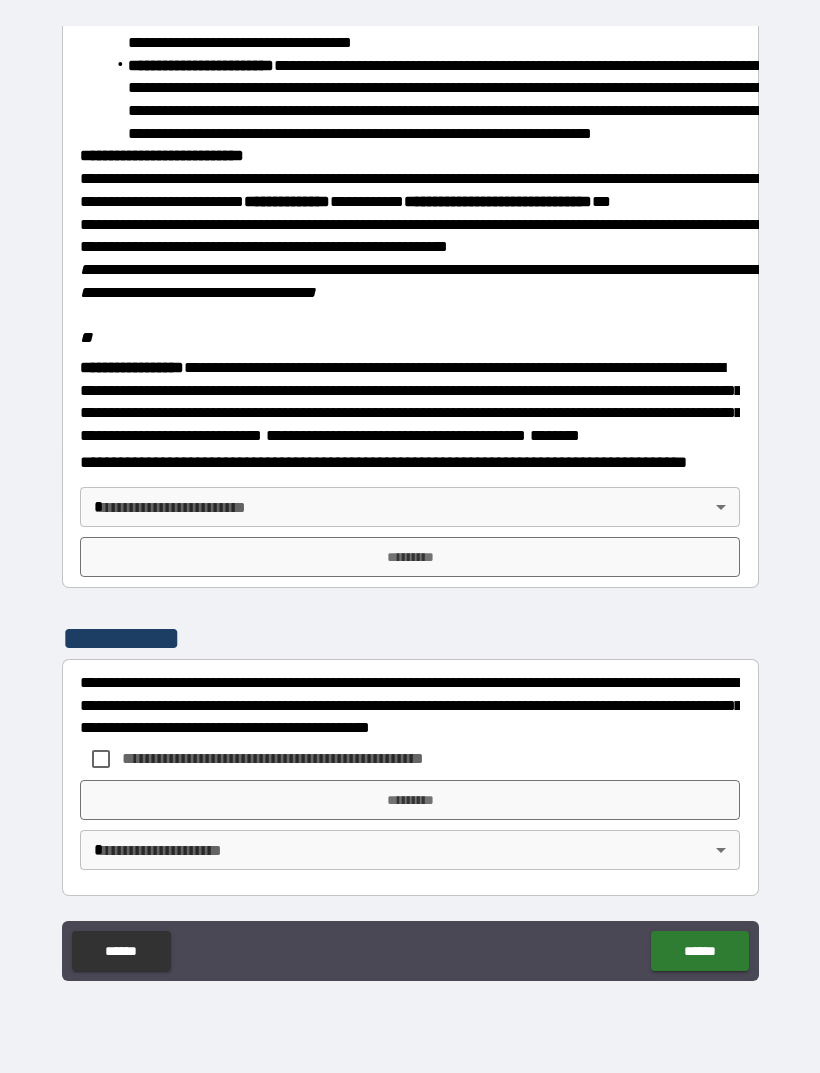 scroll, scrollTop: 2234, scrollLeft: 0, axis: vertical 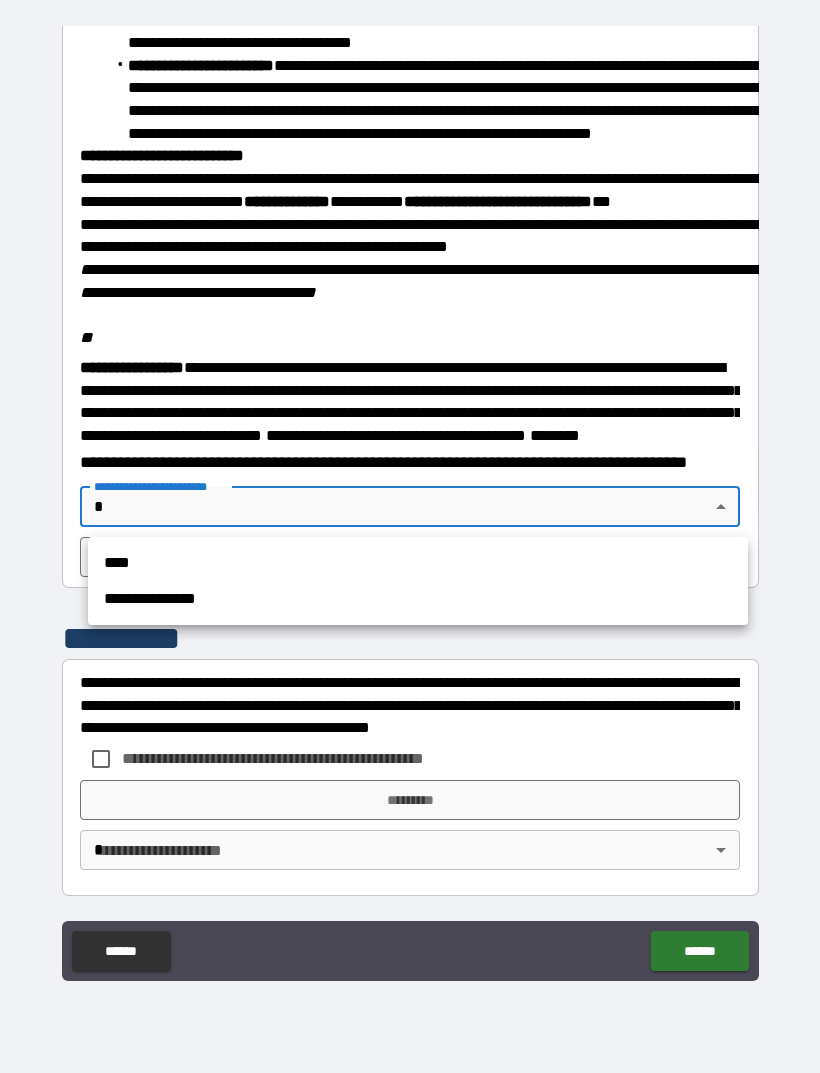 click on "****" at bounding box center (418, 563) 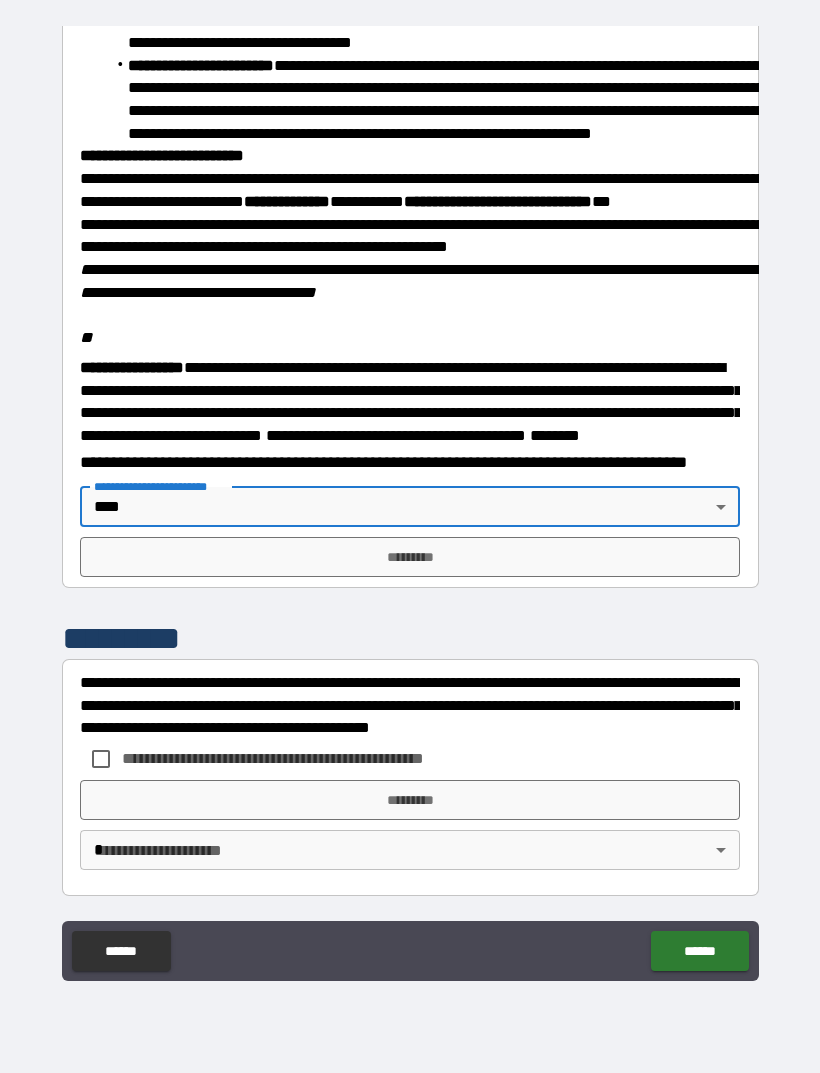 click on "**********" at bounding box center (306, 758) 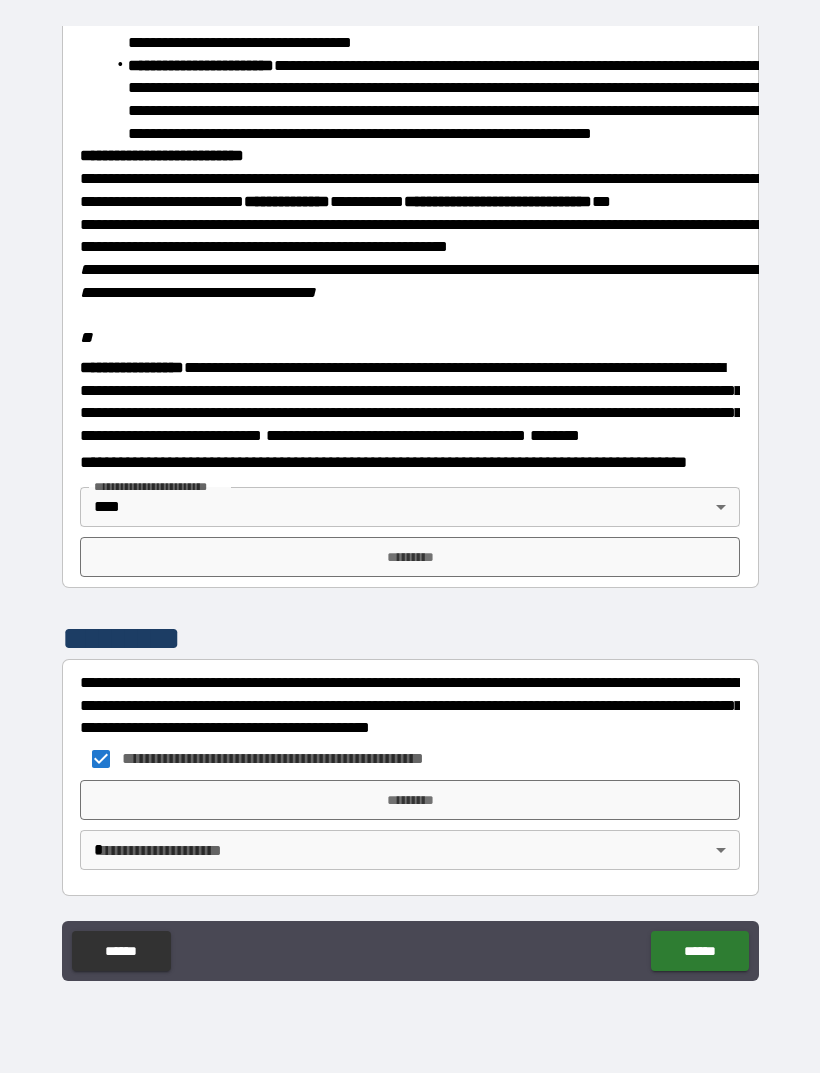 click on "*********" at bounding box center [410, 800] 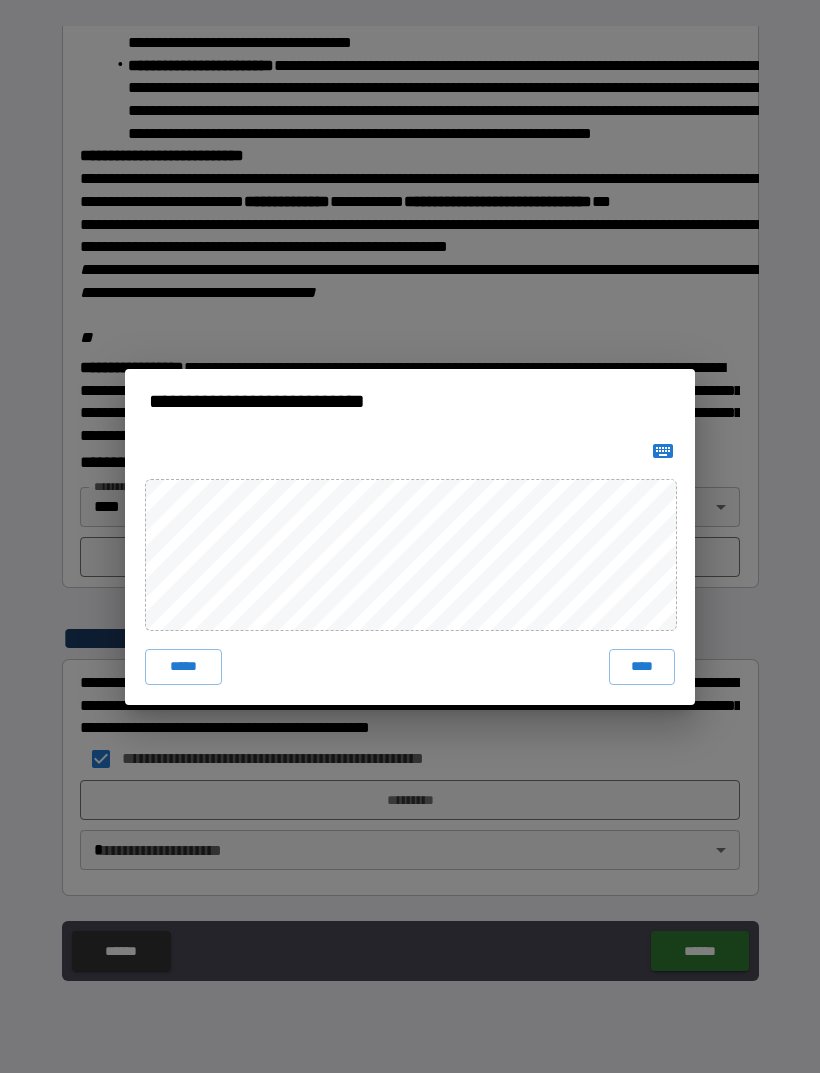 click on "****" at bounding box center (642, 667) 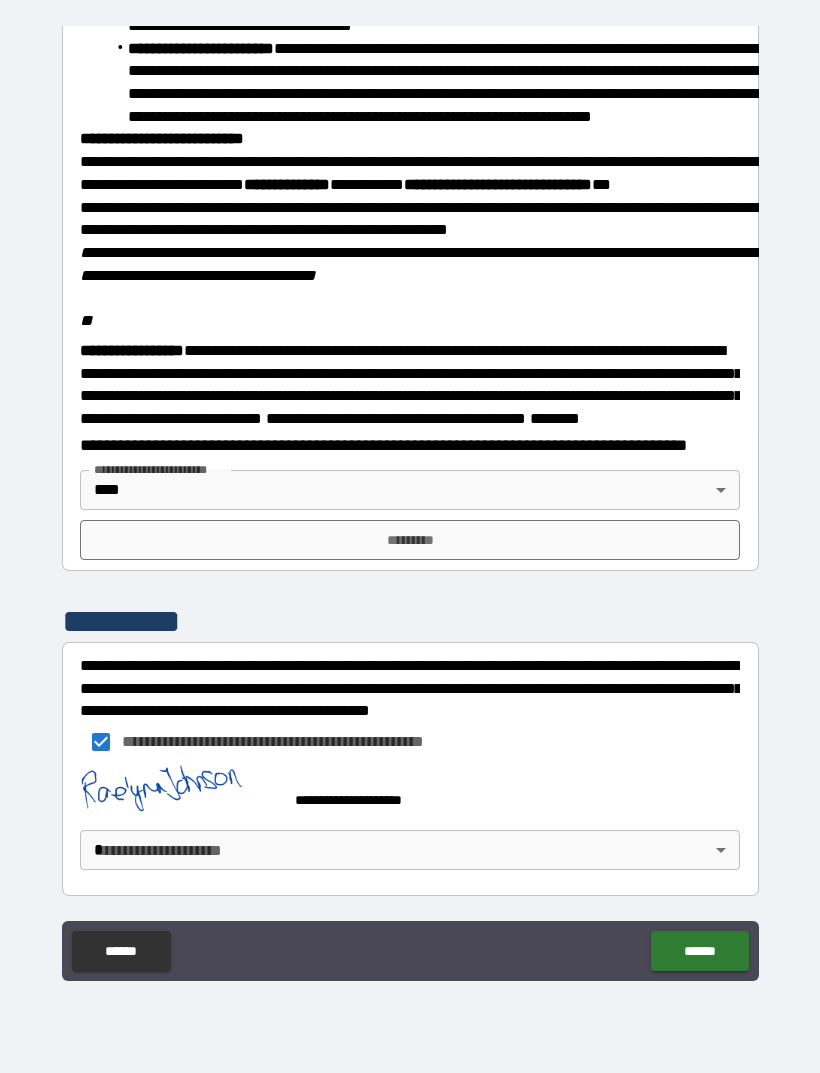 click on "*********" at bounding box center (410, 540) 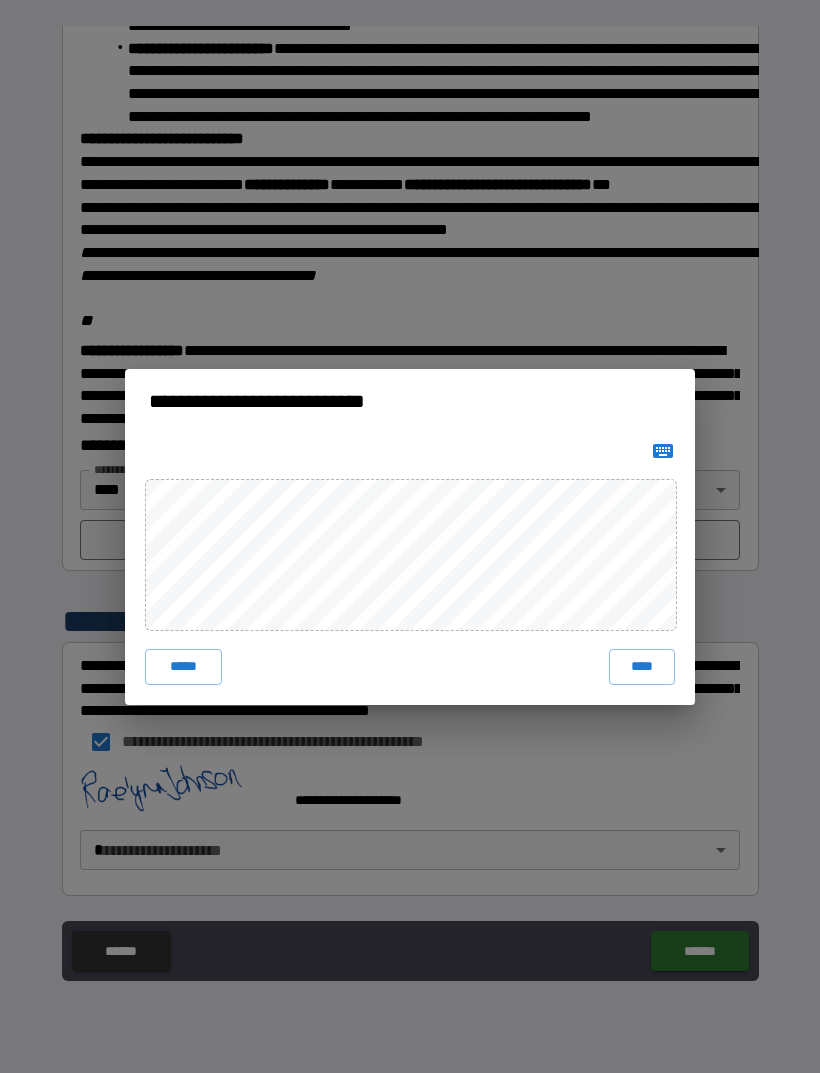 click on "****" at bounding box center (642, 667) 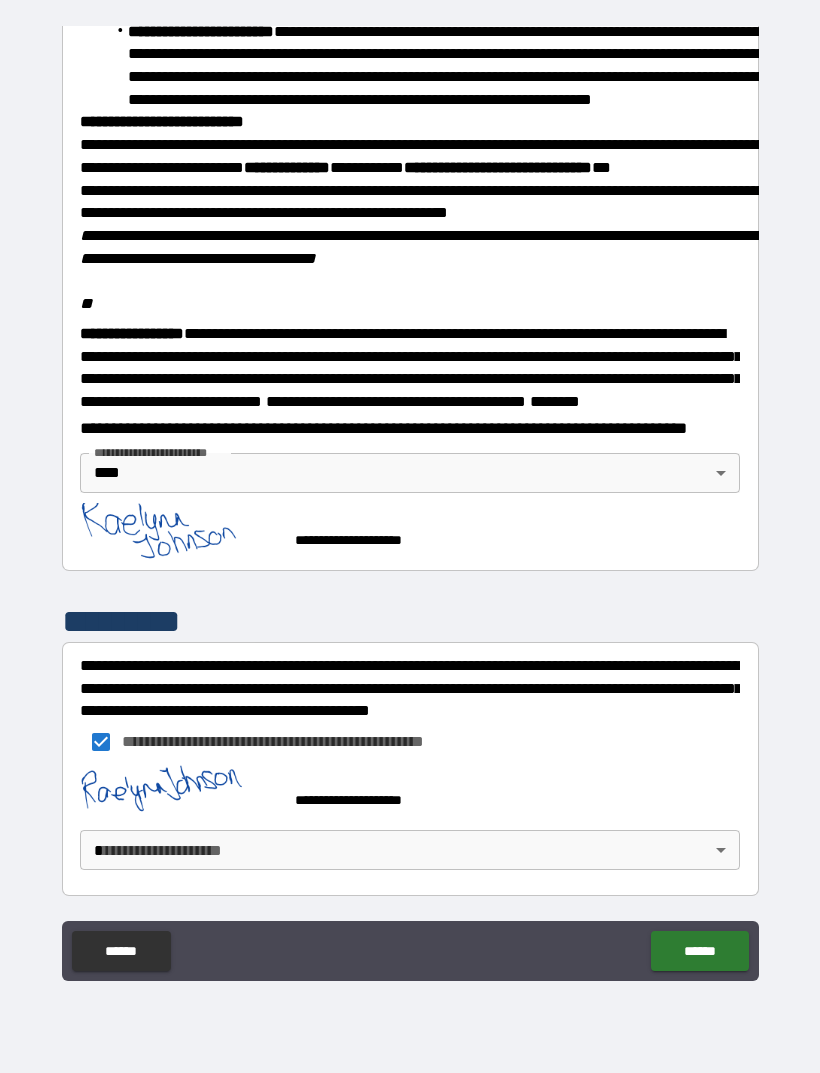 click on "******" at bounding box center (699, 951) 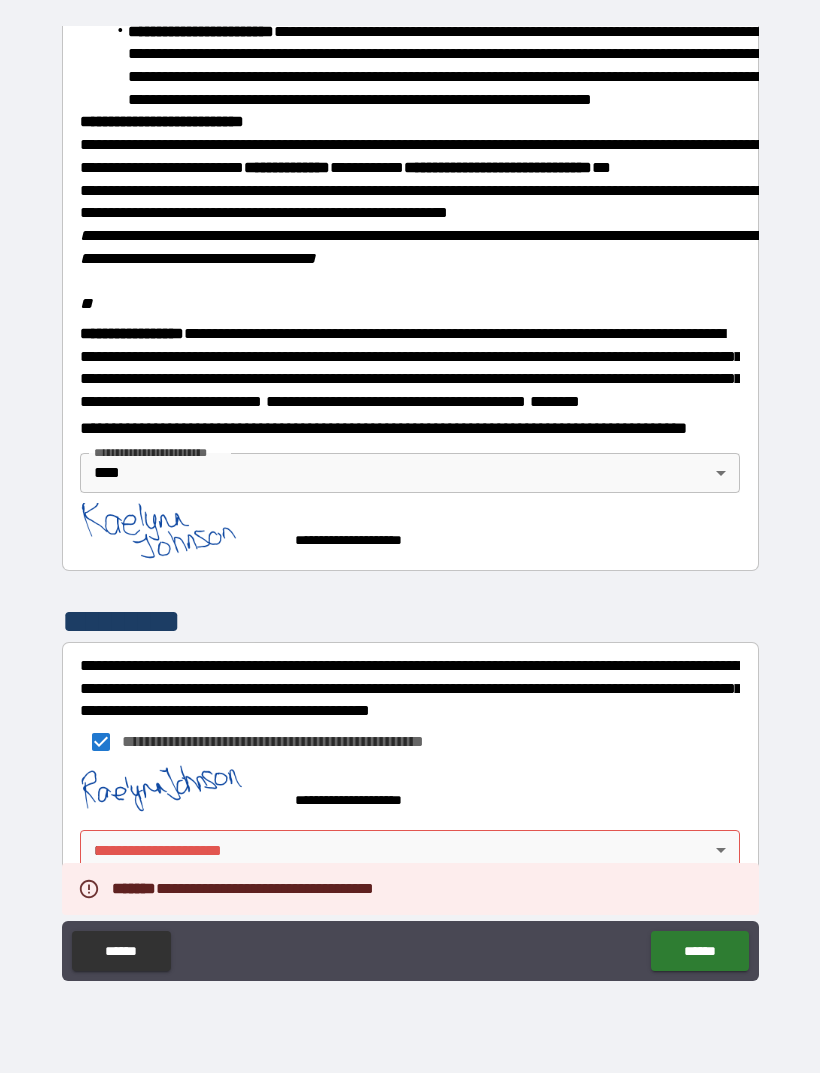 scroll, scrollTop: 2268, scrollLeft: 0, axis: vertical 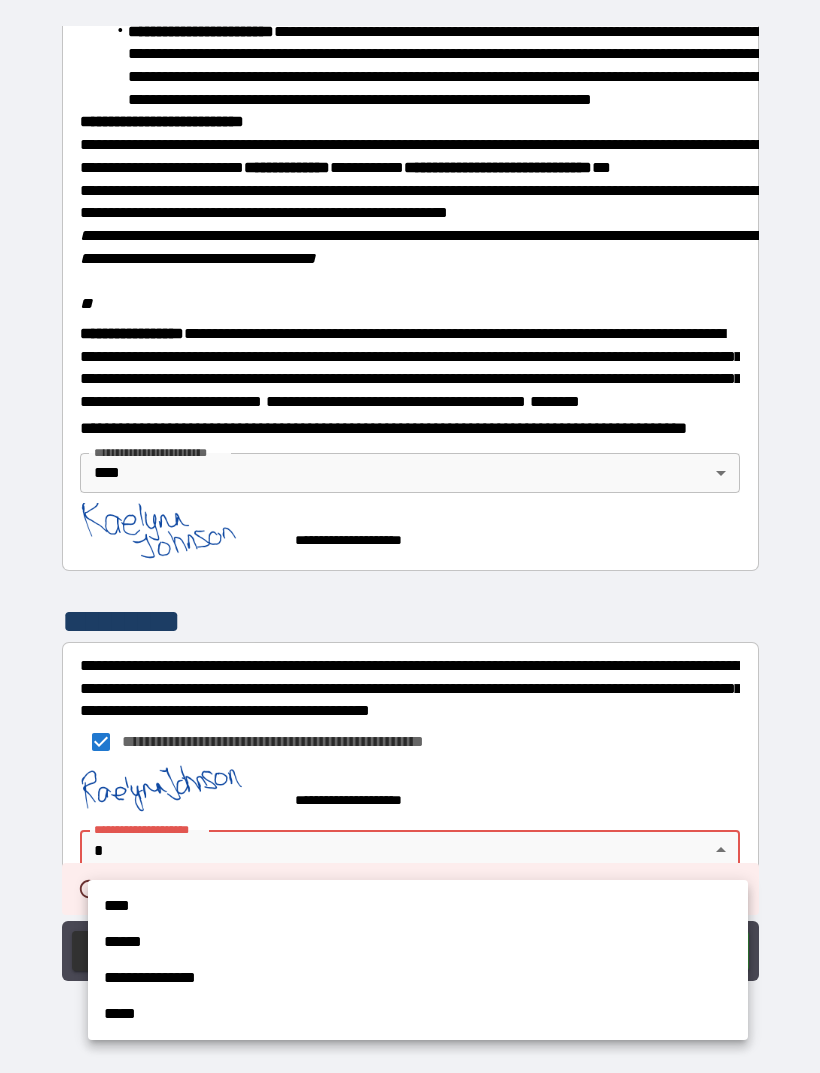 click on "****" at bounding box center [418, 906] 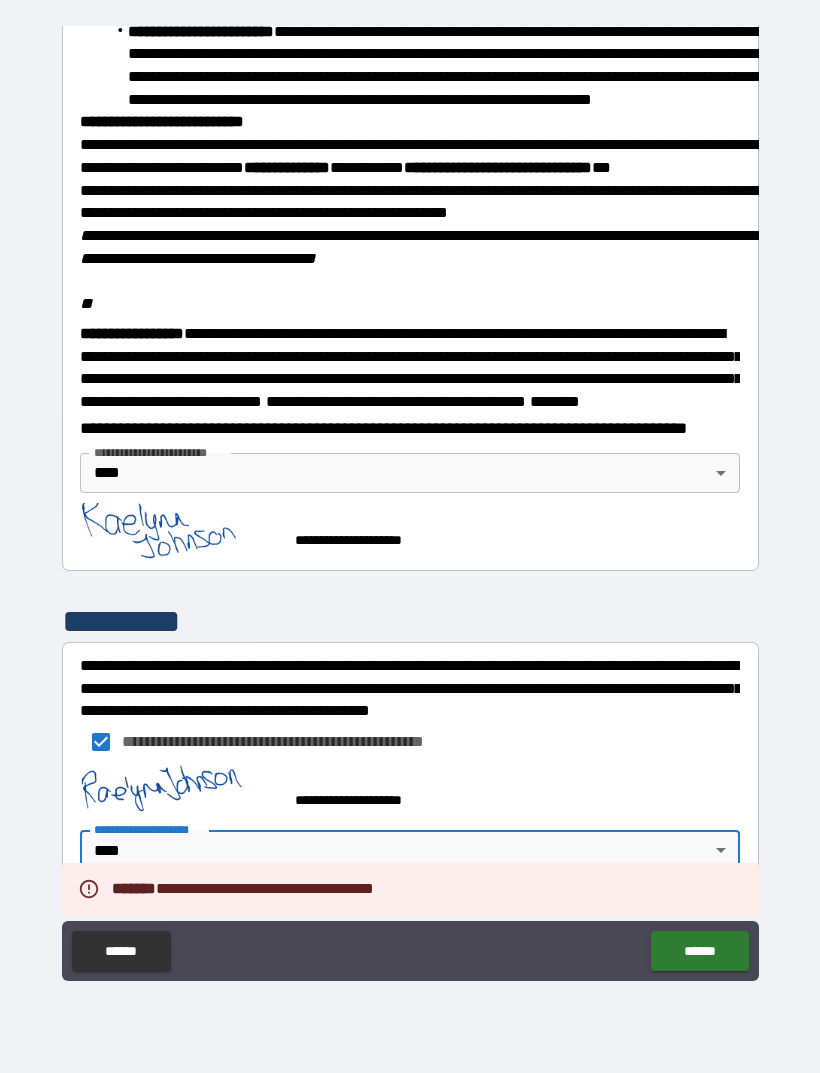 click on "******" at bounding box center [699, 951] 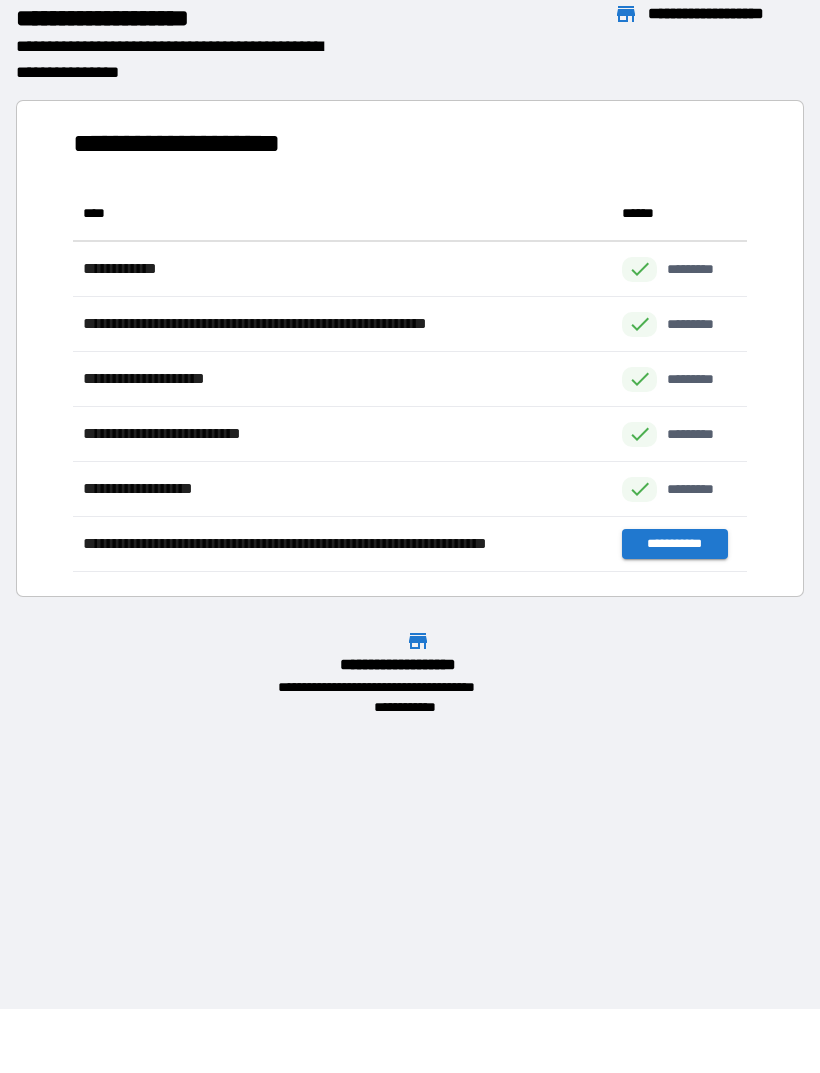 scroll, scrollTop: 1, scrollLeft: 1, axis: both 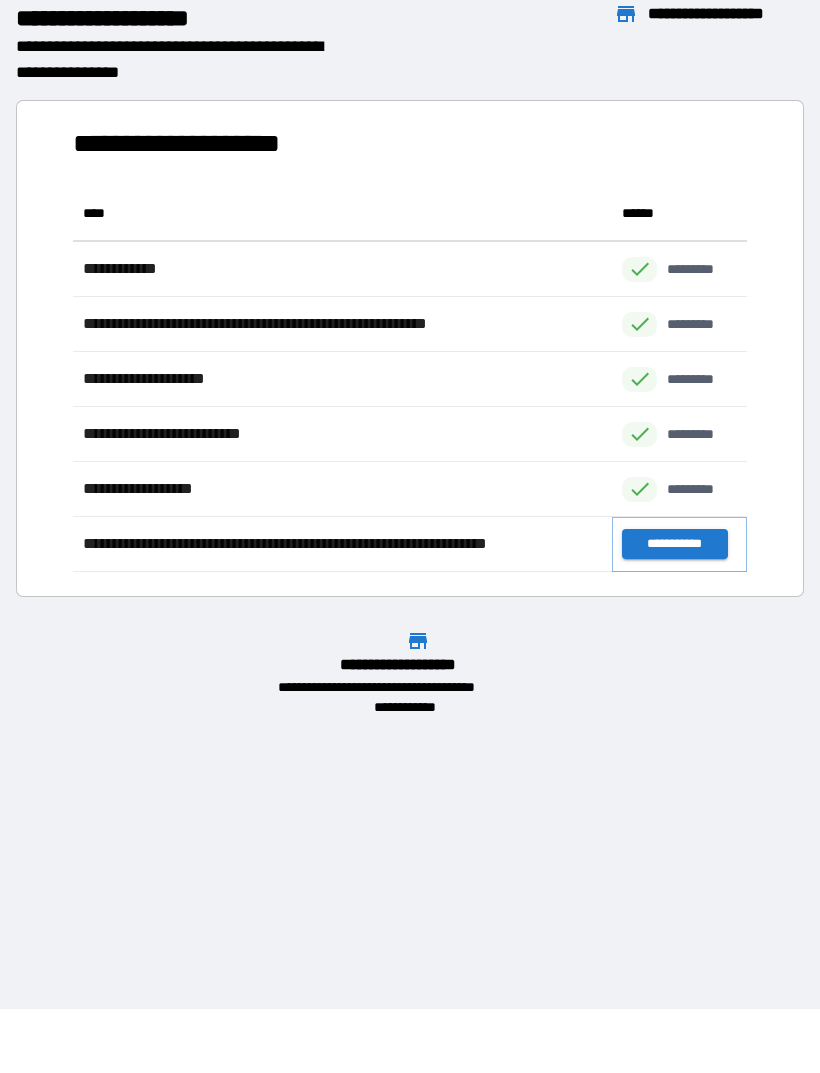 click on "**********" at bounding box center [674, 544] 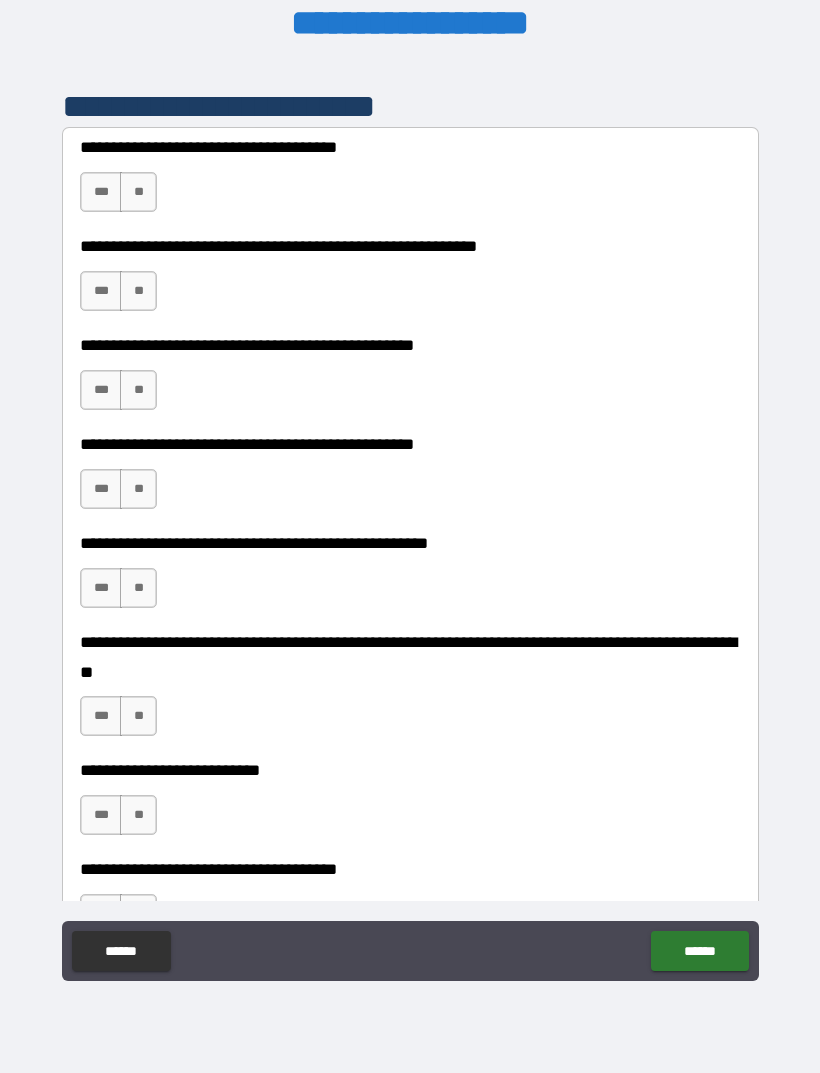 scroll, scrollTop: 390, scrollLeft: 0, axis: vertical 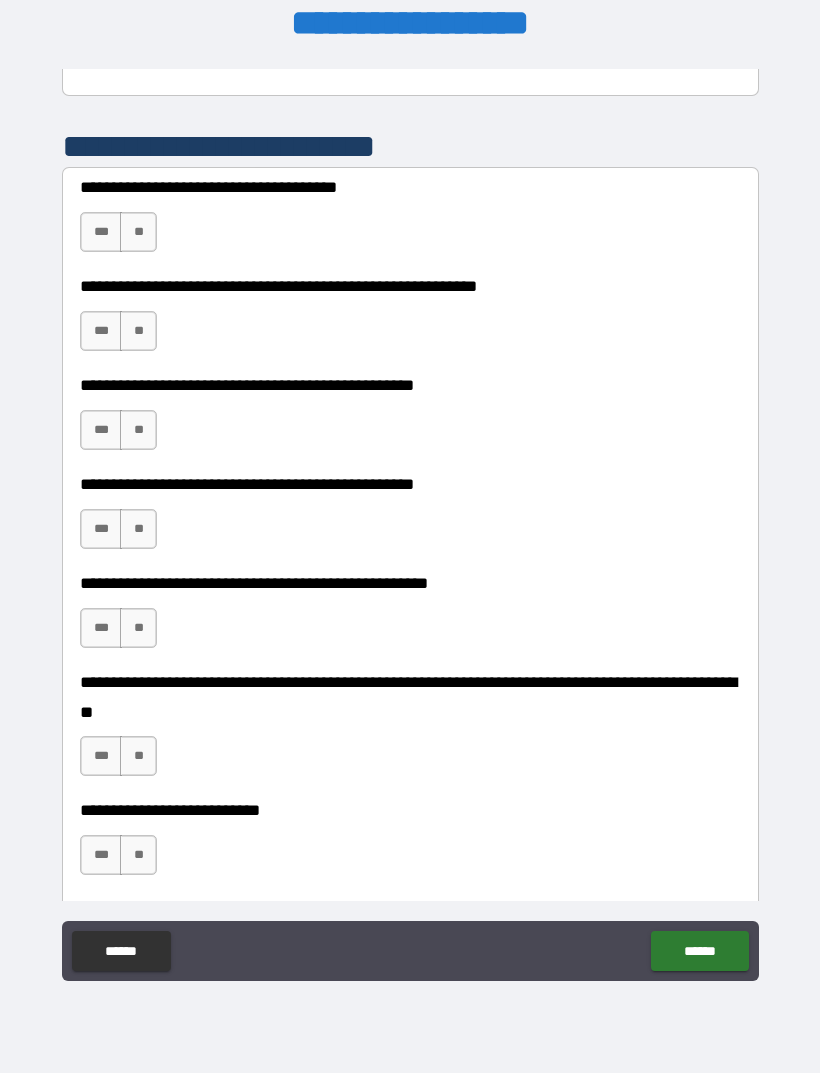 click on "***" at bounding box center [101, 232] 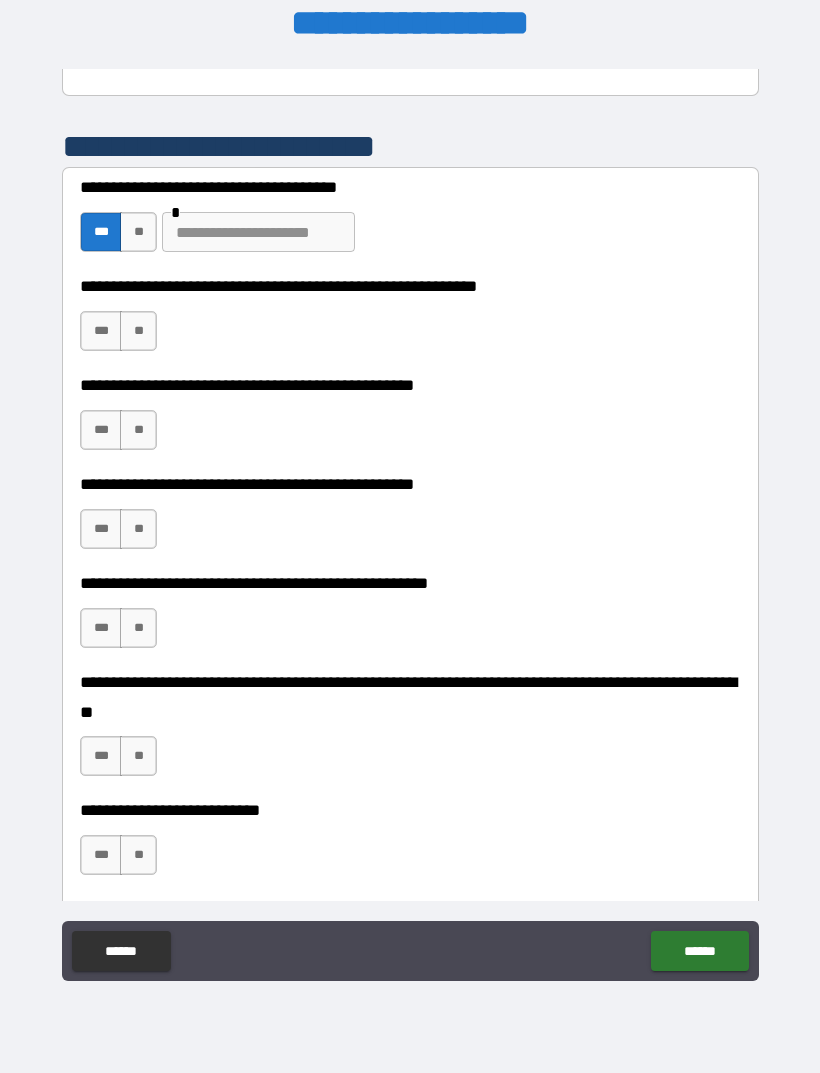 click on "**" at bounding box center (138, 331) 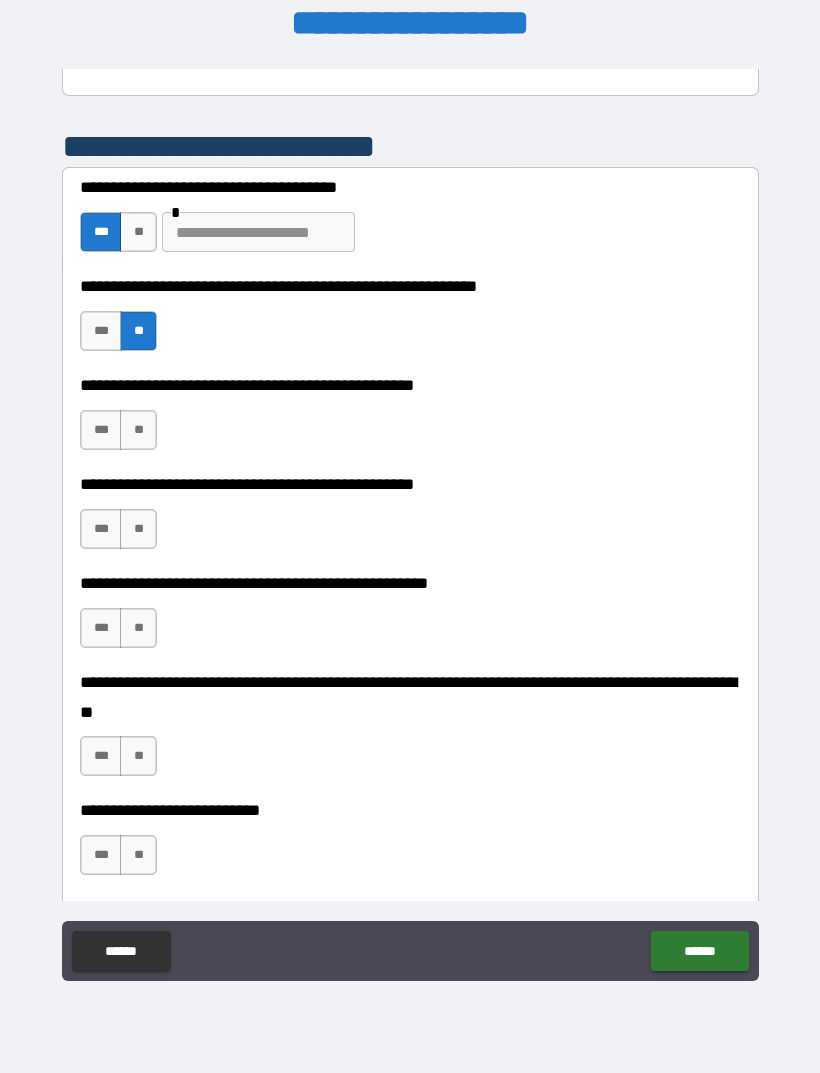 click on "**" at bounding box center [138, 430] 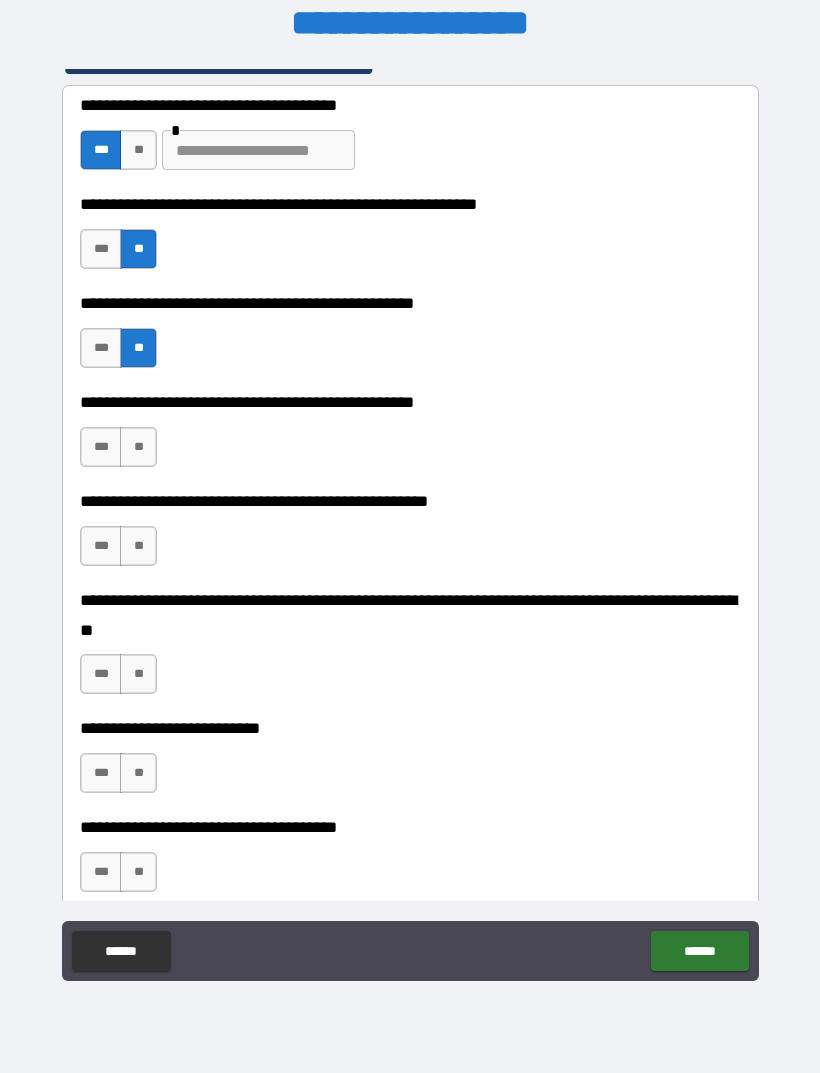 scroll, scrollTop: 530, scrollLeft: 0, axis: vertical 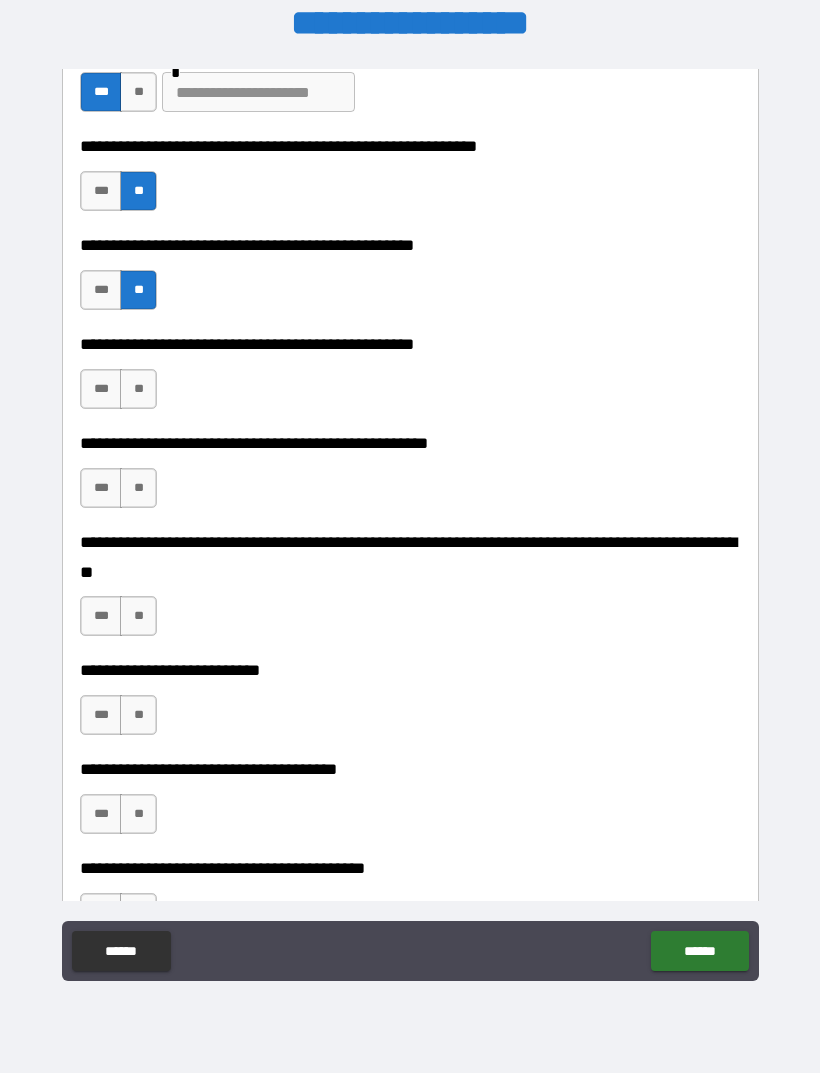 click on "***" at bounding box center (101, 389) 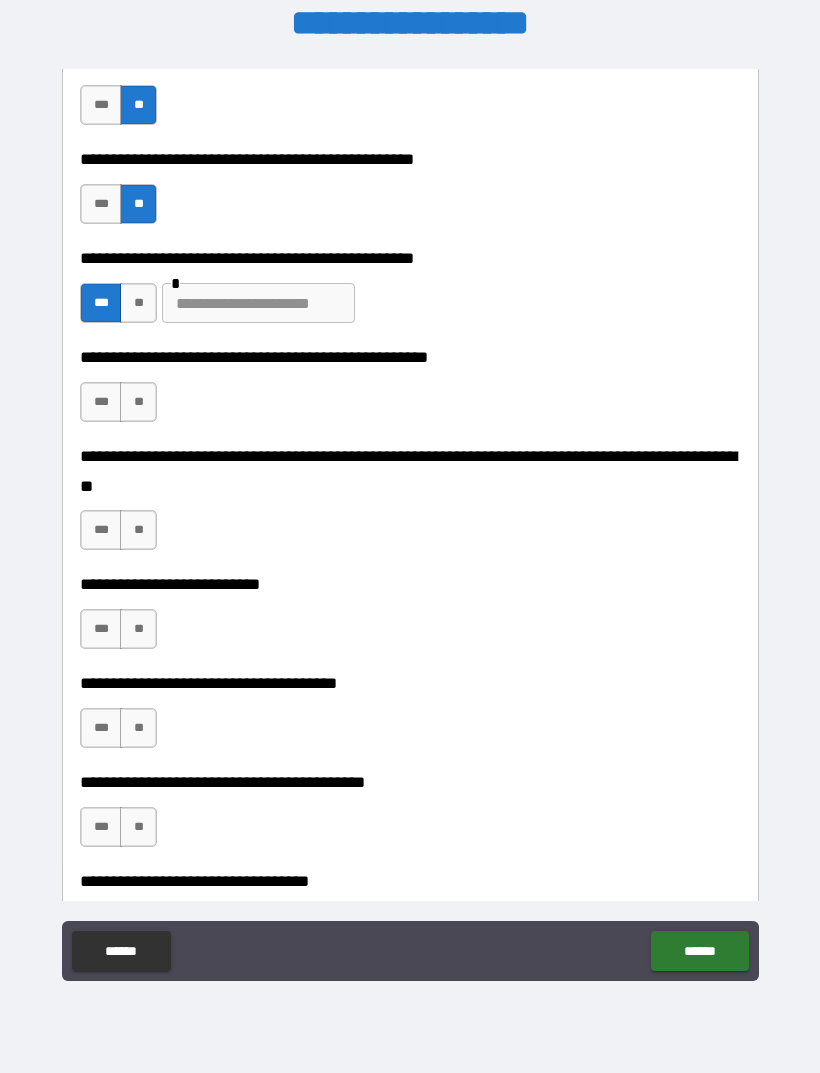 scroll, scrollTop: 627, scrollLeft: 0, axis: vertical 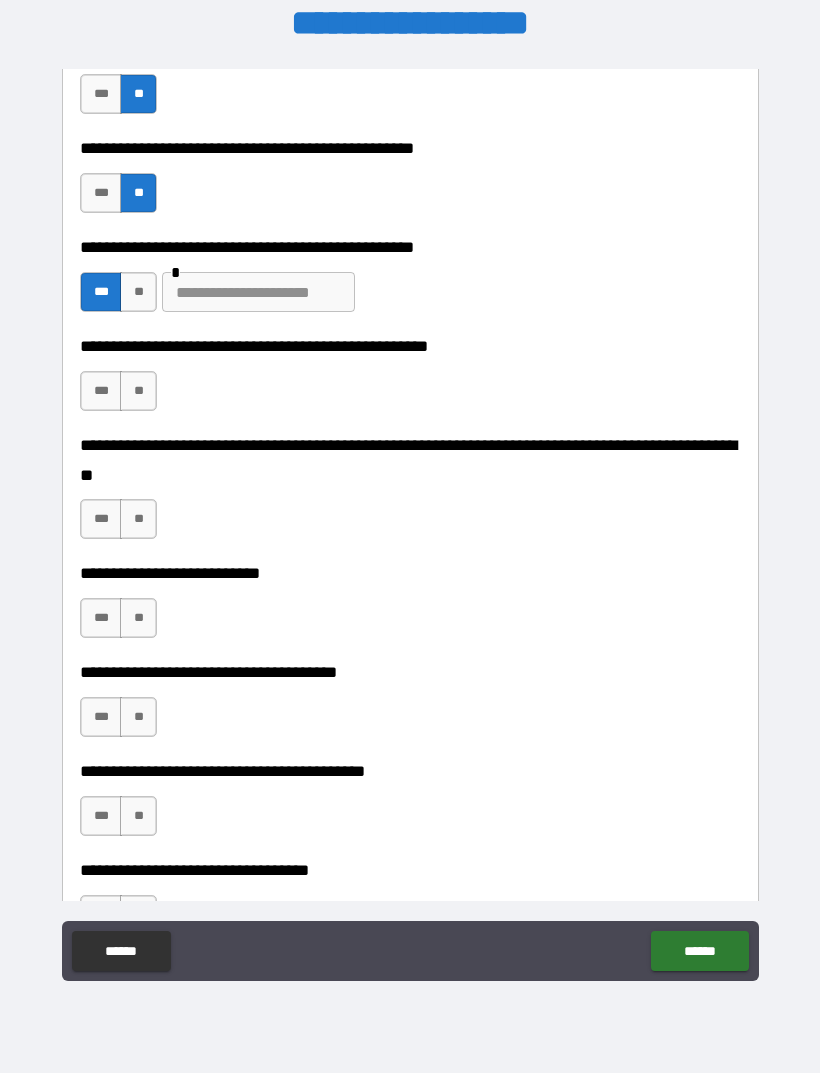 click on "**" at bounding box center [138, 391] 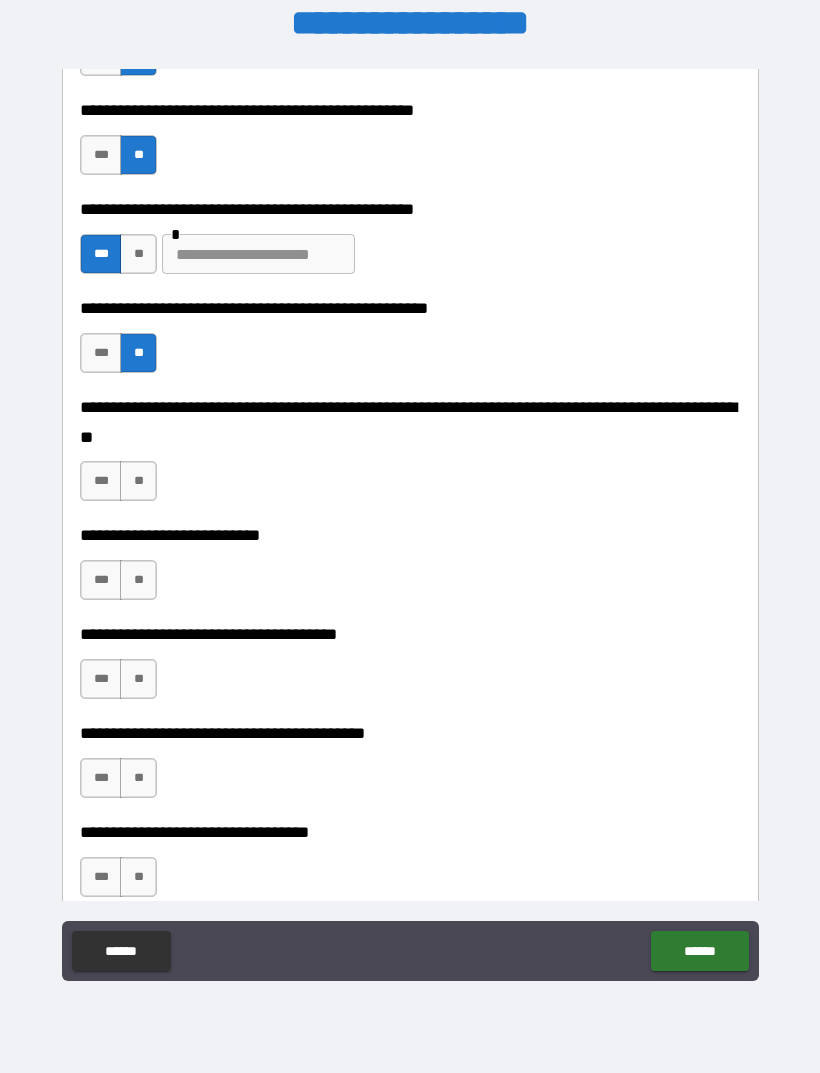 scroll, scrollTop: 706, scrollLeft: 0, axis: vertical 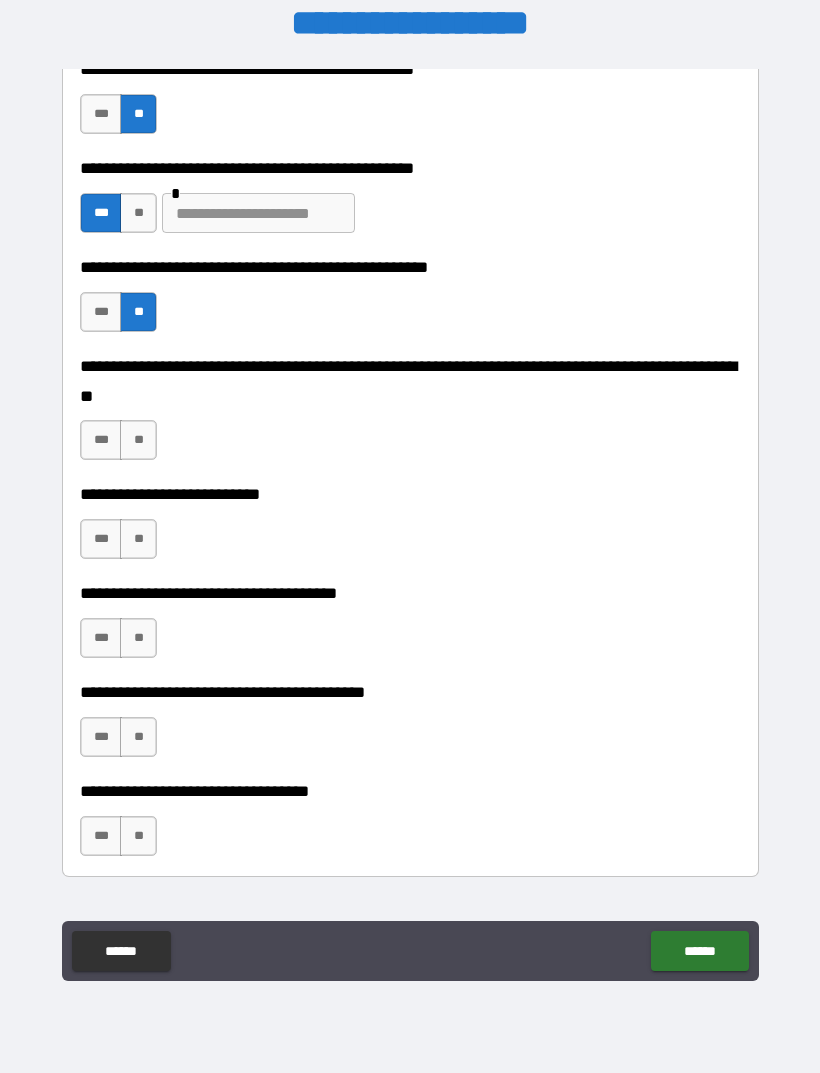 click on "**" at bounding box center [138, 440] 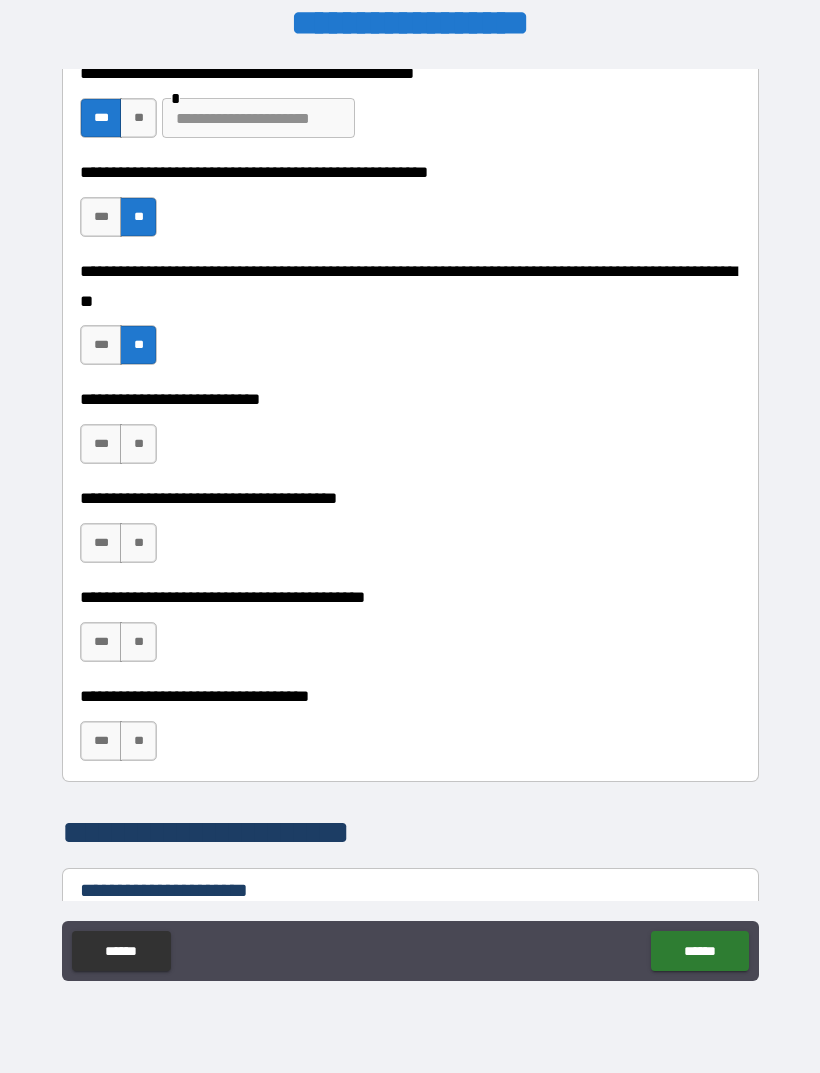 scroll, scrollTop: 873, scrollLeft: 0, axis: vertical 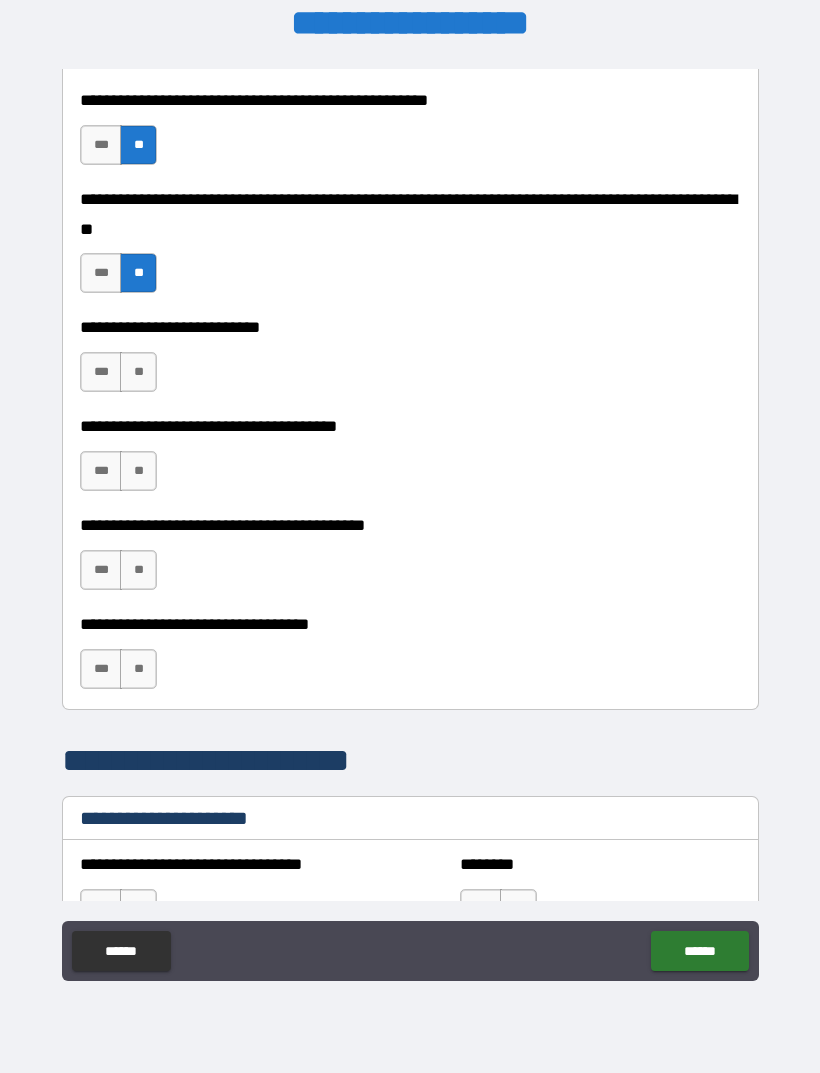 click on "**" at bounding box center [138, 372] 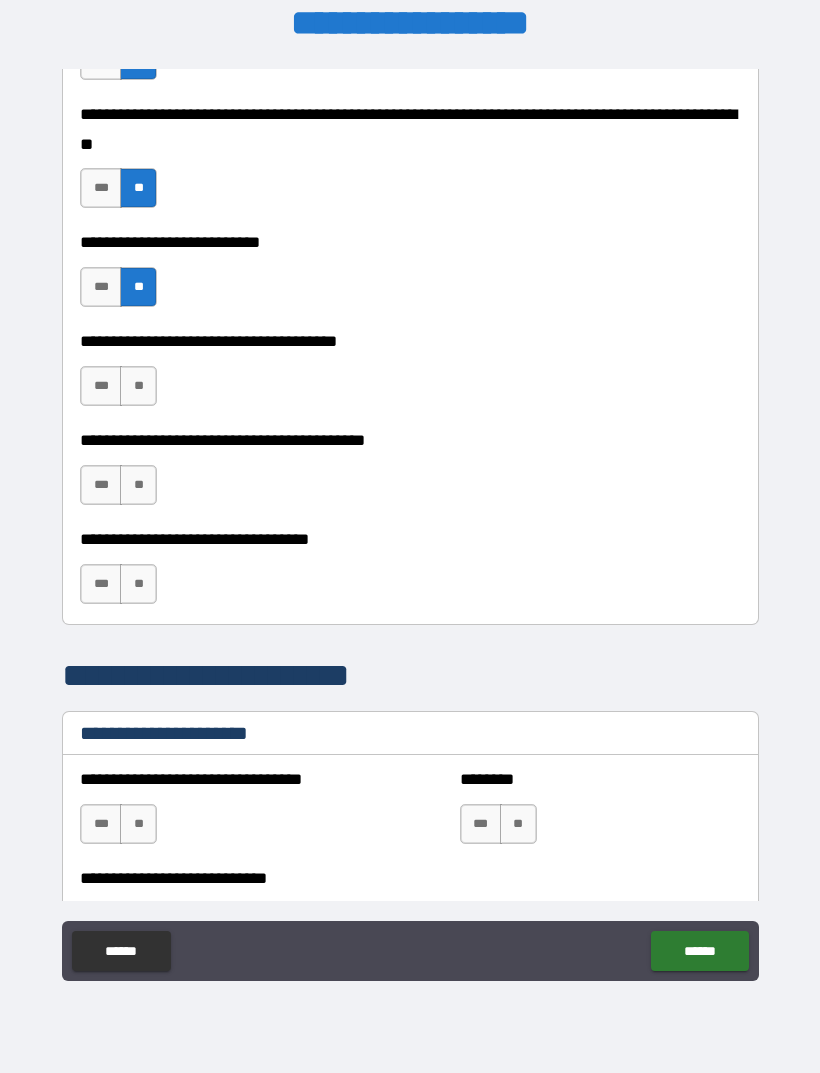 scroll, scrollTop: 962, scrollLeft: 0, axis: vertical 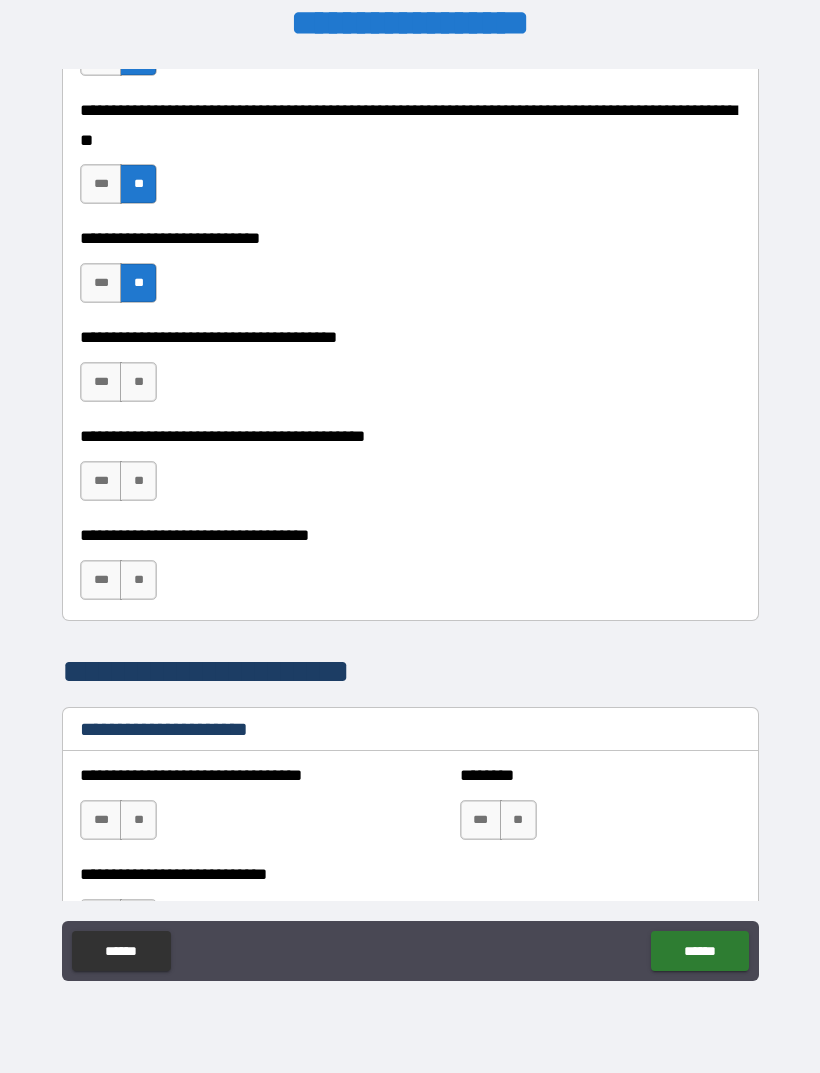 click on "**********" at bounding box center [410, 570] 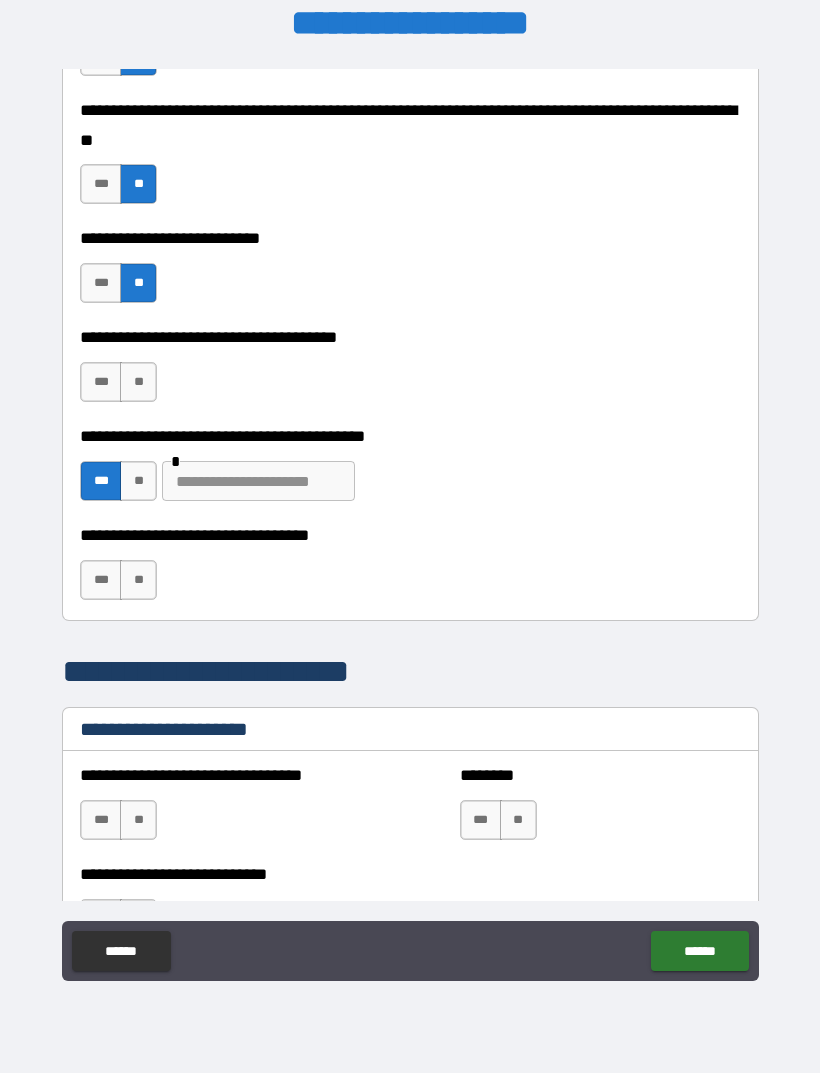 click on "**" at bounding box center (138, 580) 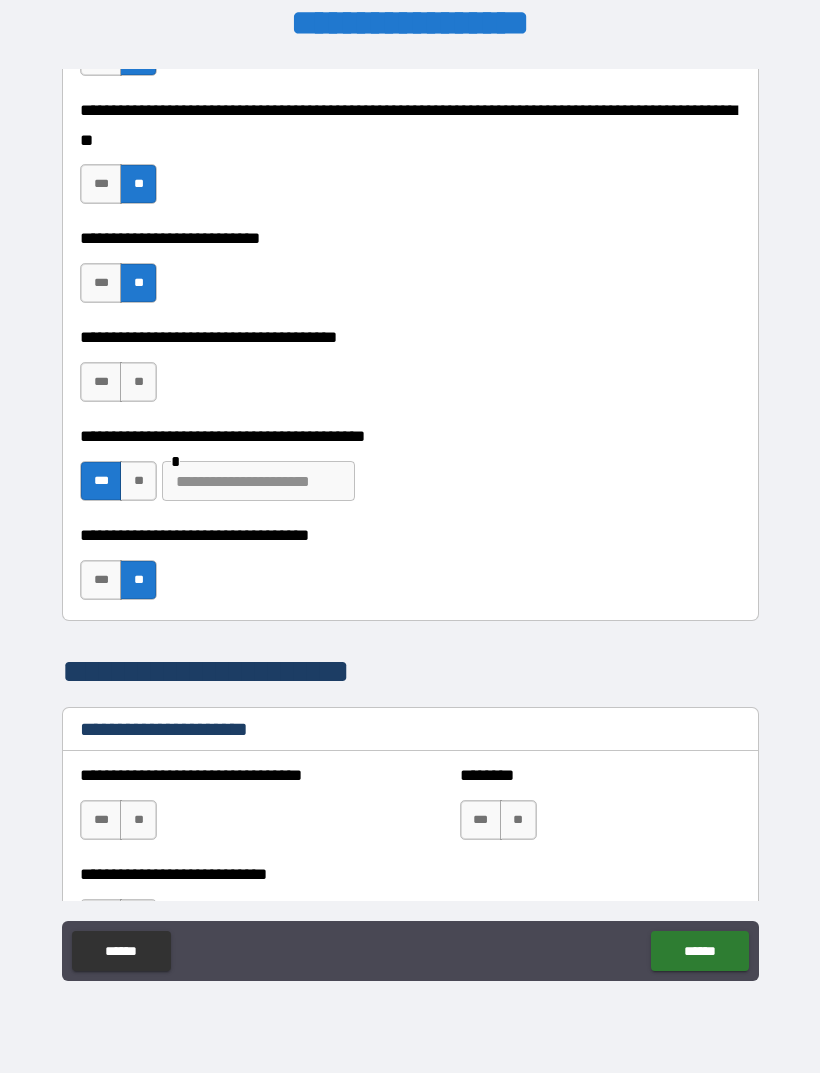 click on "***" at bounding box center (101, 382) 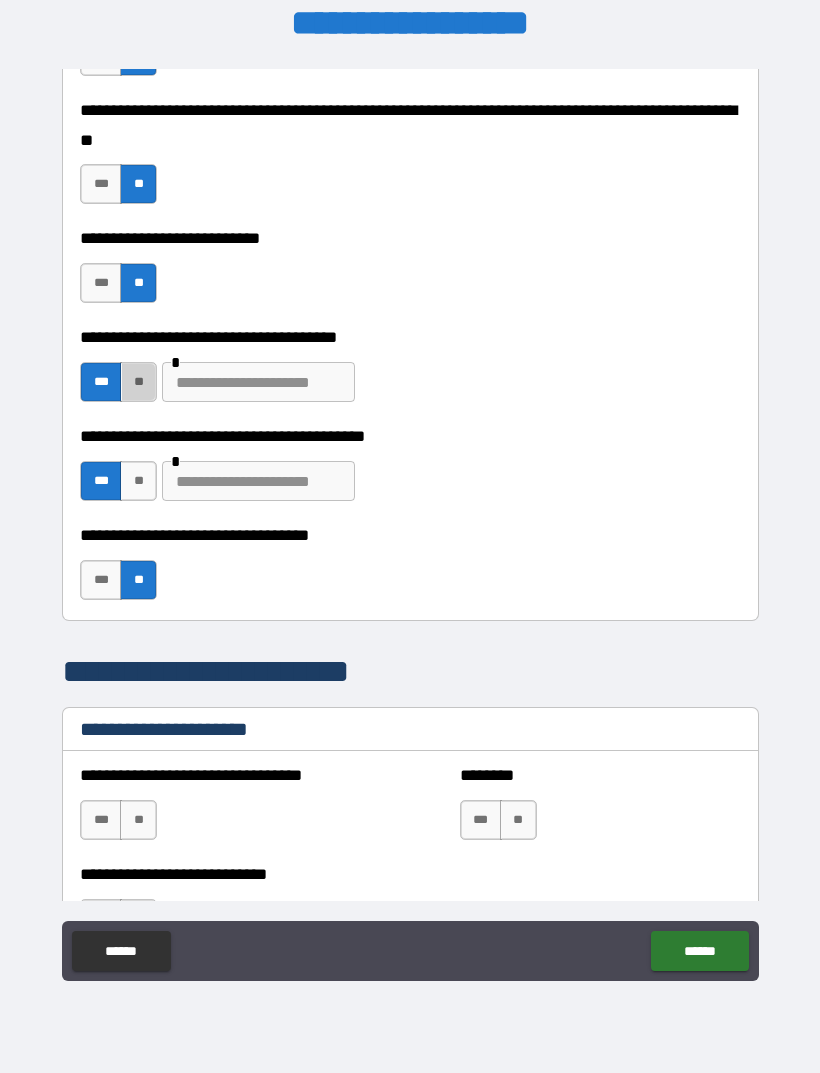 click on "**" at bounding box center [138, 382] 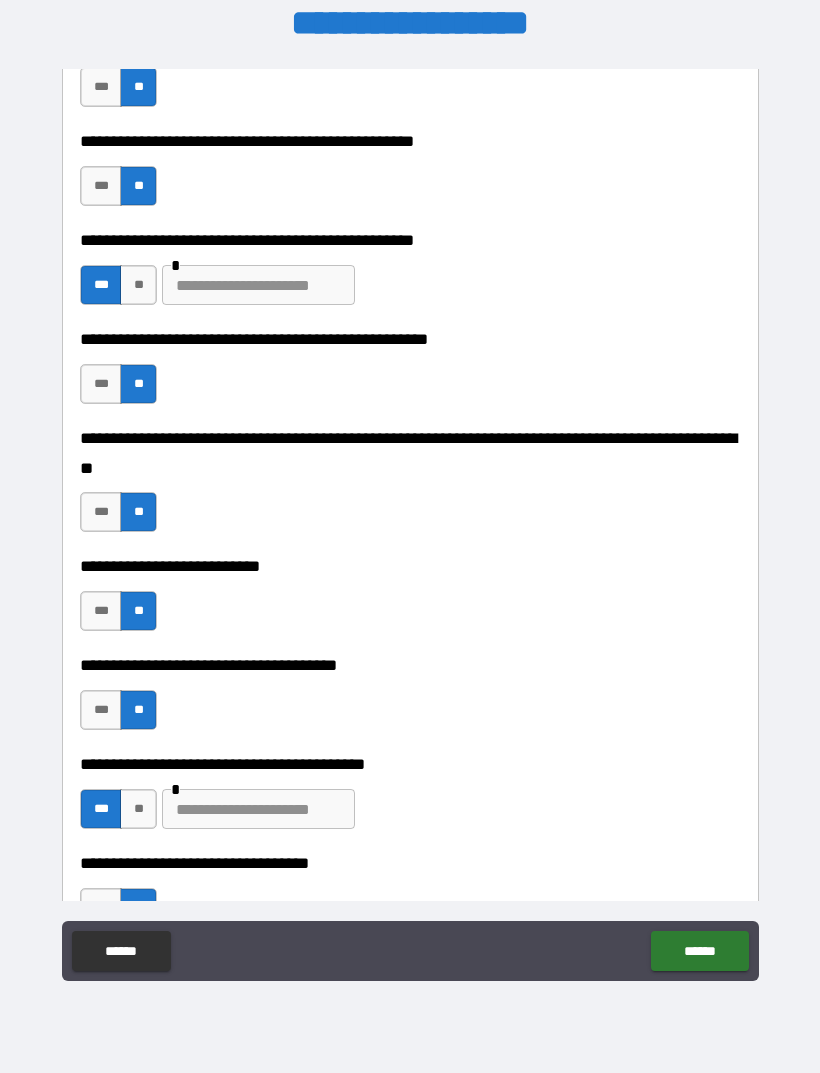 scroll, scrollTop: 604, scrollLeft: 0, axis: vertical 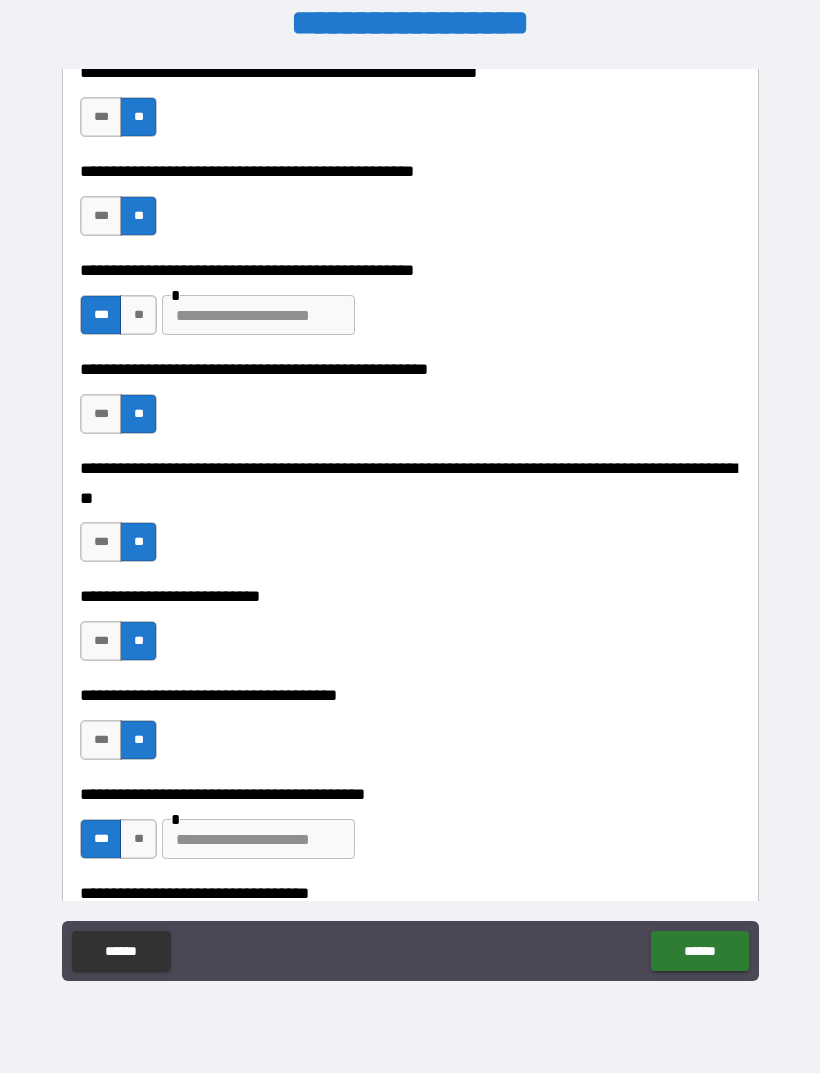 click at bounding box center [258, 315] 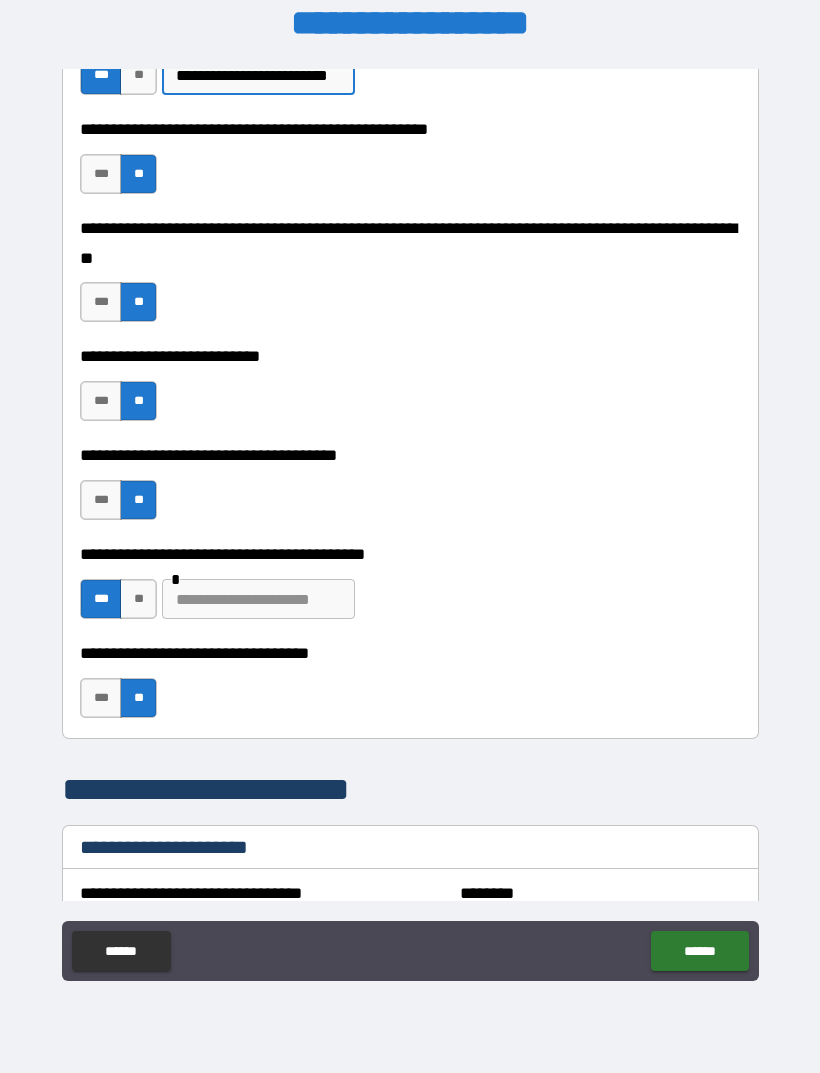 scroll, scrollTop: 874, scrollLeft: 0, axis: vertical 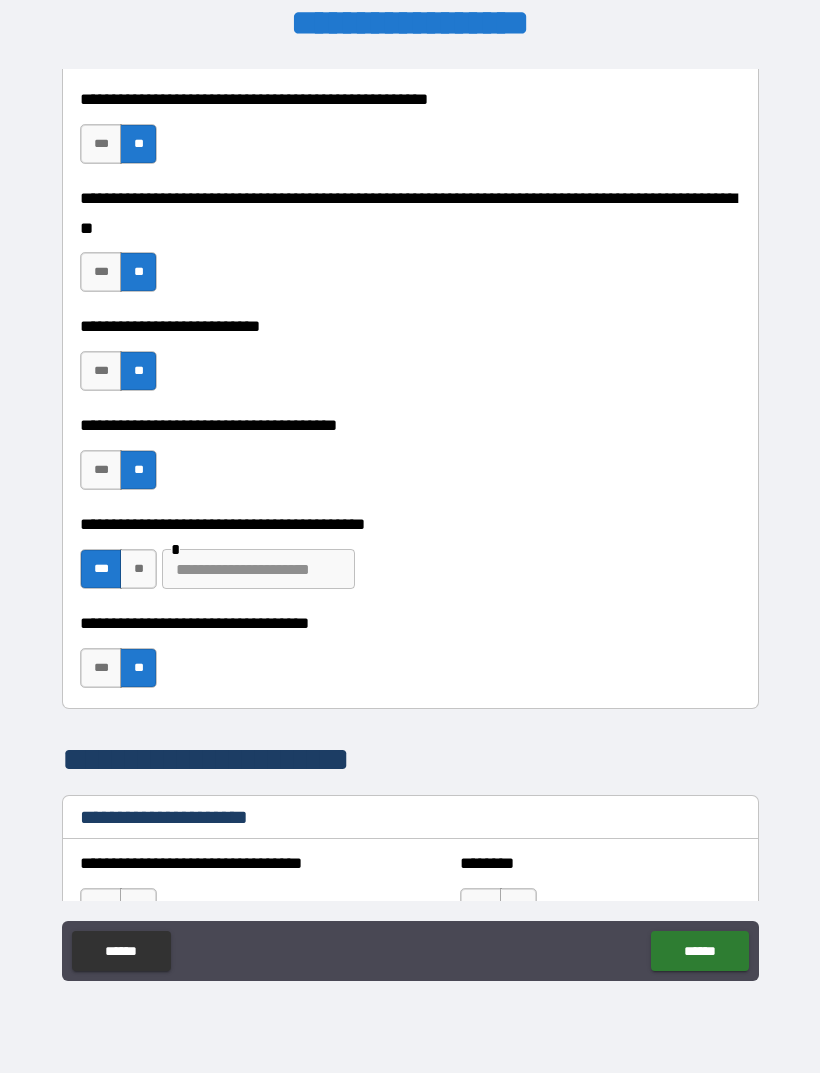 click at bounding box center (258, 569) 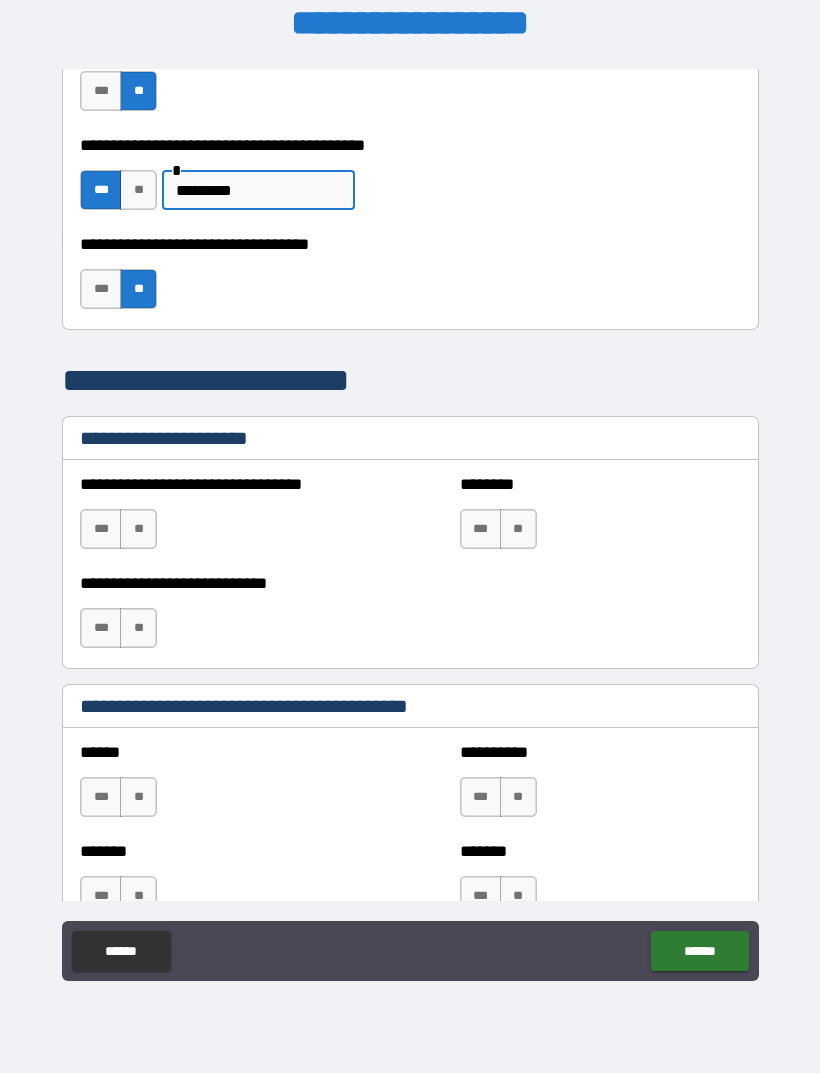 scroll, scrollTop: 1243, scrollLeft: 0, axis: vertical 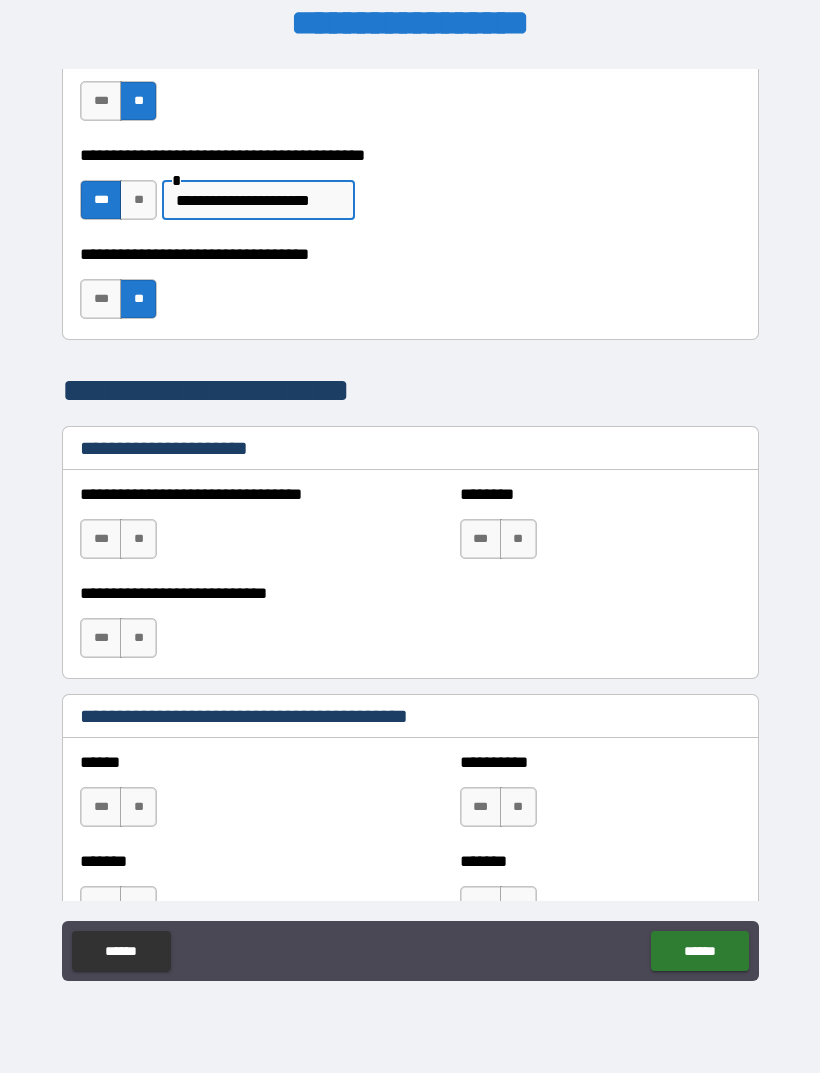 click on "**" at bounding box center (138, 539) 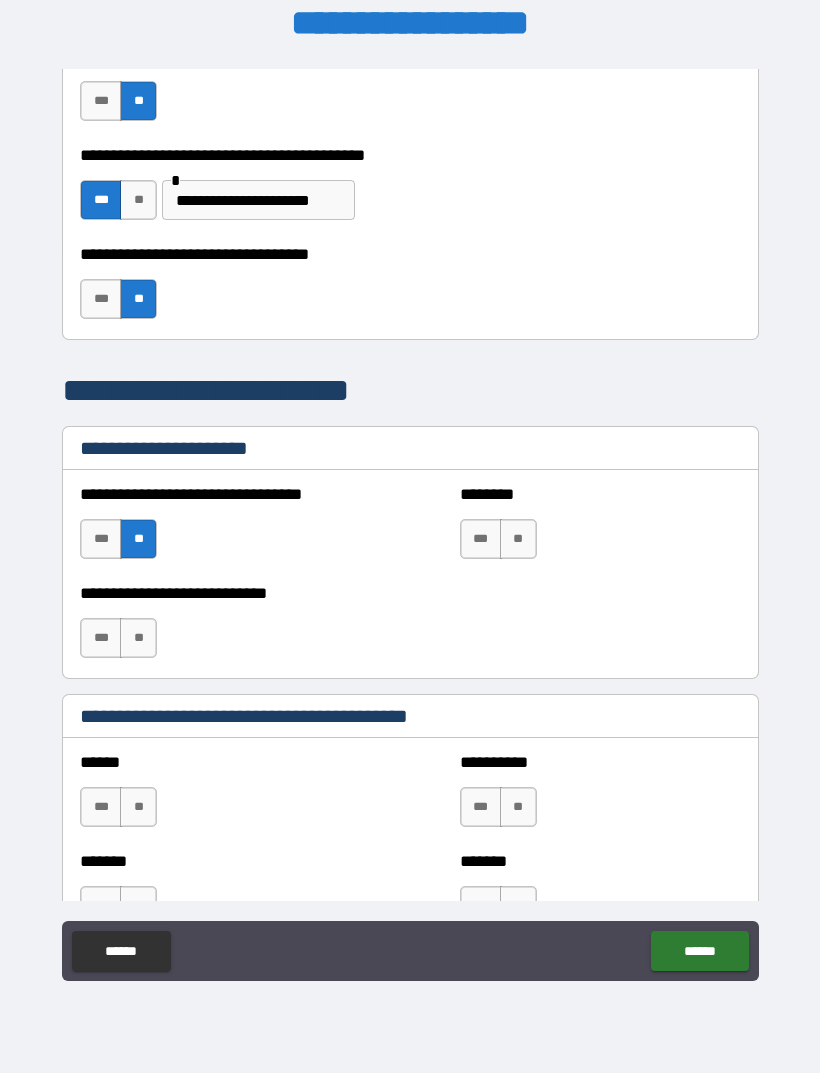 click on "**" at bounding box center [138, 638] 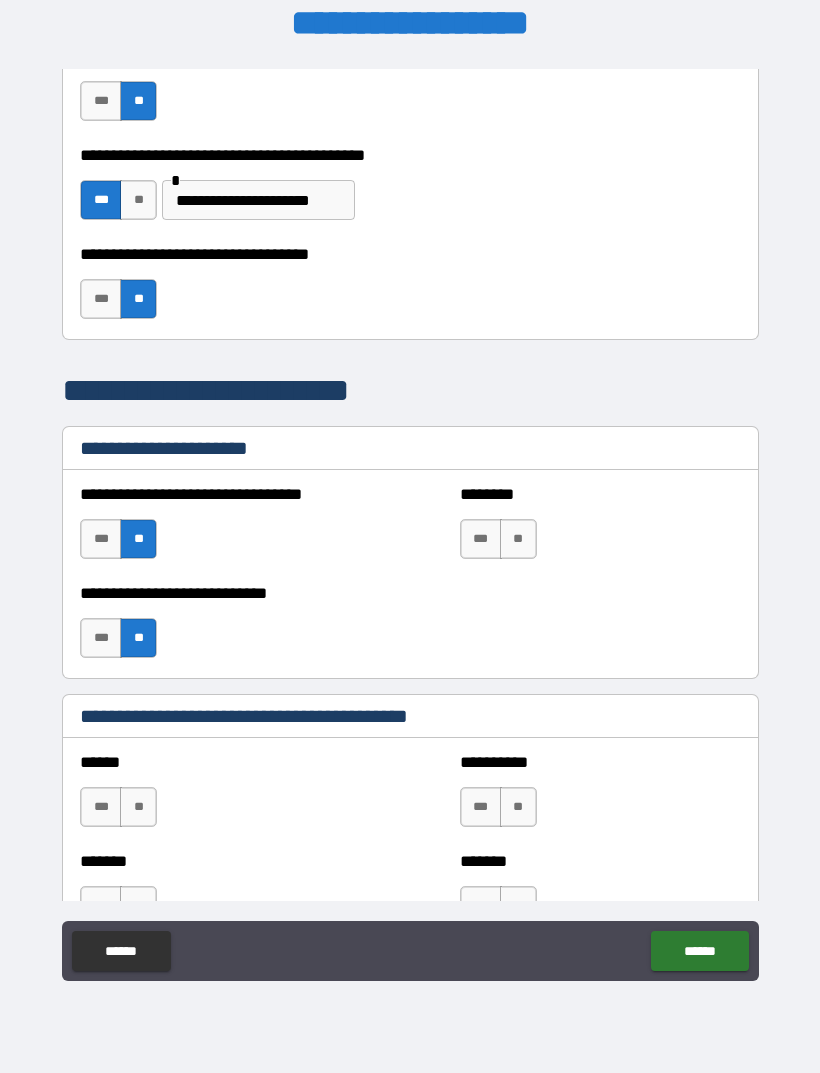 click on "**" at bounding box center (518, 539) 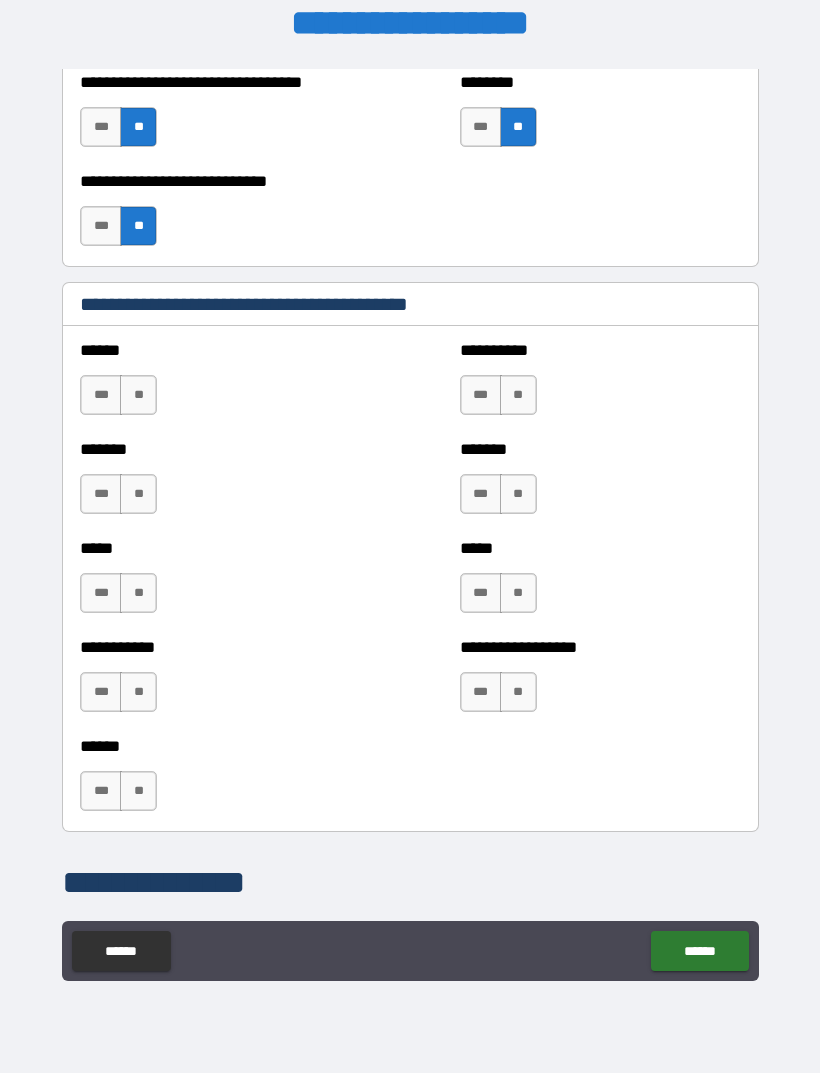 scroll, scrollTop: 1679, scrollLeft: 0, axis: vertical 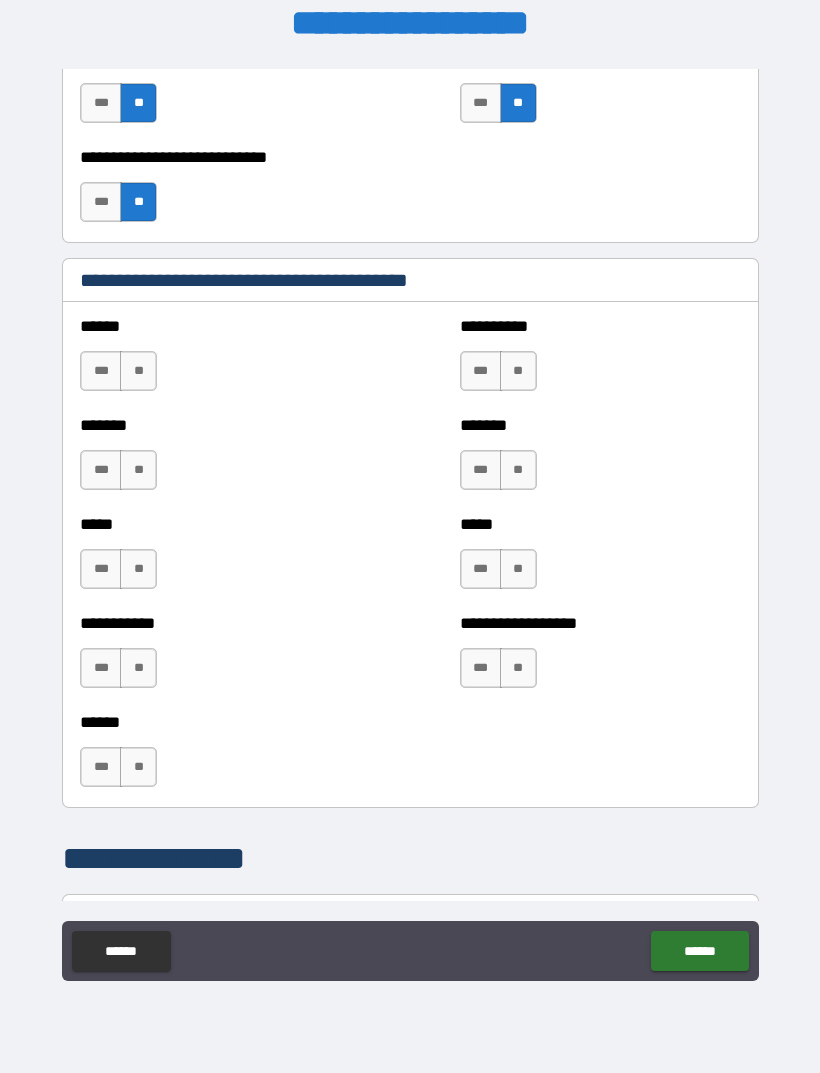 click on "**" at bounding box center (138, 371) 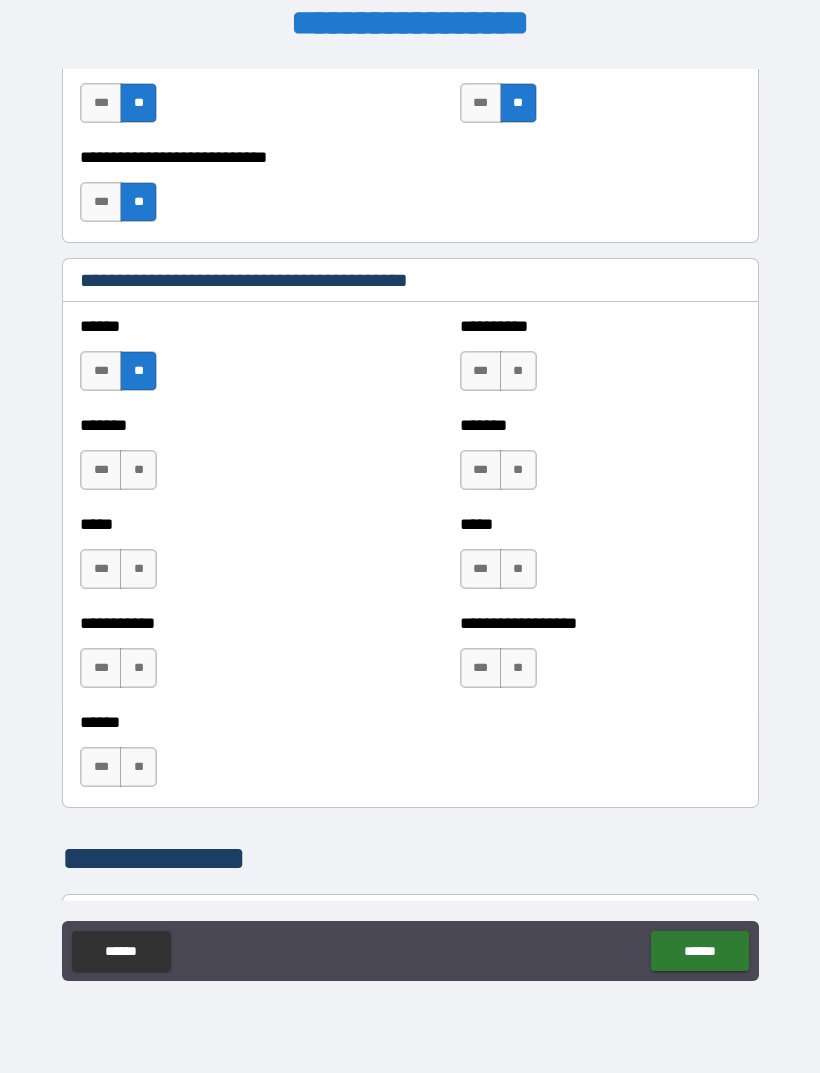 click on "**" at bounding box center [138, 470] 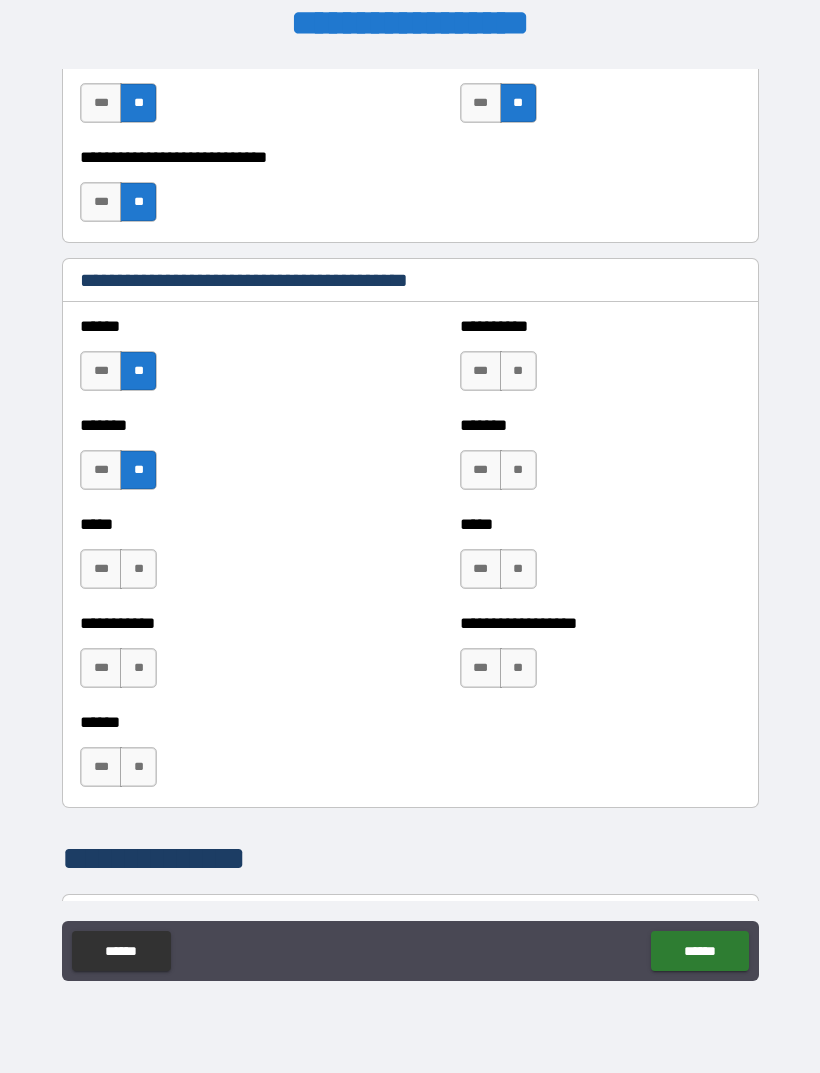 click on "**" at bounding box center (518, 470) 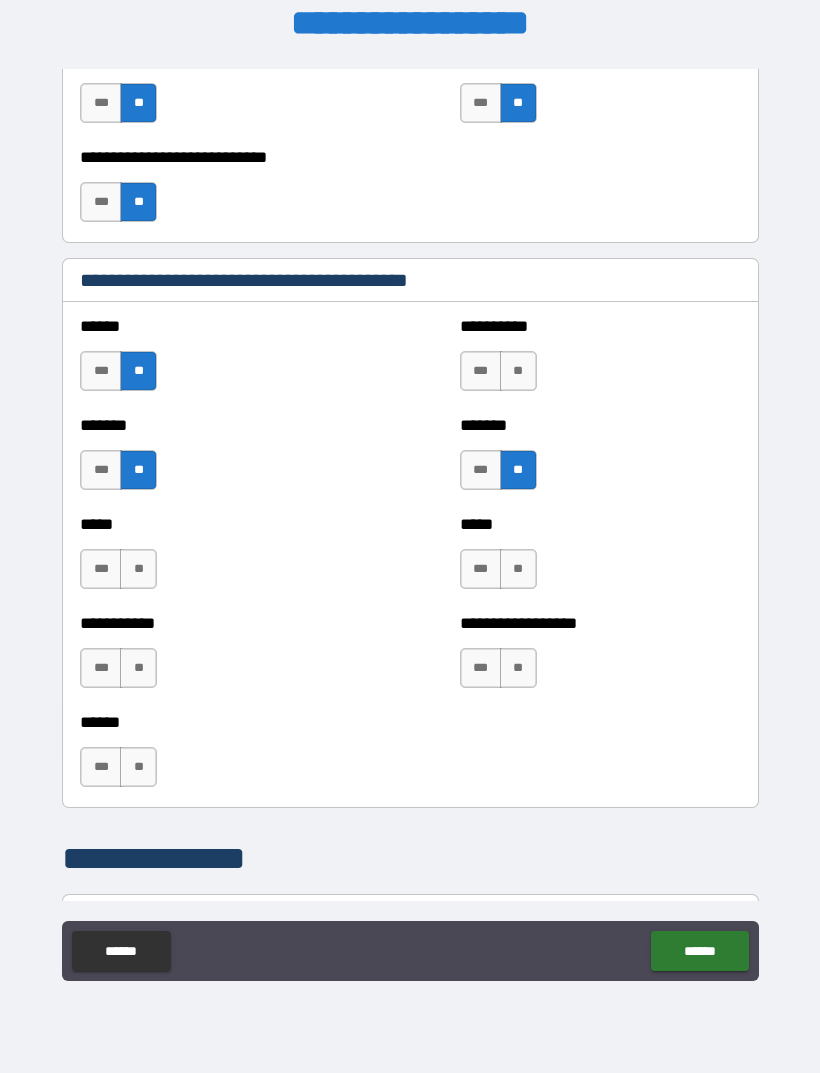 click on "**" at bounding box center [518, 371] 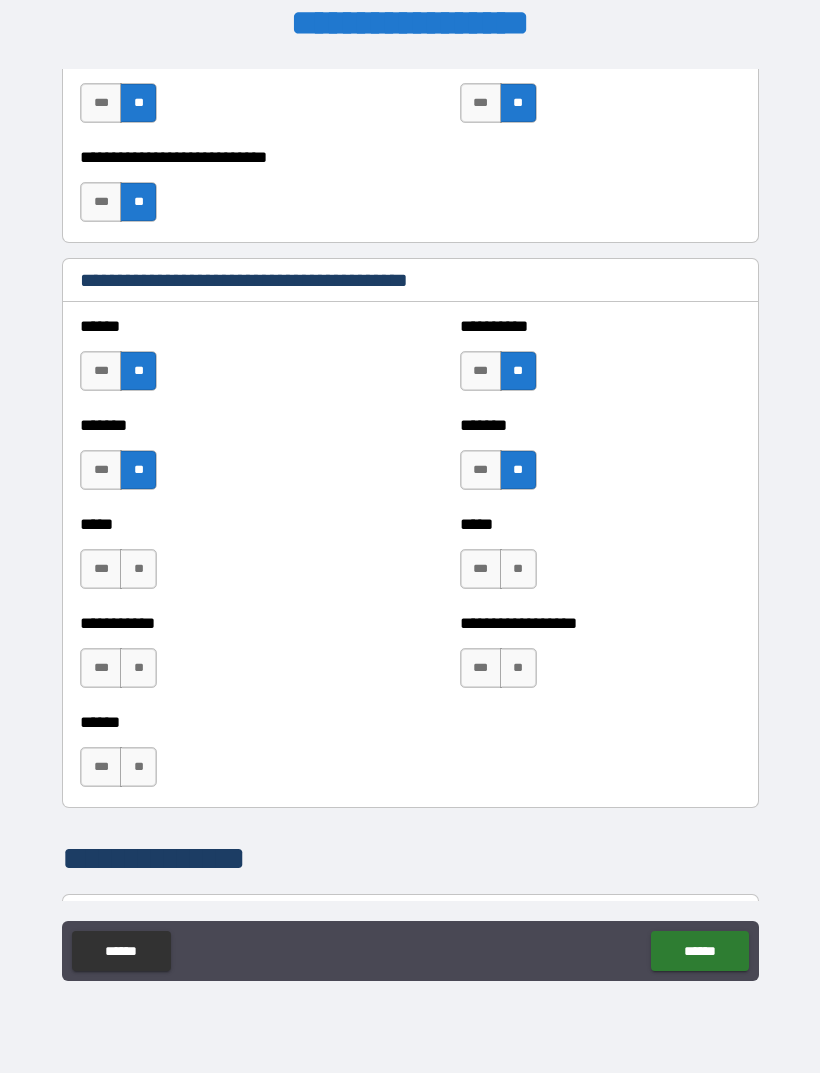 click on "**" at bounding box center [518, 569] 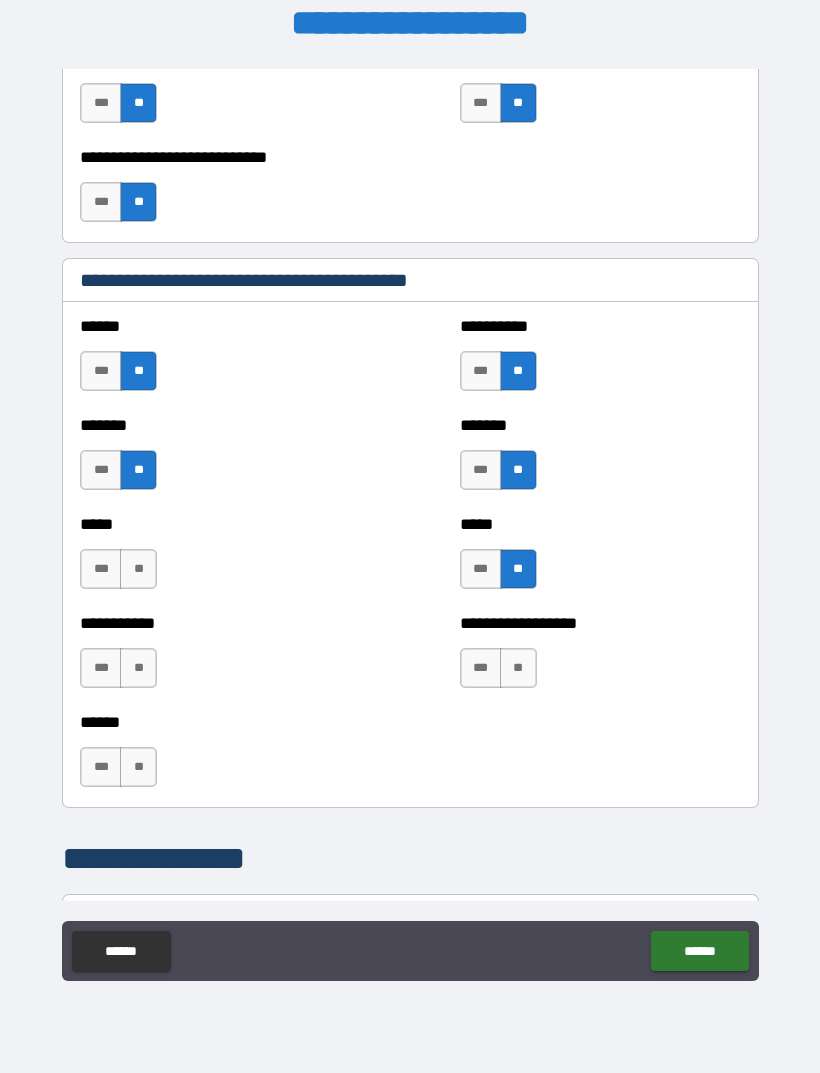 click on "**" at bounding box center [518, 668] 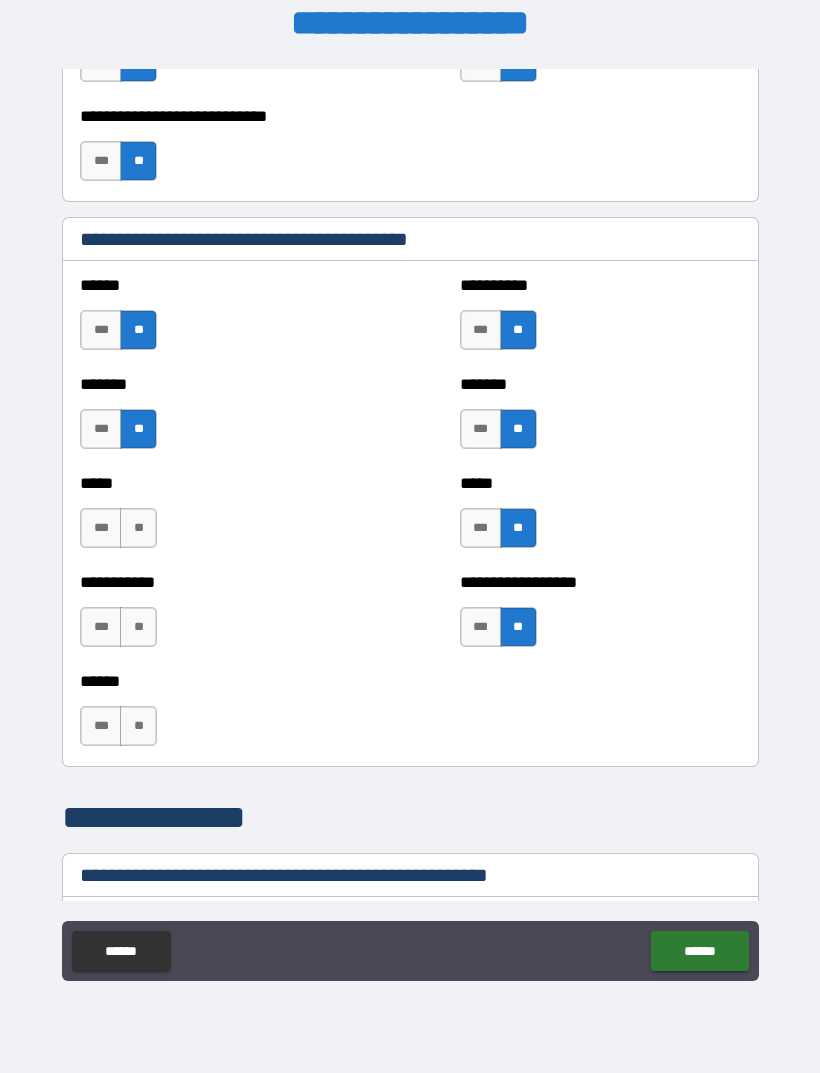 scroll, scrollTop: 1724, scrollLeft: 0, axis: vertical 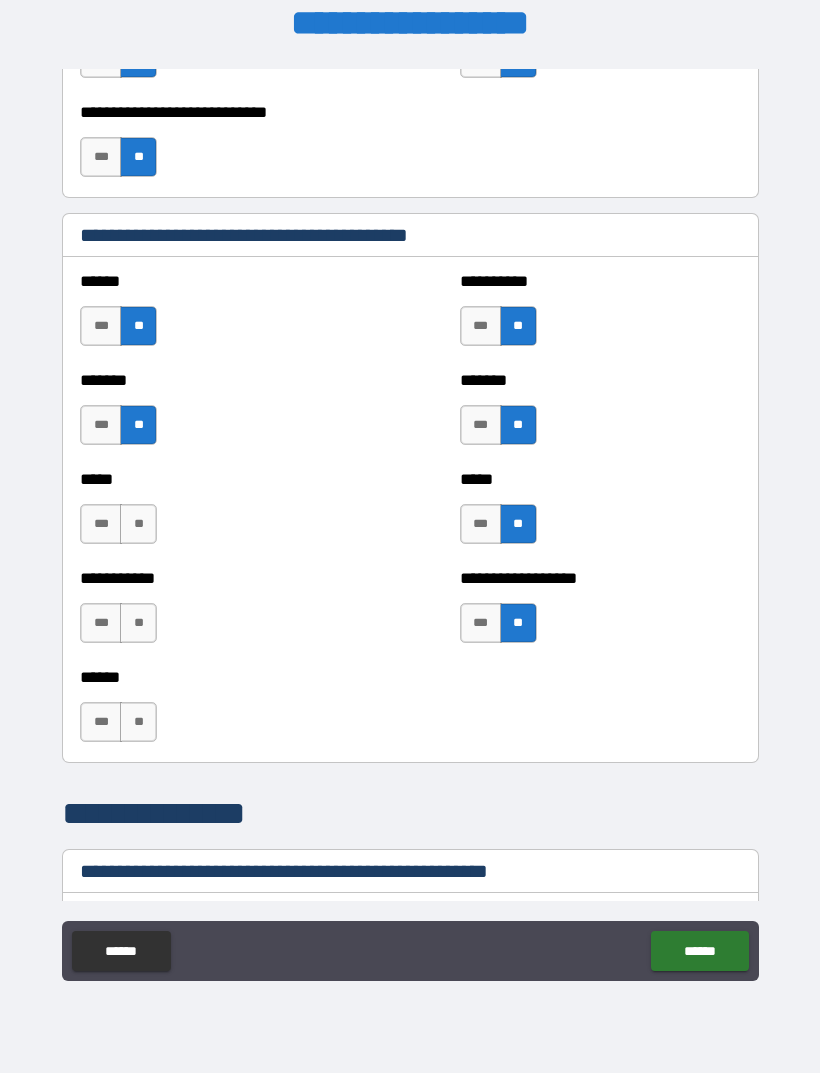 click on "**" at bounding box center [138, 623] 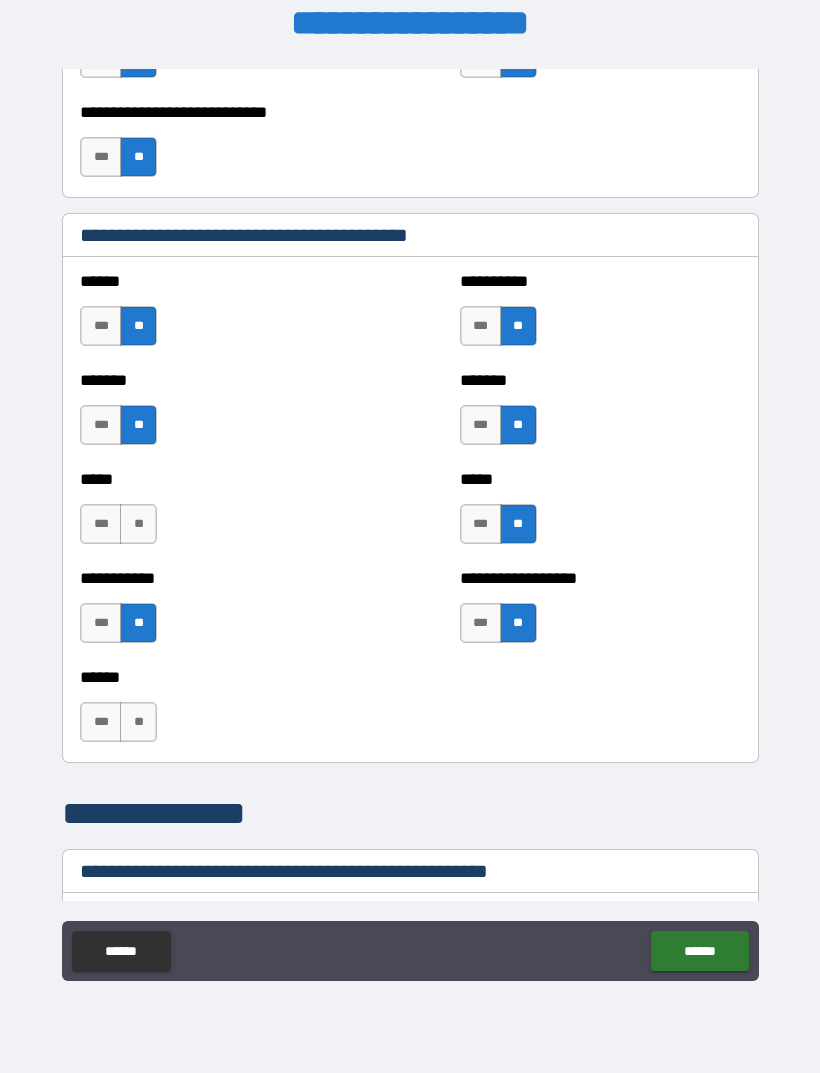 click on "**" at bounding box center (138, 722) 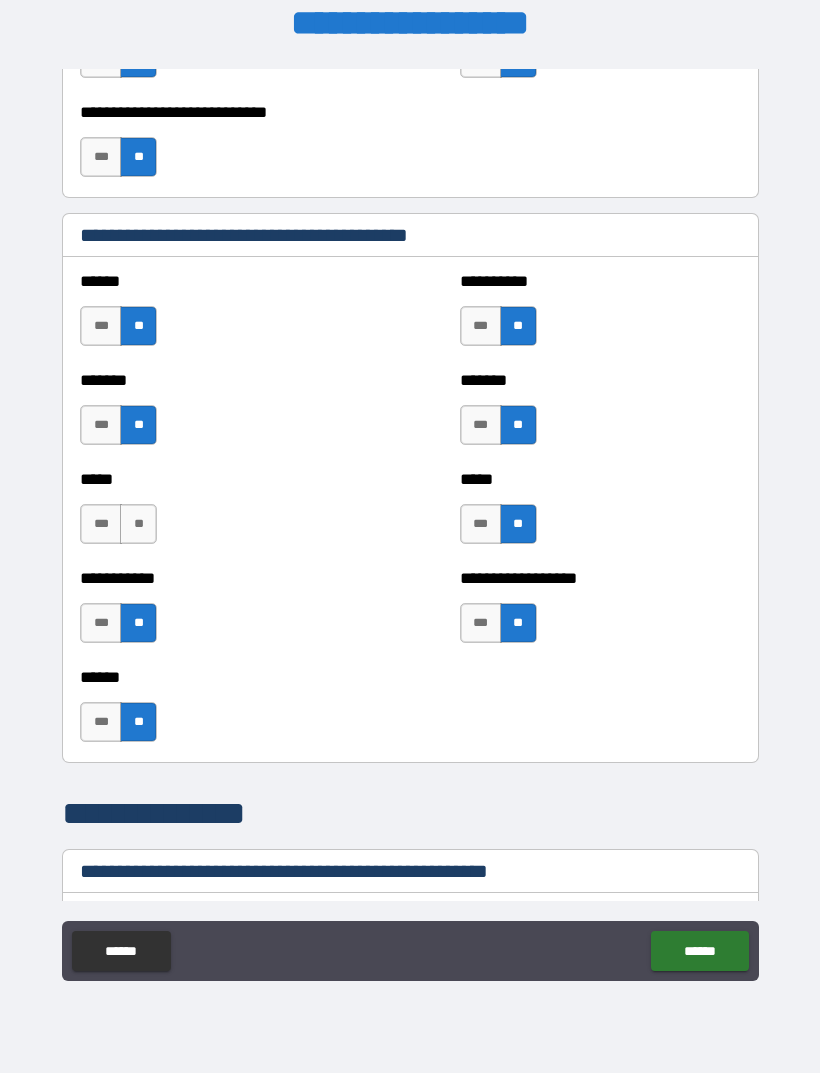 click on "**" at bounding box center (138, 524) 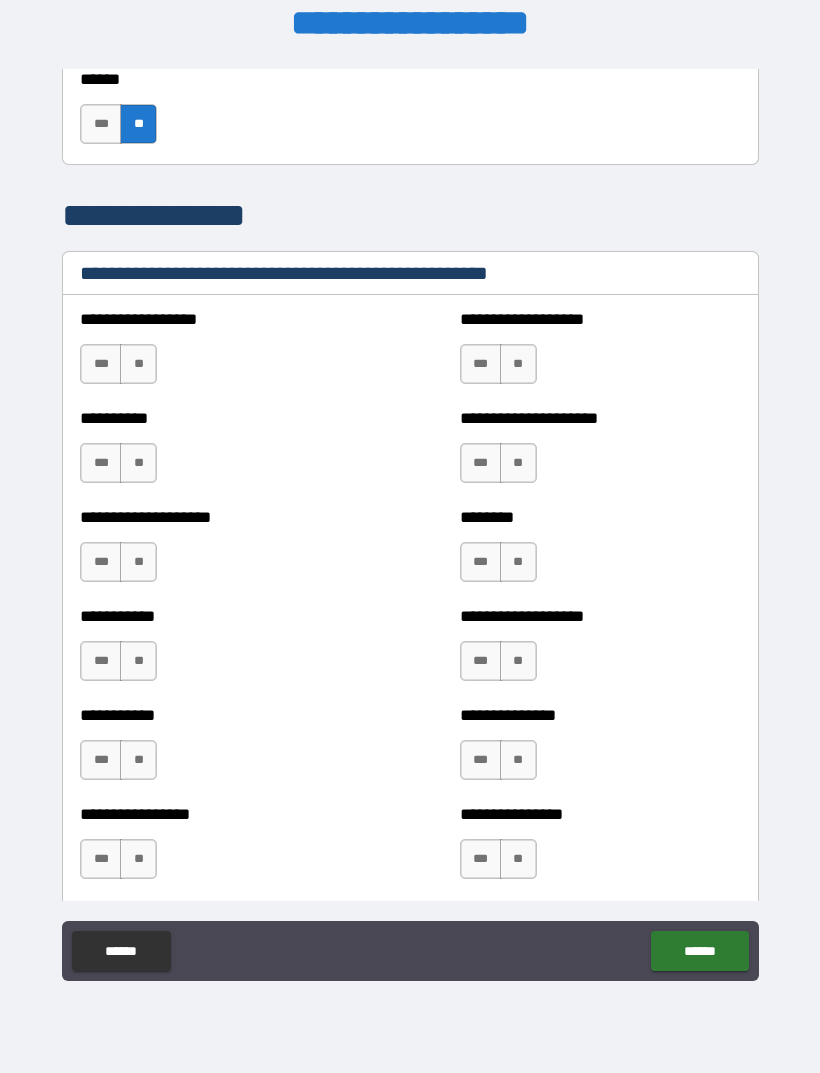 scroll, scrollTop: 2323, scrollLeft: 0, axis: vertical 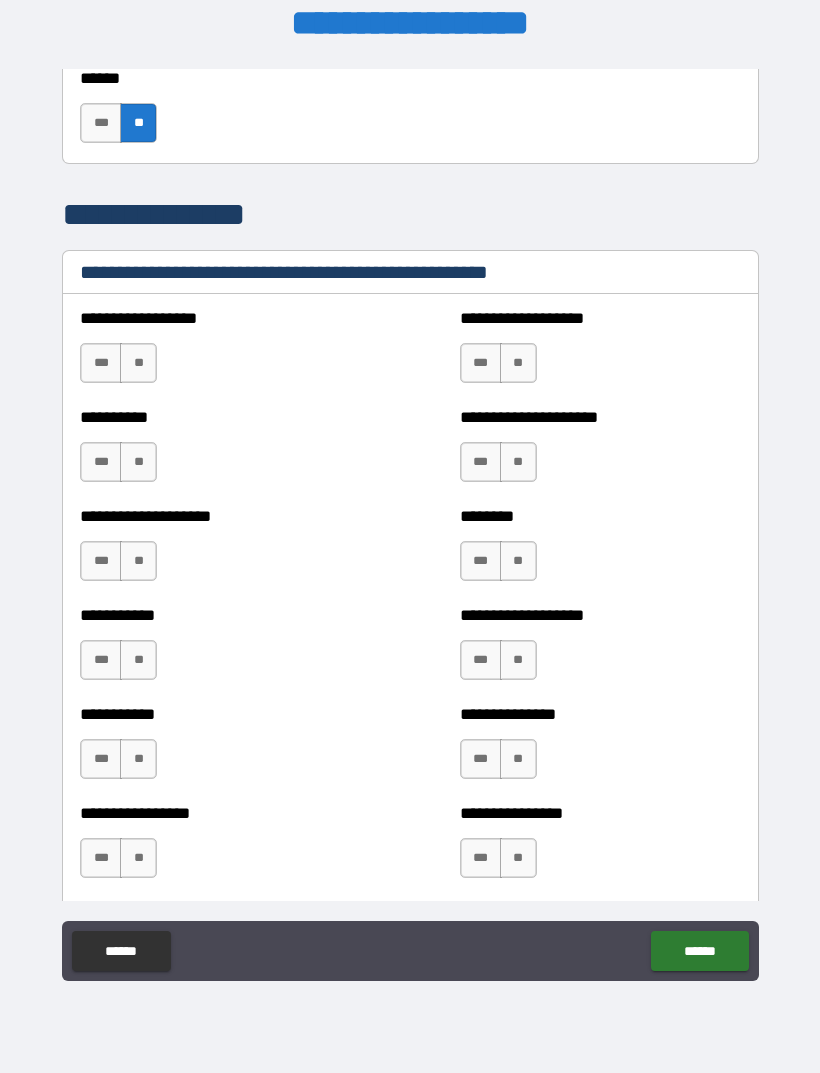 click on "**********" at bounding box center [600, 353] 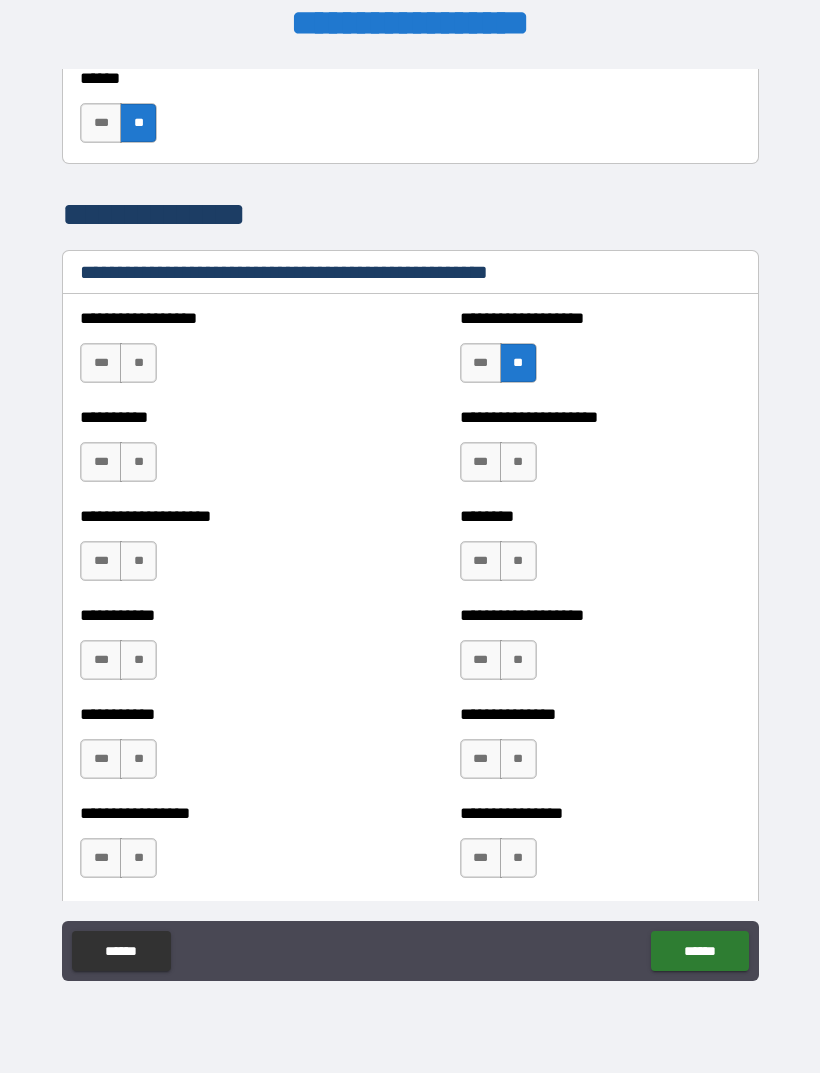 click on "**" at bounding box center (518, 462) 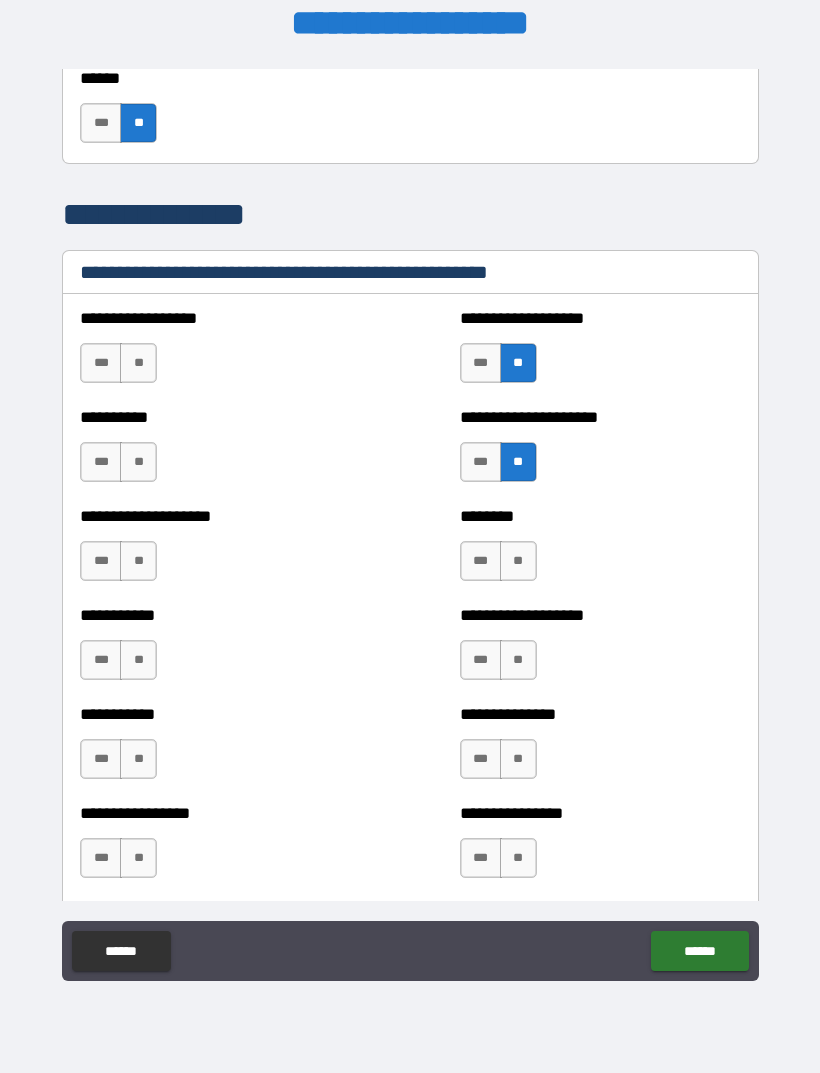 click on "**" at bounding box center [518, 561] 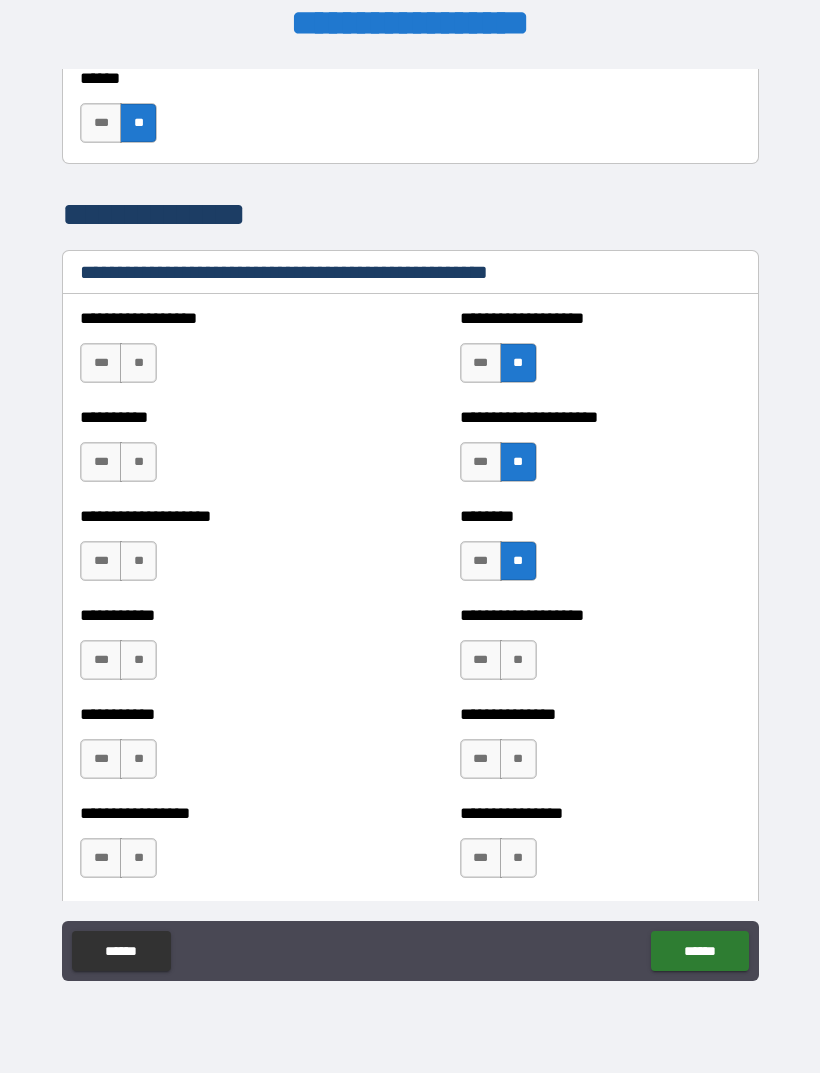 click on "**" at bounding box center (518, 660) 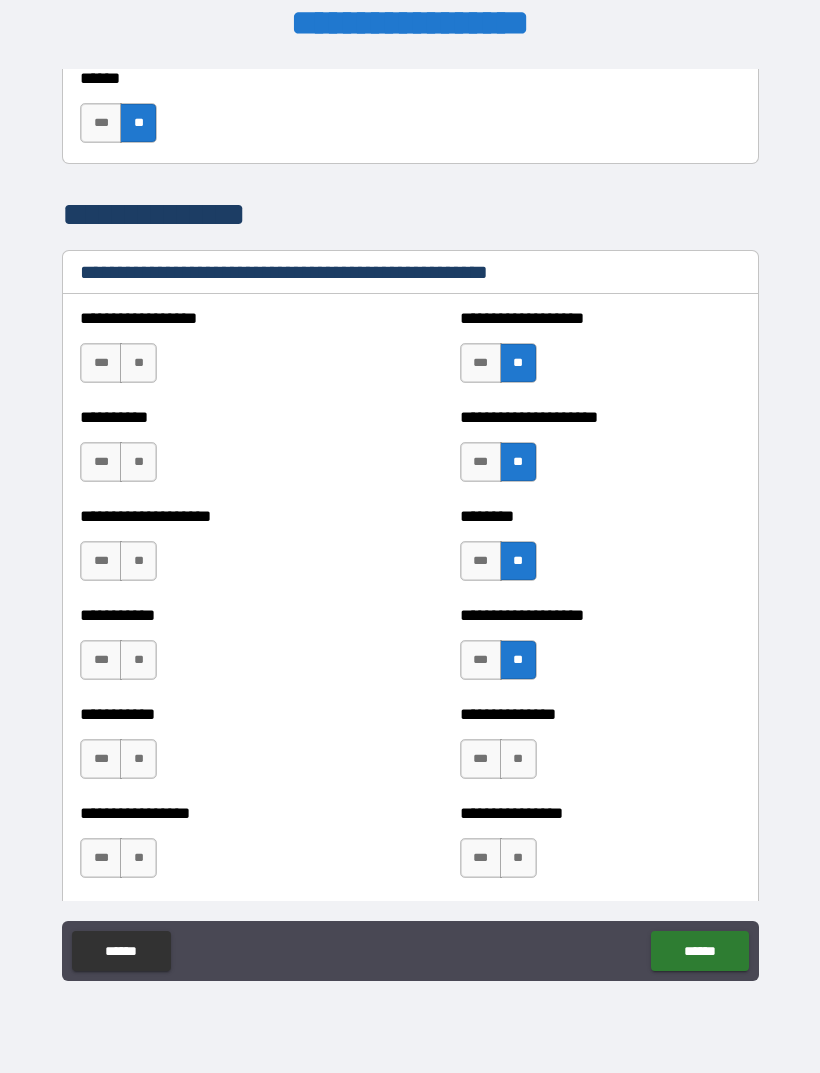 click on "**" at bounding box center [518, 759] 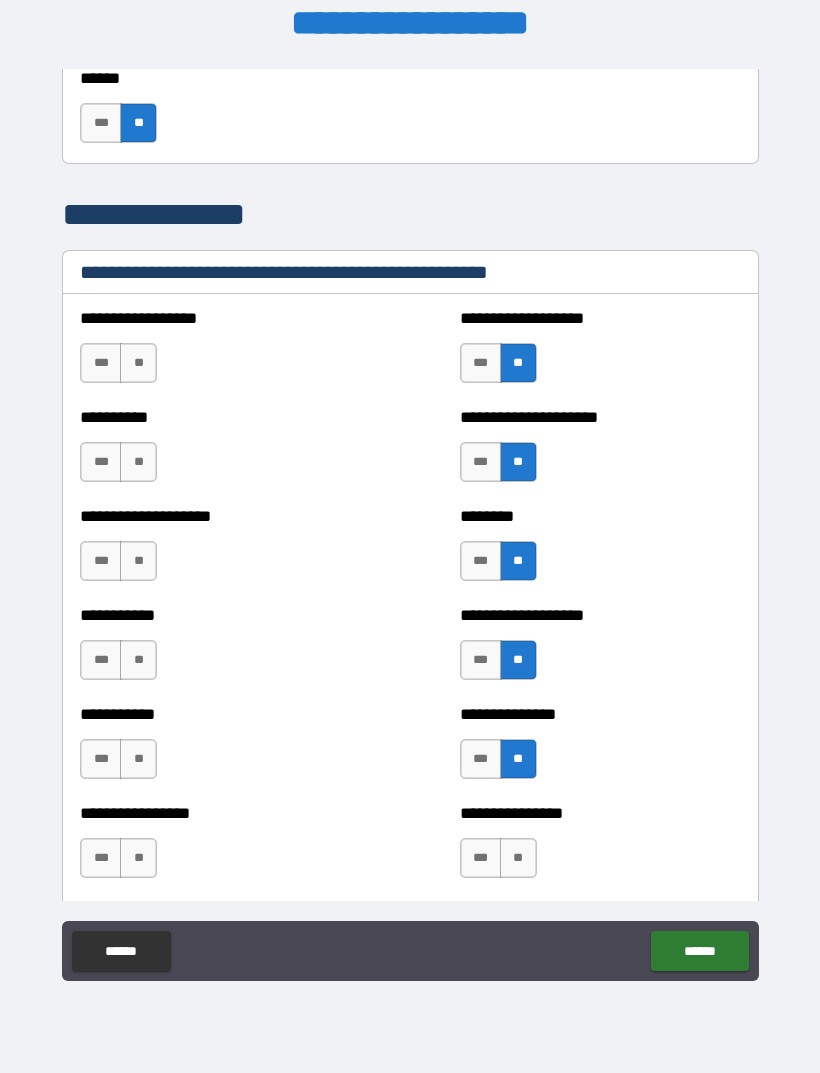 click on "**" at bounding box center (518, 858) 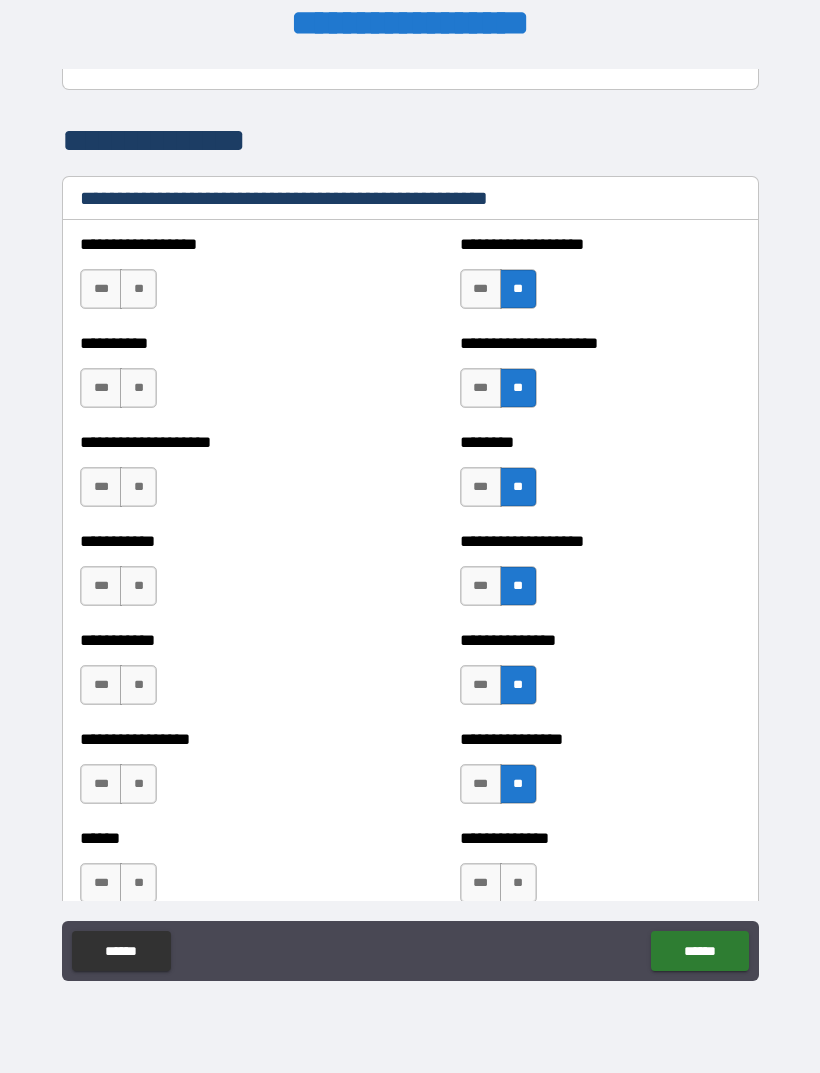 scroll, scrollTop: 2450, scrollLeft: 0, axis: vertical 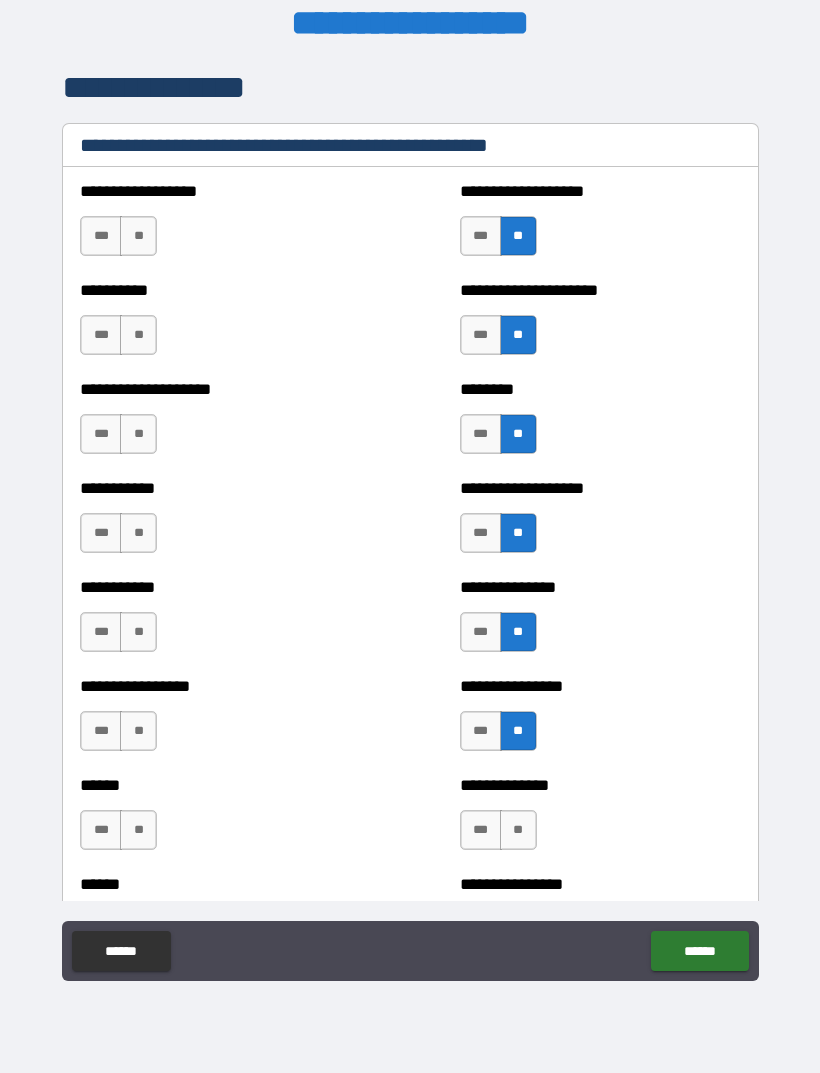 click on "**" at bounding box center (138, 731) 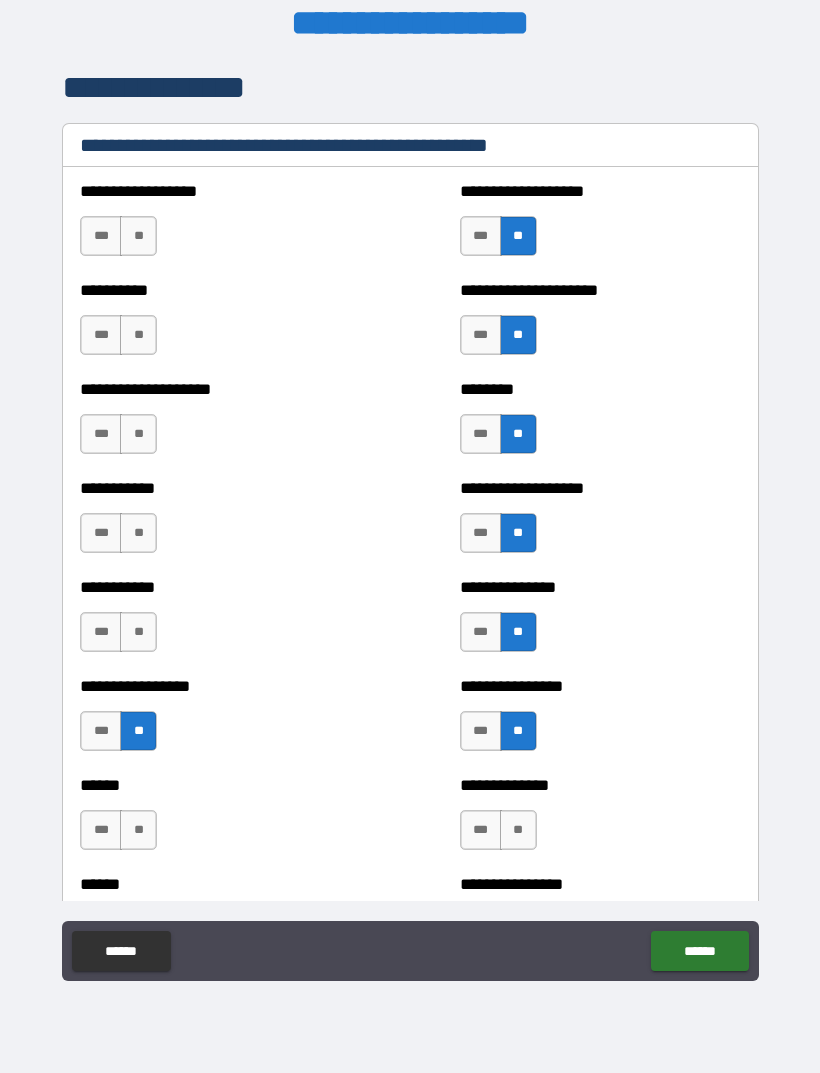 click on "**" at bounding box center (138, 632) 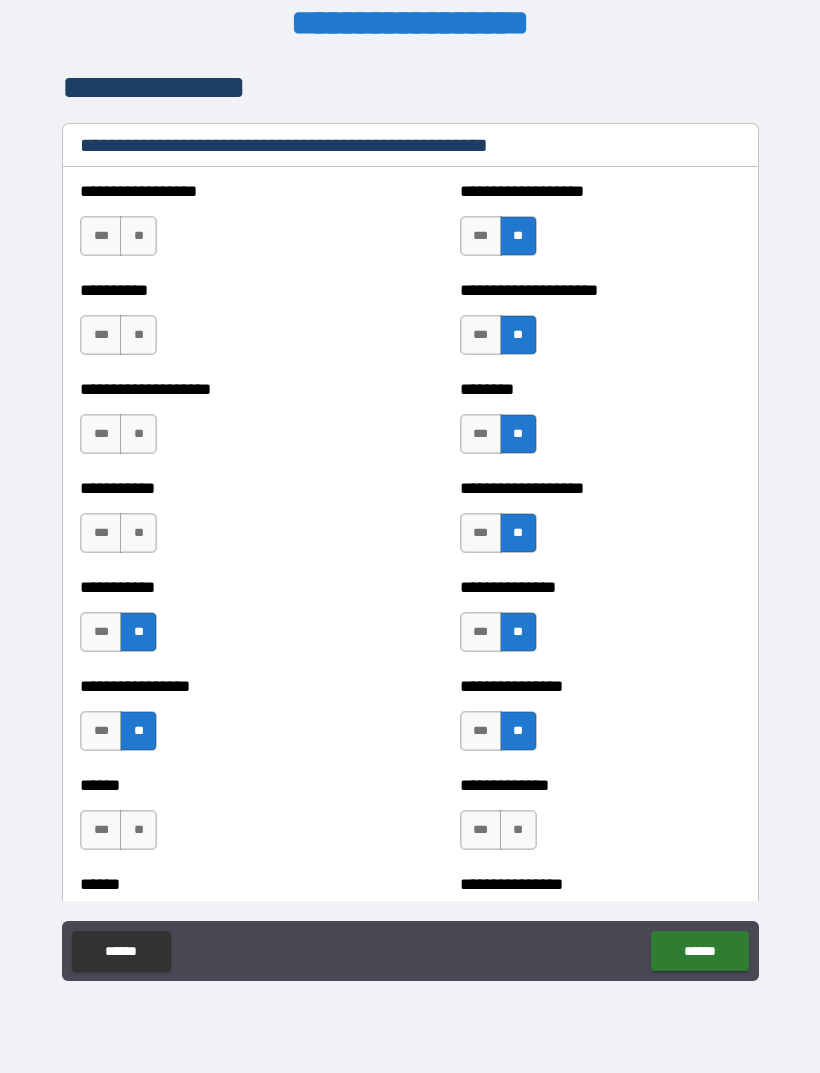 click on "**" at bounding box center [138, 533] 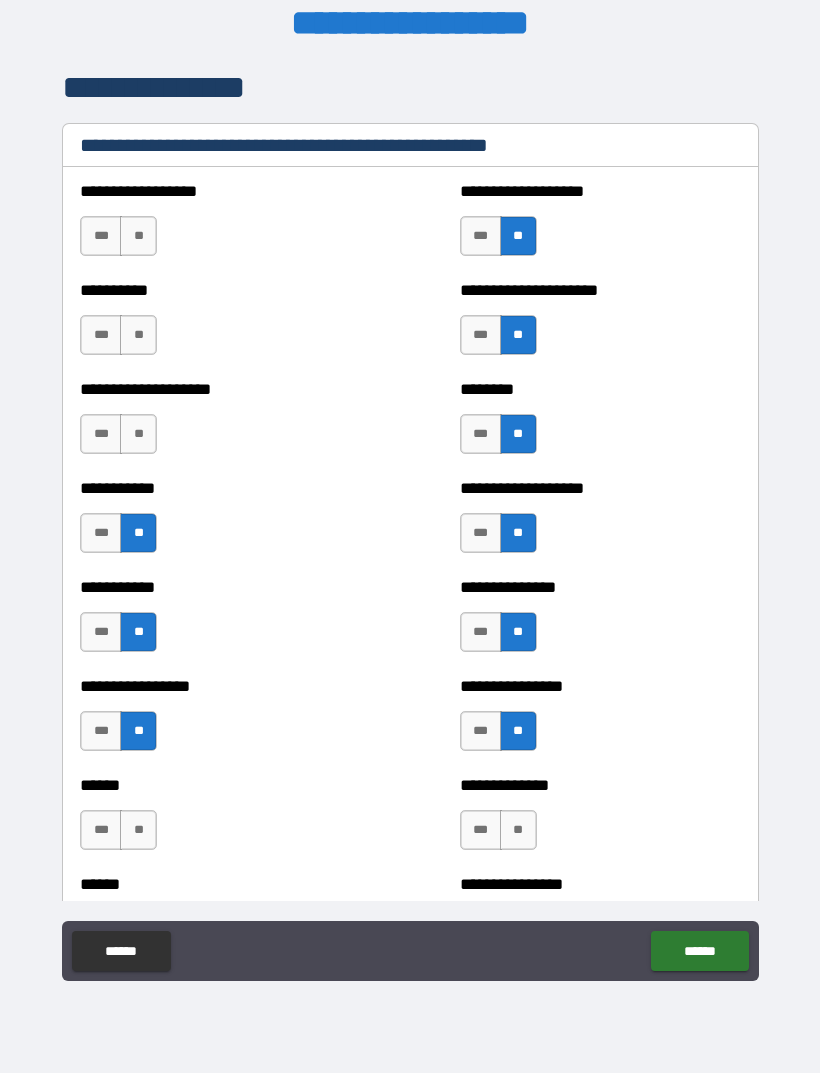 click on "**" at bounding box center (138, 434) 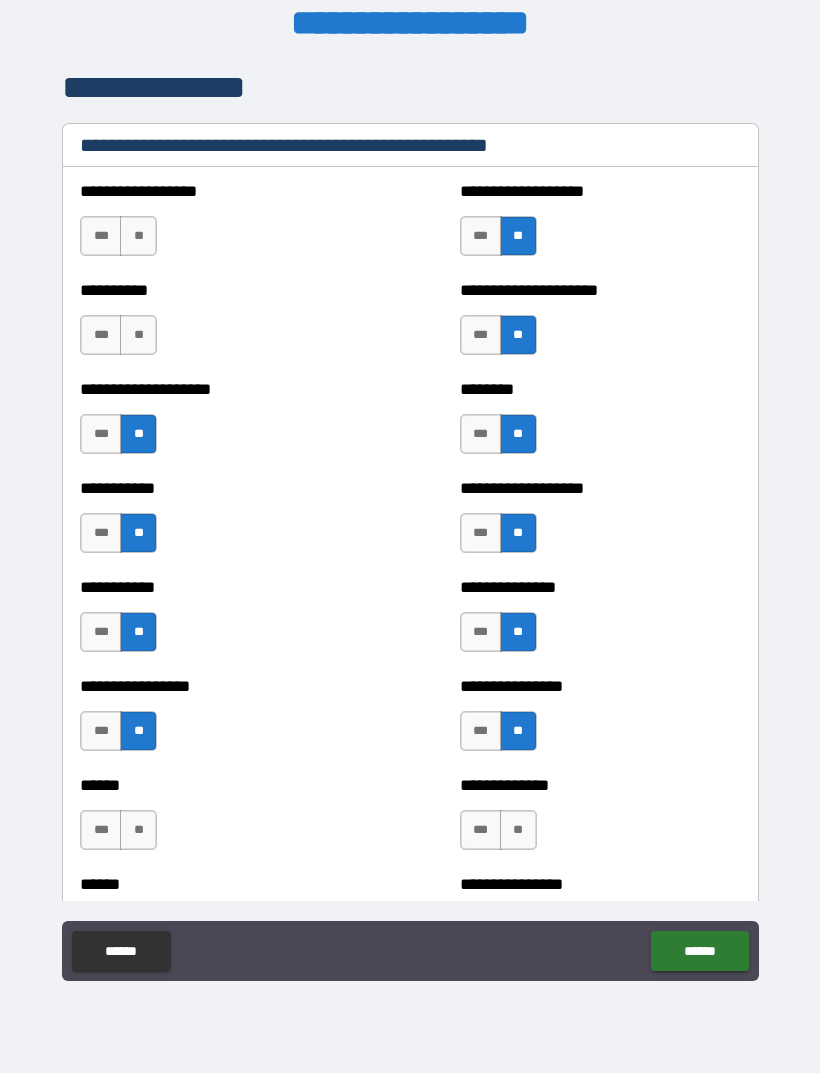 click on "**" at bounding box center [138, 335] 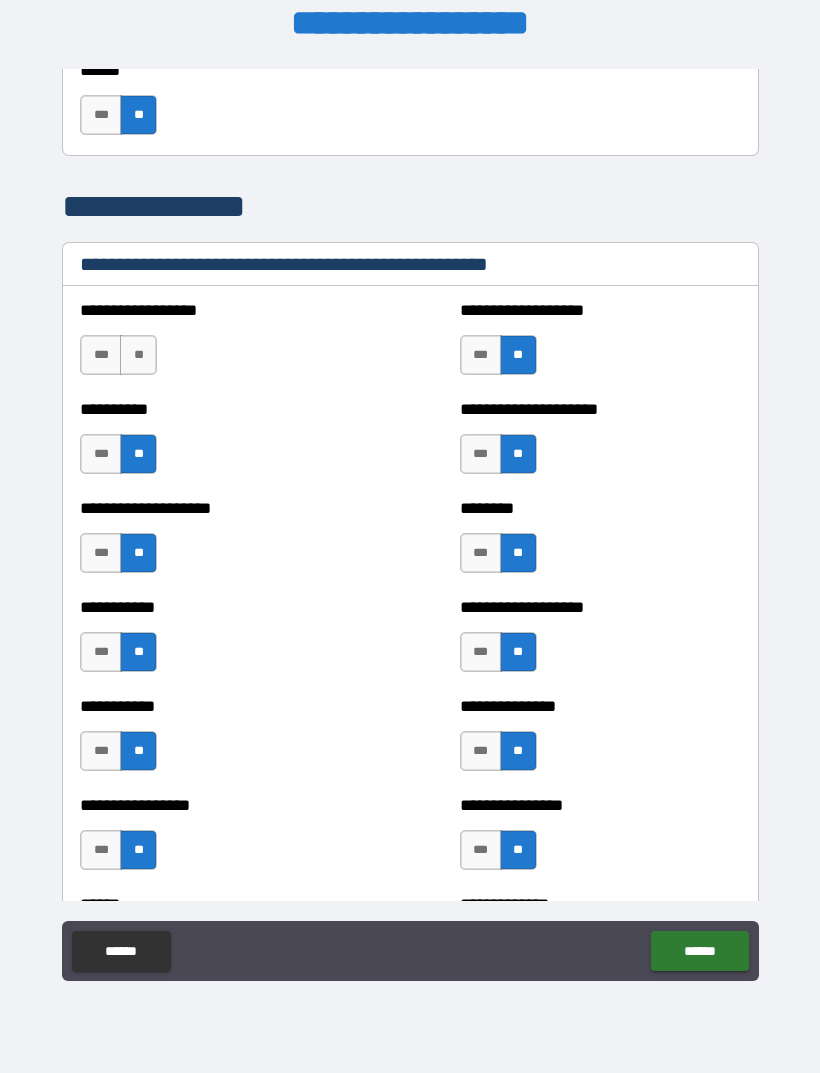 scroll, scrollTop: 2245, scrollLeft: 0, axis: vertical 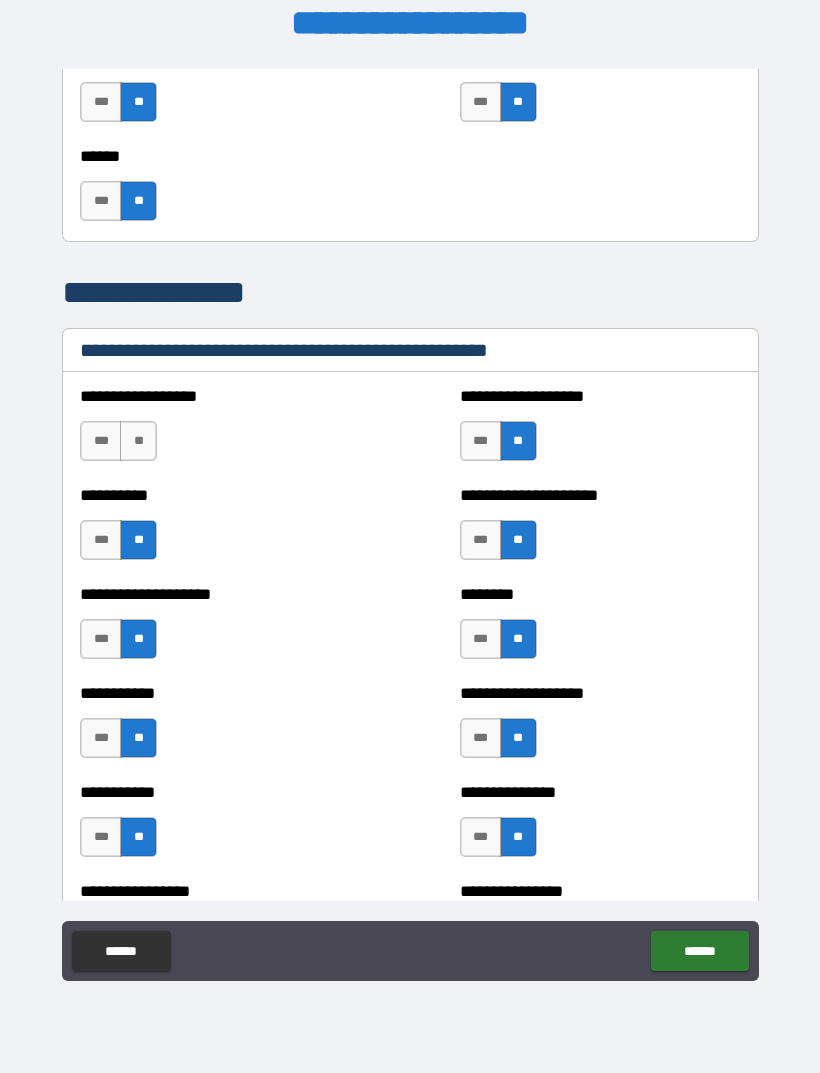 click on "**" at bounding box center (138, 441) 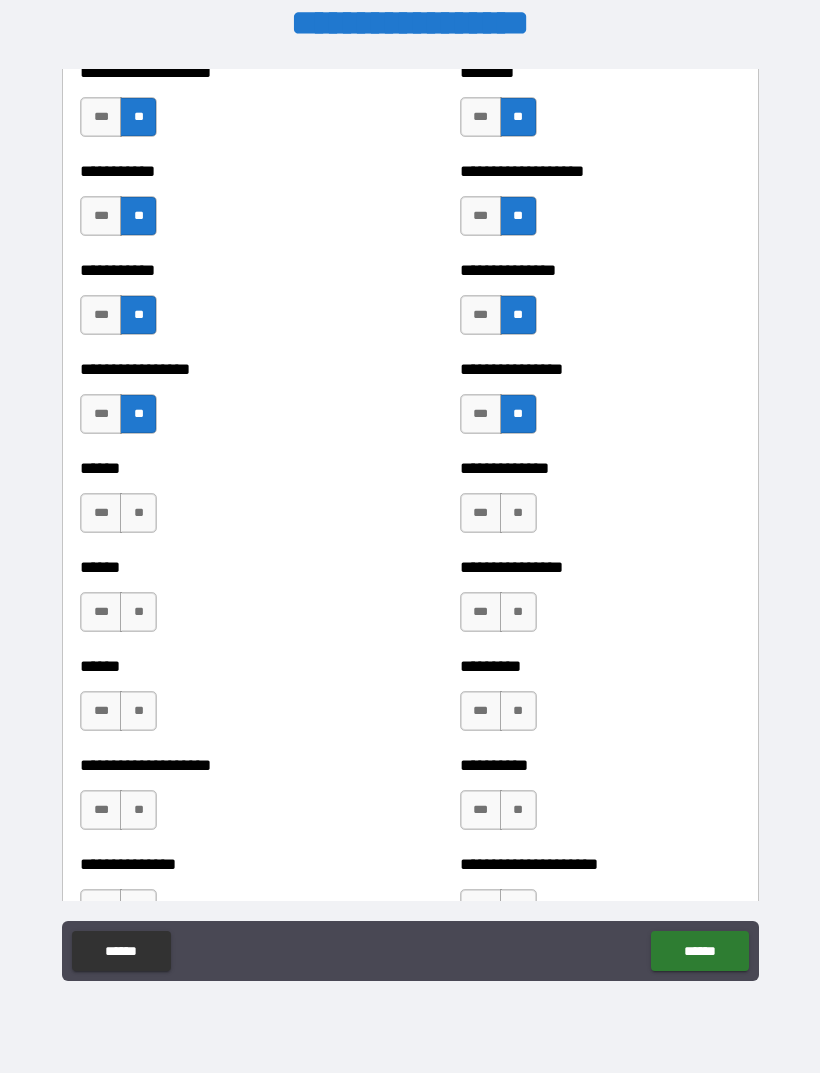 scroll, scrollTop: 2942, scrollLeft: 0, axis: vertical 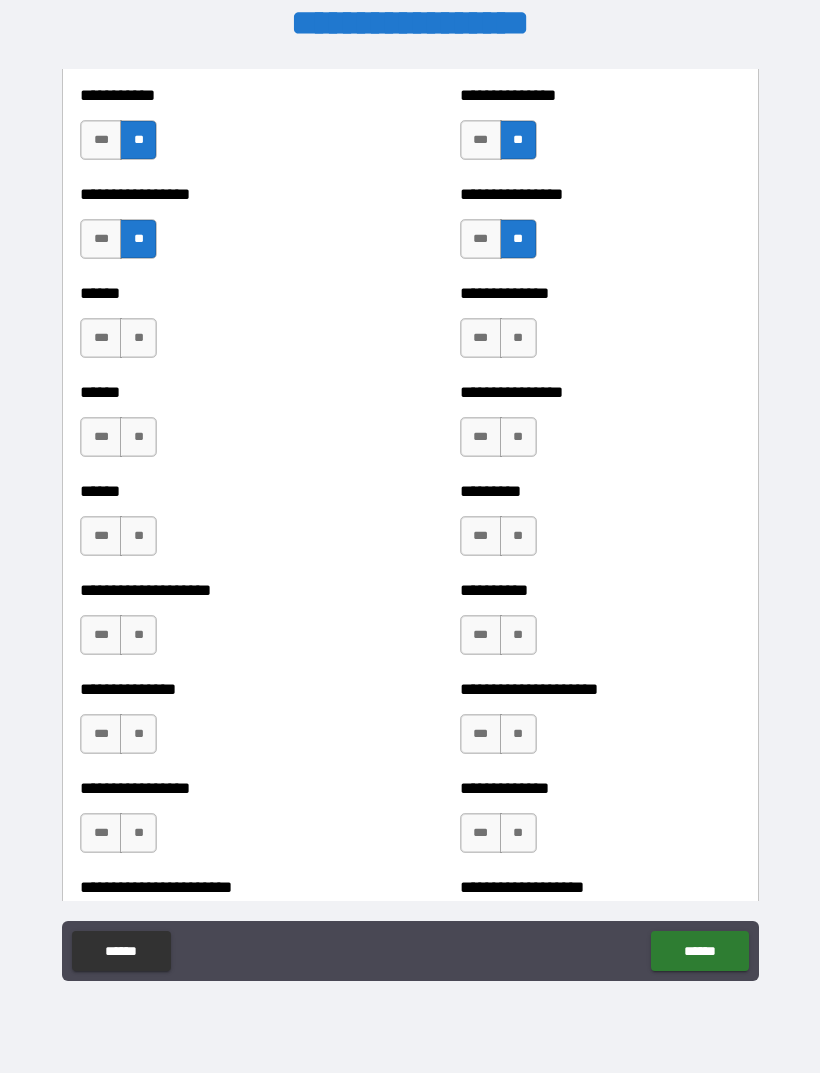 click on "**" at bounding box center (138, 338) 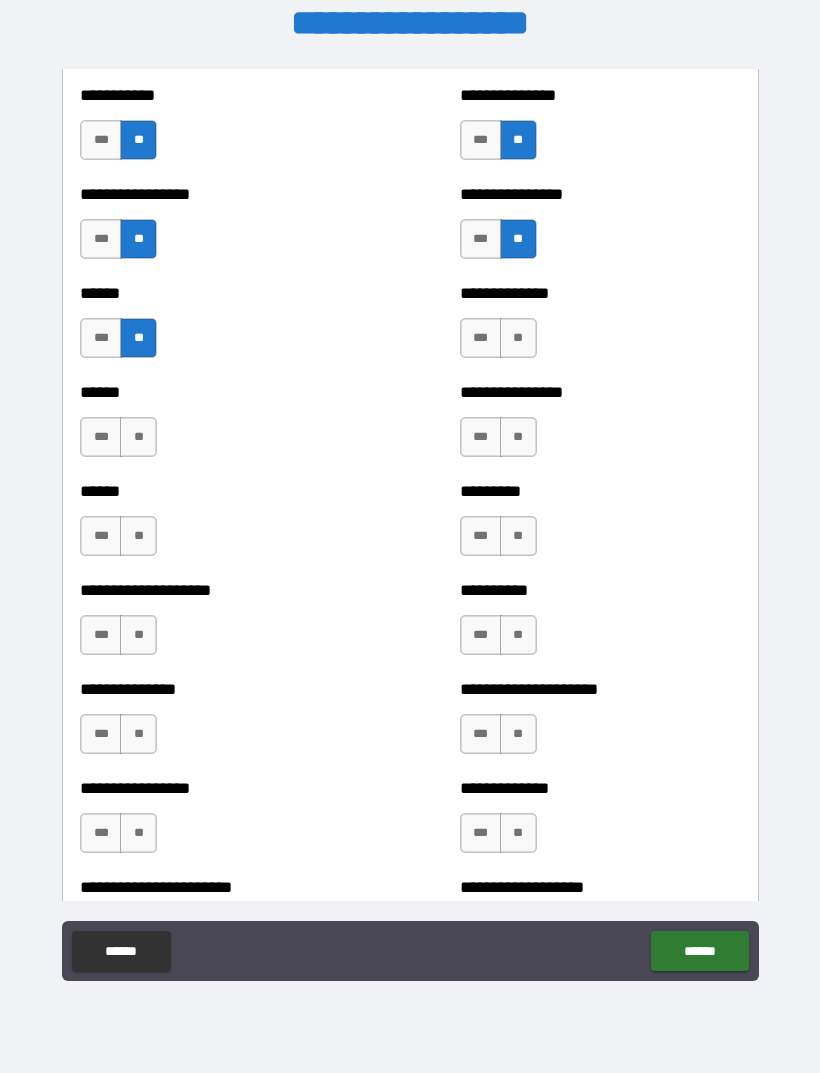 click on "***" at bounding box center [101, 437] 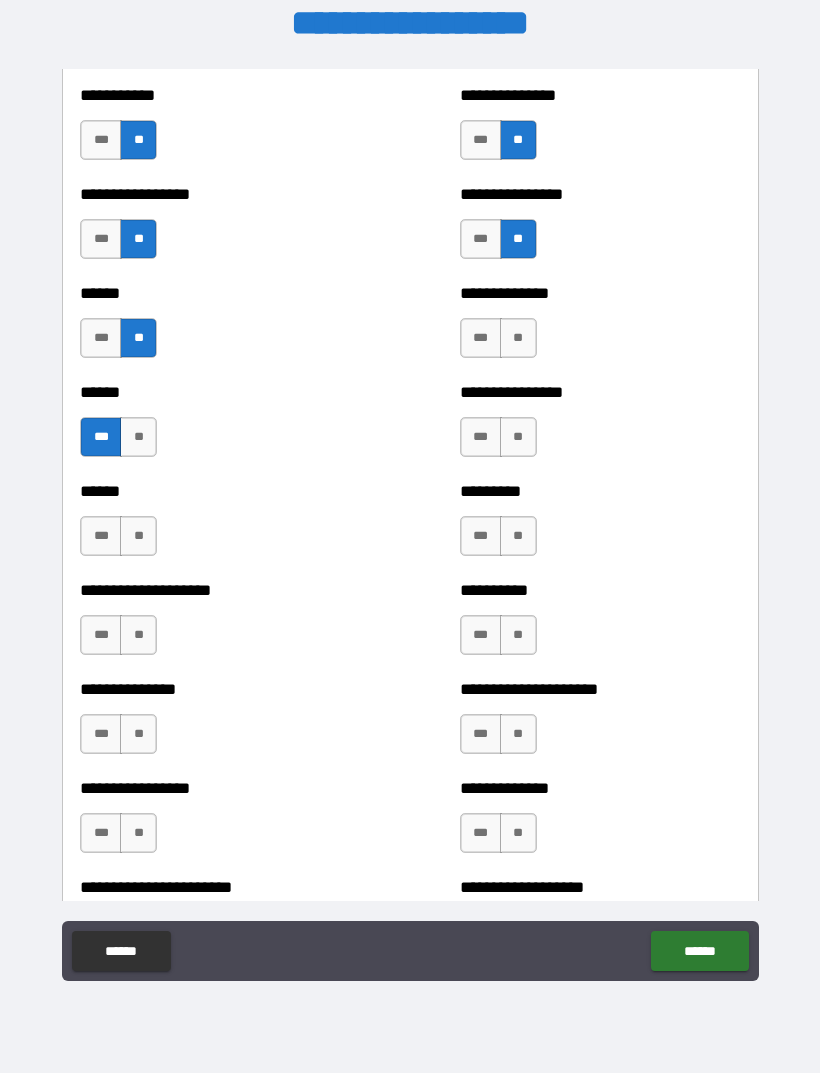 click on "**" at bounding box center (518, 437) 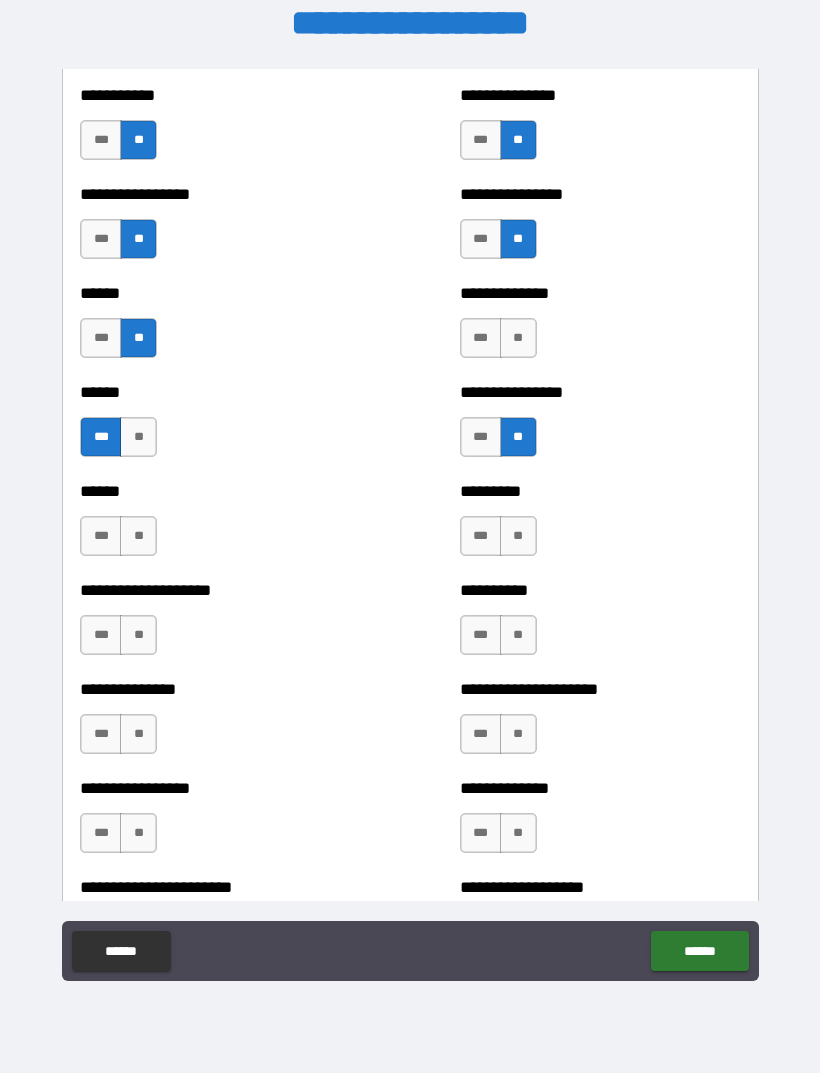 click on "**" at bounding box center [518, 338] 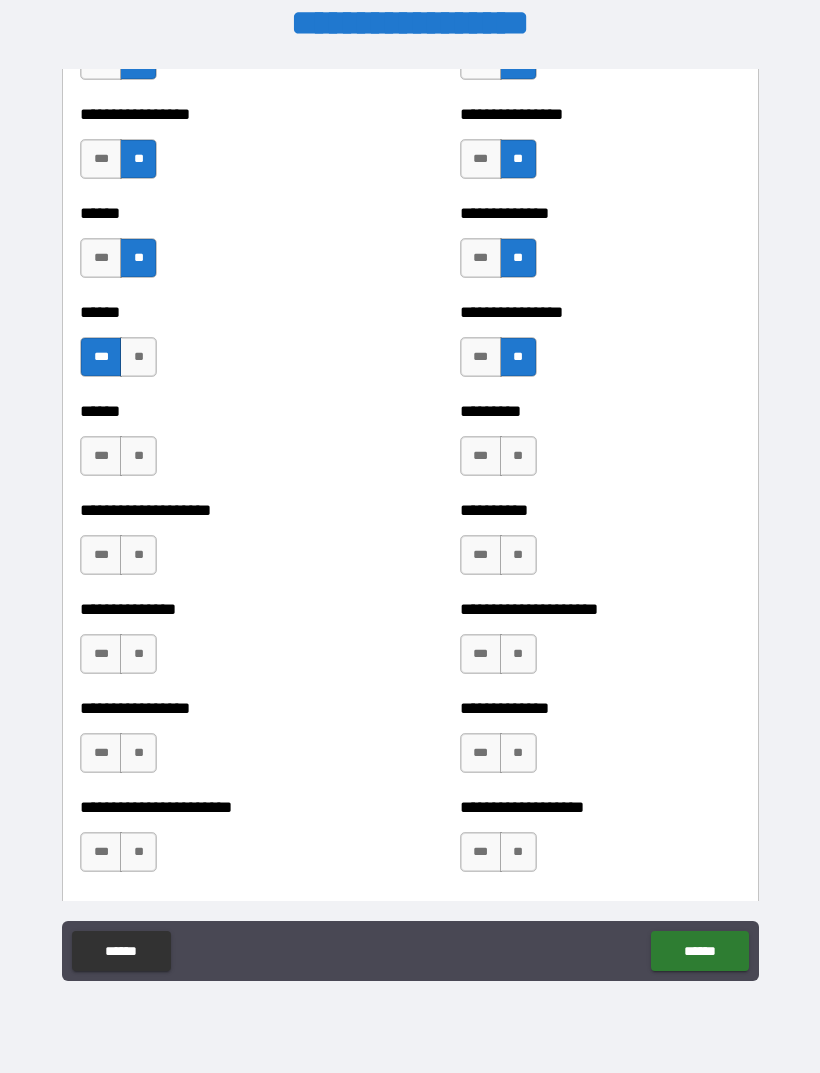 scroll, scrollTop: 3025, scrollLeft: 0, axis: vertical 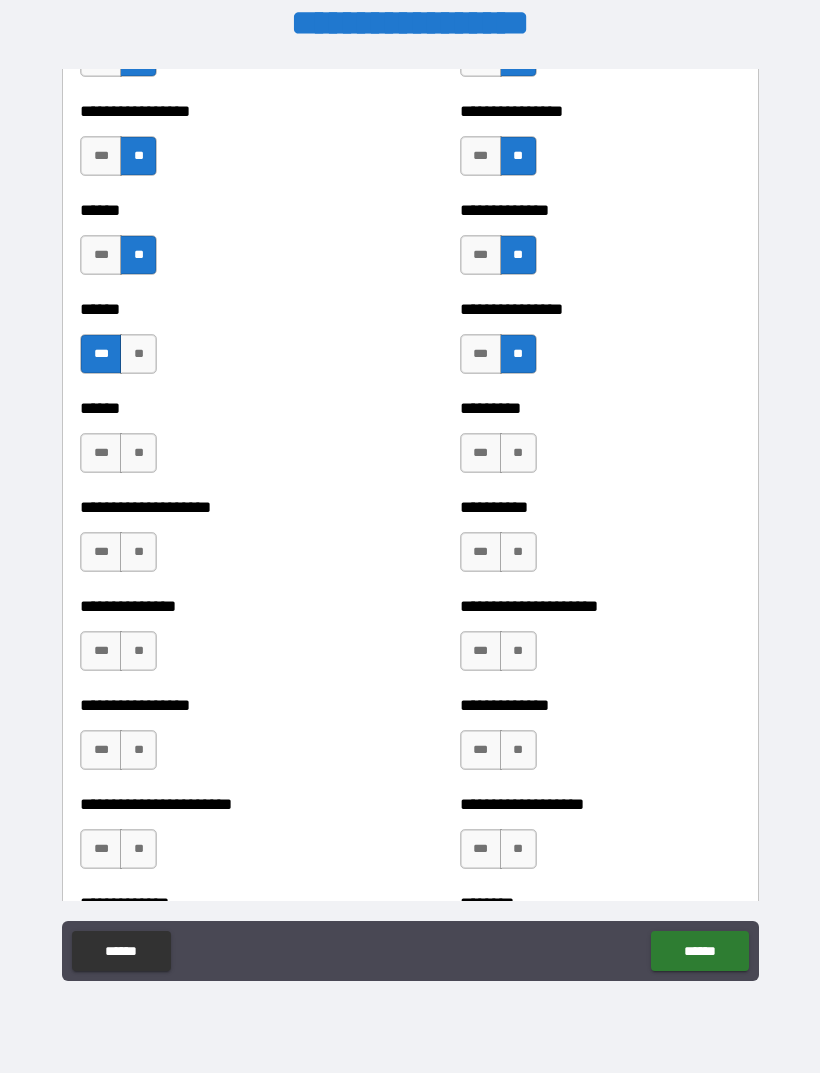 click on "**" at bounding box center (518, 453) 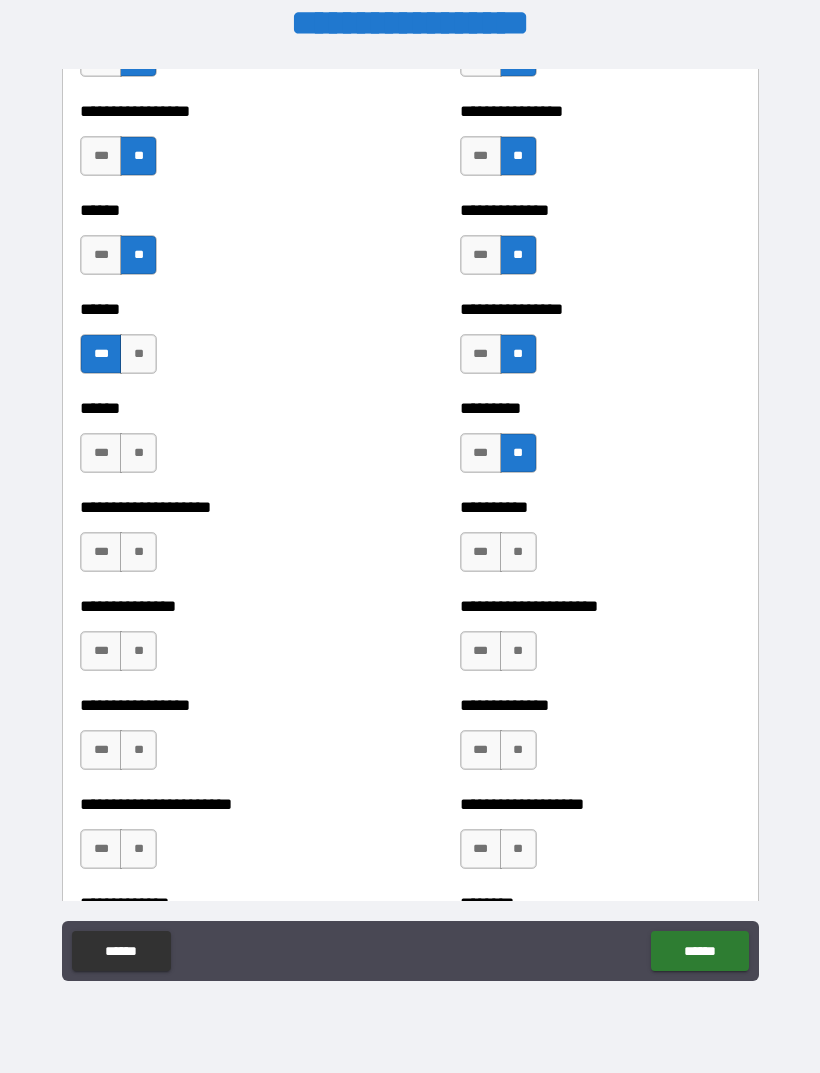 click on "**" at bounding box center [518, 552] 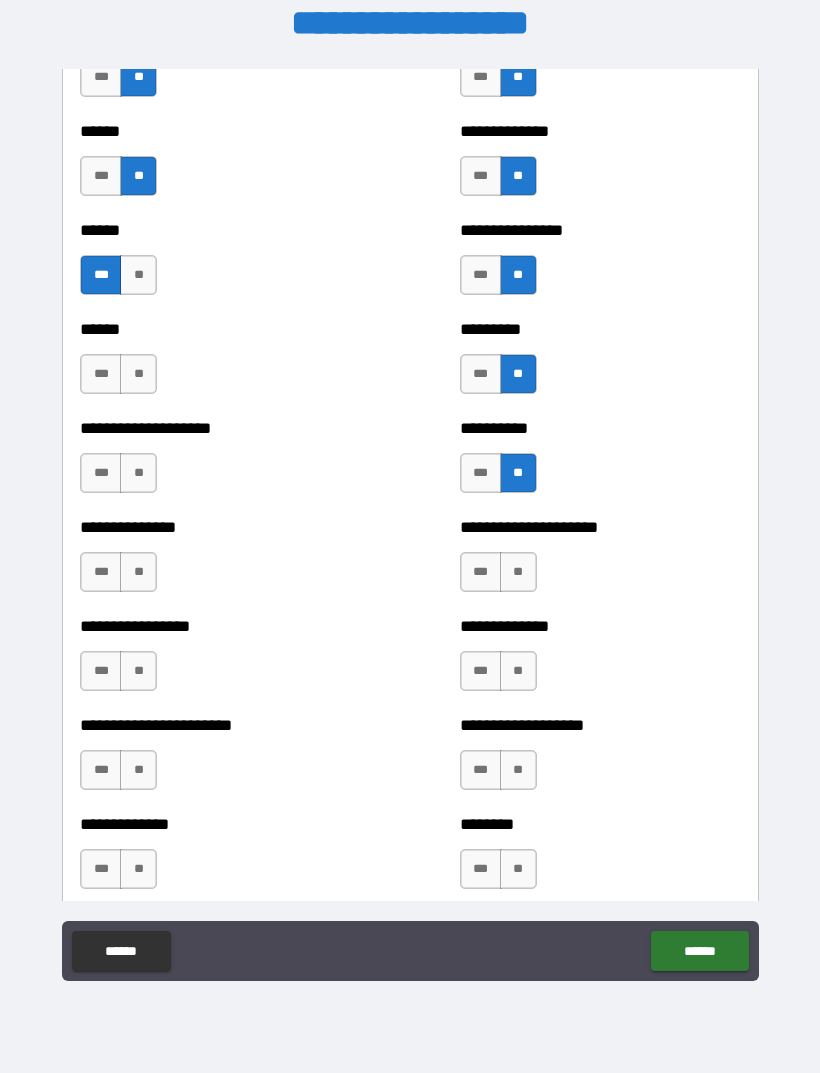 scroll, scrollTop: 3136, scrollLeft: 0, axis: vertical 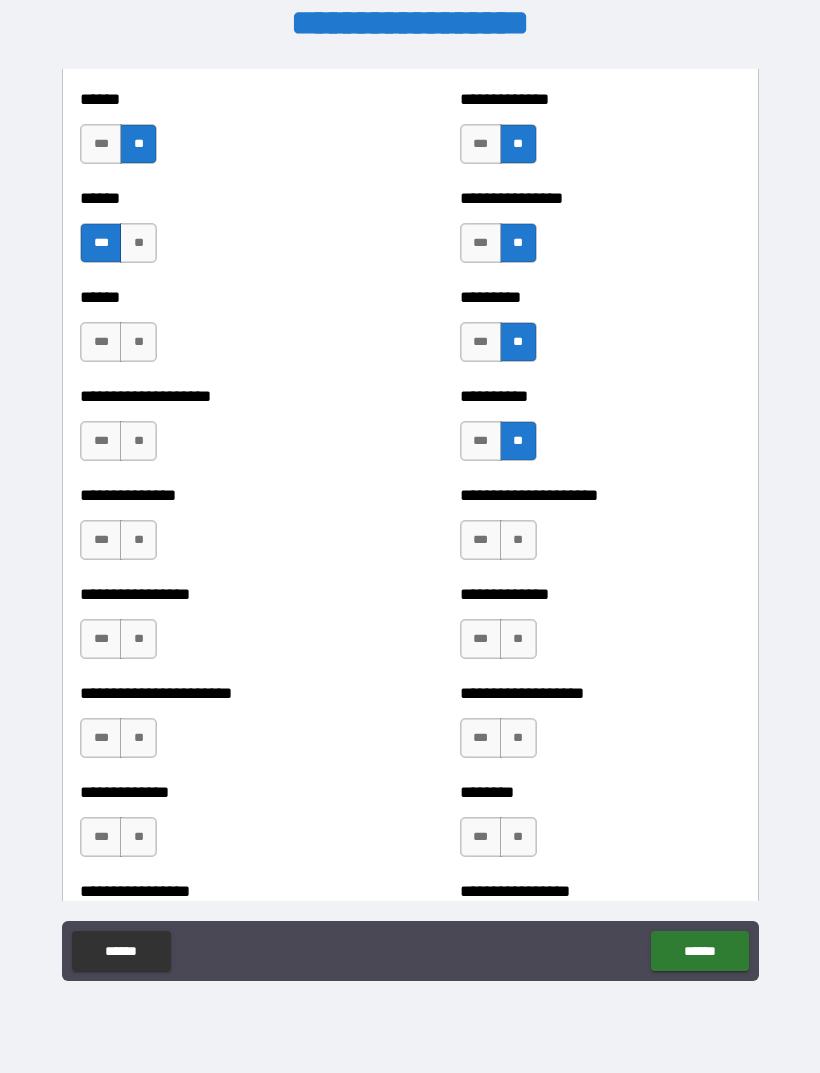 click on "**" at bounding box center [518, 540] 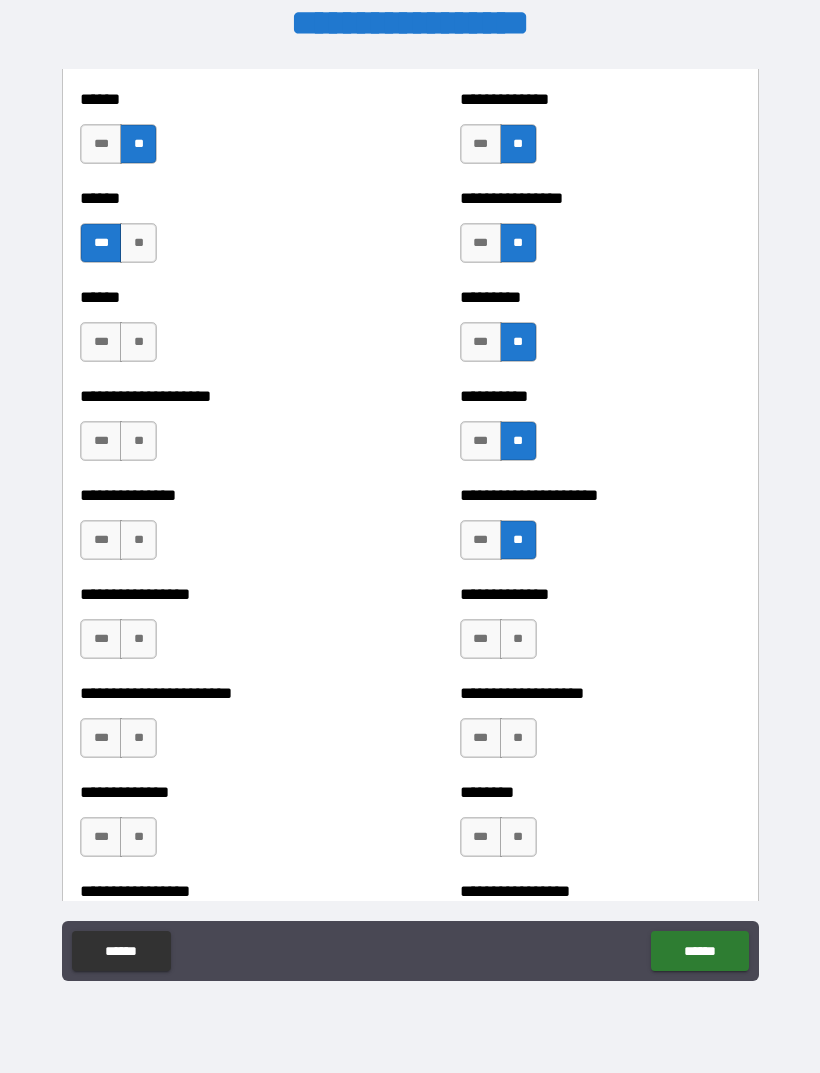 click on "**" at bounding box center [518, 639] 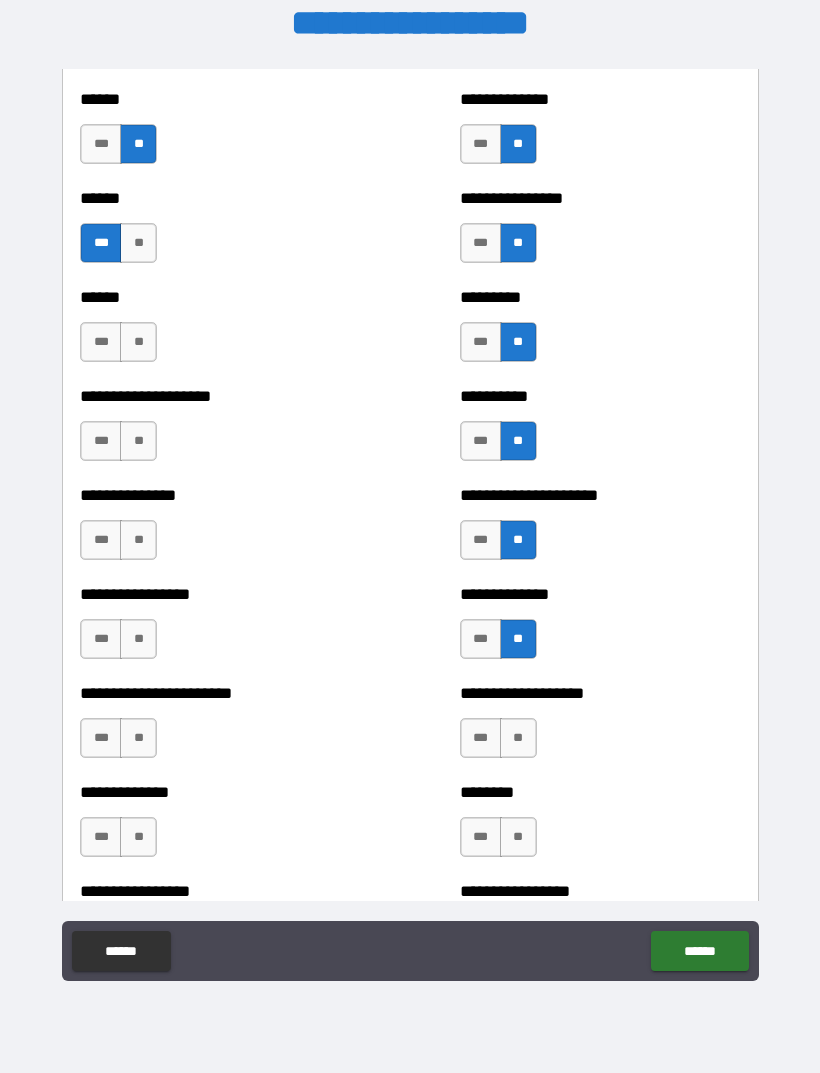 scroll, scrollTop: 3273, scrollLeft: 0, axis: vertical 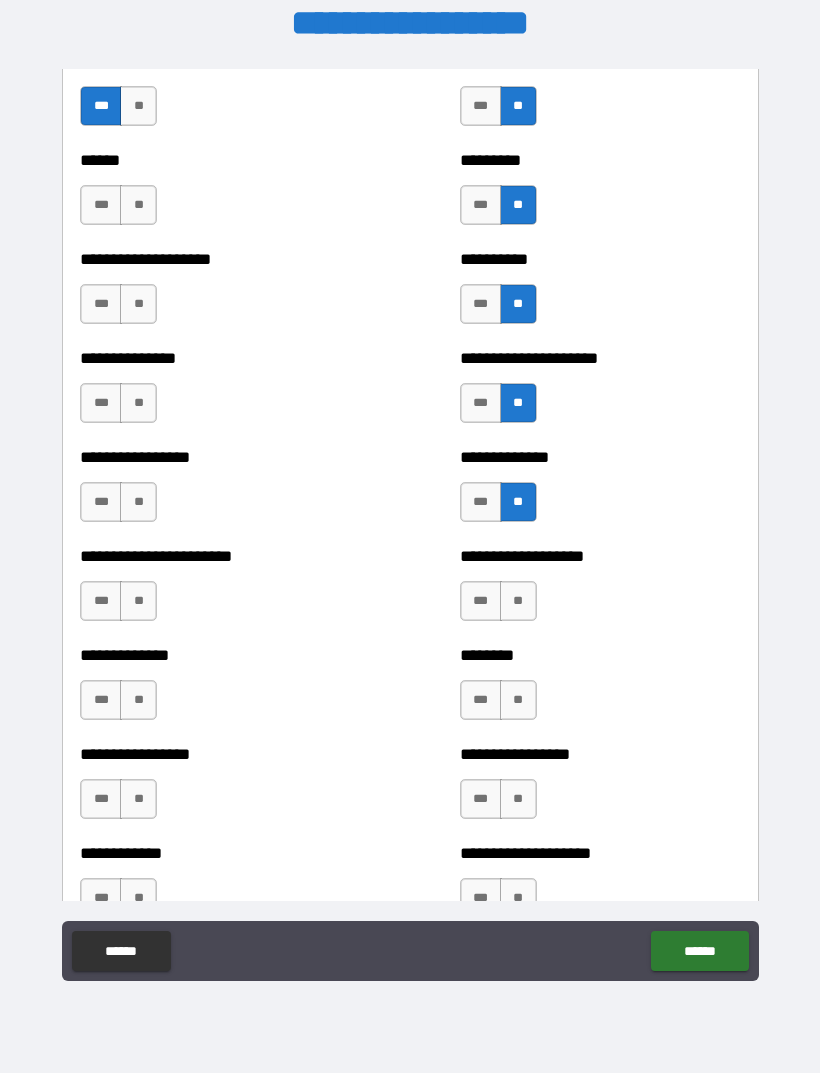 click on "**" at bounding box center (518, 601) 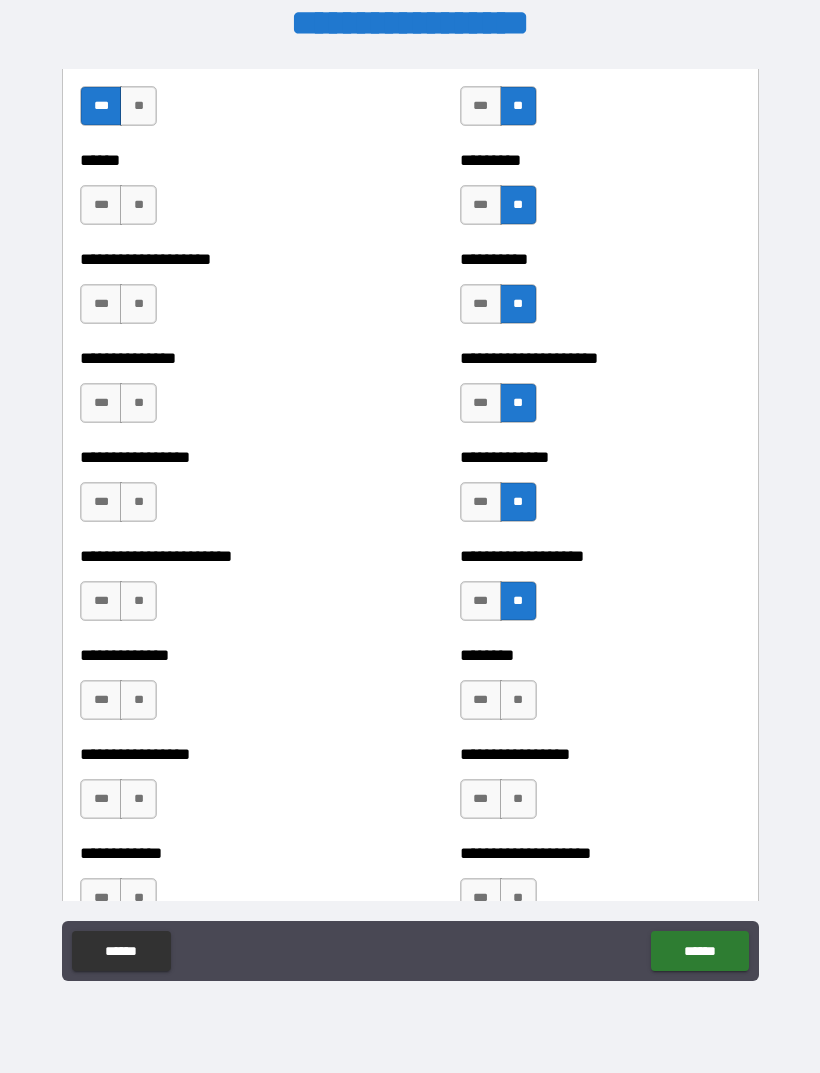 click on "**" at bounding box center (518, 700) 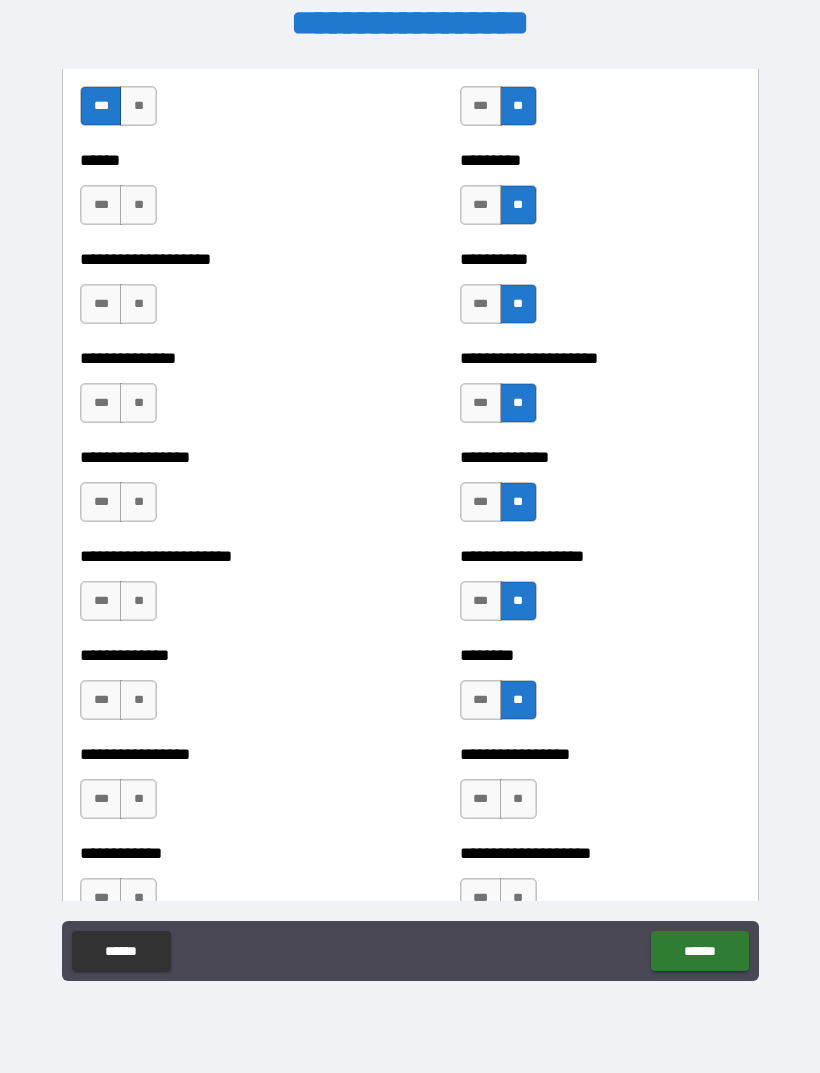 scroll, scrollTop: 3420, scrollLeft: 0, axis: vertical 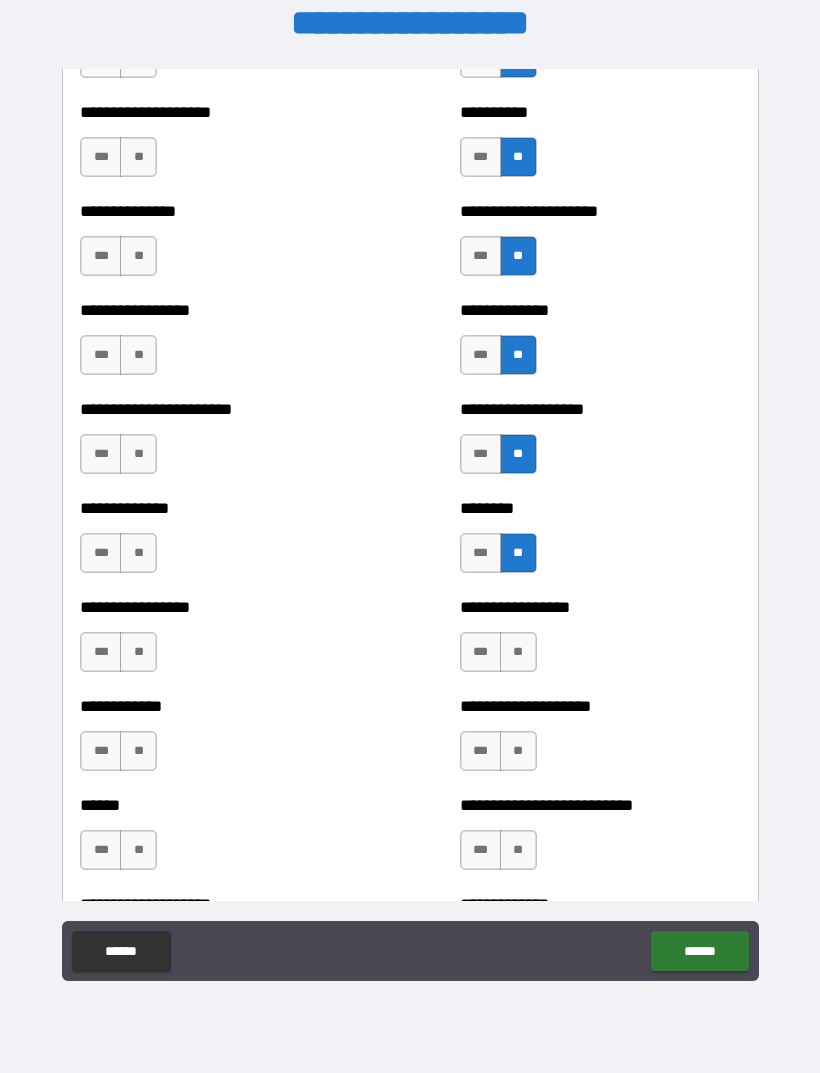 click on "**" at bounding box center (518, 652) 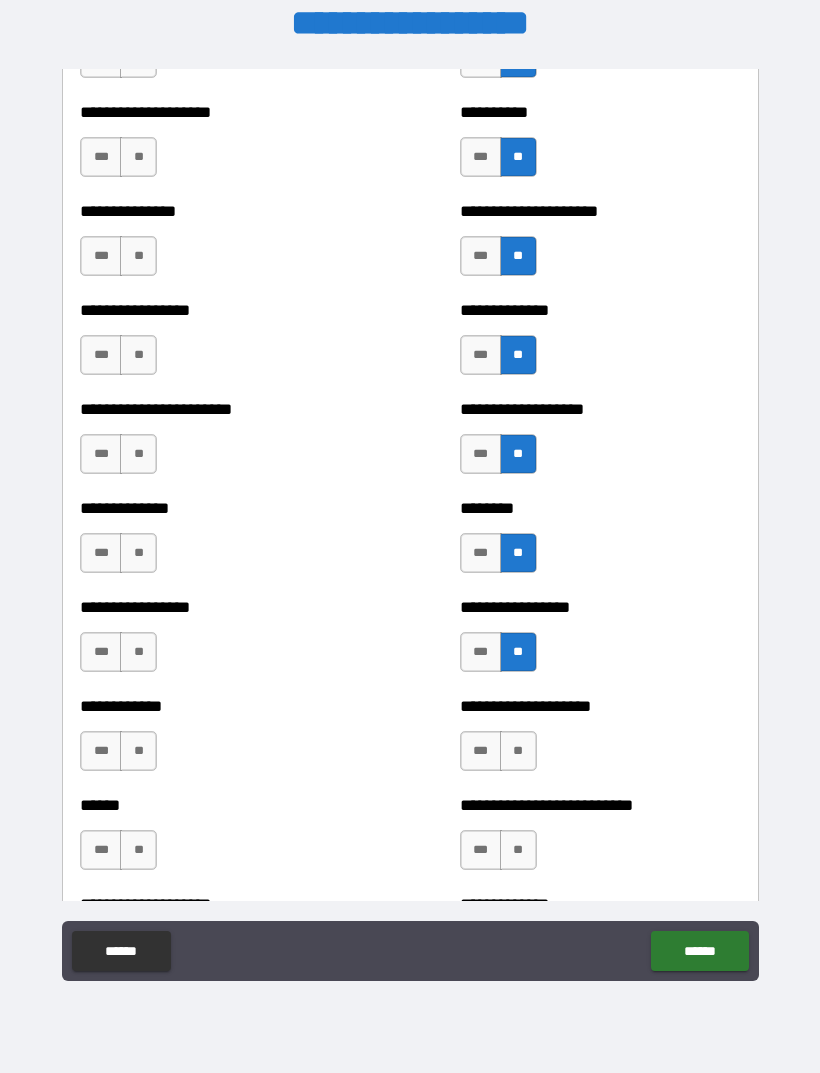 click on "**" at bounding box center (518, 751) 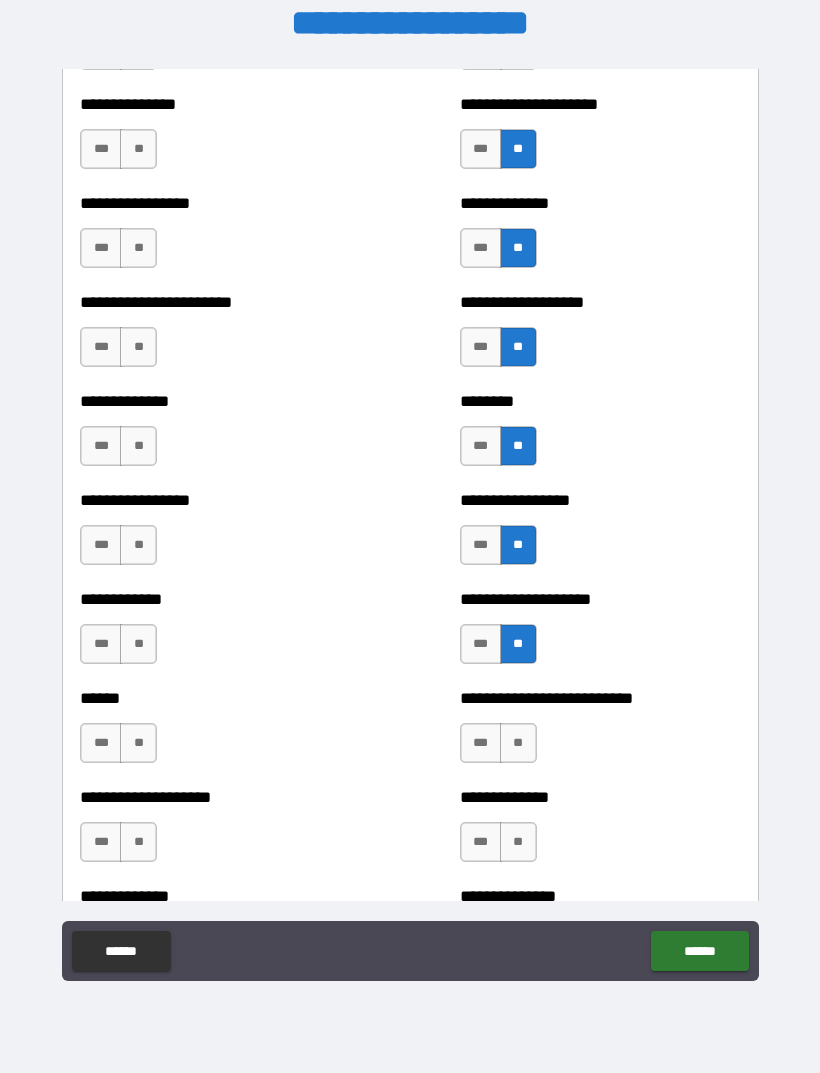 scroll, scrollTop: 3577, scrollLeft: 0, axis: vertical 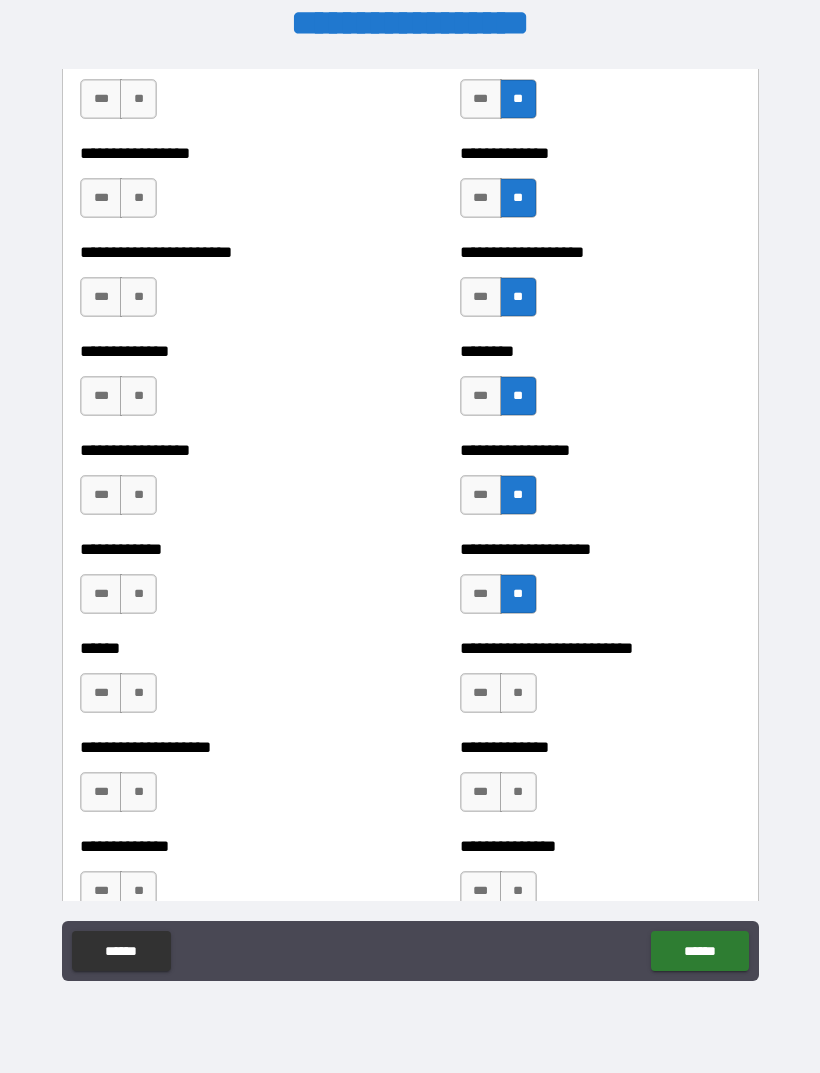 click on "**" at bounding box center [518, 693] 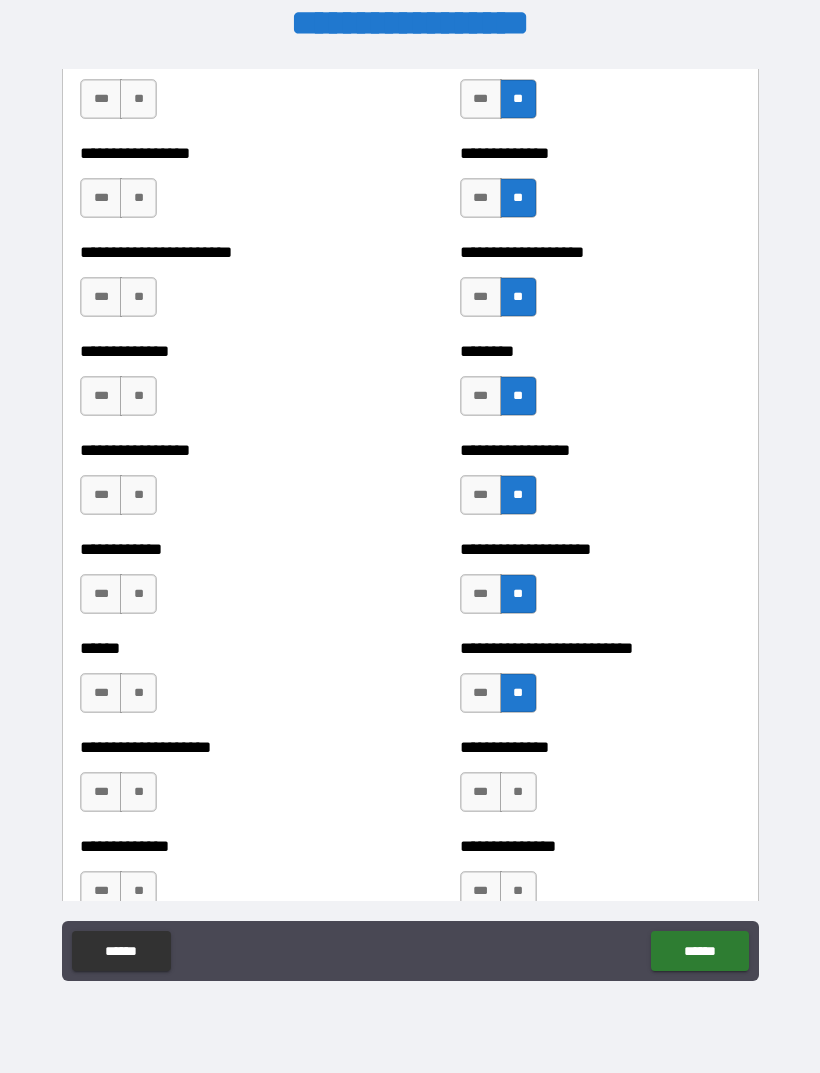 click on "**" at bounding box center (518, 792) 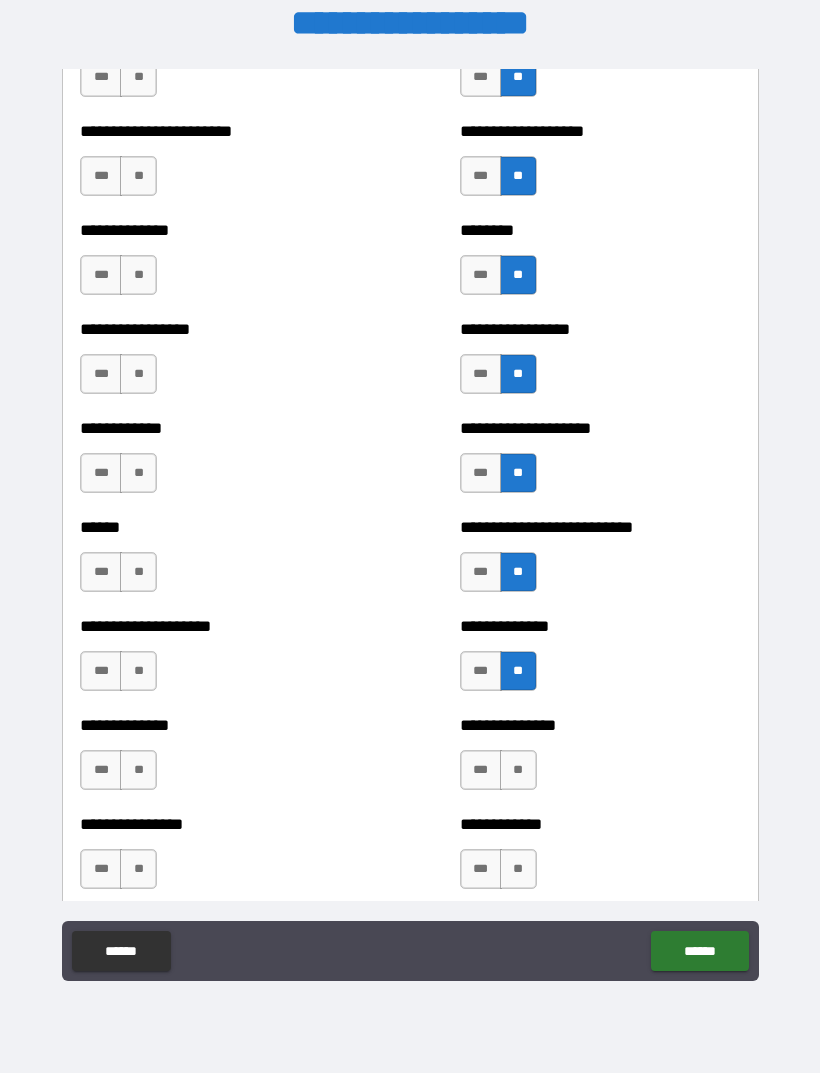 scroll, scrollTop: 3697, scrollLeft: 0, axis: vertical 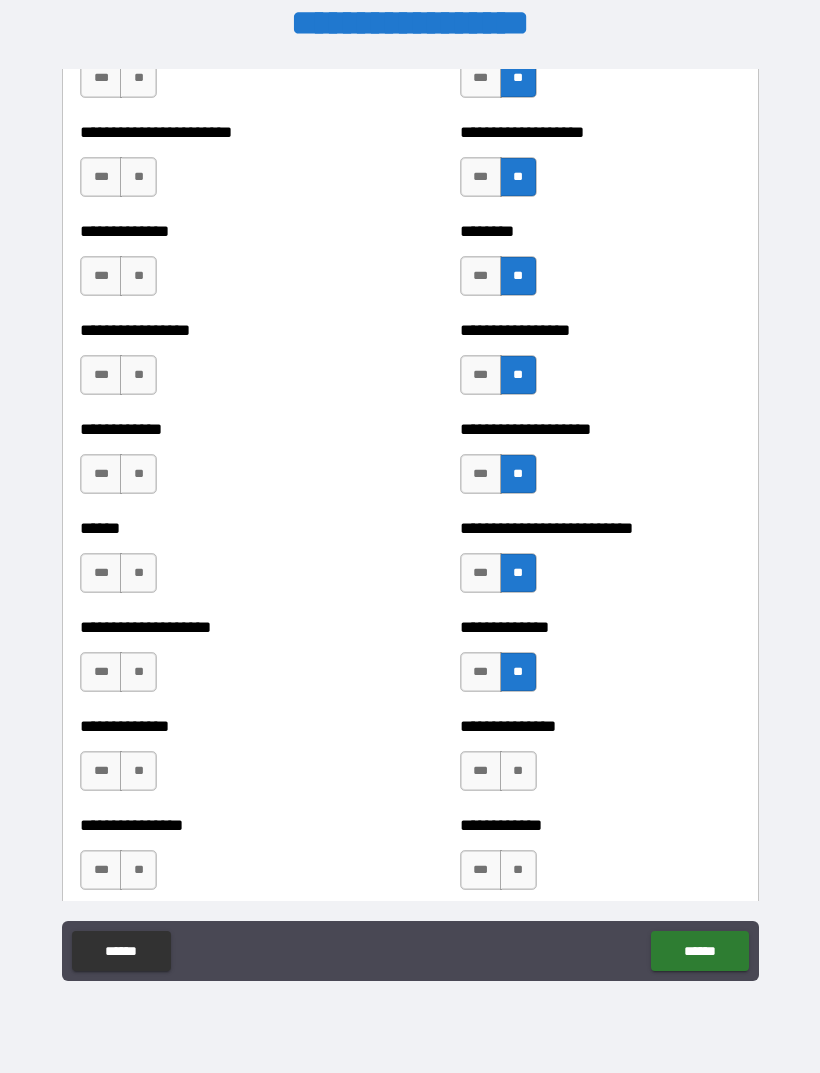 click on "**" at bounding box center [518, 771] 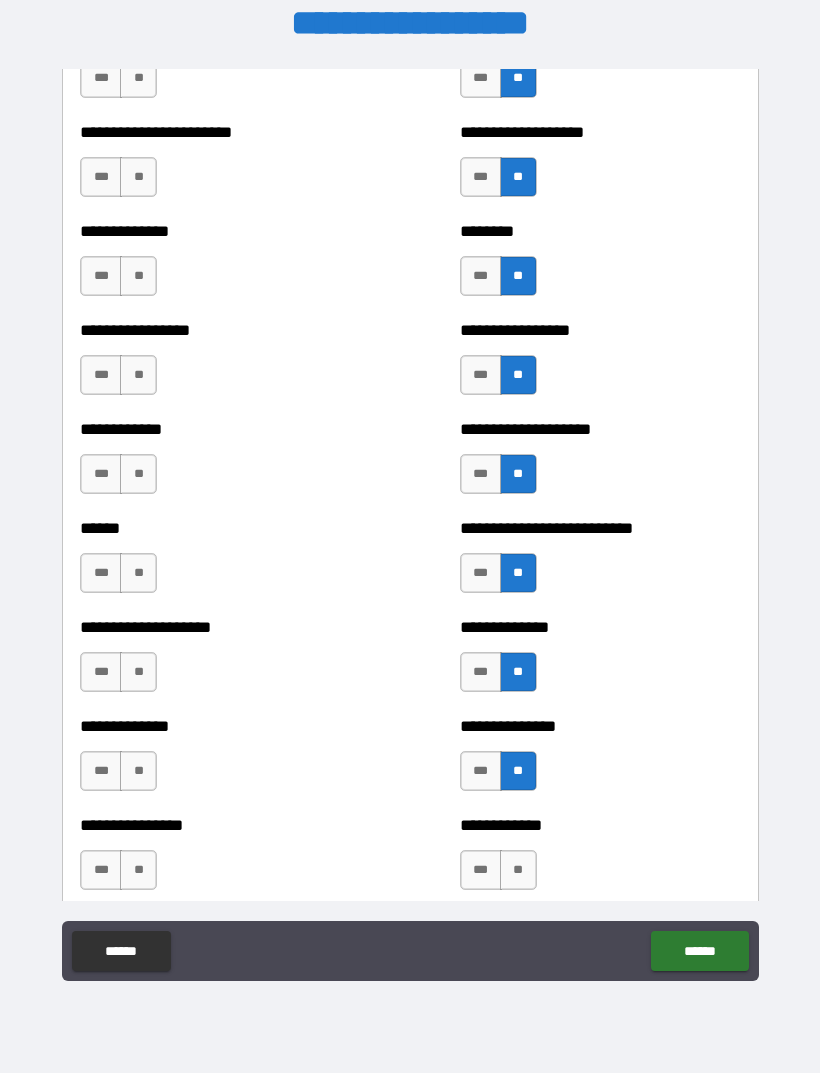 click on "**" at bounding box center [518, 870] 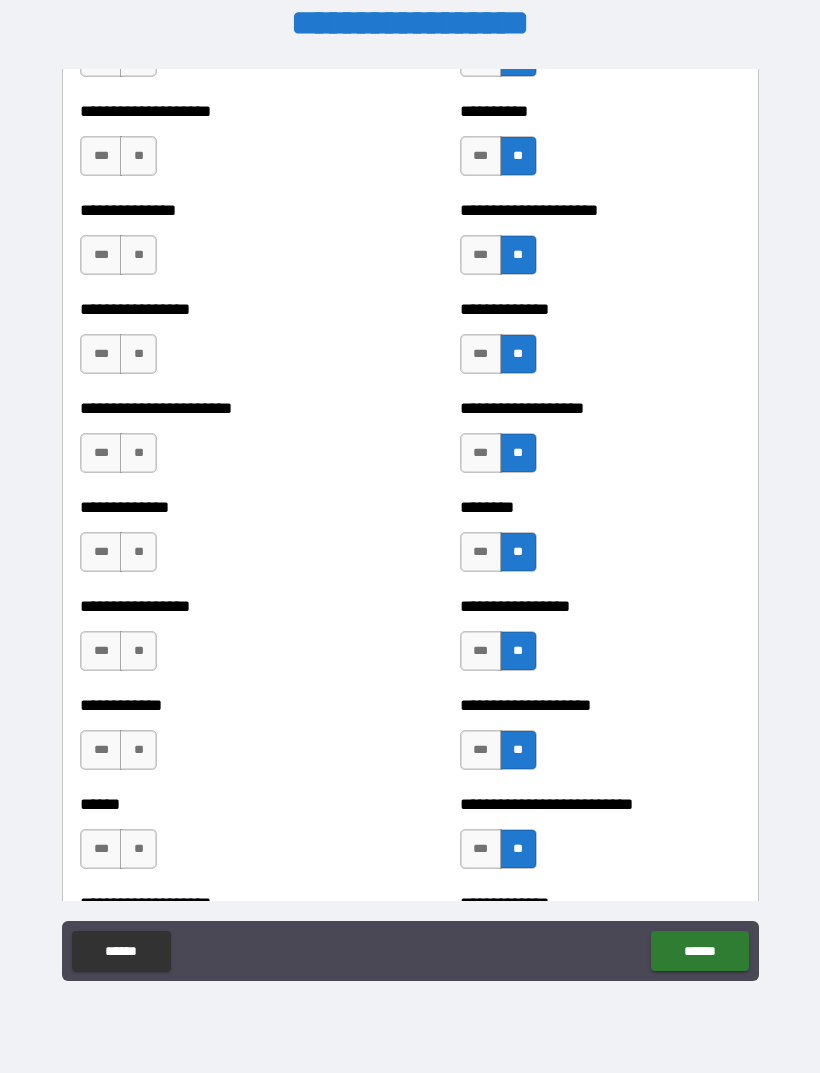 scroll, scrollTop: 3412, scrollLeft: 0, axis: vertical 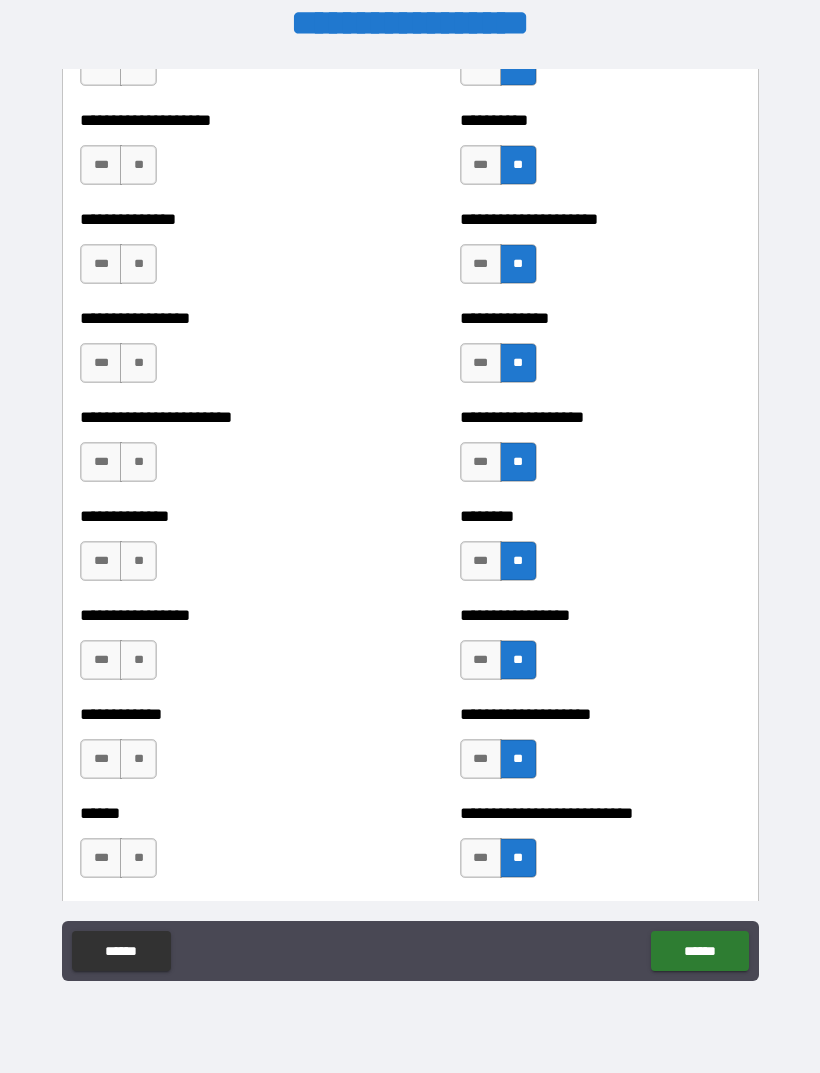 click on "**" at bounding box center (138, 363) 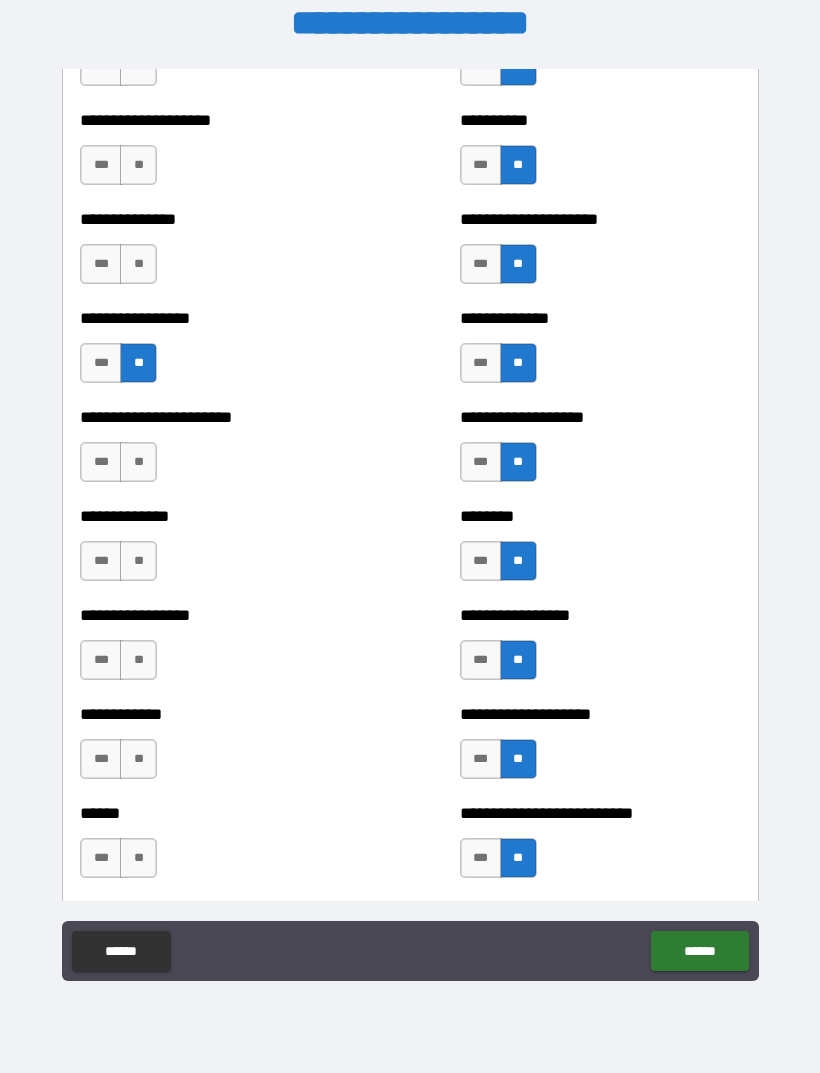 click on "**" at bounding box center [138, 264] 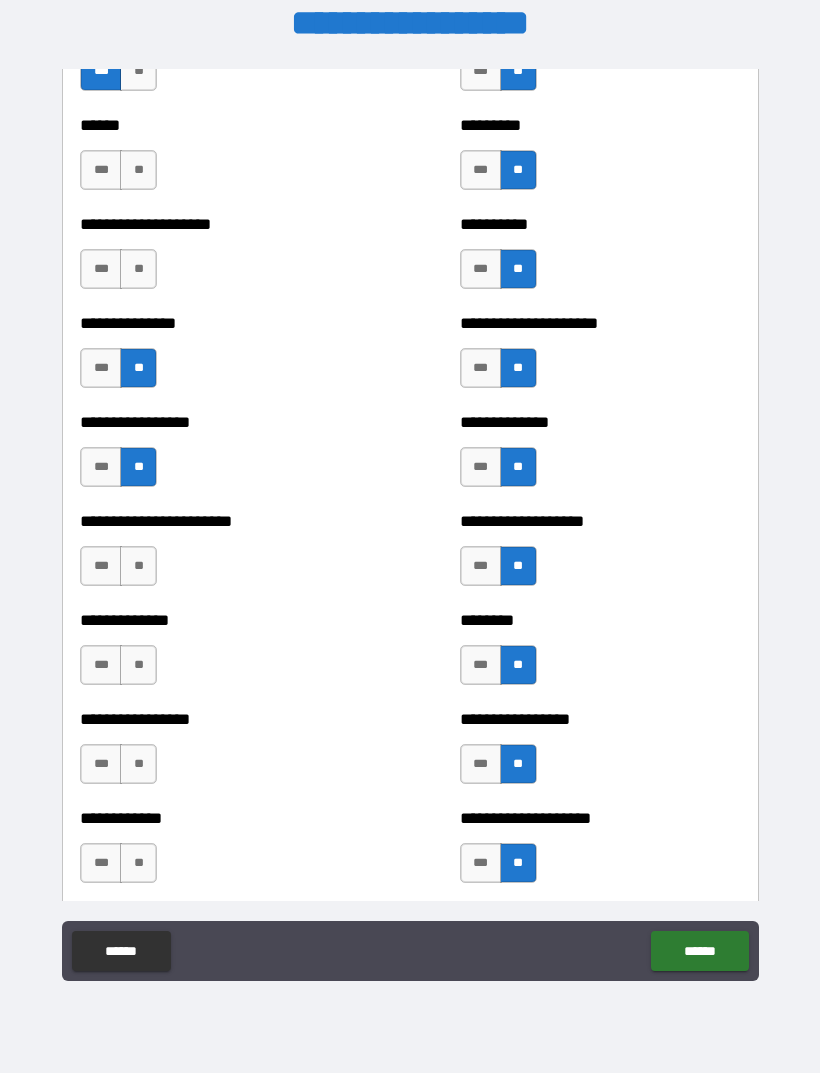 scroll, scrollTop: 3272, scrollLeft: 0, axis: vertical 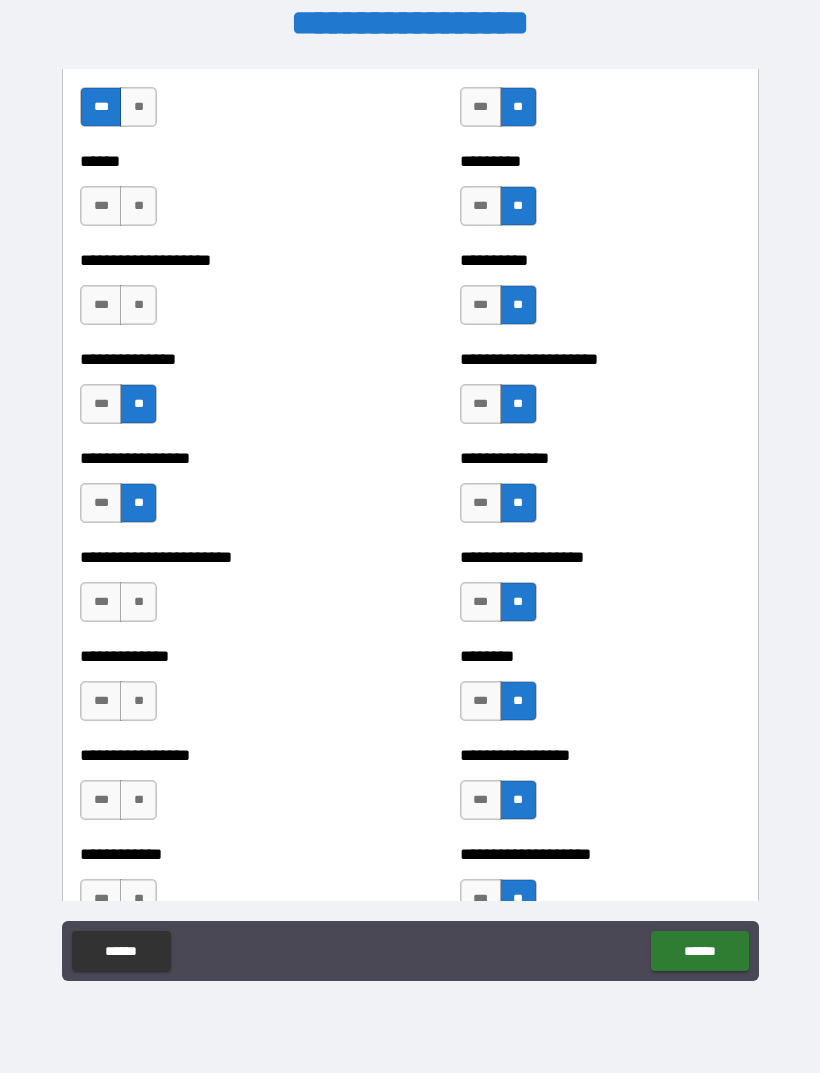 click on "**" at bounding box center [138, 305] 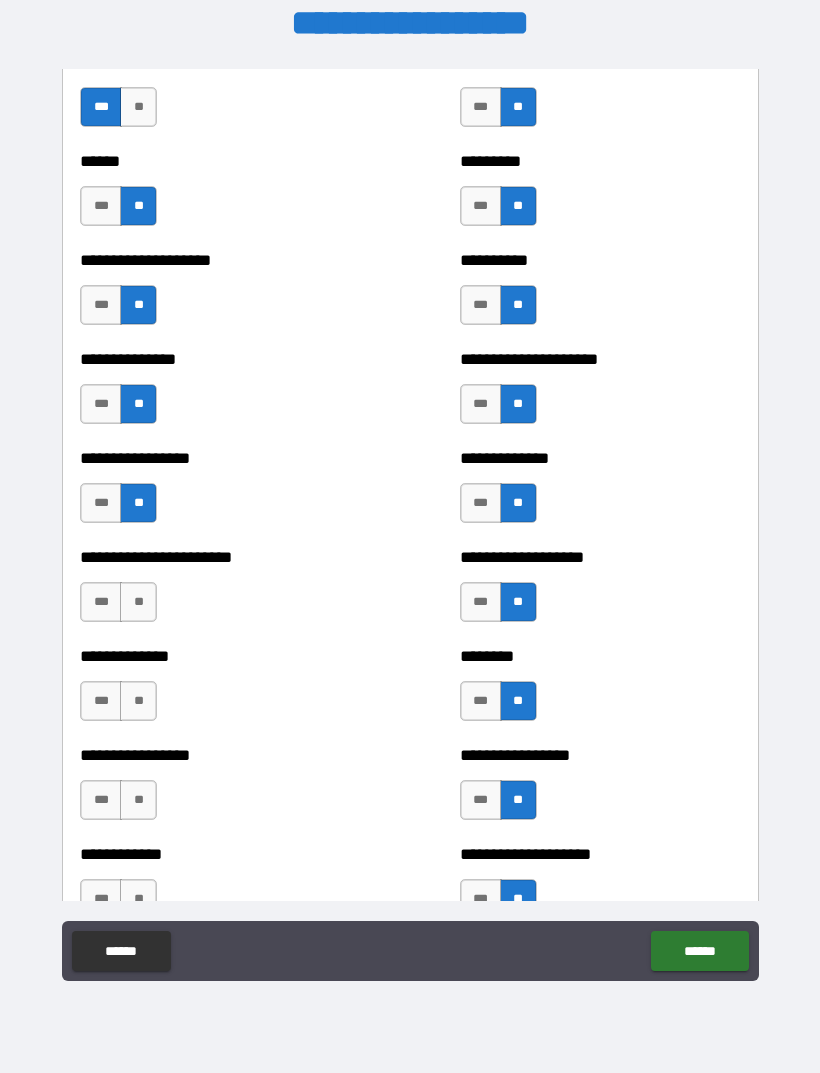 scroll, scrollTop: 3429, scrollLeft: 0, axis: vertical 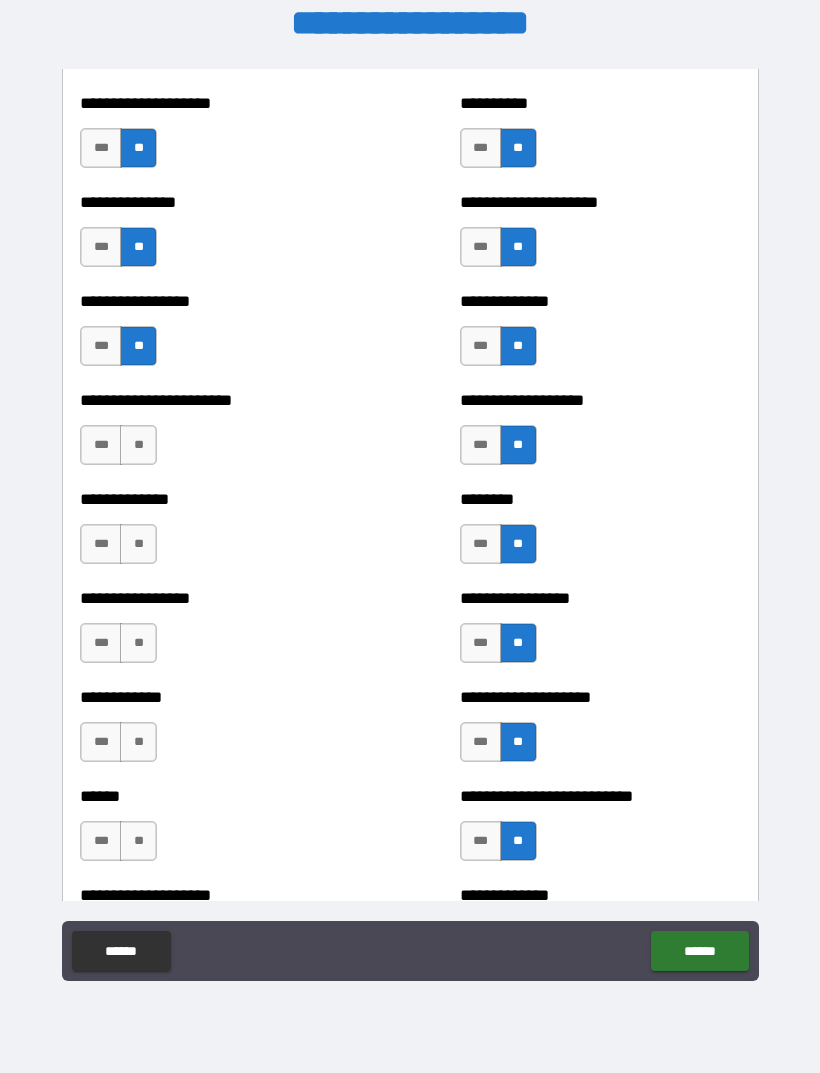 click on "**" at bounding box center (138, 445) 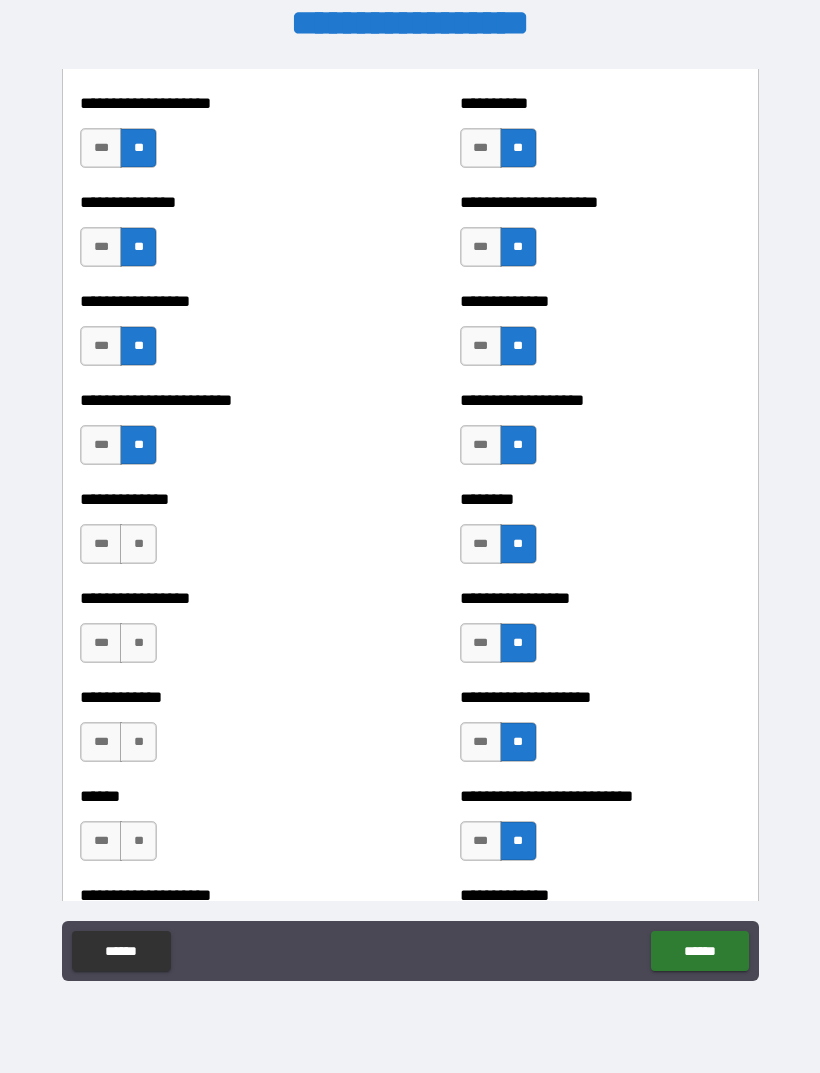 click on "**" at bounding box center [138, 544] 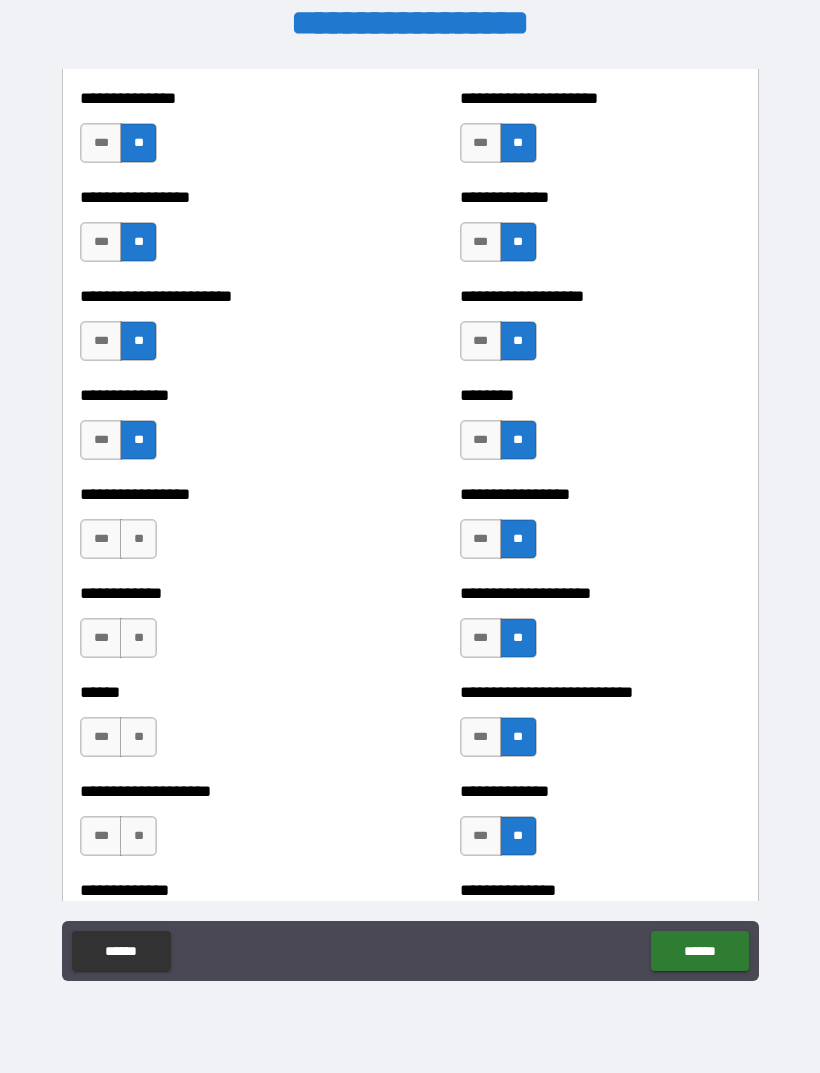 click on "**" at bounding box center (138, 539) 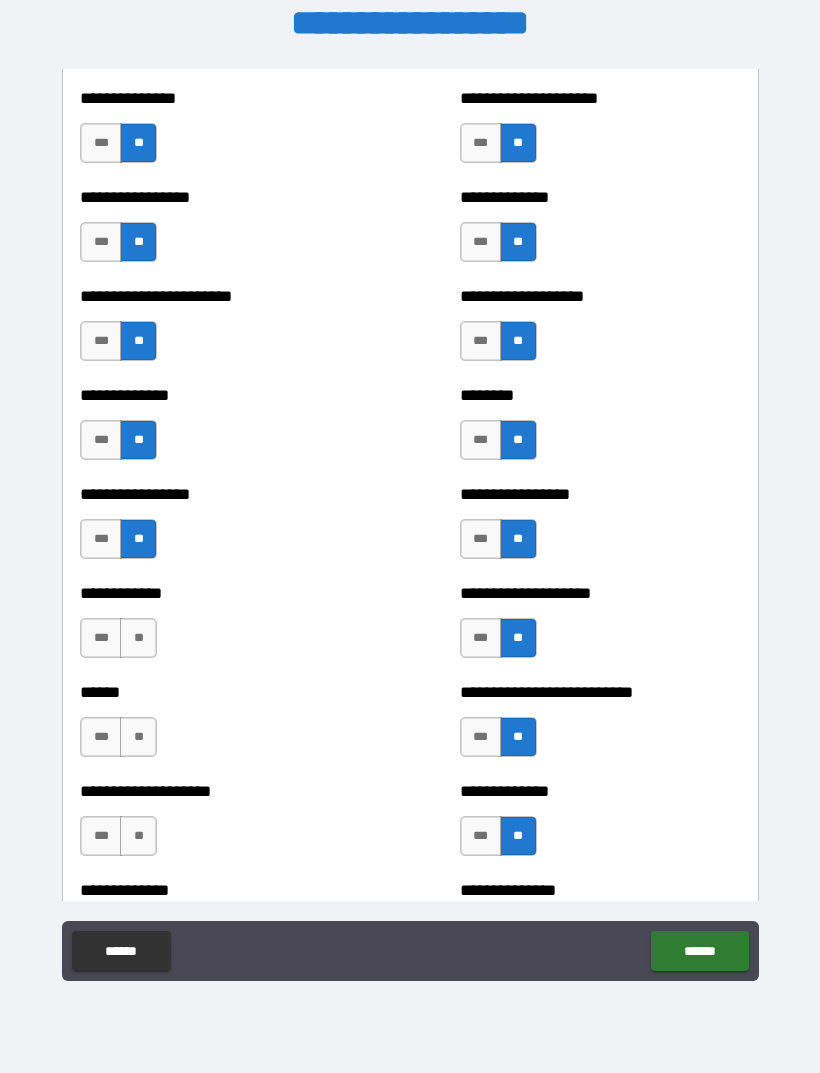 scroll, scrollTop: 3671, scrollLeft: 0, axis: vertical 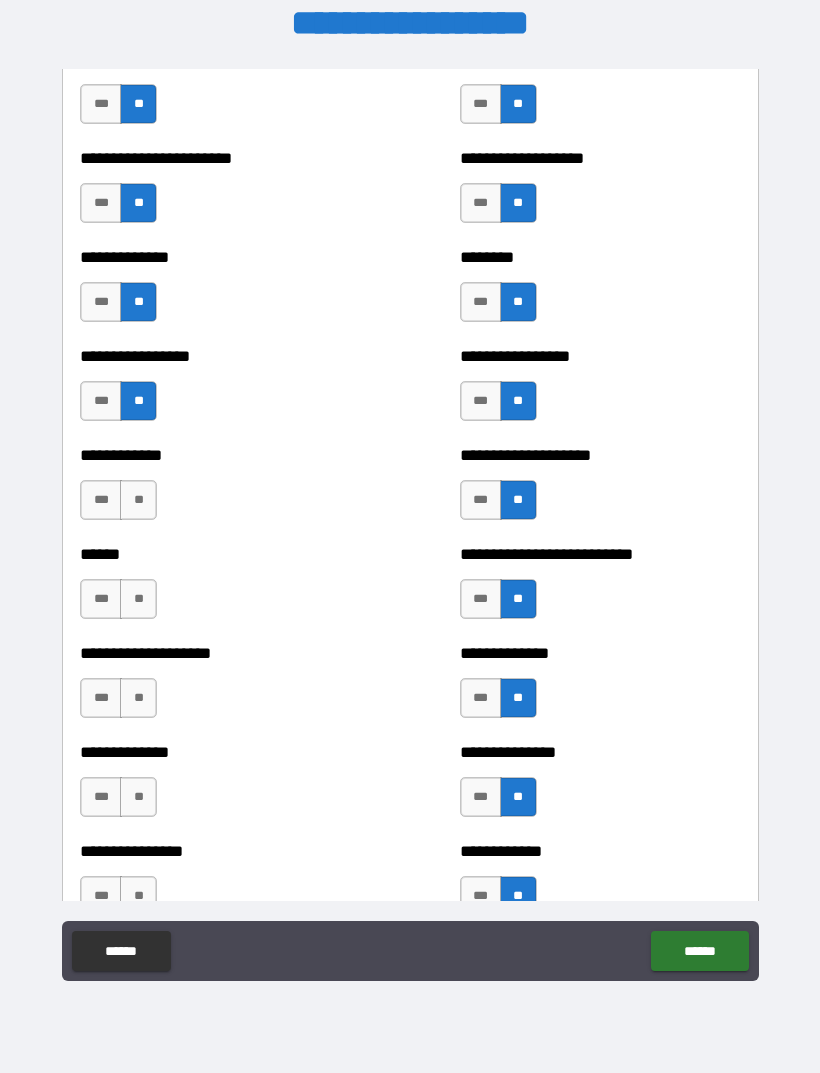 click on "**" at bounding box center [138, 500] 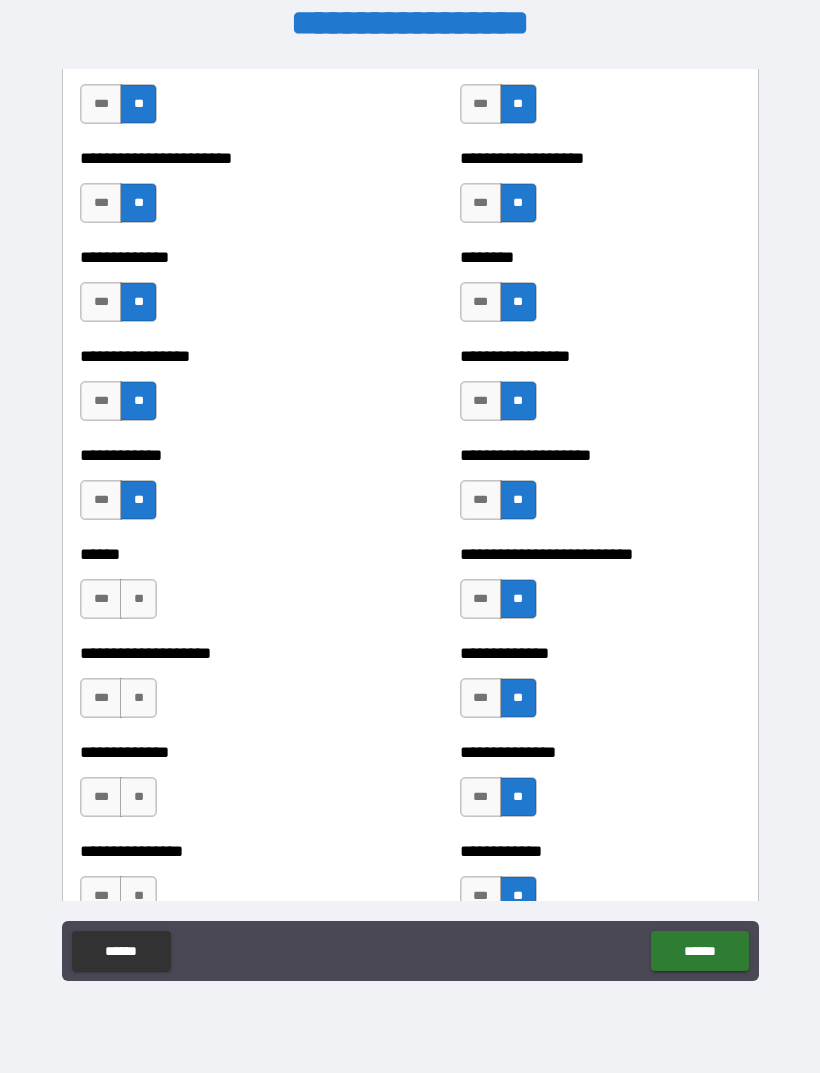 click on "**" at bounding box center [138, 599] 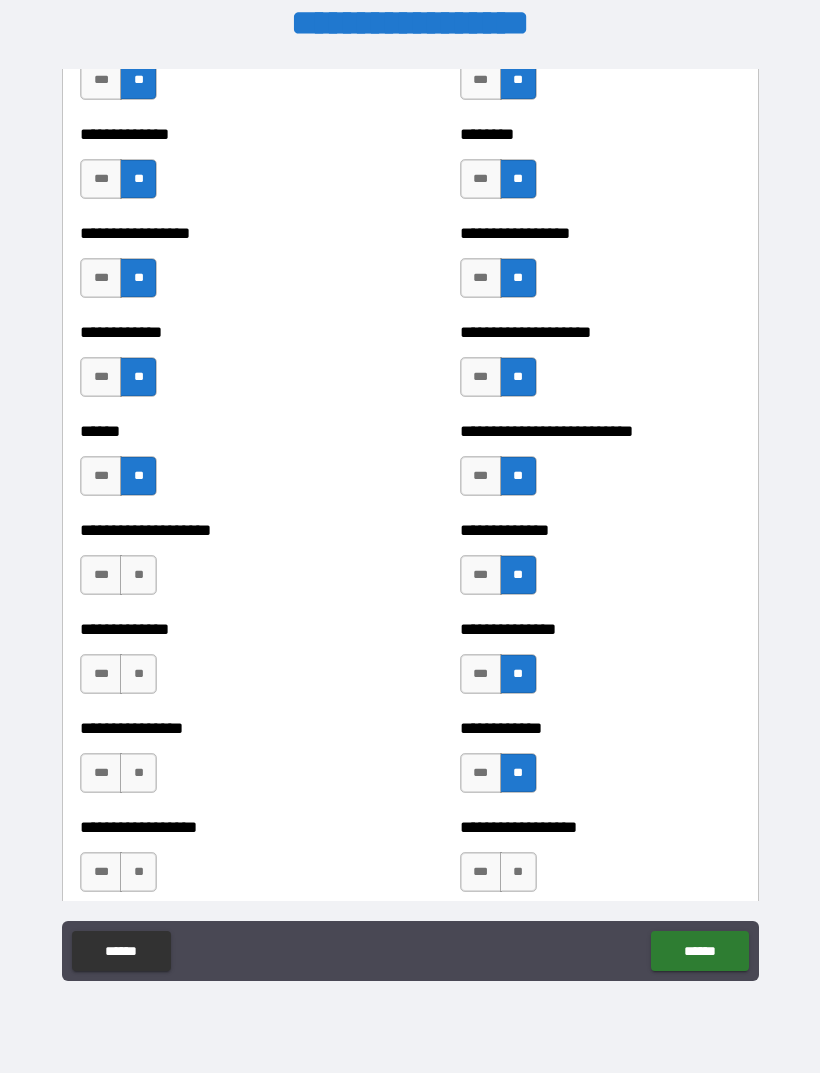 click on "**" at bounding box center [138, 575] 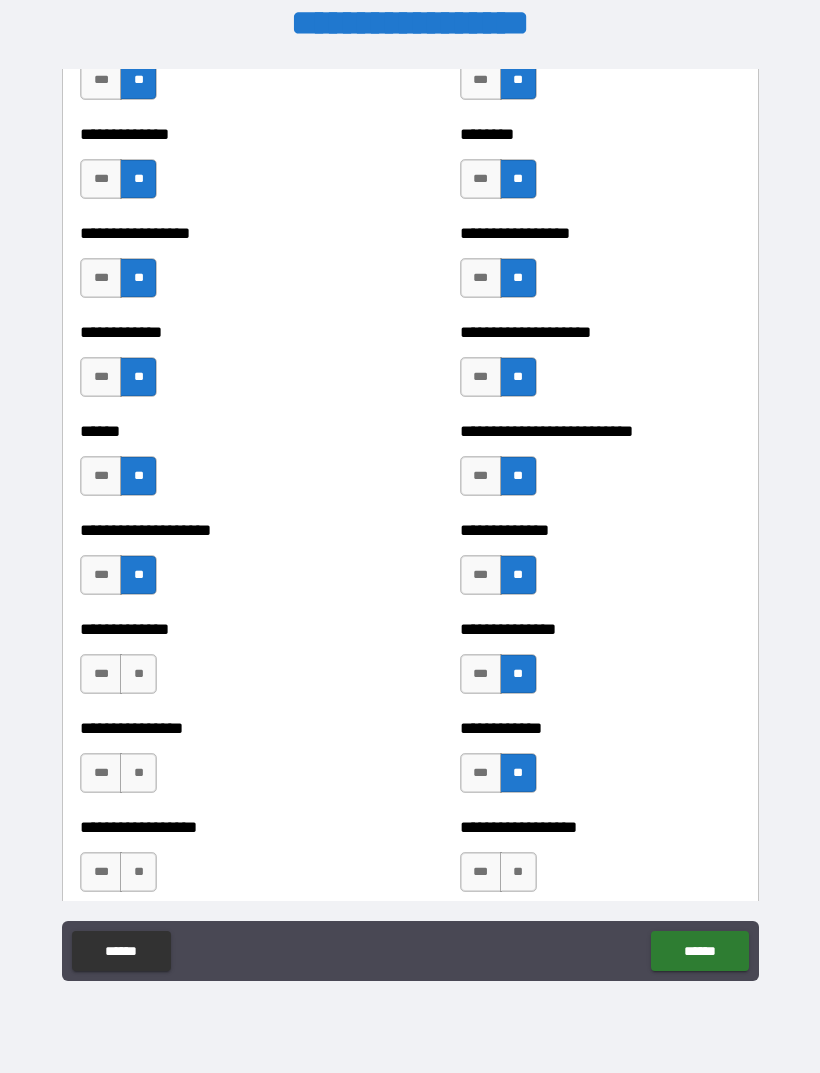 click on "**" at bounding box center [138, 674] 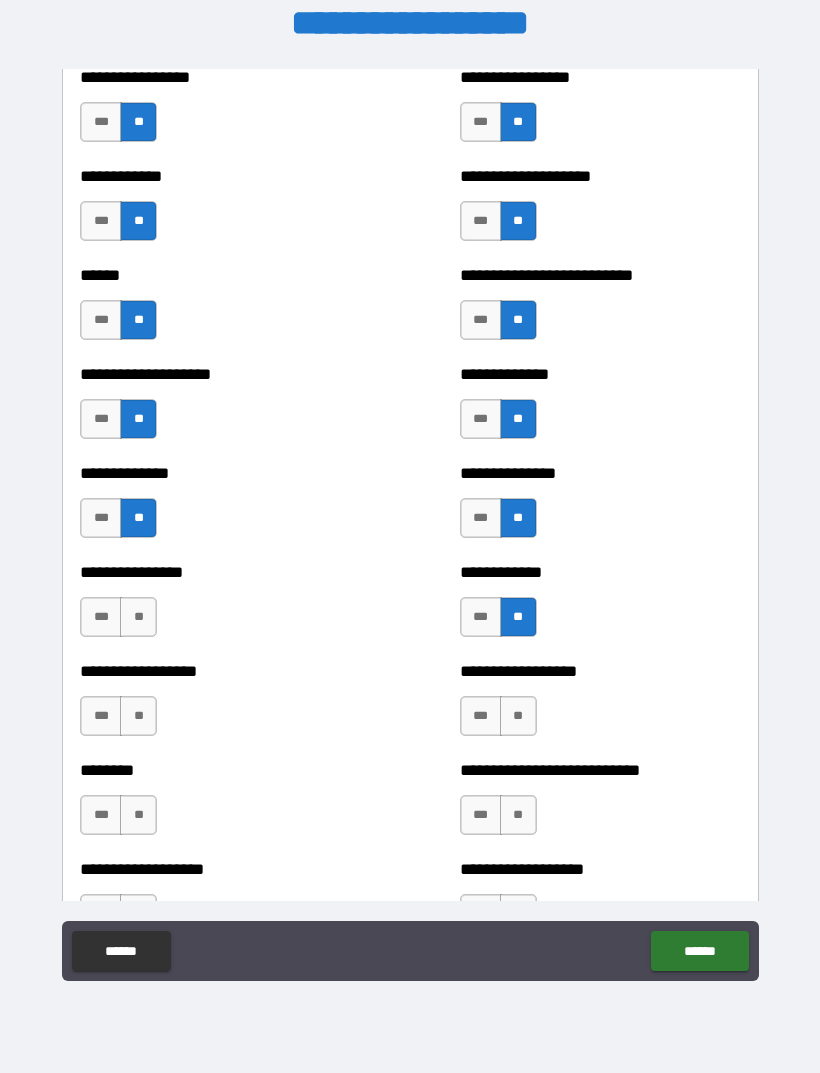 click on "**" at bounding box center [138, 617] 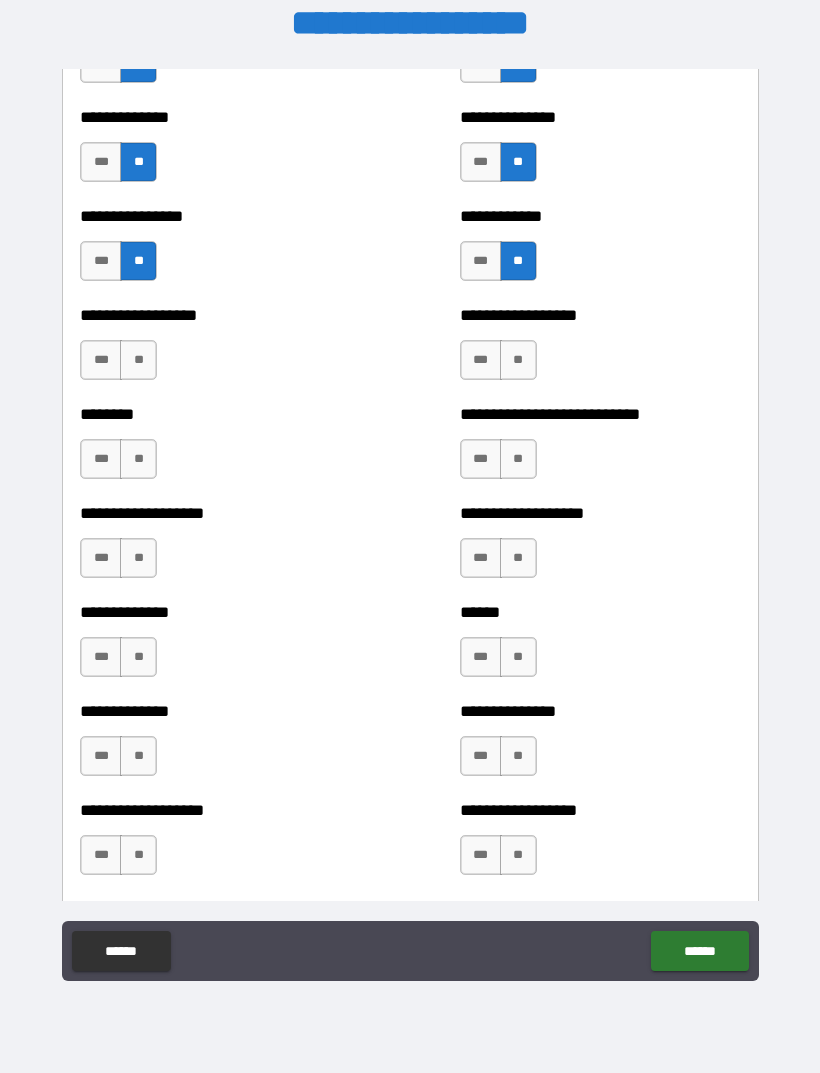 scroll, scrollTop: 4305, scrollLeft: 0, axis: vertical 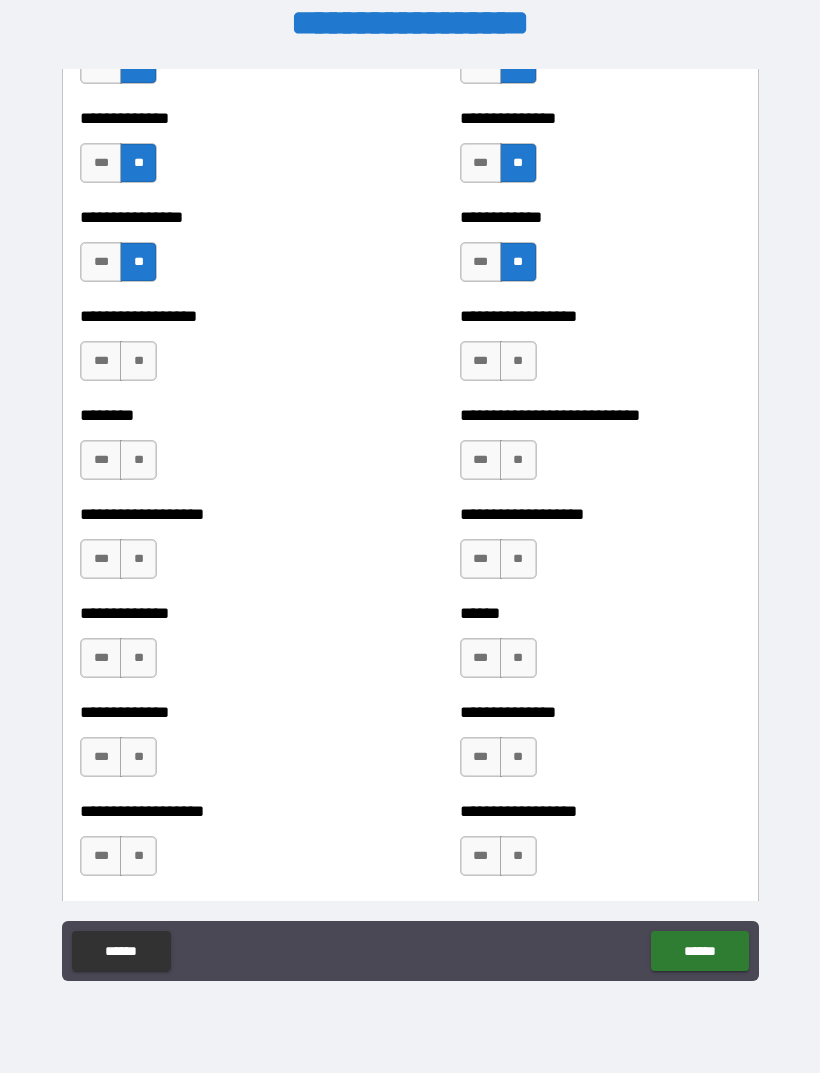 click on "**" at bounding box center [138, 361] 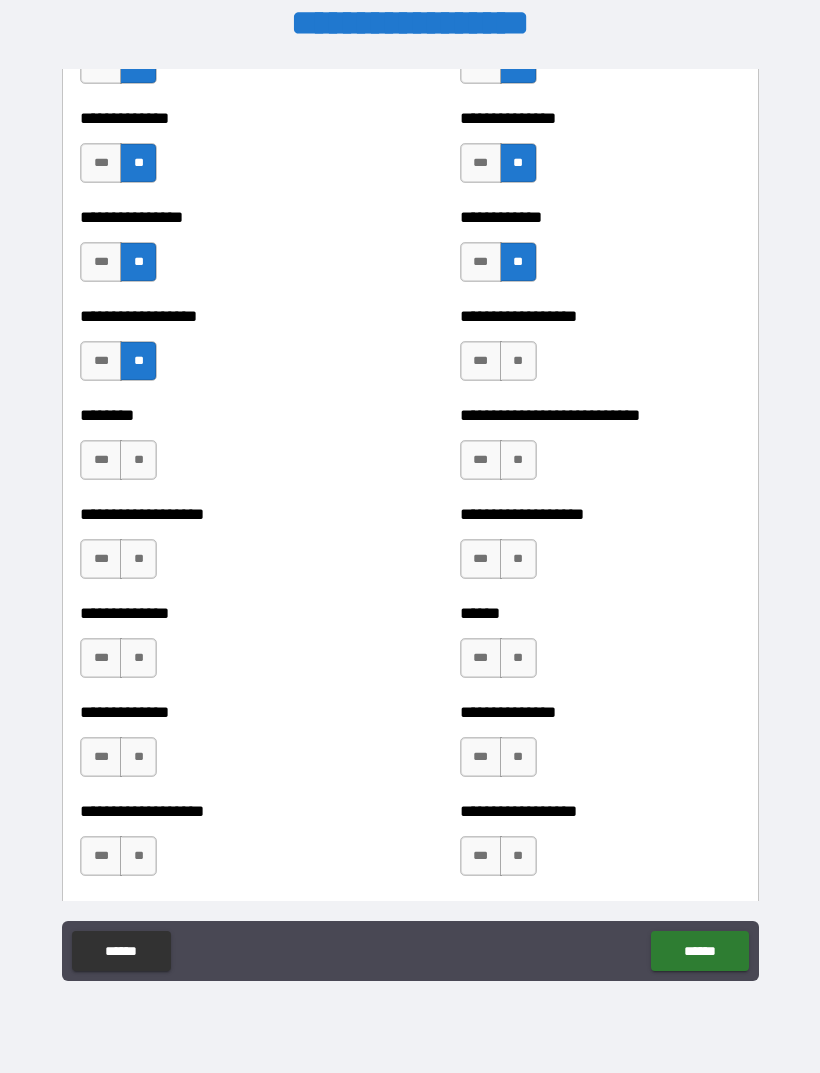 click on "**" at bounding box center (138, 460) 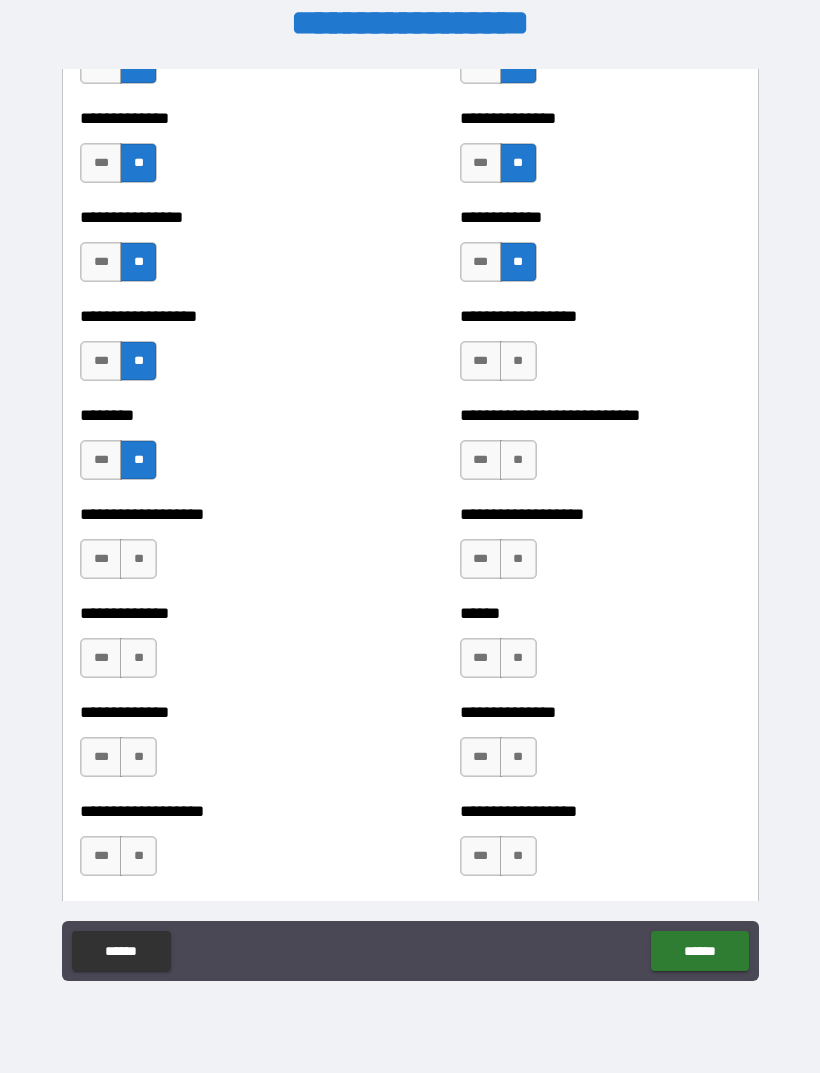 click on "**" at bounding box center (138, 559) 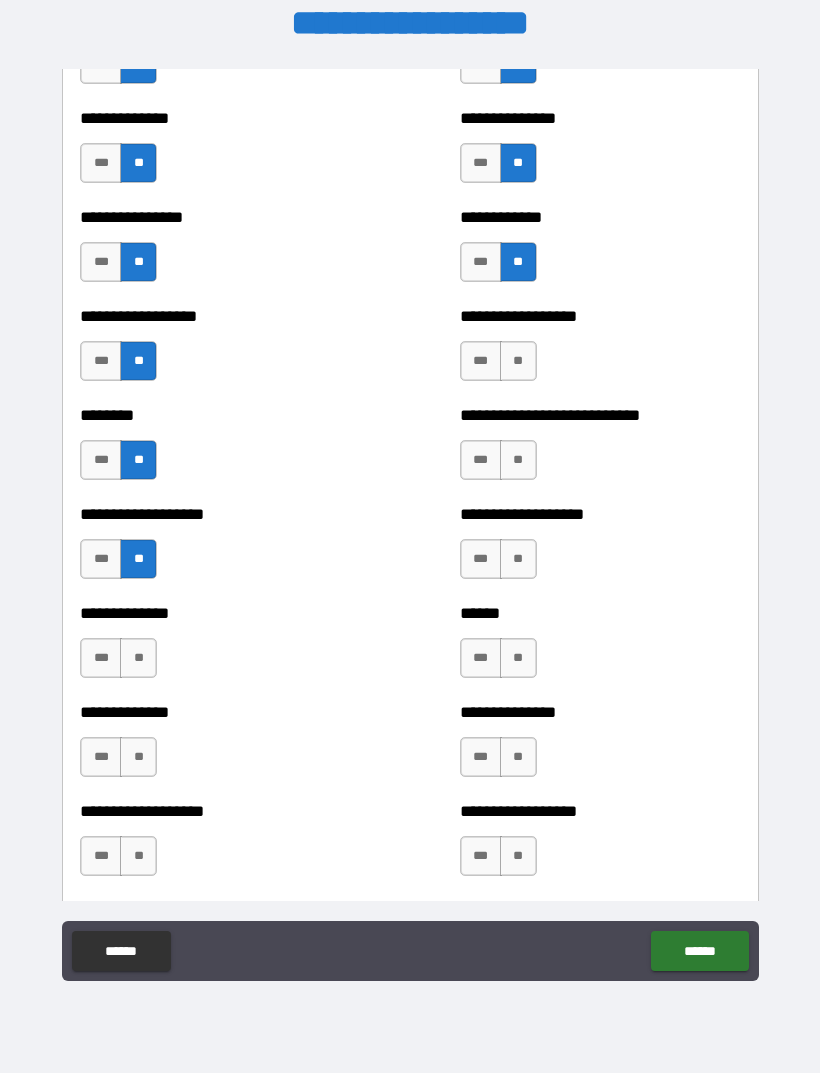 click on "**********" at bounding box center (220, 648) 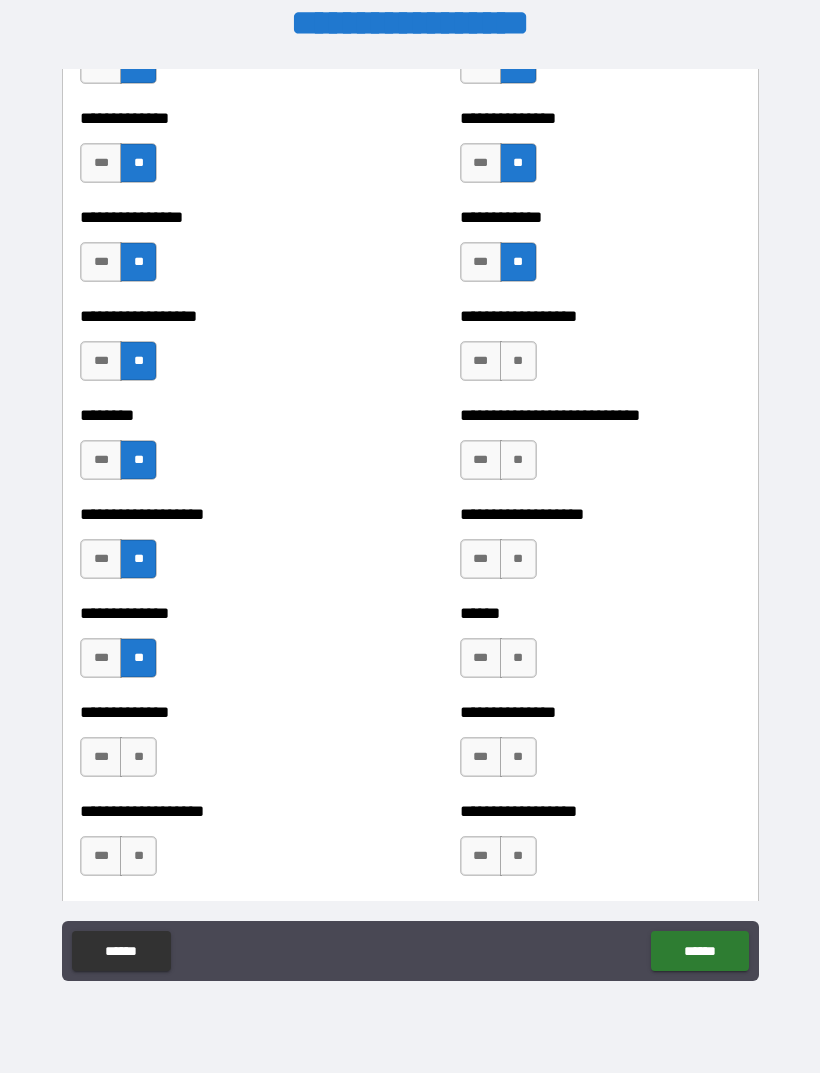 click on "**" at bounding box center [138, 757] 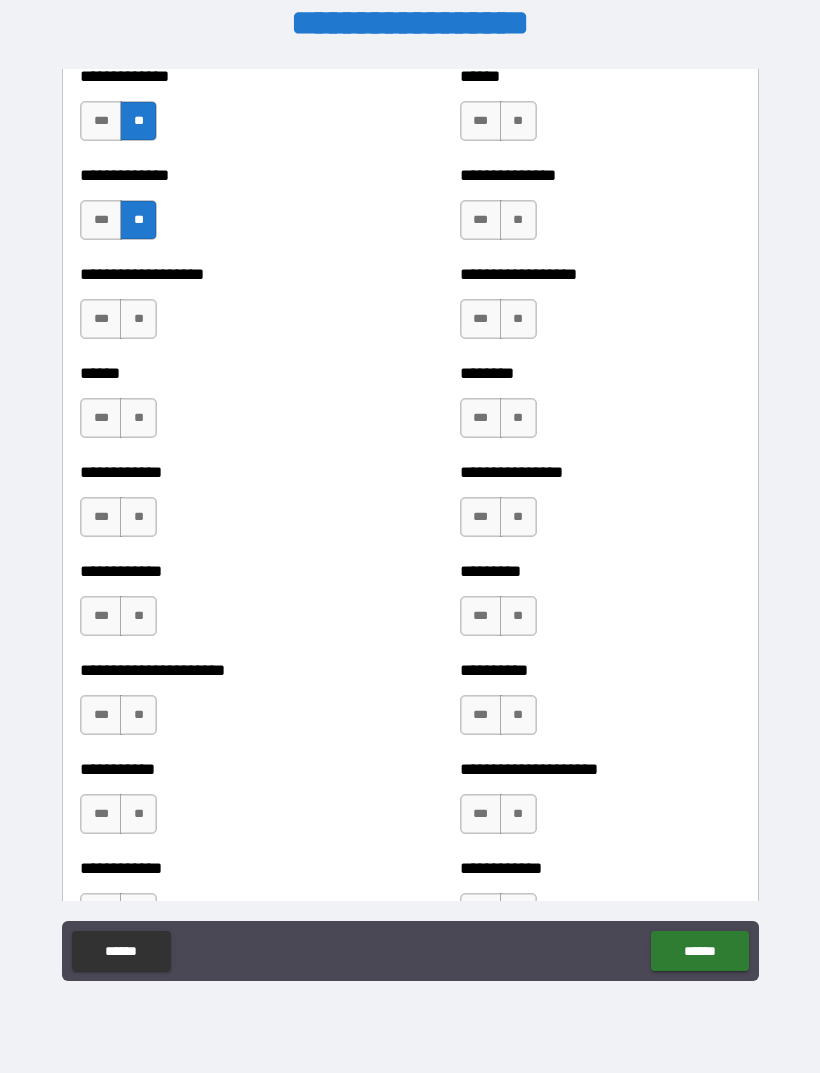 scroll, scrollTop: 4851, scrollLeft: 0, axis: vertical 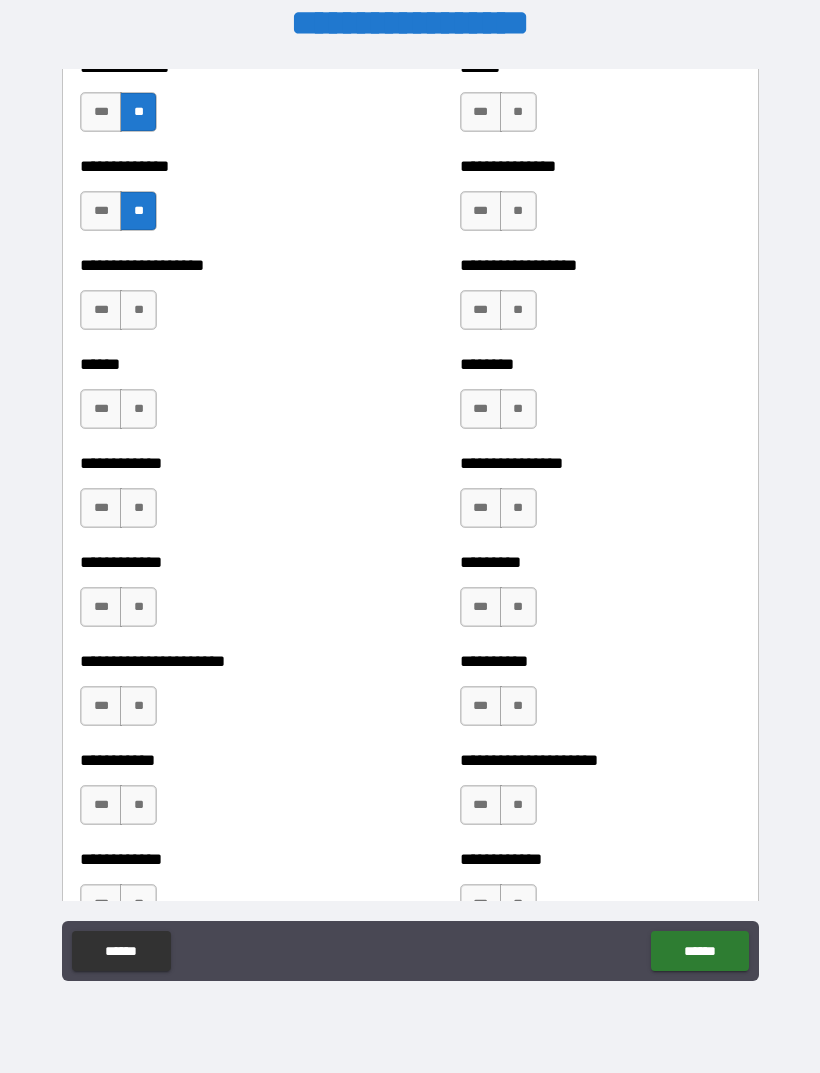 click on "**" at bounding box center [138, 310] 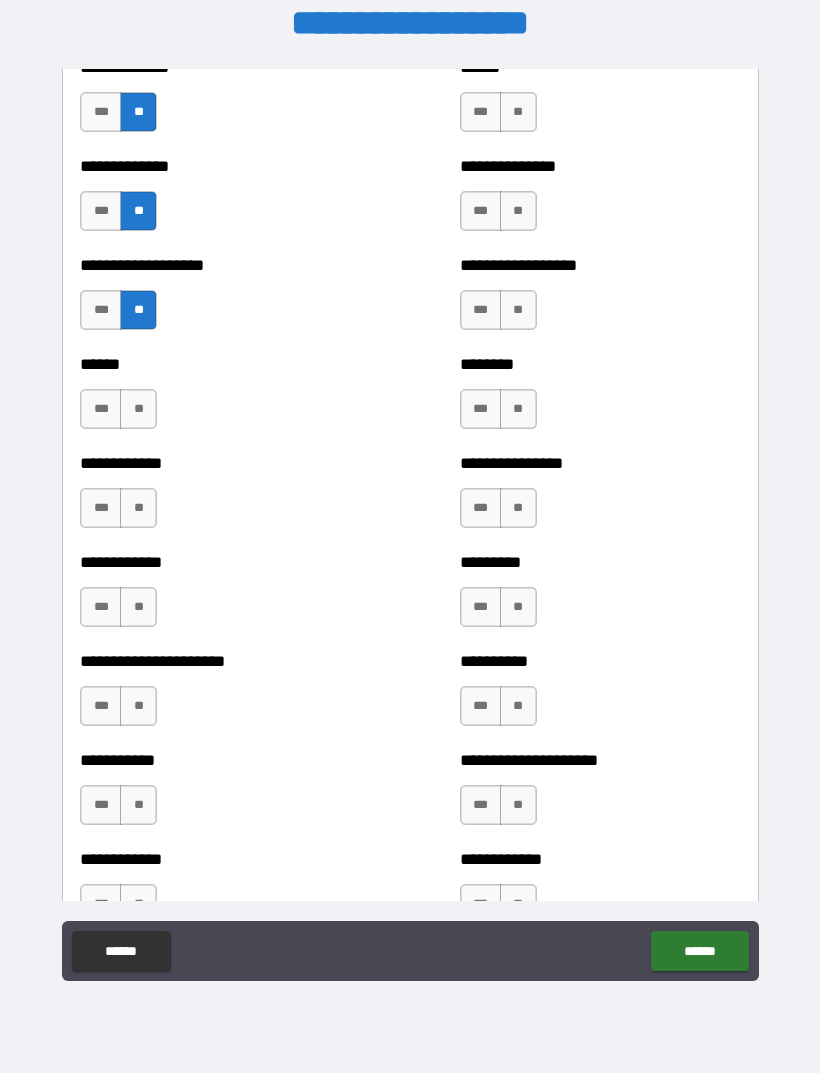 click on "**" at bounding box center [138, 409] 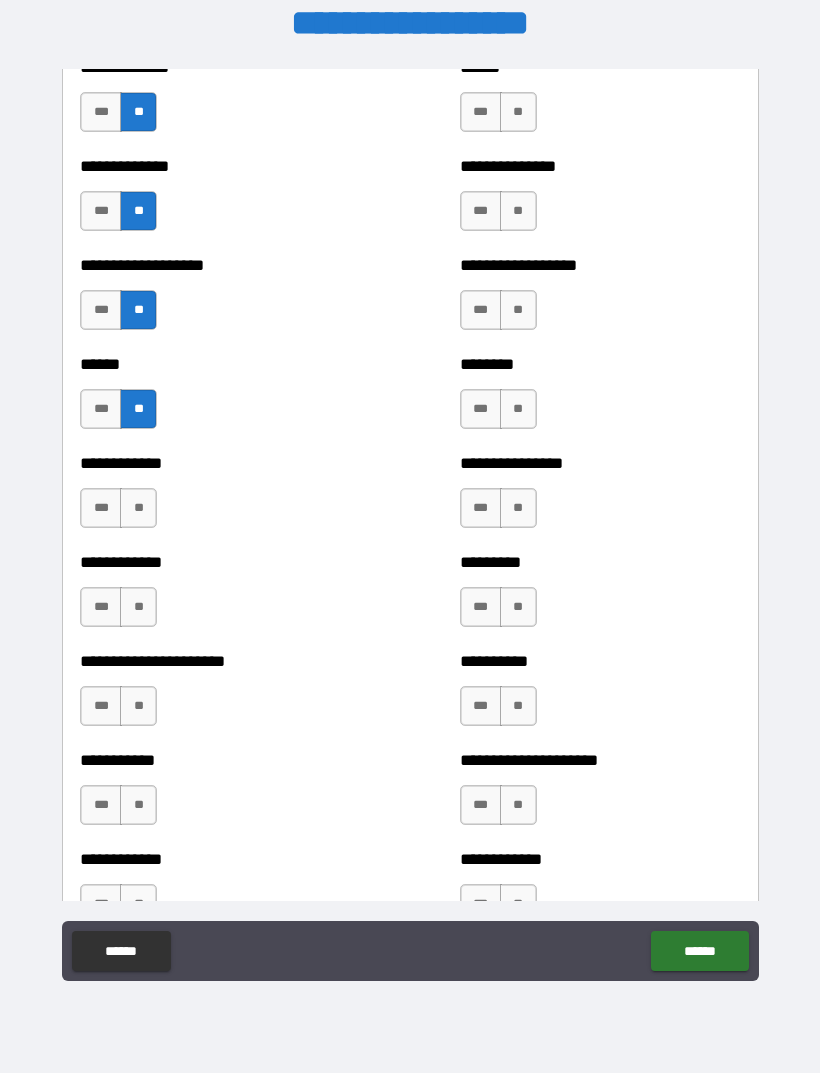 click on "**" at bounding box center (138, 508) 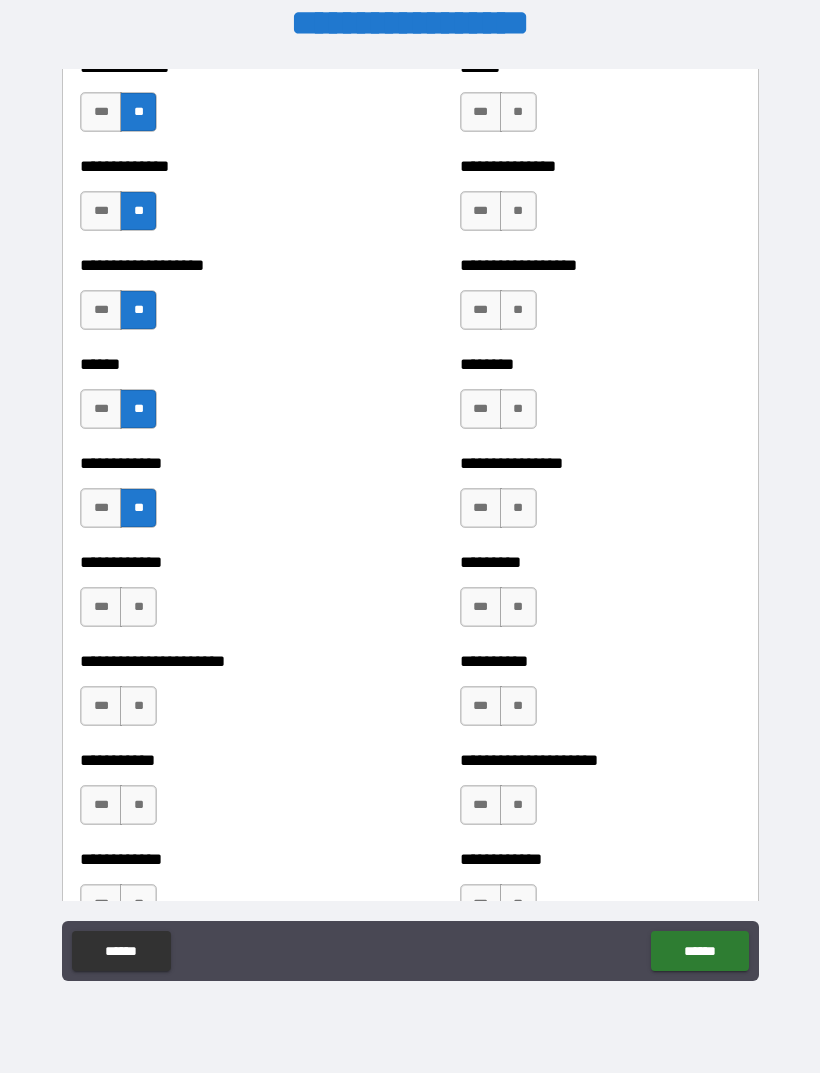 click on "**" at bounding box center [138, 607] 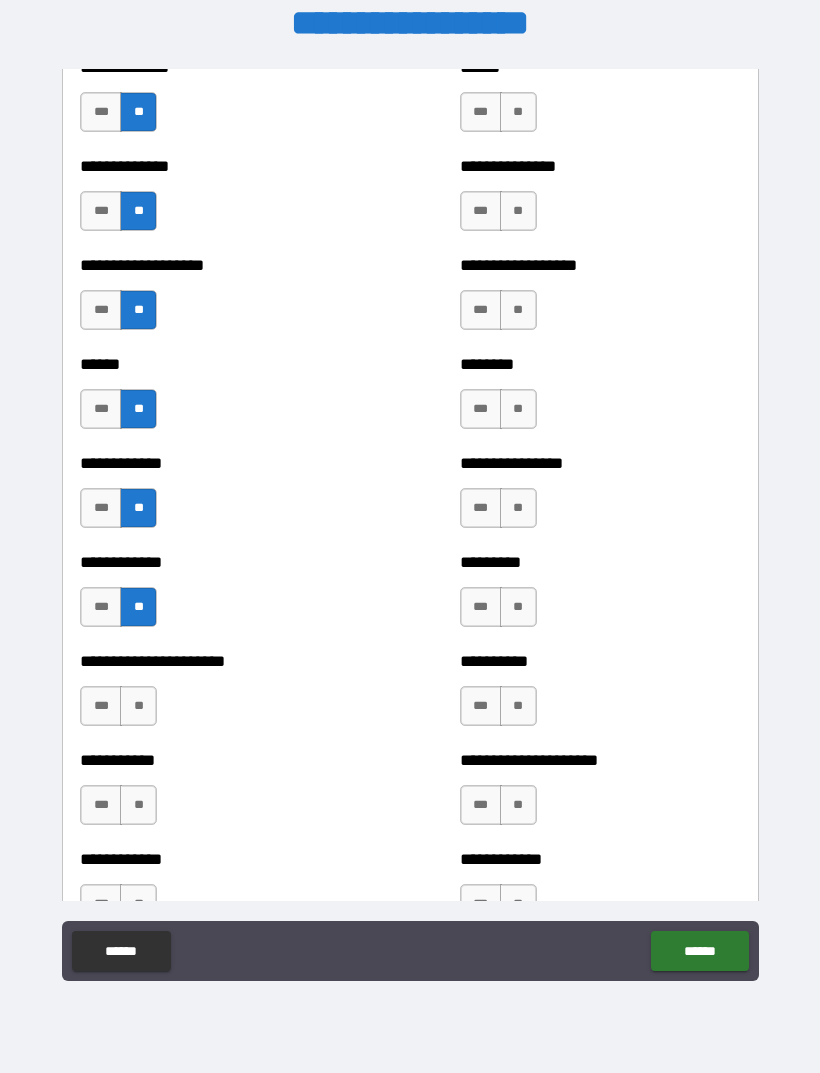 click on "**" at bounding box center (138, 706) 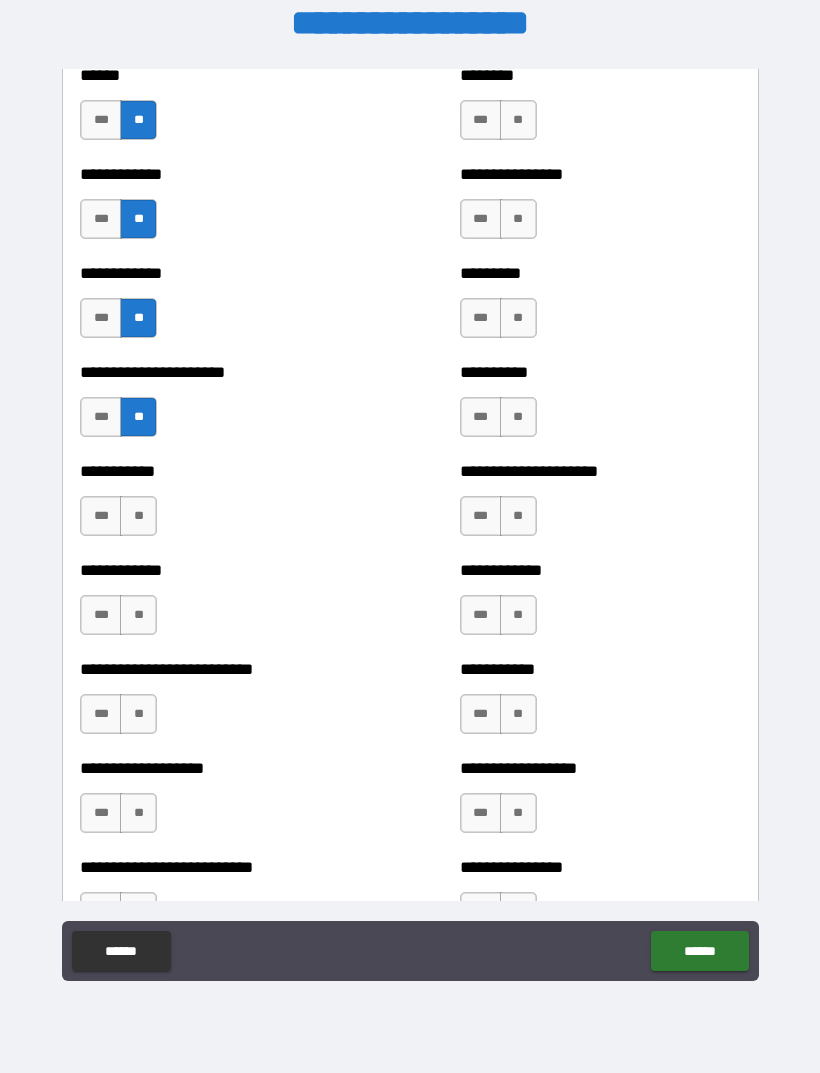 scroll, scrollTop: 5145, scrollLeft: 0, axis: vertical 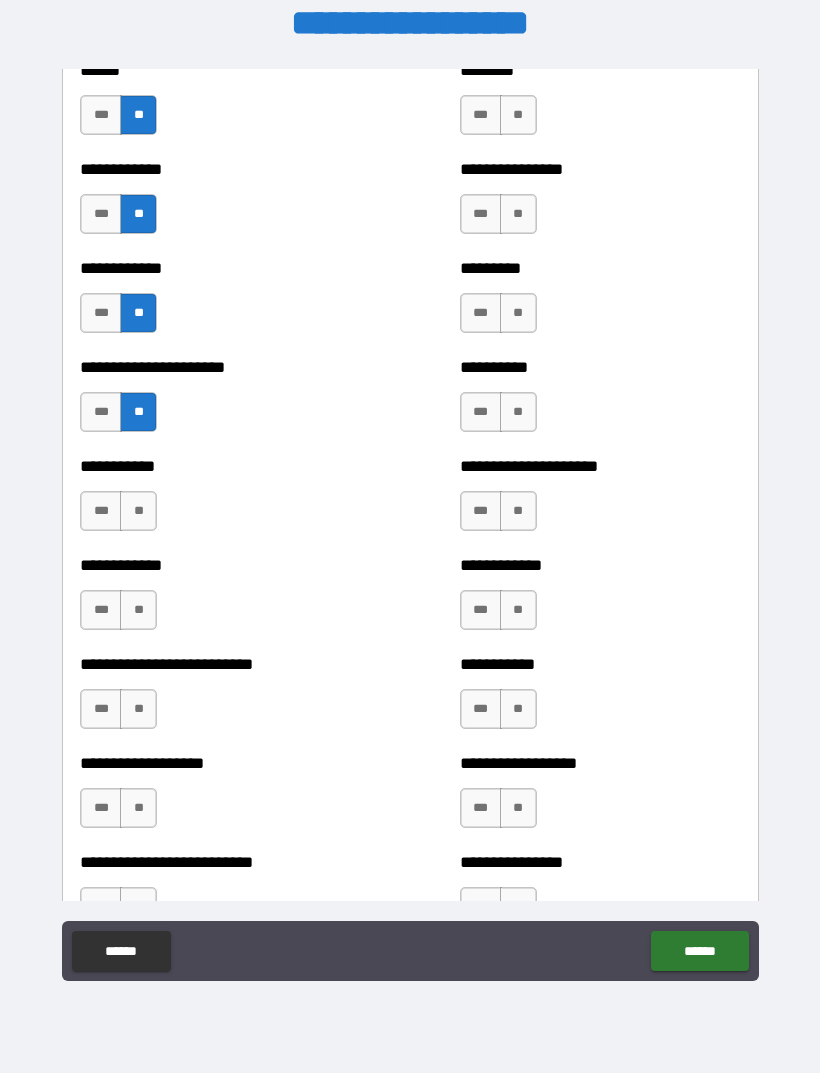 click on "**" at bounding box center [138, 511] 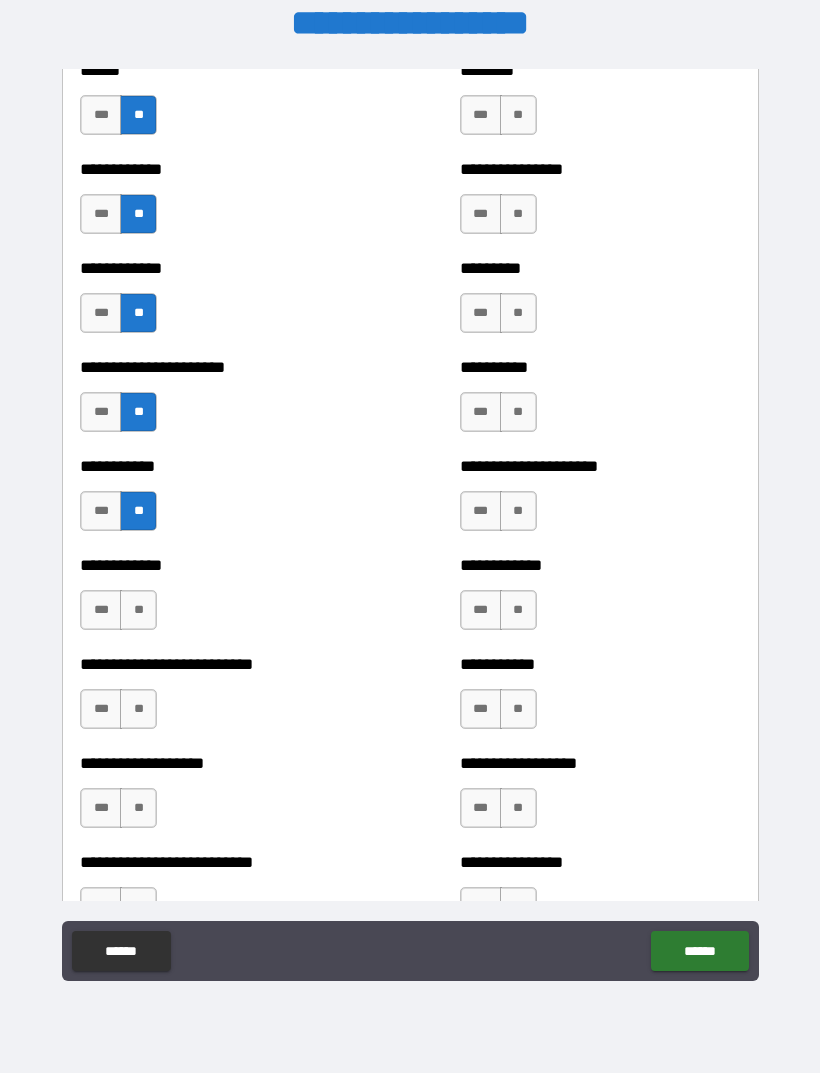 click on "**" at bounding box center (138, 610) 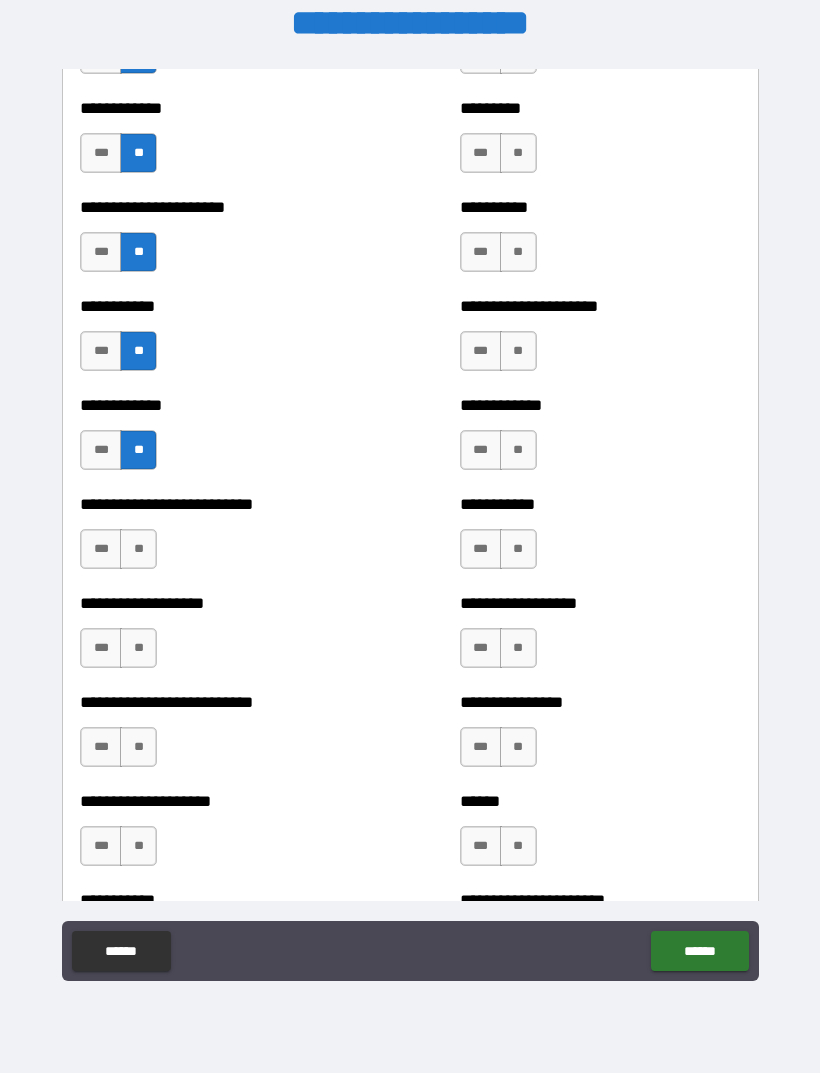 scroll, scrollTop: 5306, scrollLeft: 0, axis: vertical 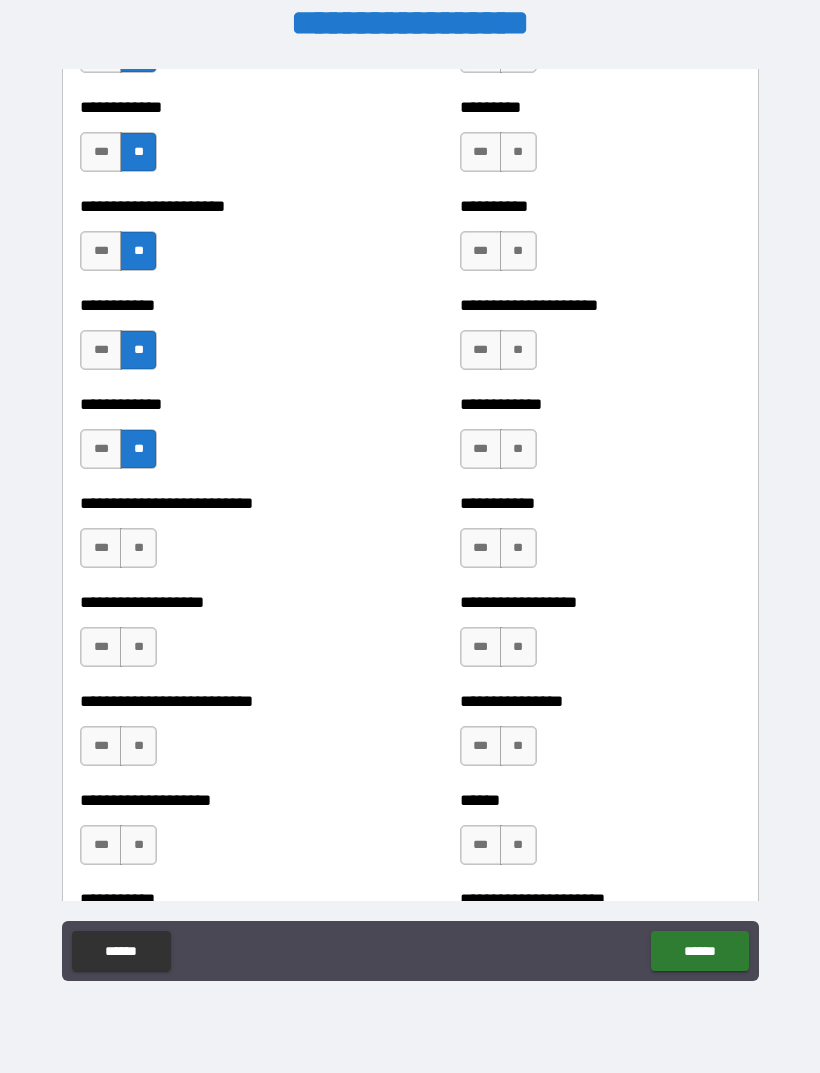 click on "**" at bounding box center (138, 647) 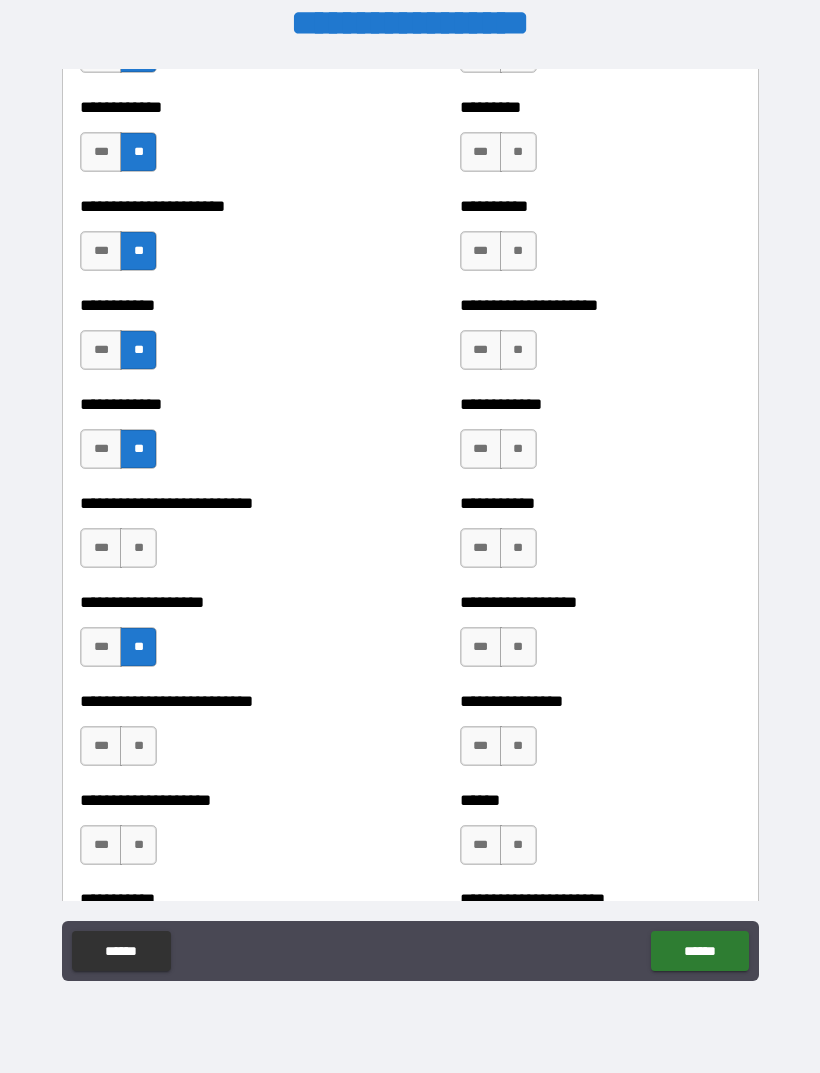 click on "**" at bounding box center (138, 746) 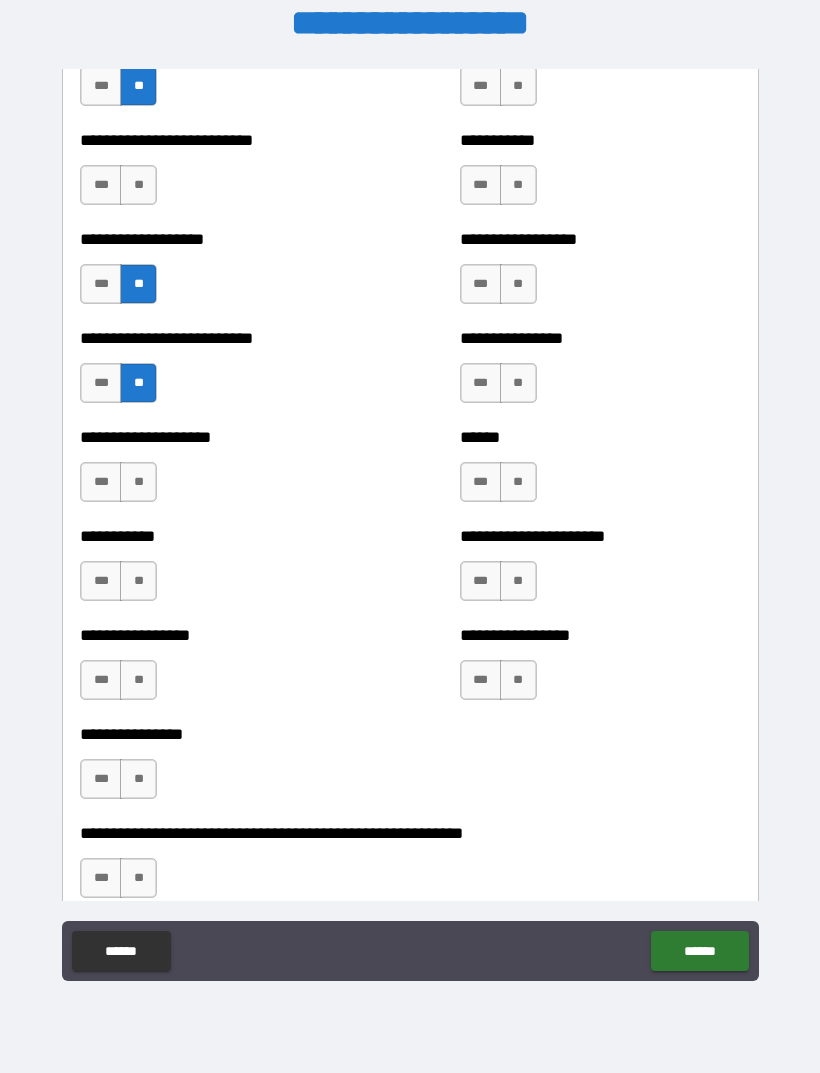 scroll, scrollTop: 5672, scrollLeft: 0, axis: vertical 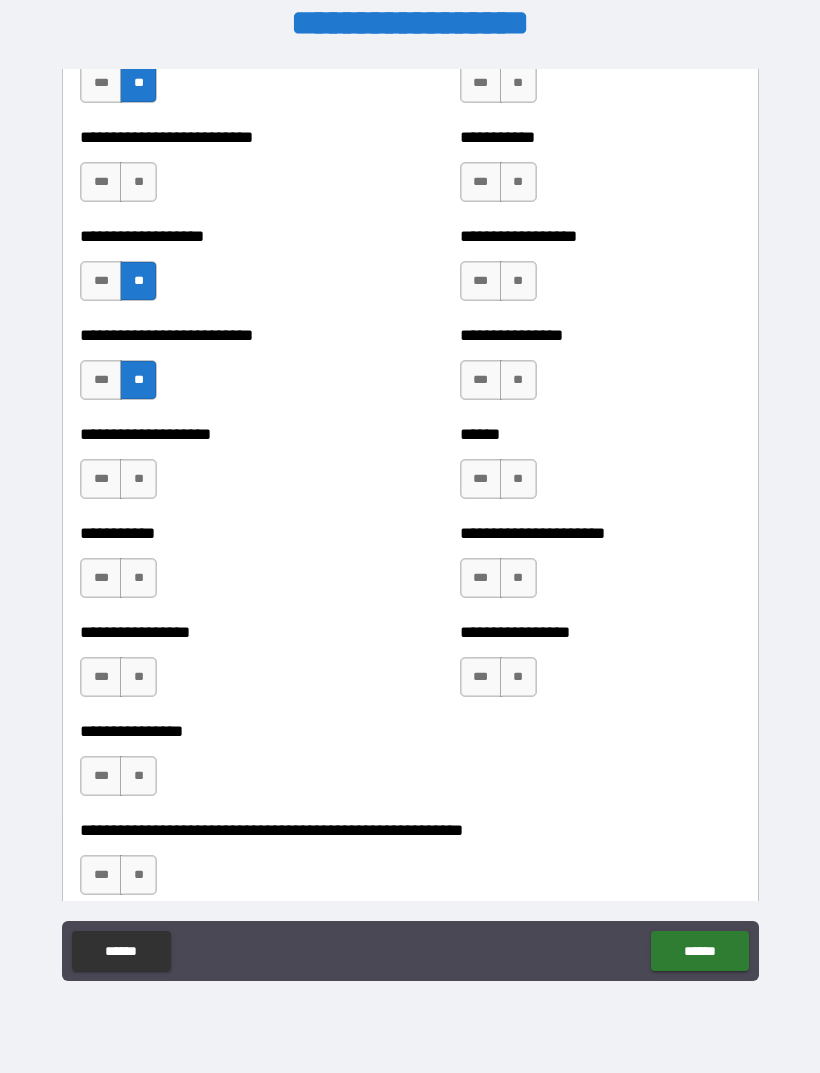 click on "**" at bounding box center [138, 479] 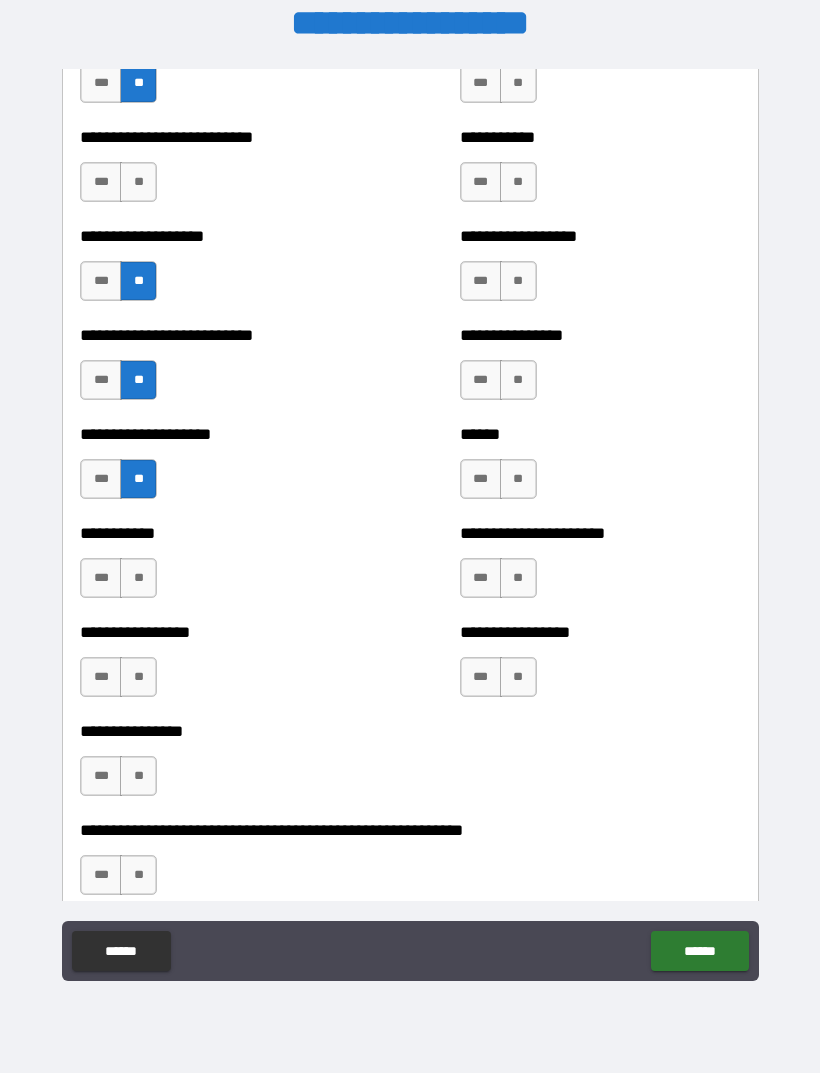 click on "**" at bounding box center [138, 578] 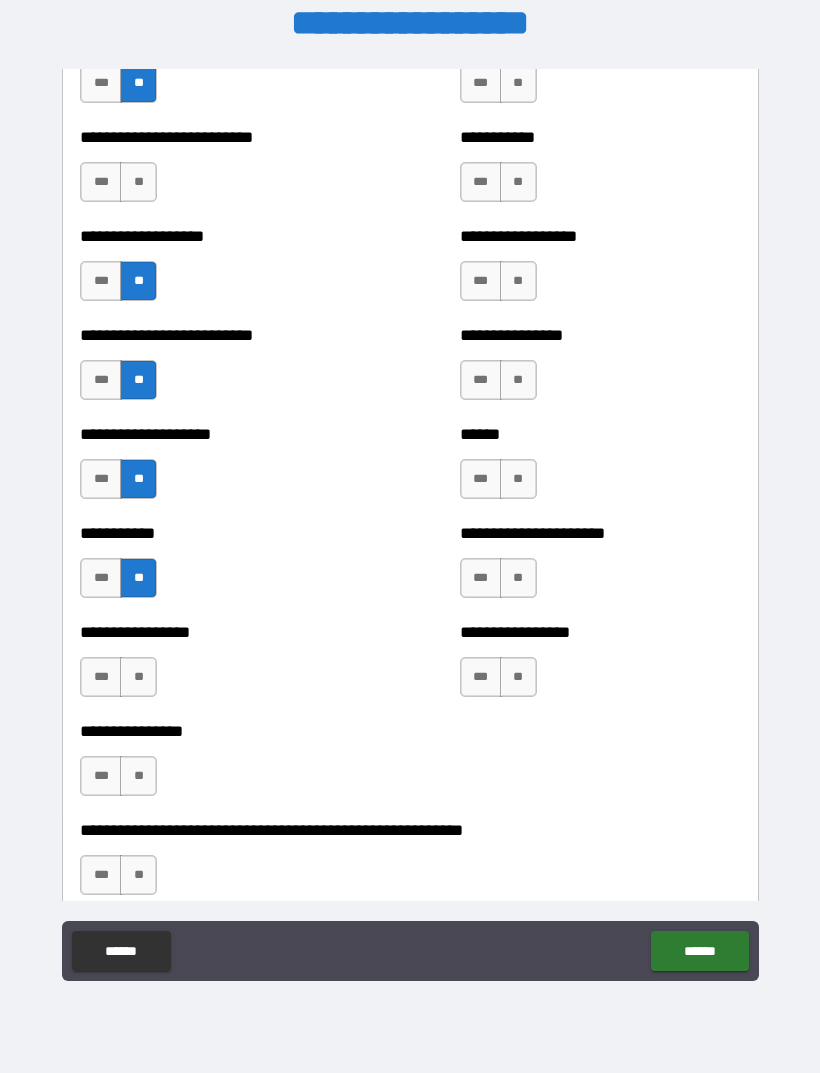 click on "**" at bounding box center (138, 677) 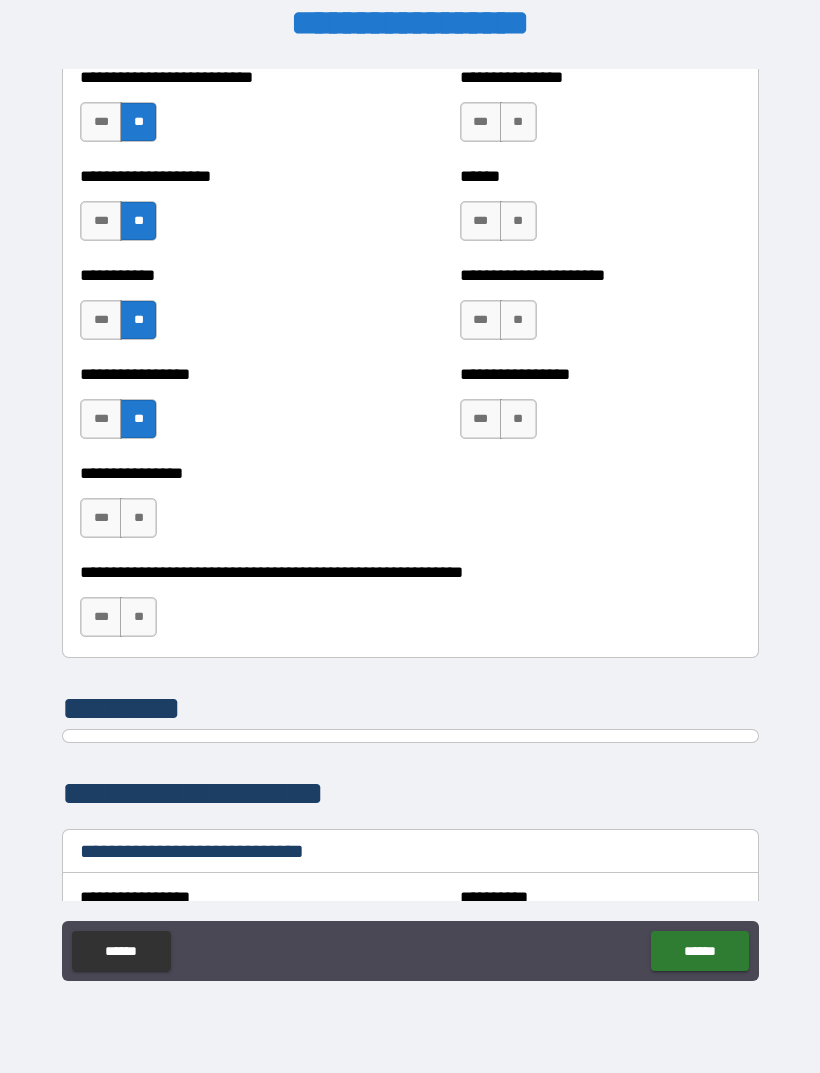 scroll, scrollTop: 5929, scrollLeft: 0, axis: vertical 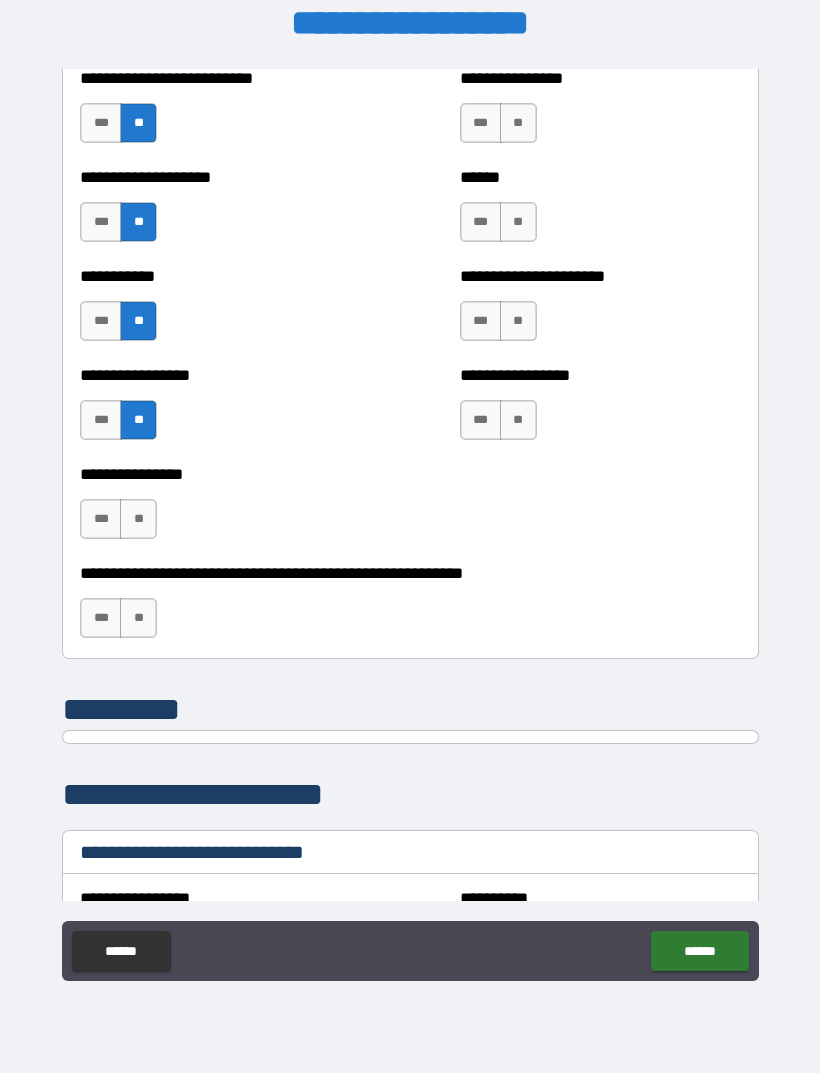 click on "**" at bounding box center [138, 519] 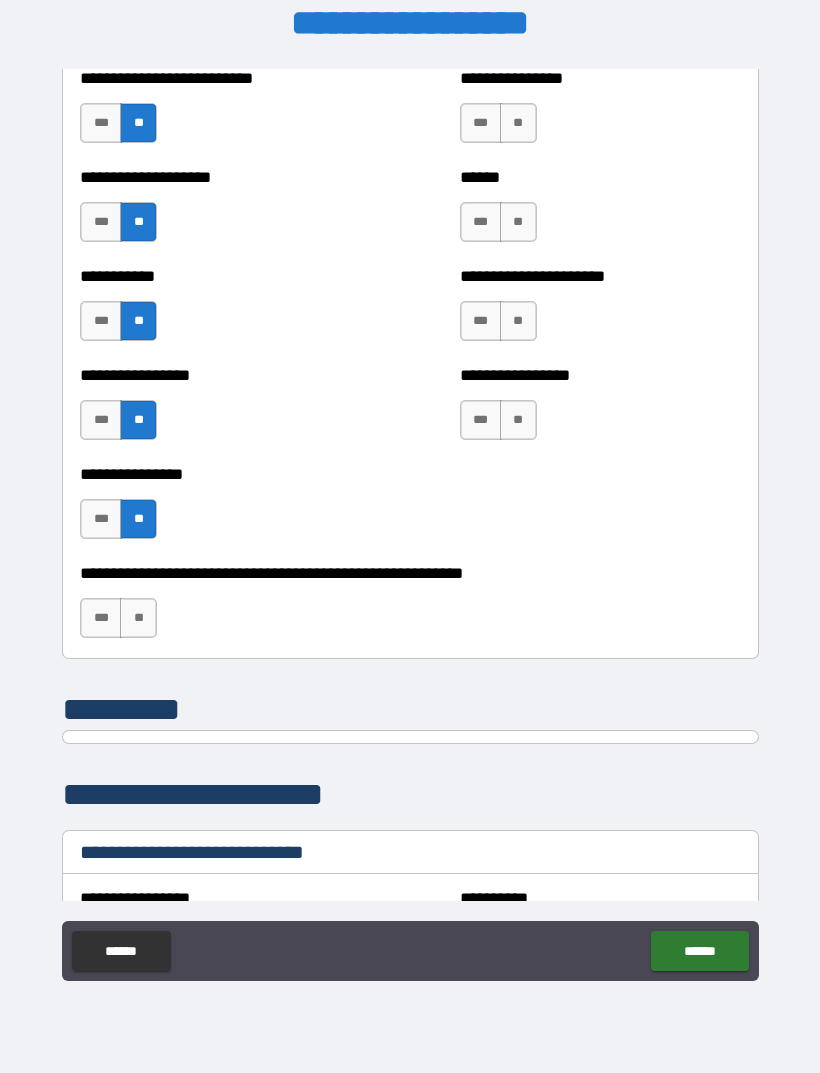 click on "**" at bounding box center [138, 618] 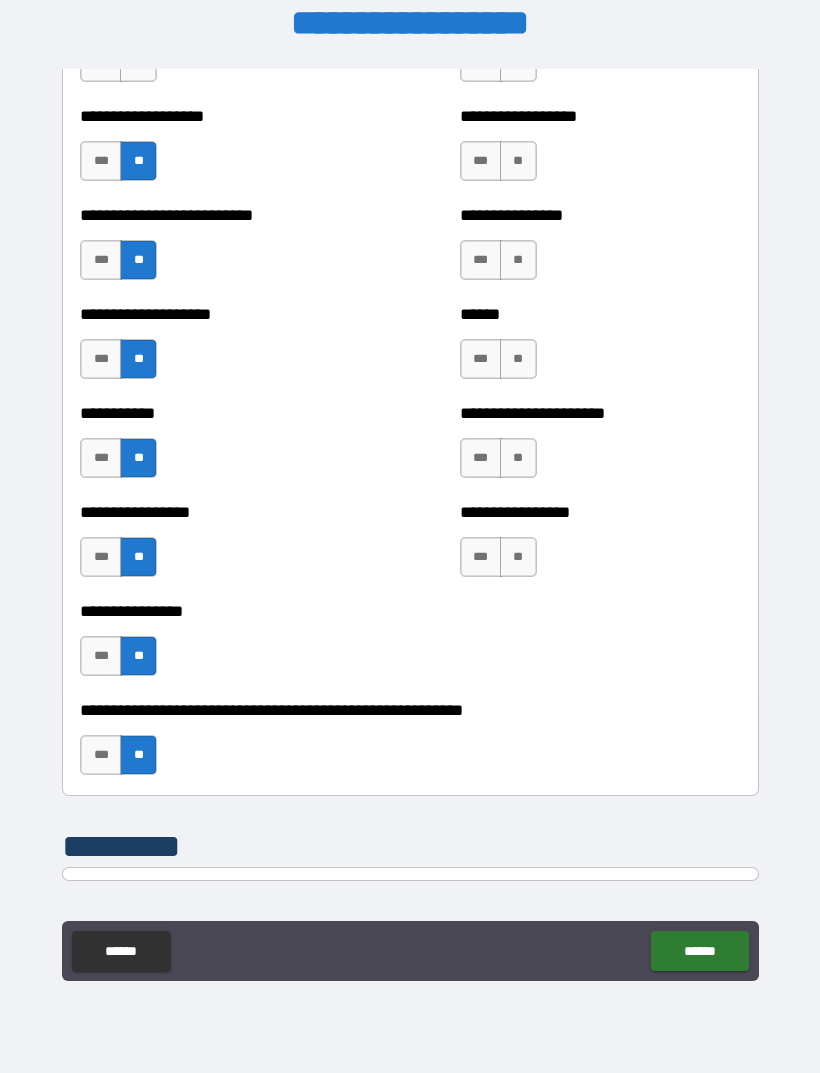 scroll, scrollTop: 5783, scrollLeft: 0, axis: vertical 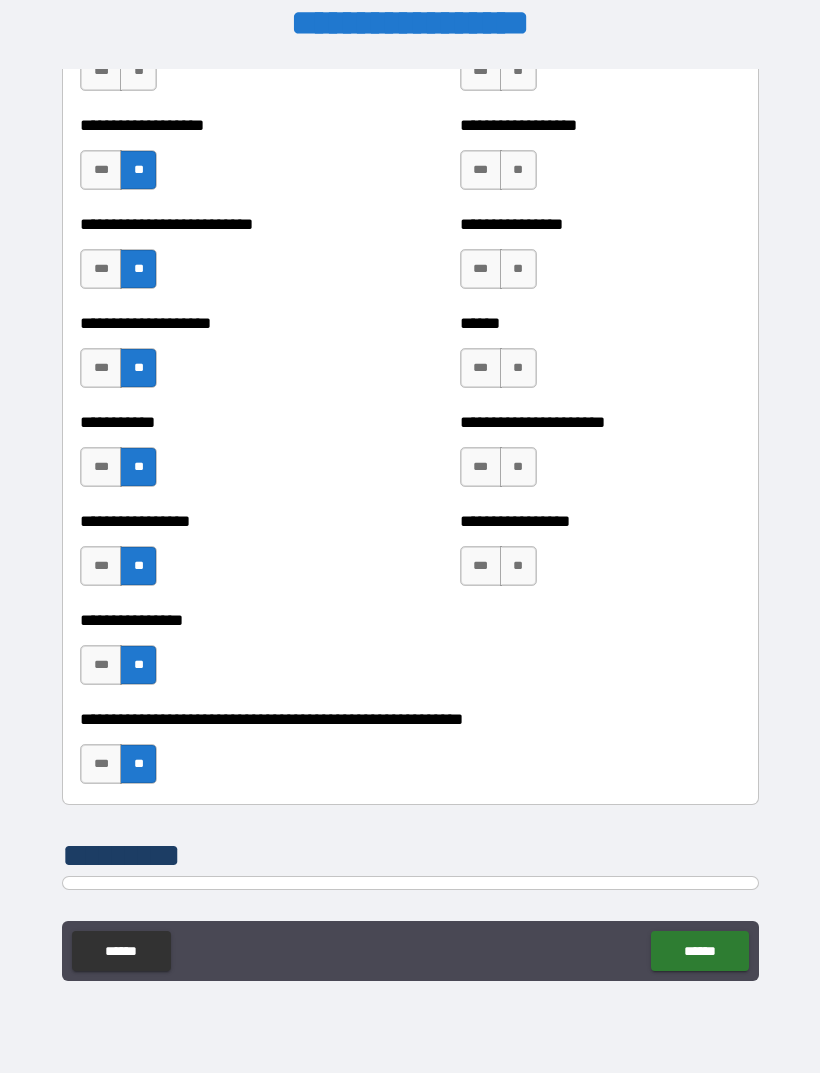 click on "**" at bounding box center [518, 566] 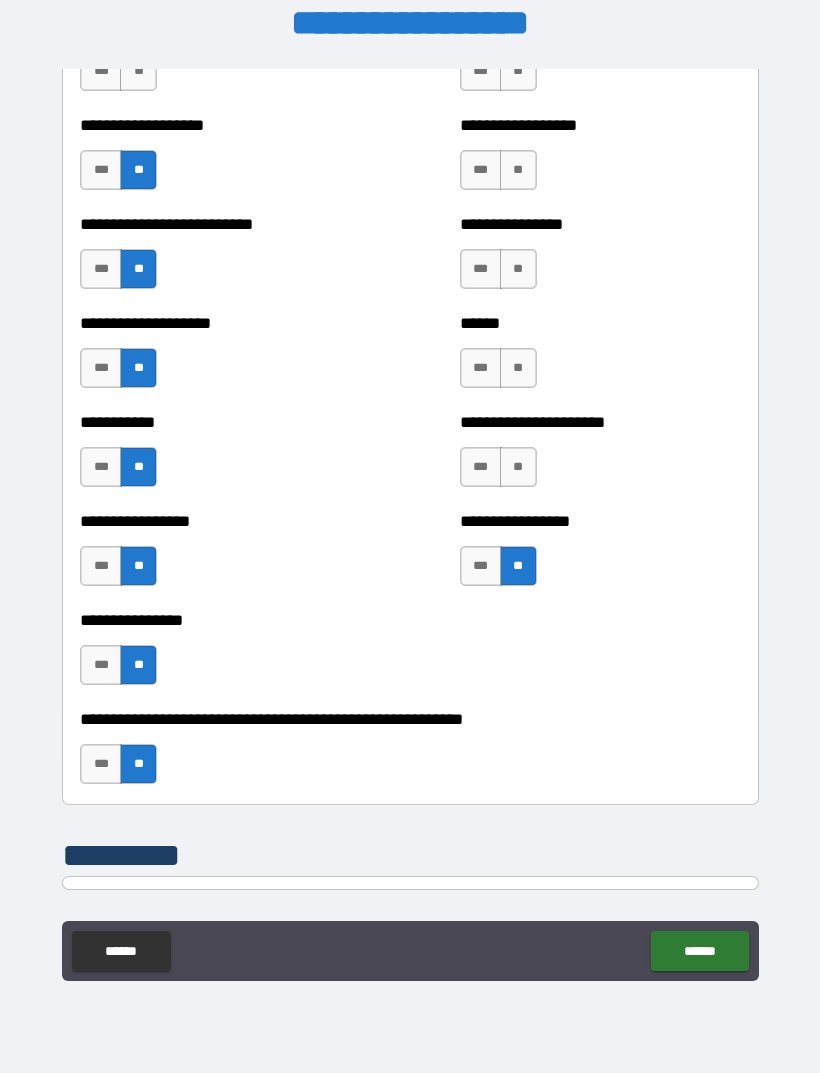 click on "**" at bounding box center [518, 467] 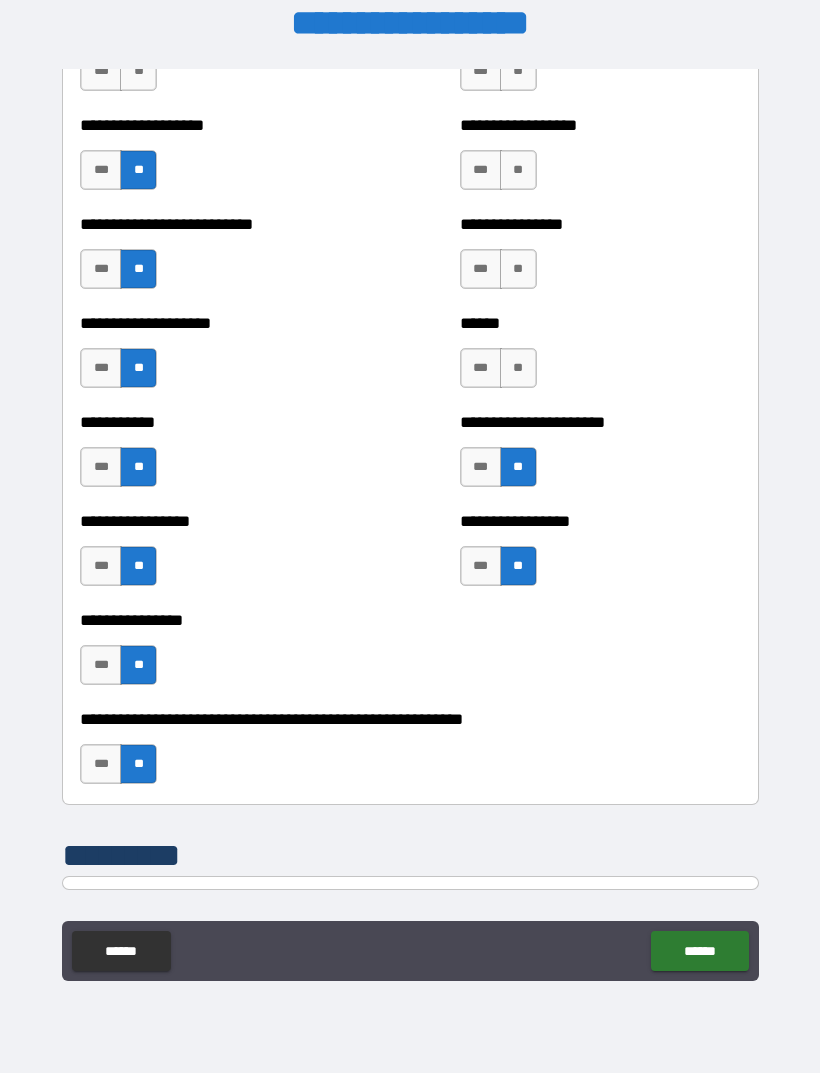click on "**" at bounding box center [518, 368] 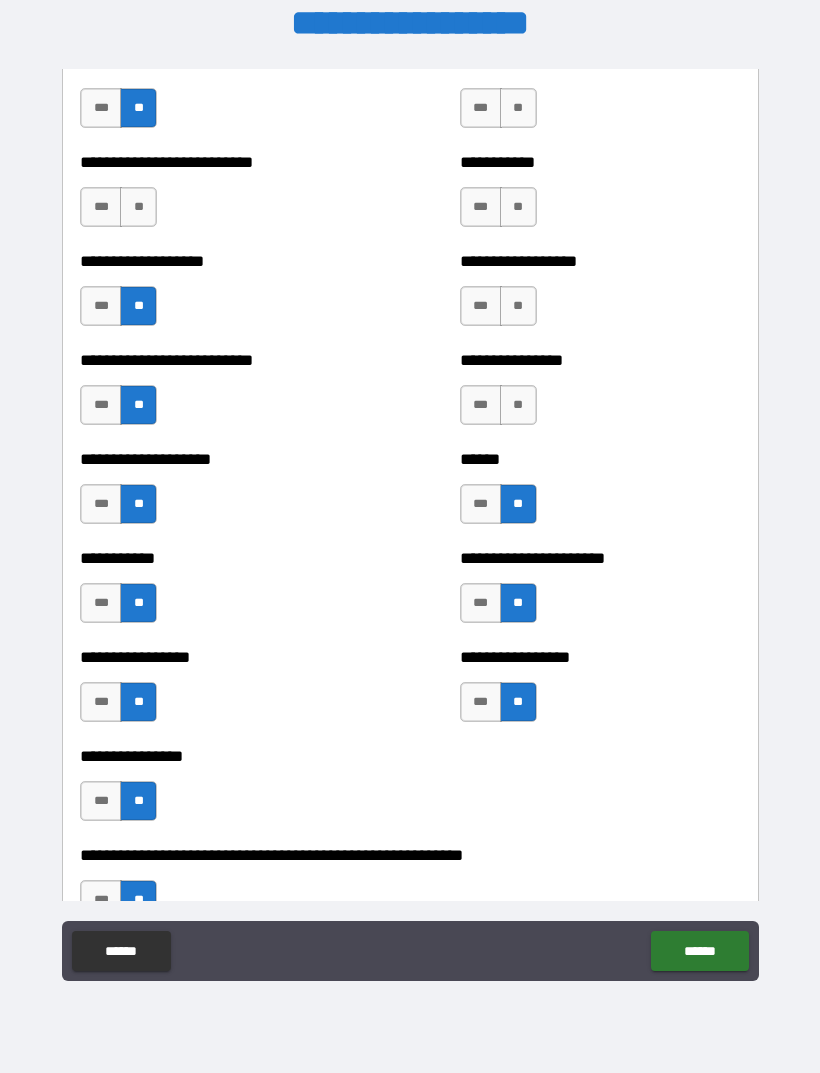 click on "**" at bounding box center (518, 405) 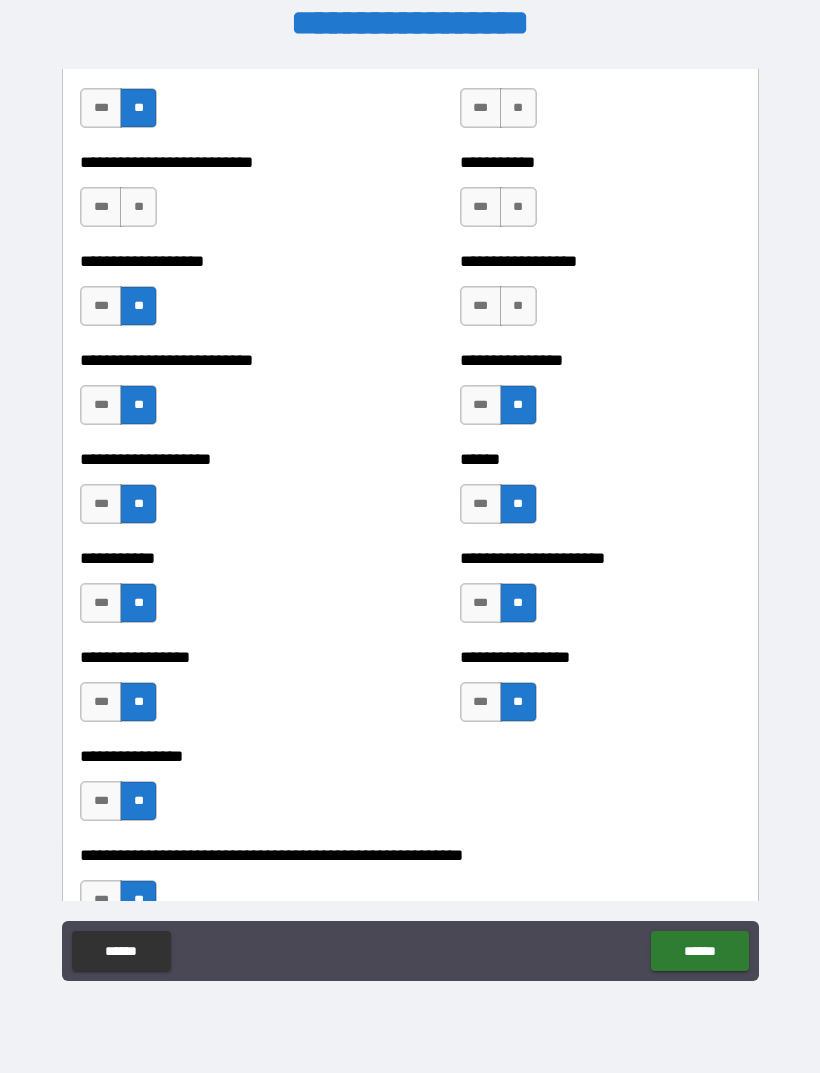 click on "**********" at bounding box center [600, 197] 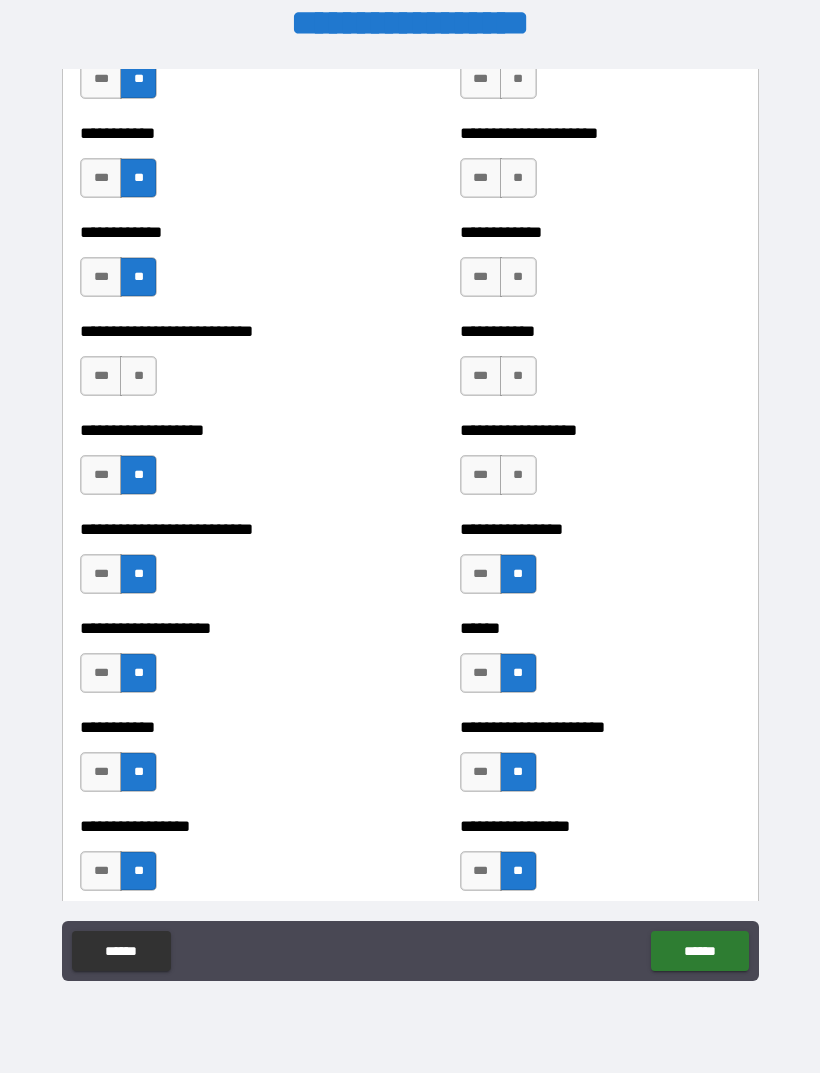 scroll, scrollTop: 5475, scrollLeft: 0, axis: vertical 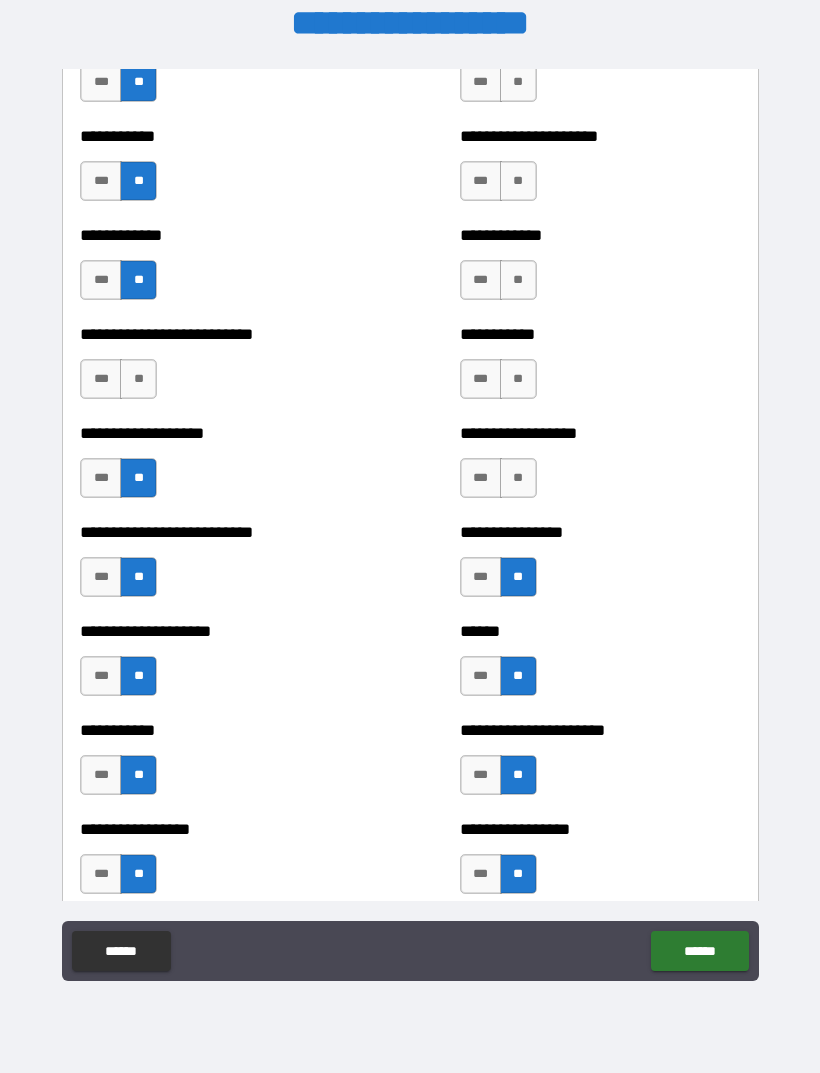 click on "**" at bounding box center (518, 379) 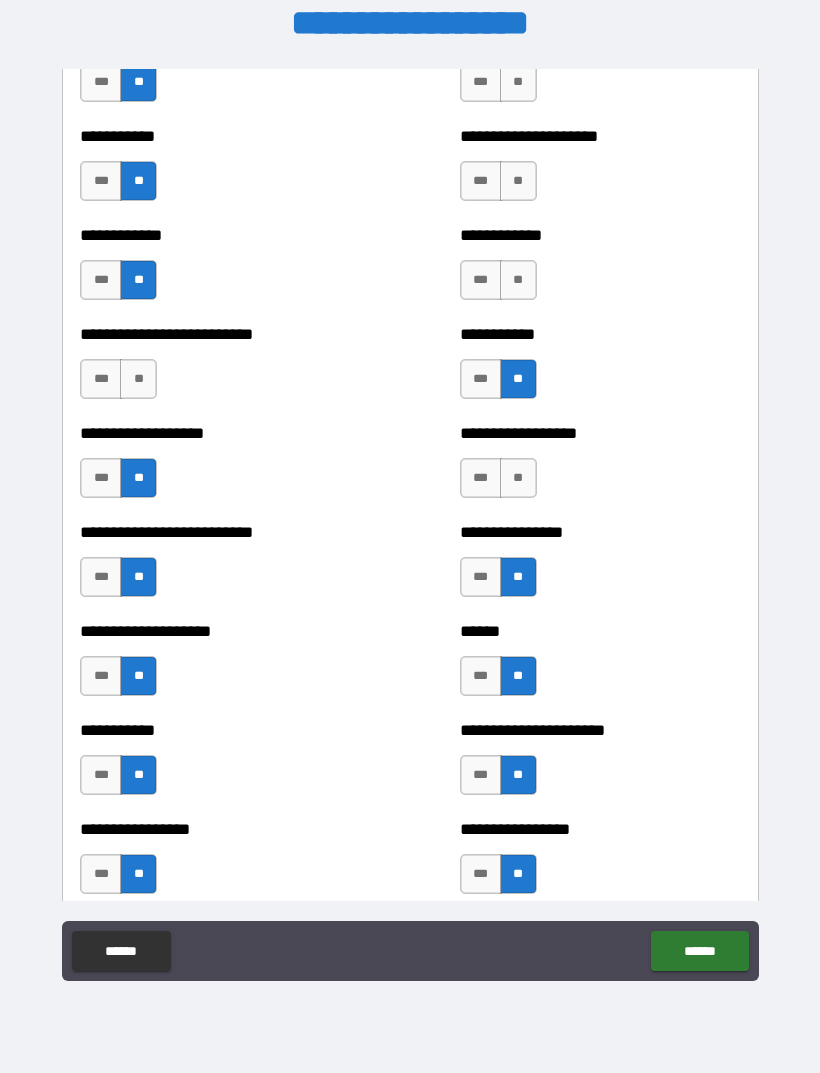 click on "**" at bounding box center [518, 478] 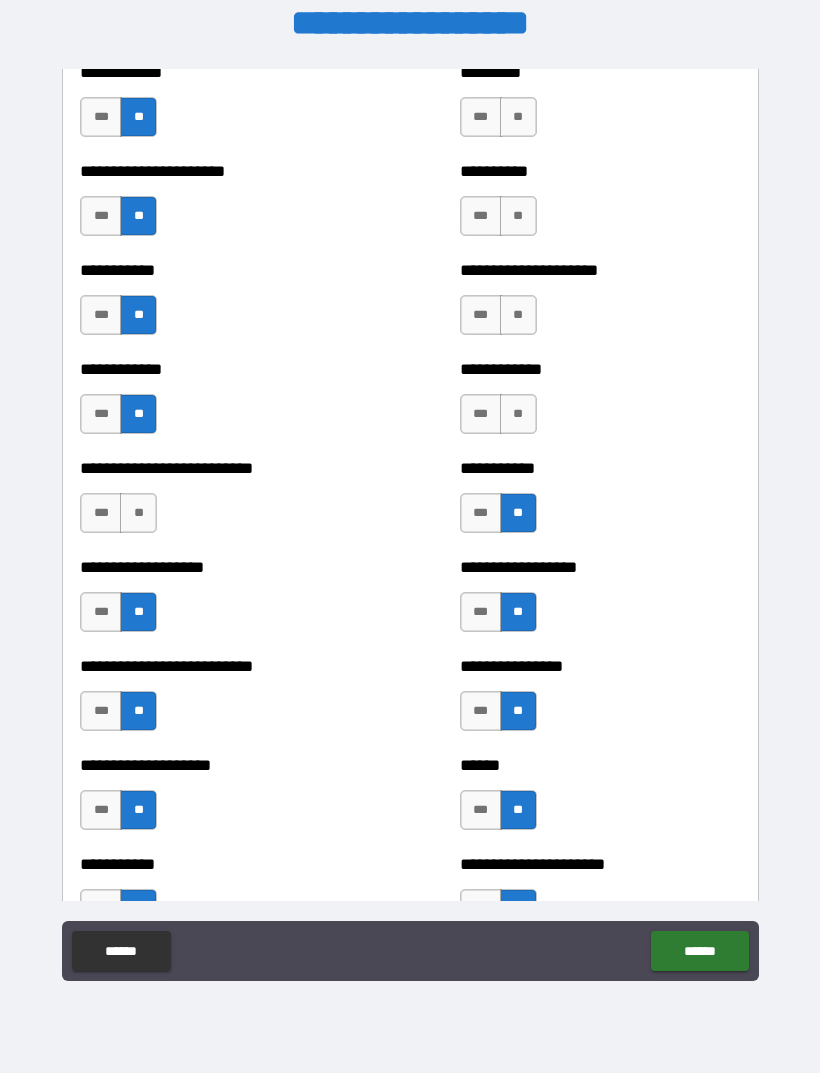 scroll, scrollTop: 5333, scrollLeft: 0, axis: vertical 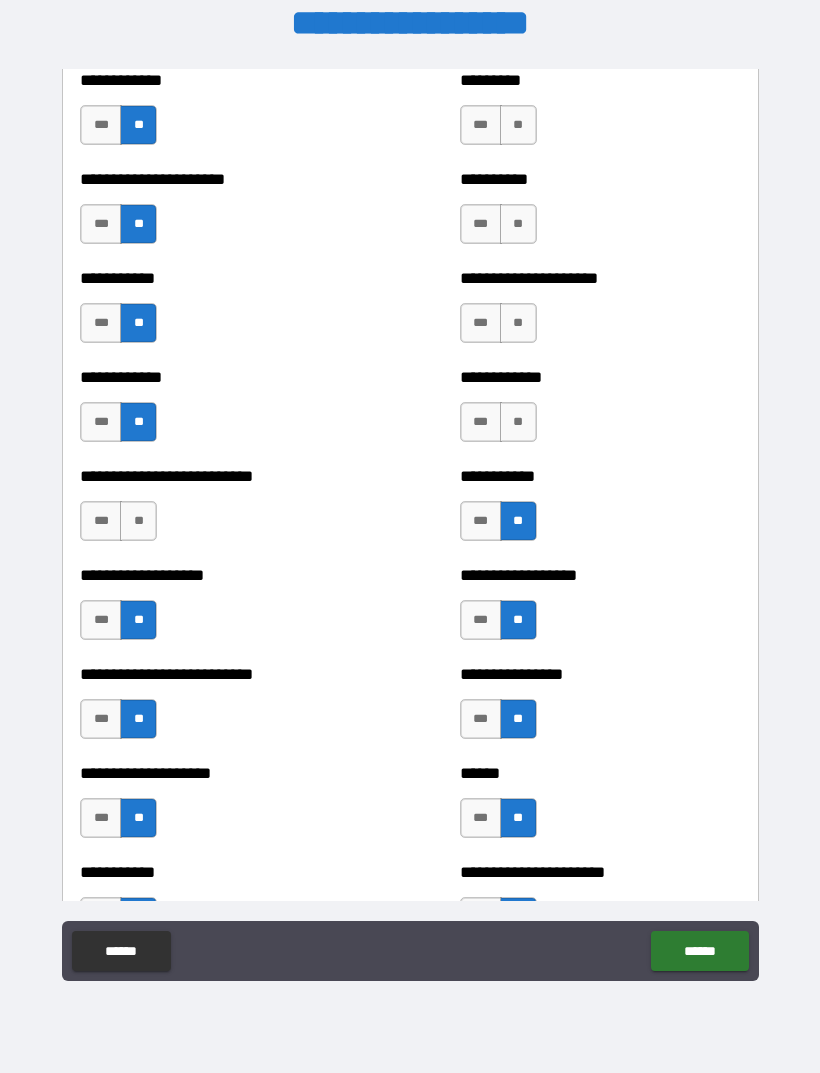 click on "**" at bounding box center [518, 422] 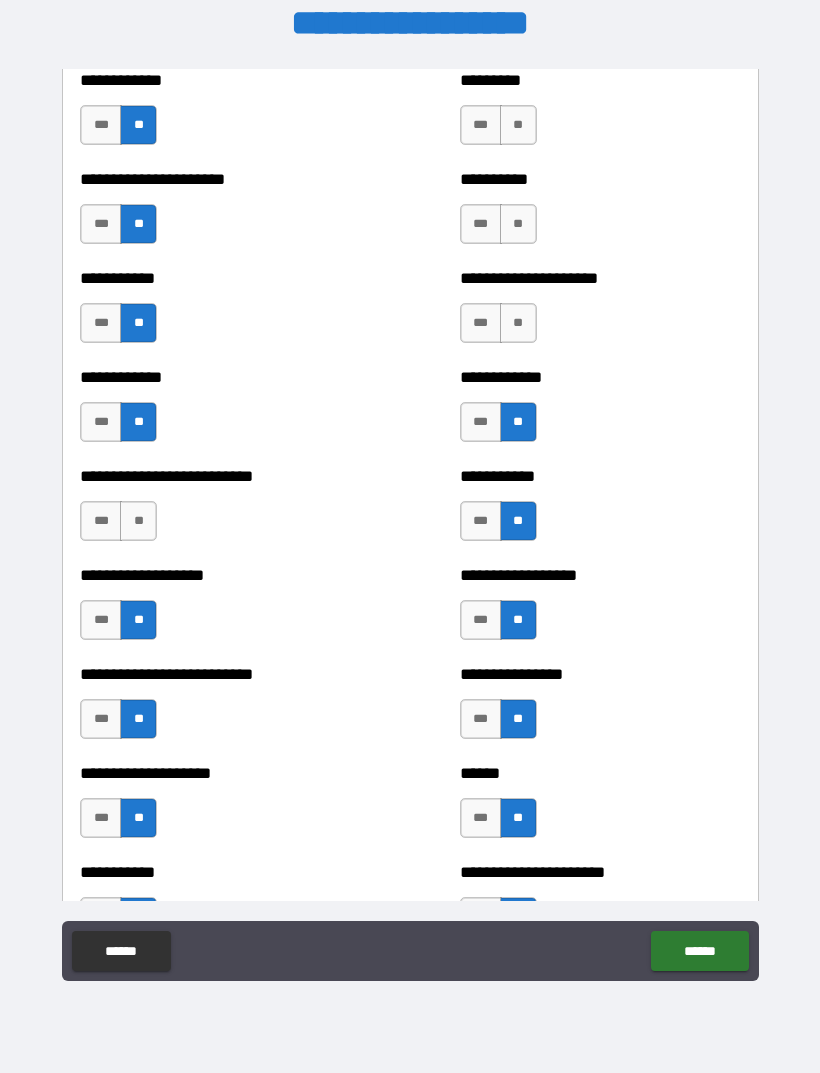 click on "**" at bounding box center (518, 323) 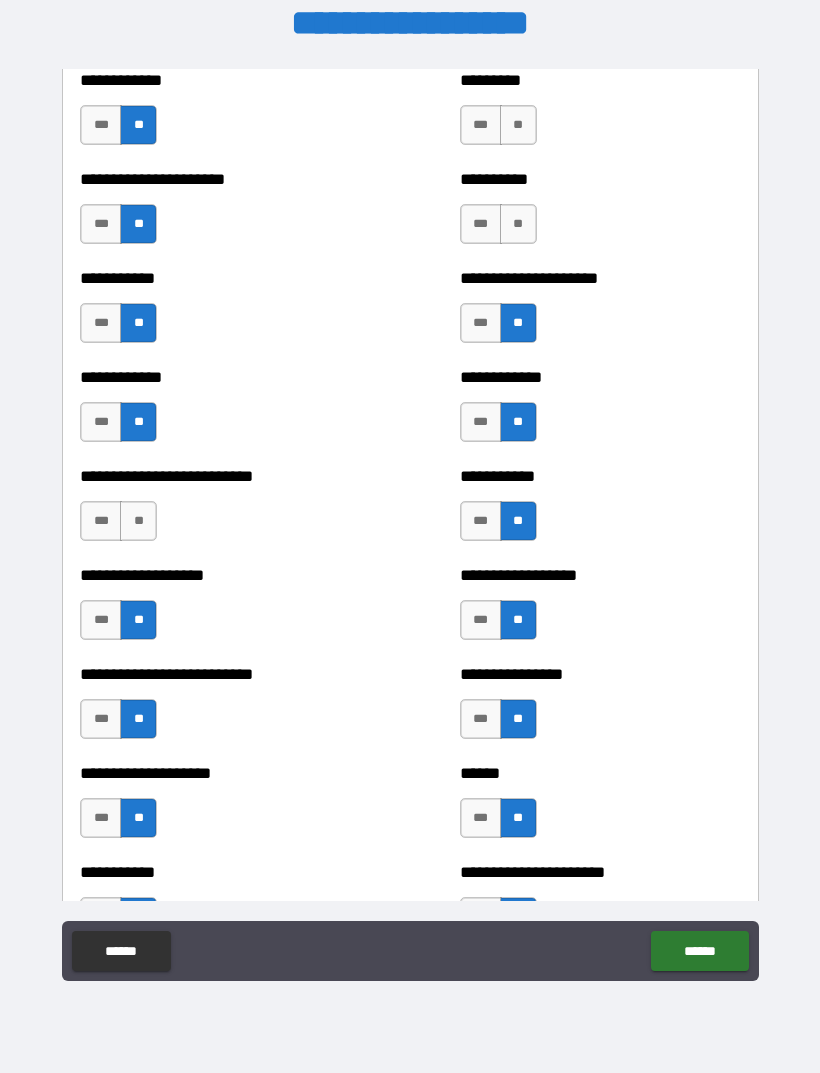 click on "**" at bounding box center [518, 224] 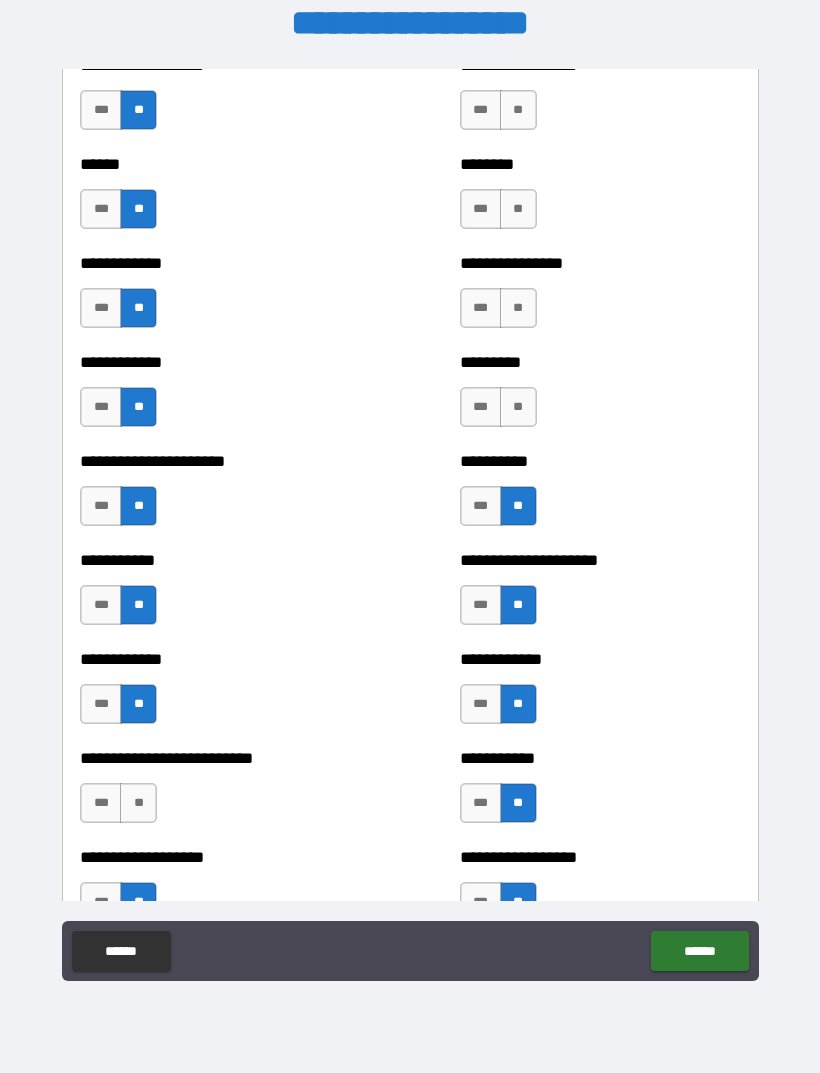 scroll, scrollTop: 5050, scrollLeft: 0, axis: vertical 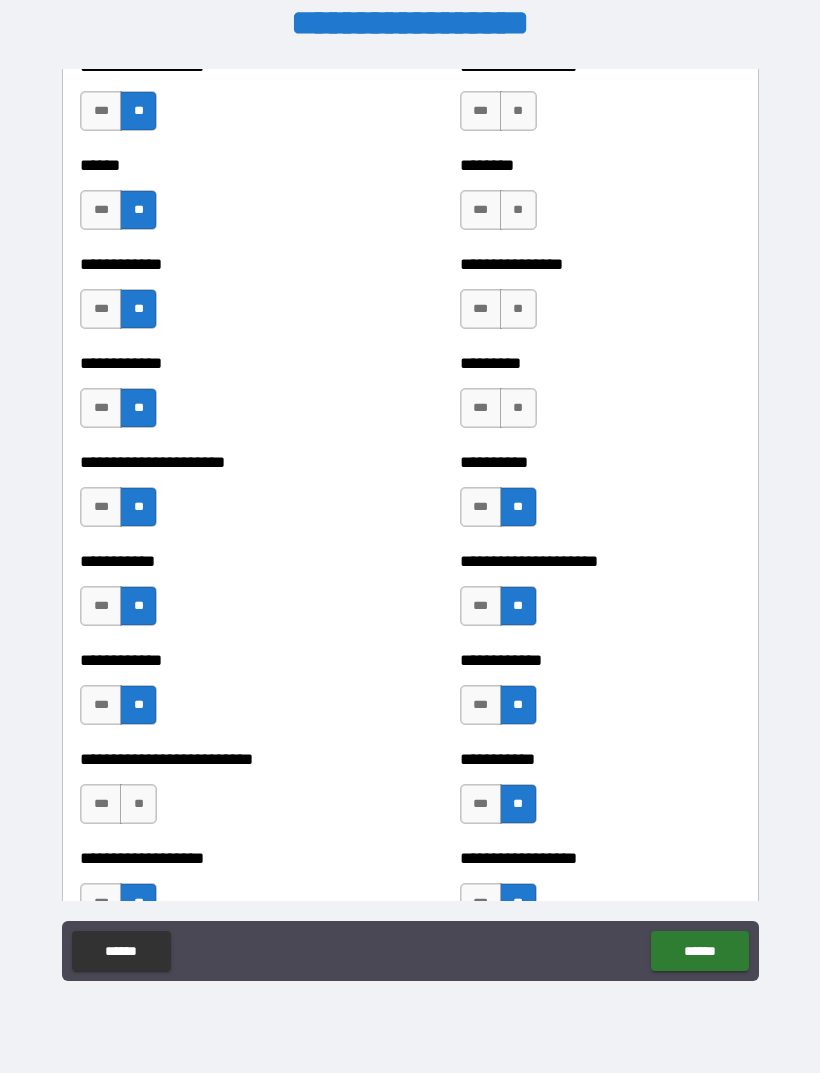 click on "***" at bounding box center [481, 309] 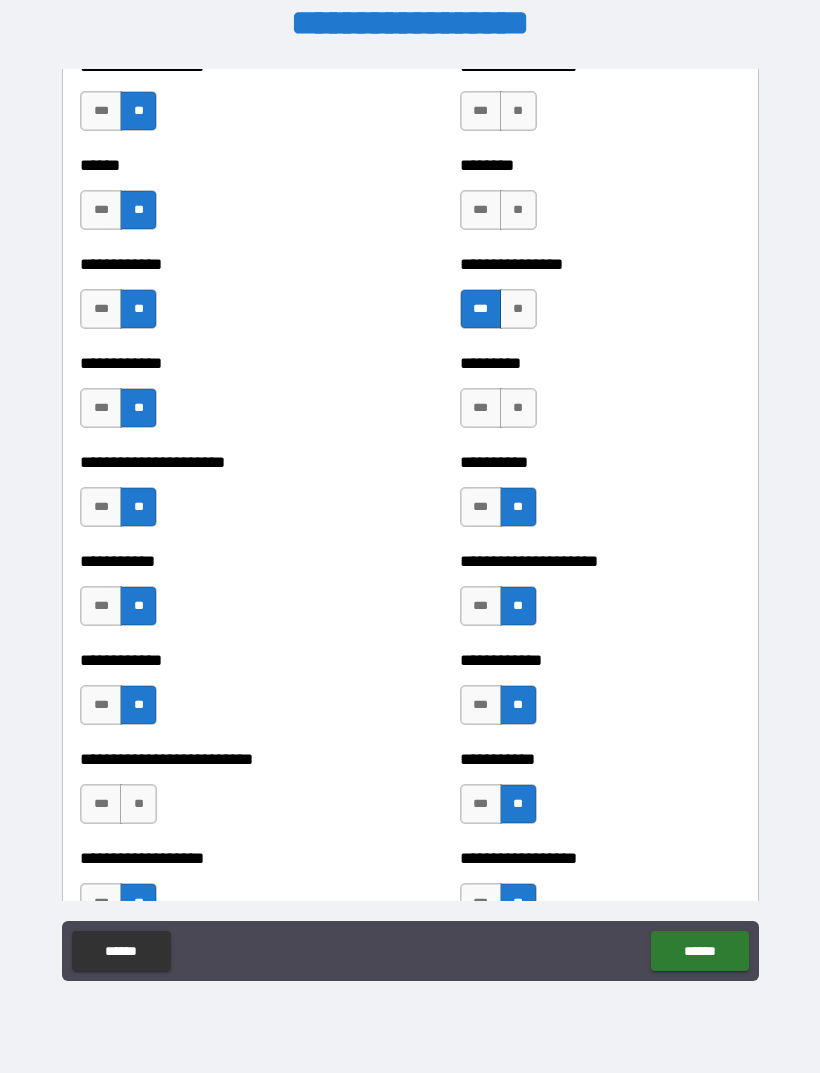 click on "**" at bounding box center (518, 408) 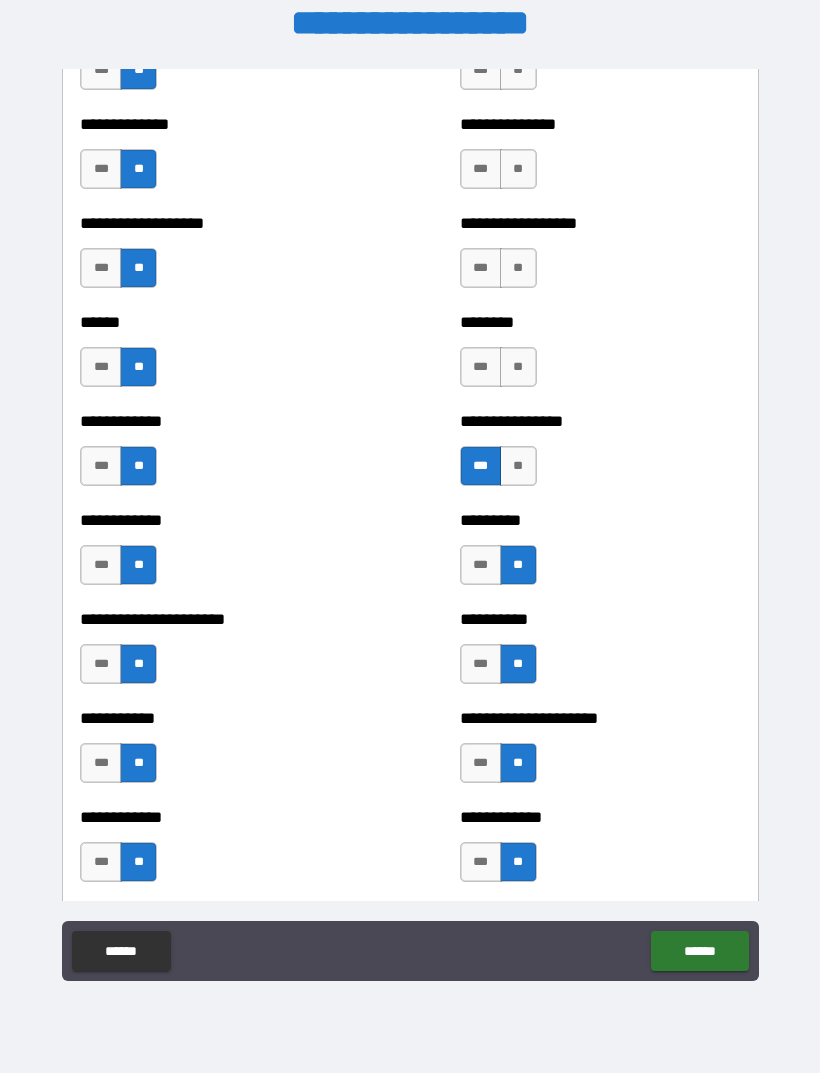click on "**" at bounding box center (518, 367) 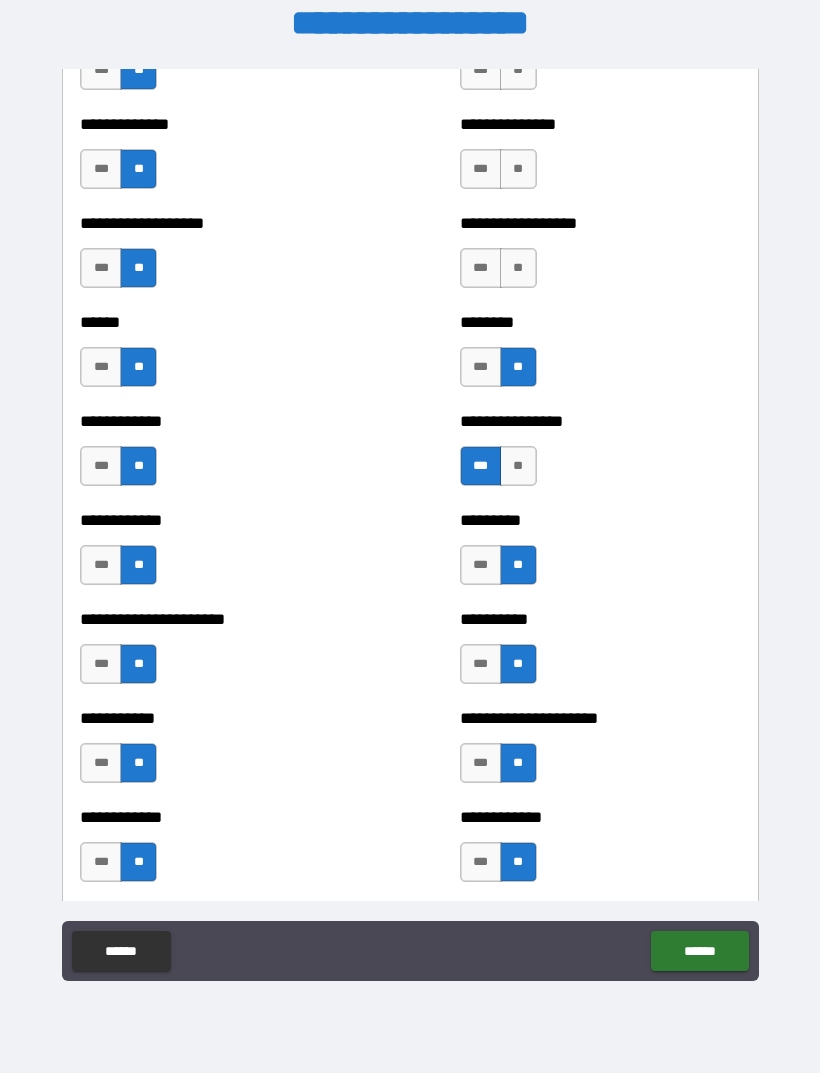 click on "**" at bounding box center (518, 268) 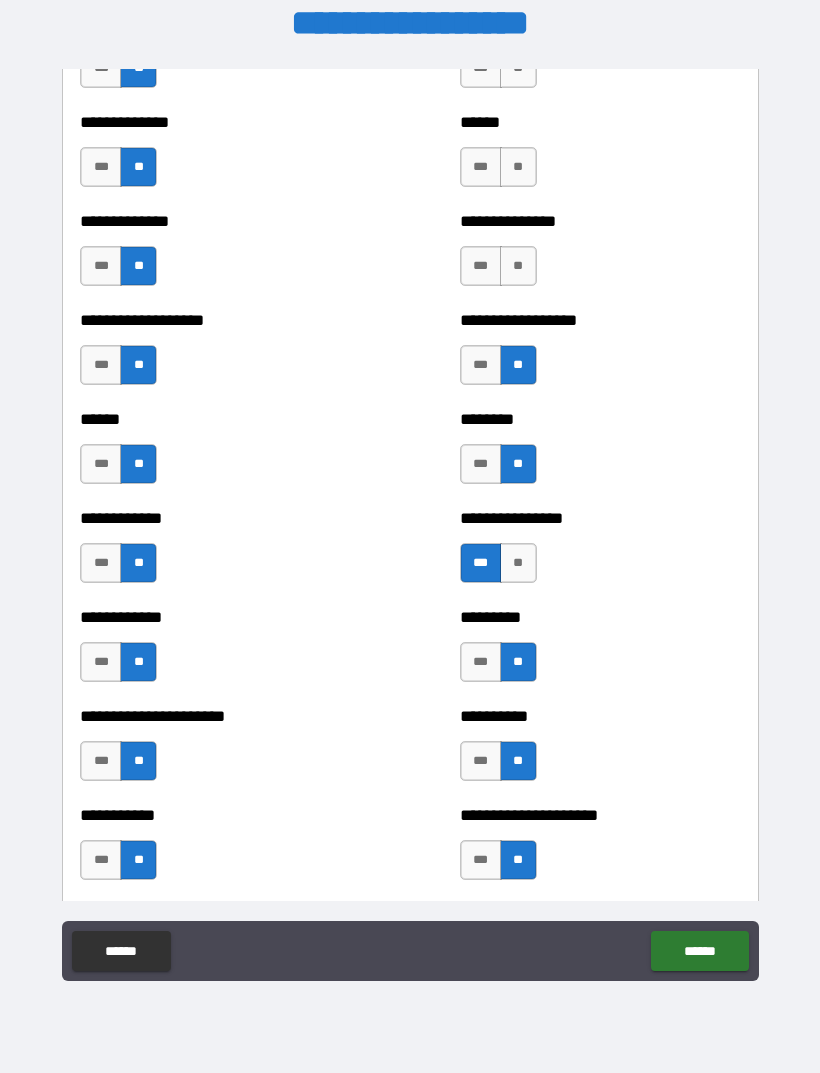scroll, scrollTop: 4765, scrollLeft: 0, axis: vertical 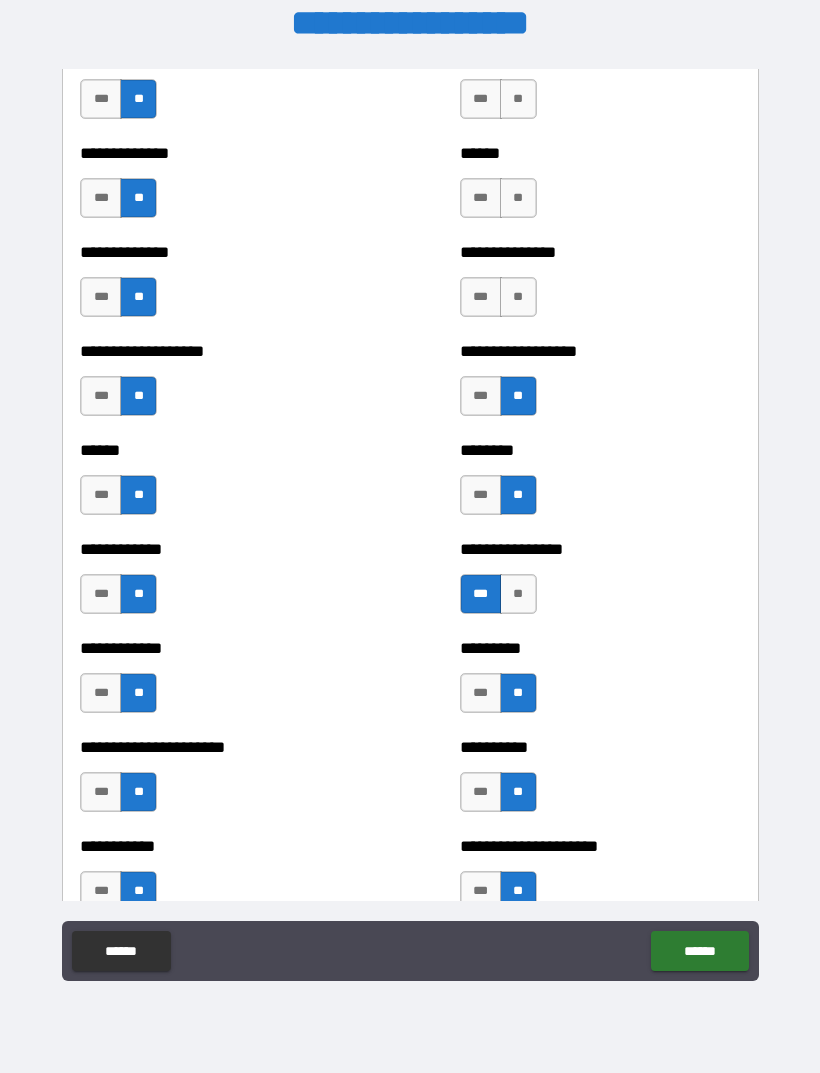 click on "***" at bounding box center [481, 297] 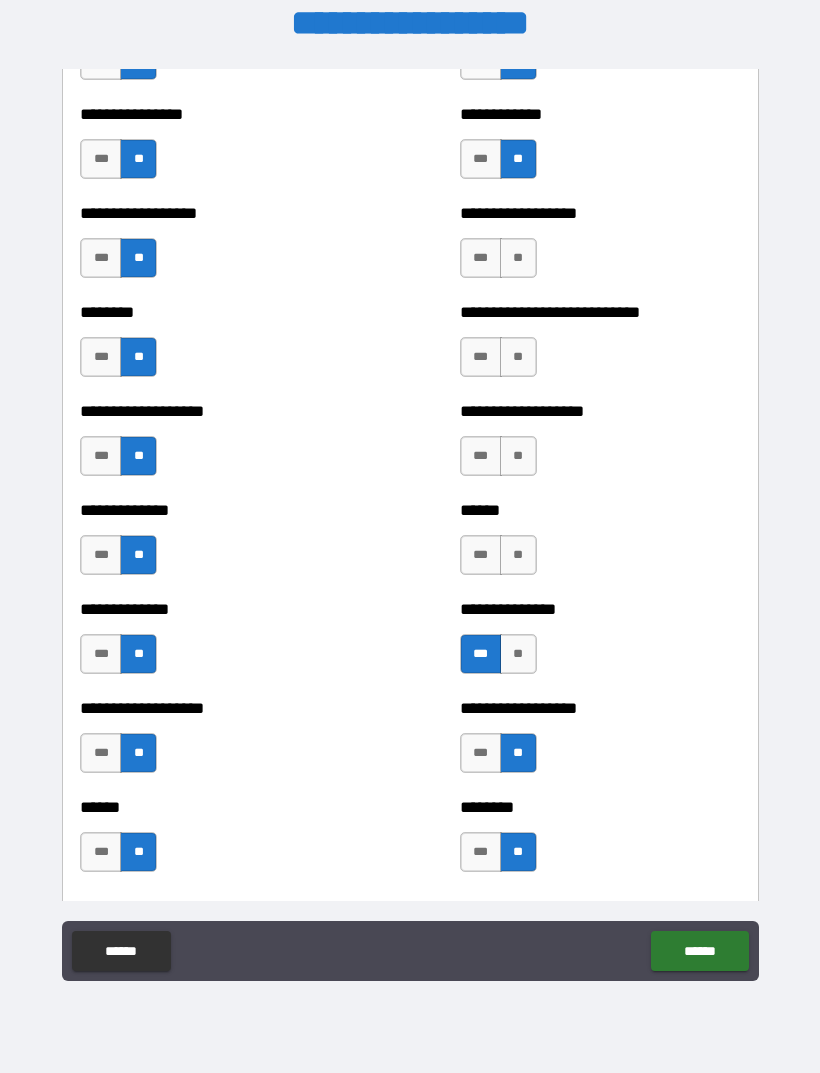 scroll, scrollTop: 4409, scrollLeft: 0, axis: vertical 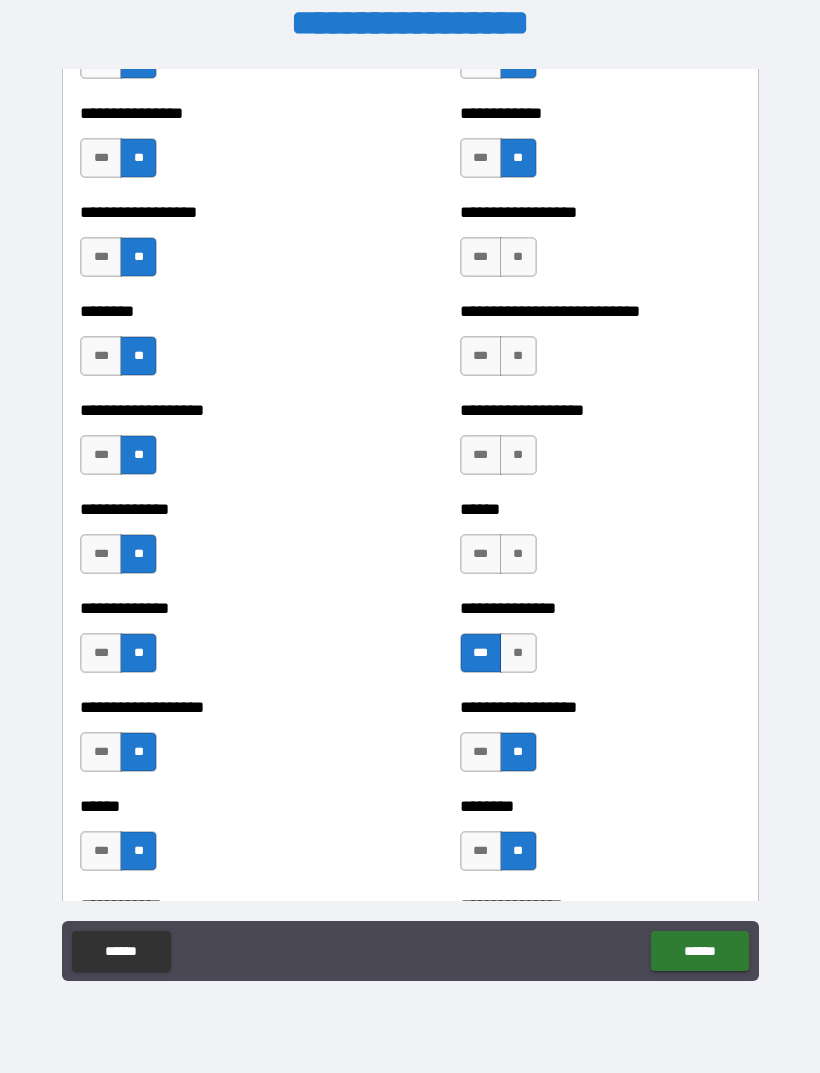 click on "**" at bounding box center [518, 455] 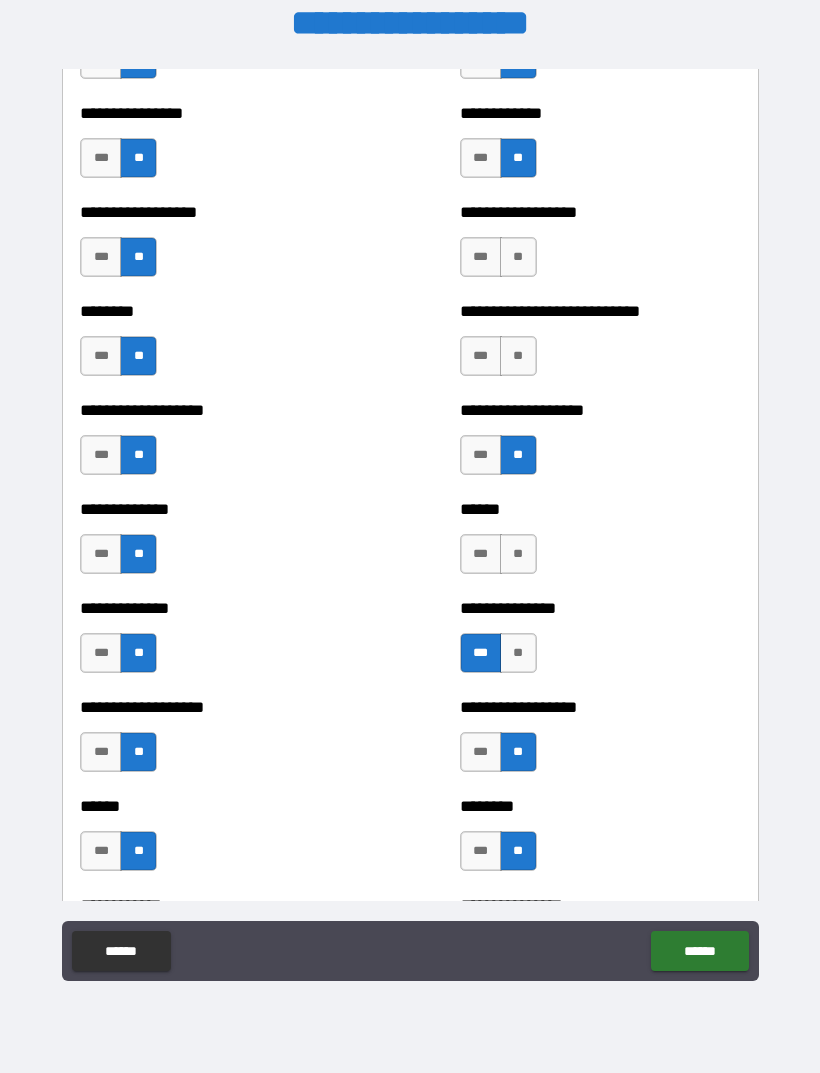 click on "**" at bounding box center [518, 554] 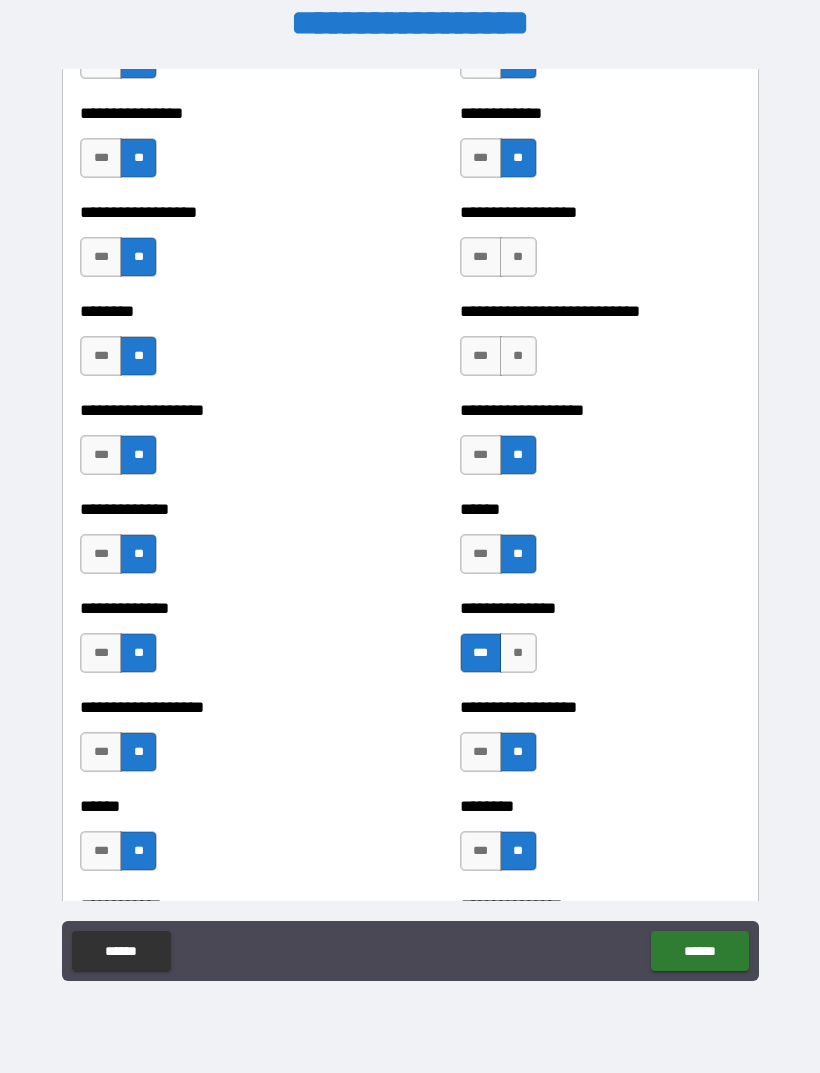 click on "**" at bounding box center (518, 356) 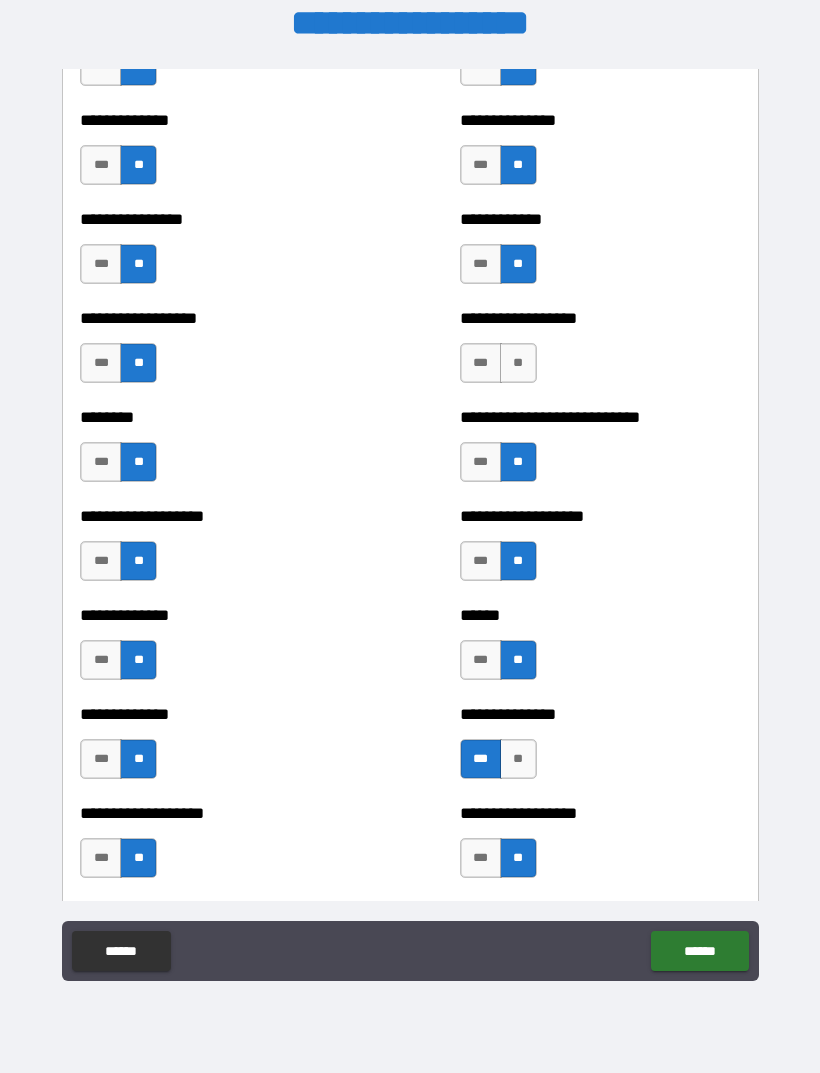 click on "**" at bounding box center (518, 363) 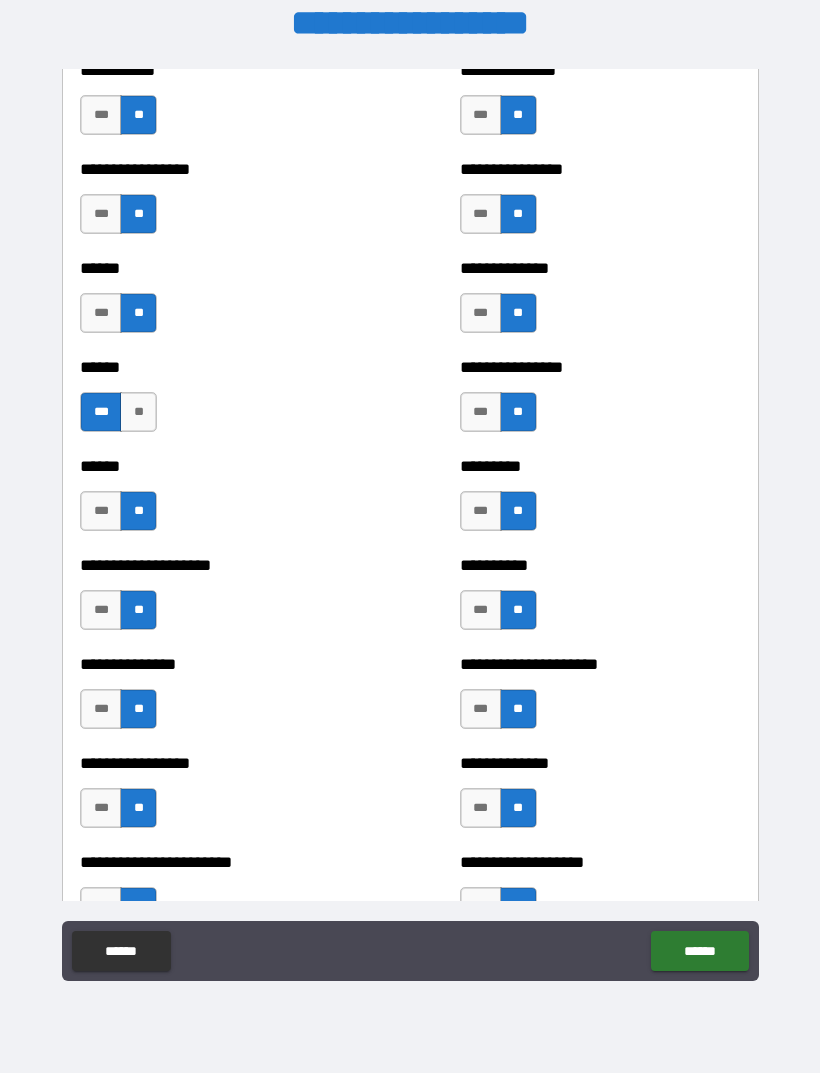 scroll, scrollTop: 2945, scrollLeft: 0, axis: vertical 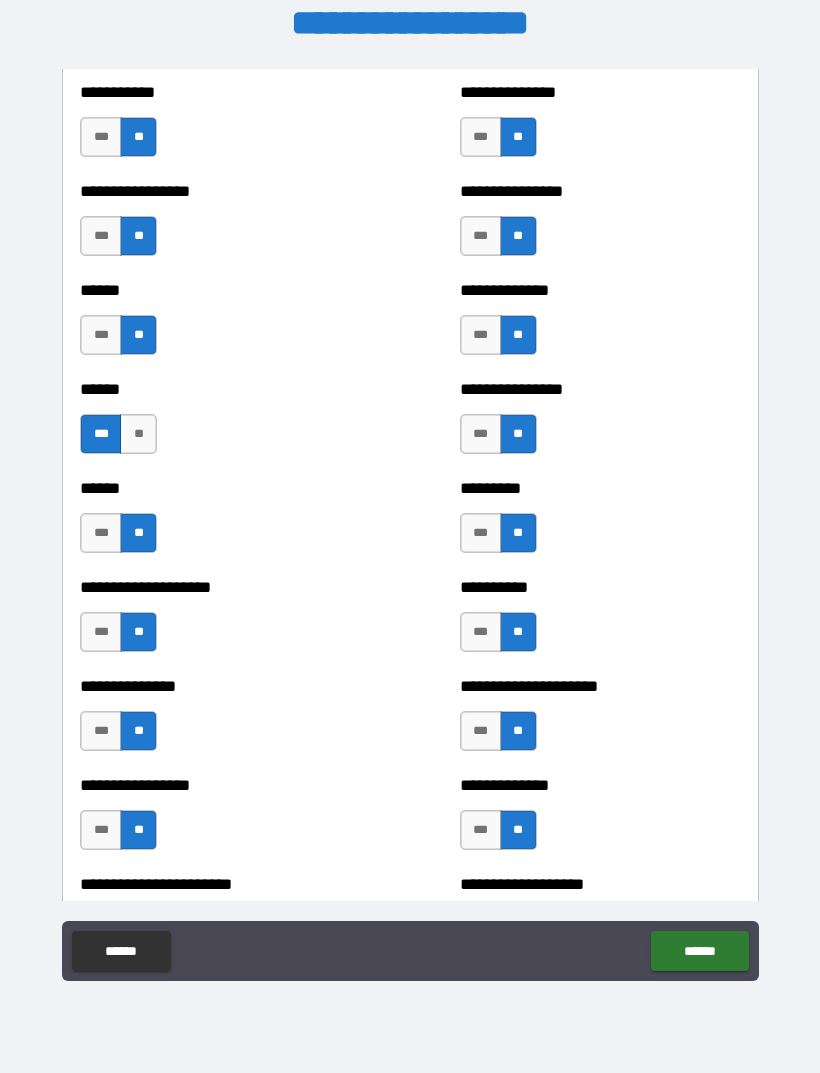 click on "**" at bounding box center [138, 434] 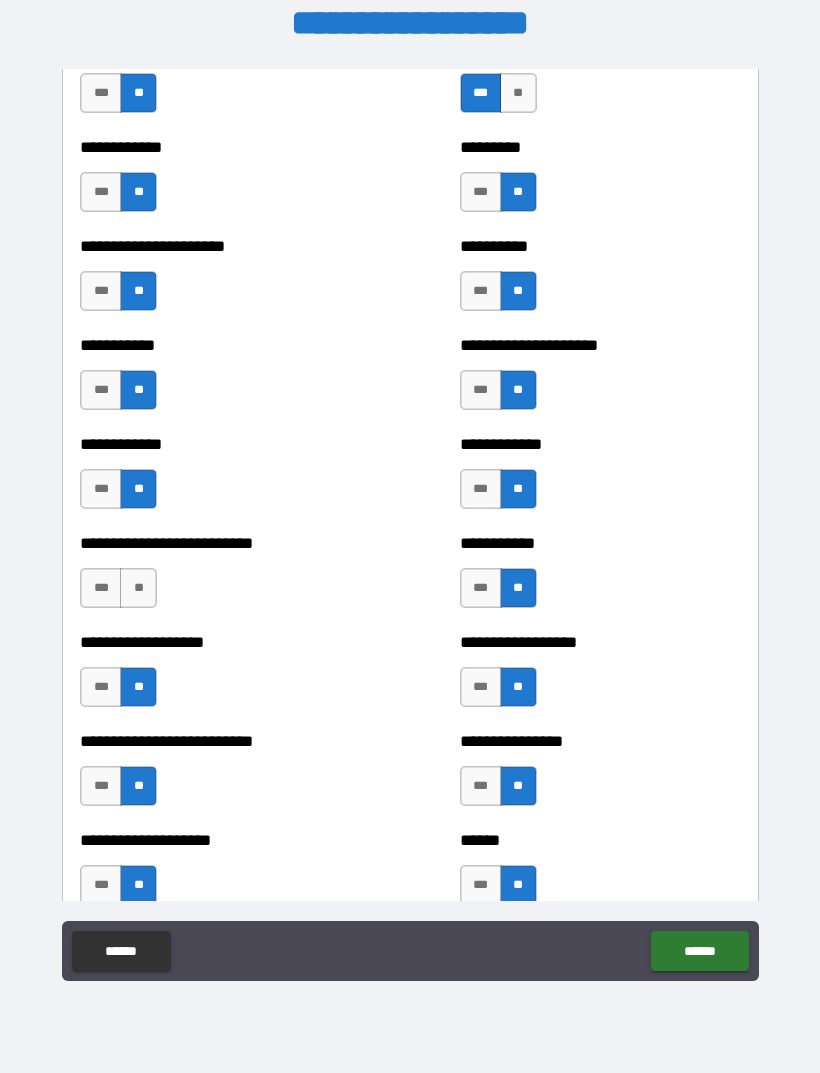 click on "**" at bounding box center (138, 588) 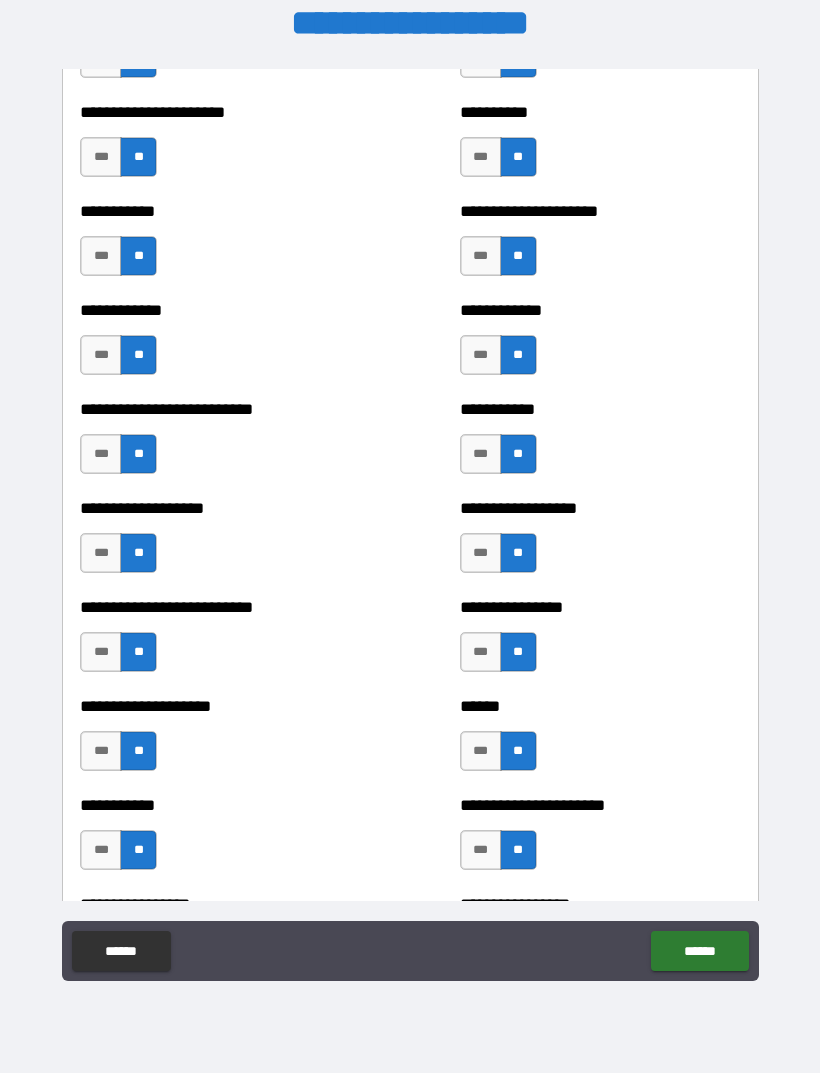 scroll, scrollTop: 5434, scrollLeft: 0, axis: vertical 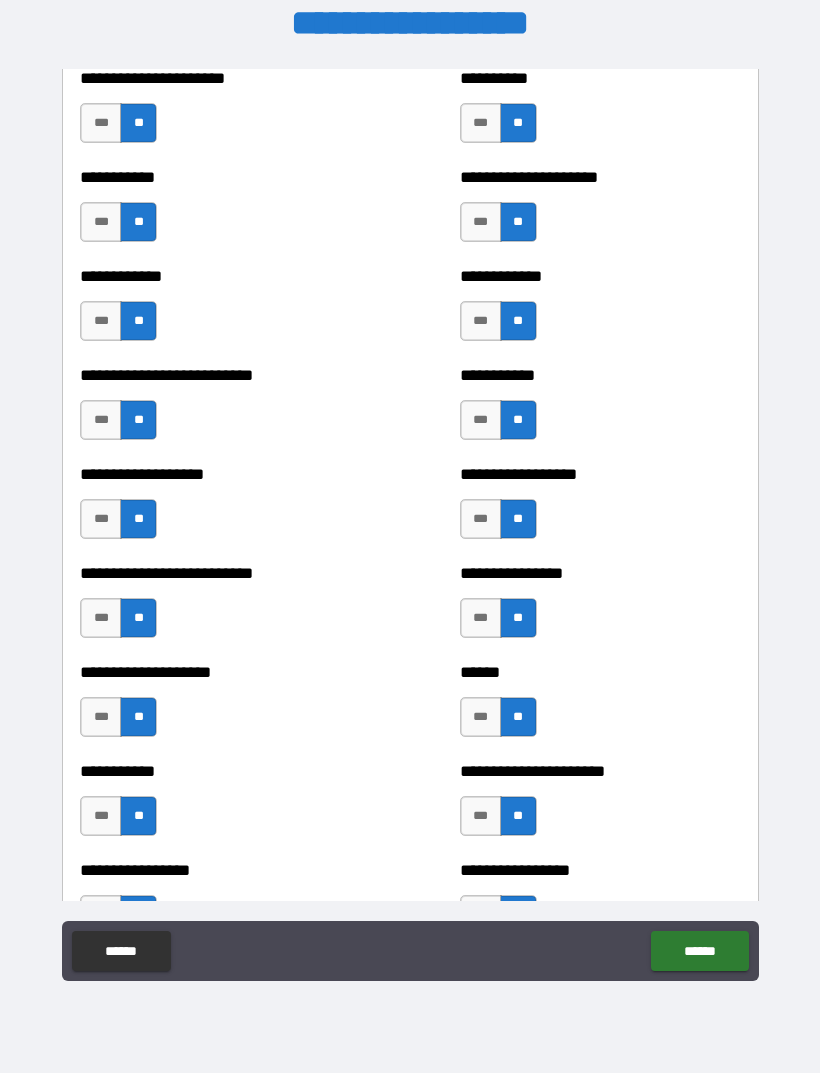 click on "***" at bounding box center [101, 420] 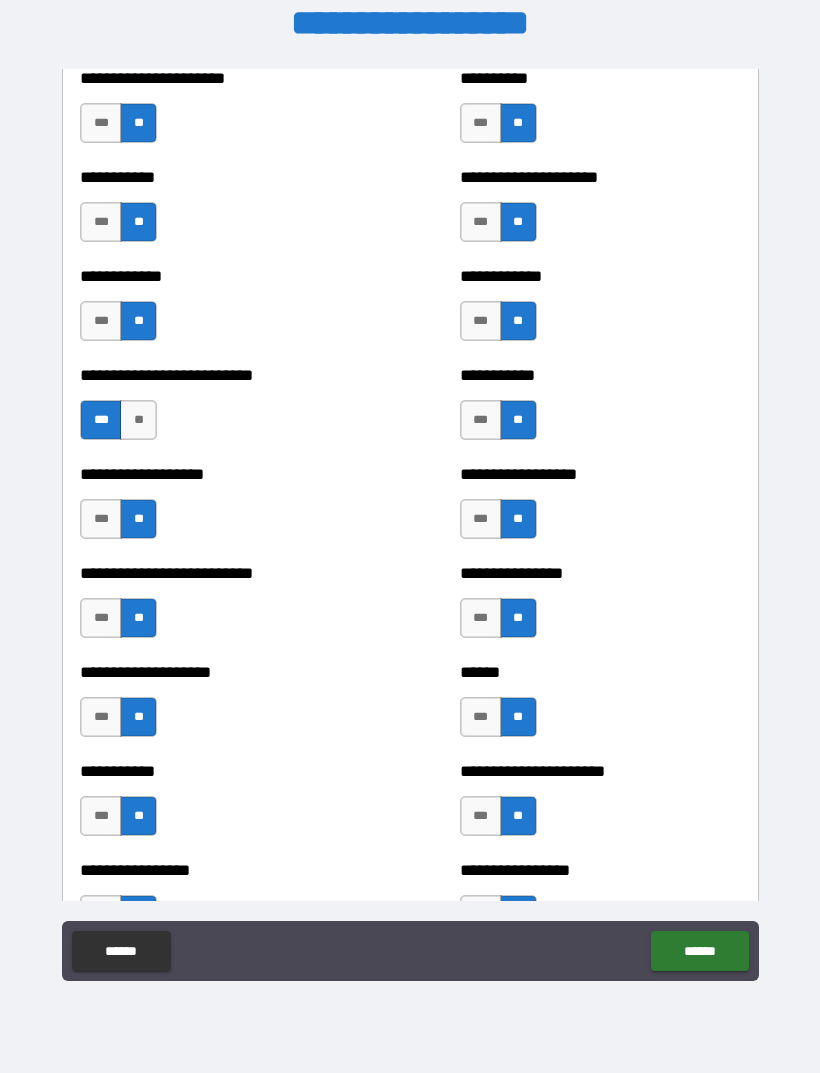 click on "**" at bounding box center [138, 420] 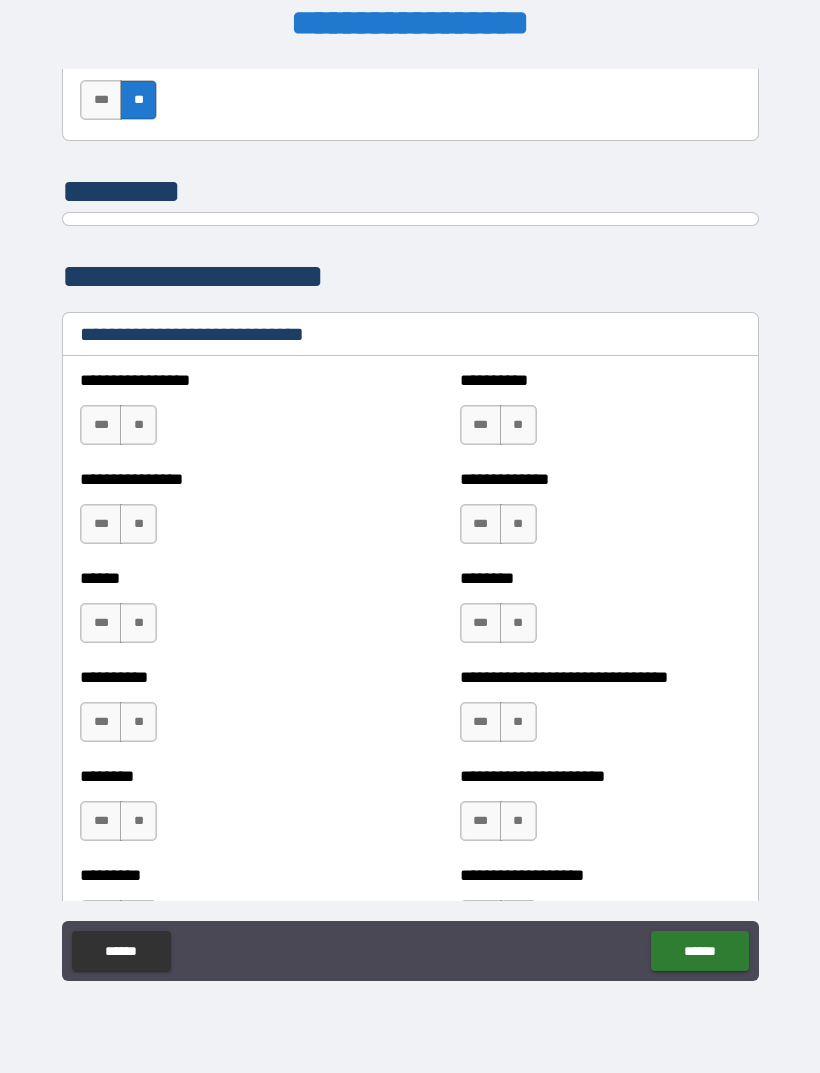 scroll, scrollTop: 6498, scrollLeft: 0, axis: vertical 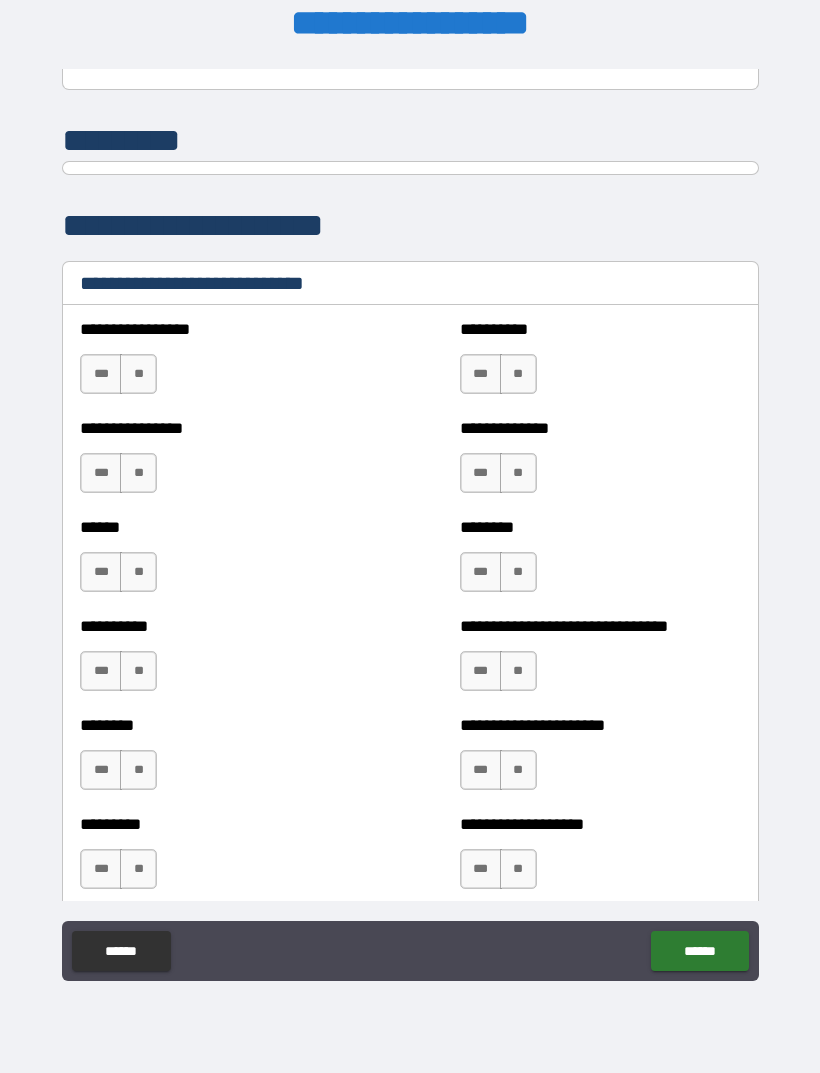click on "***" at bounding box center [101, 374] 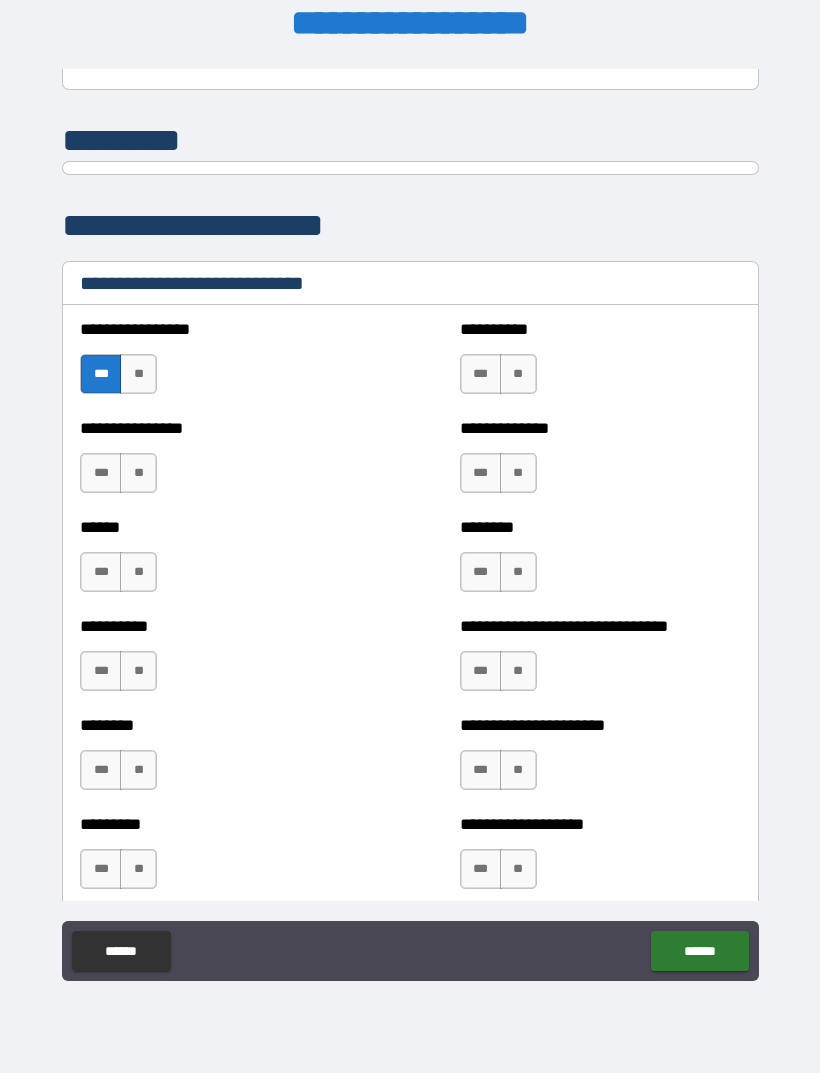 click on "**" at bounding box center (138, 473) 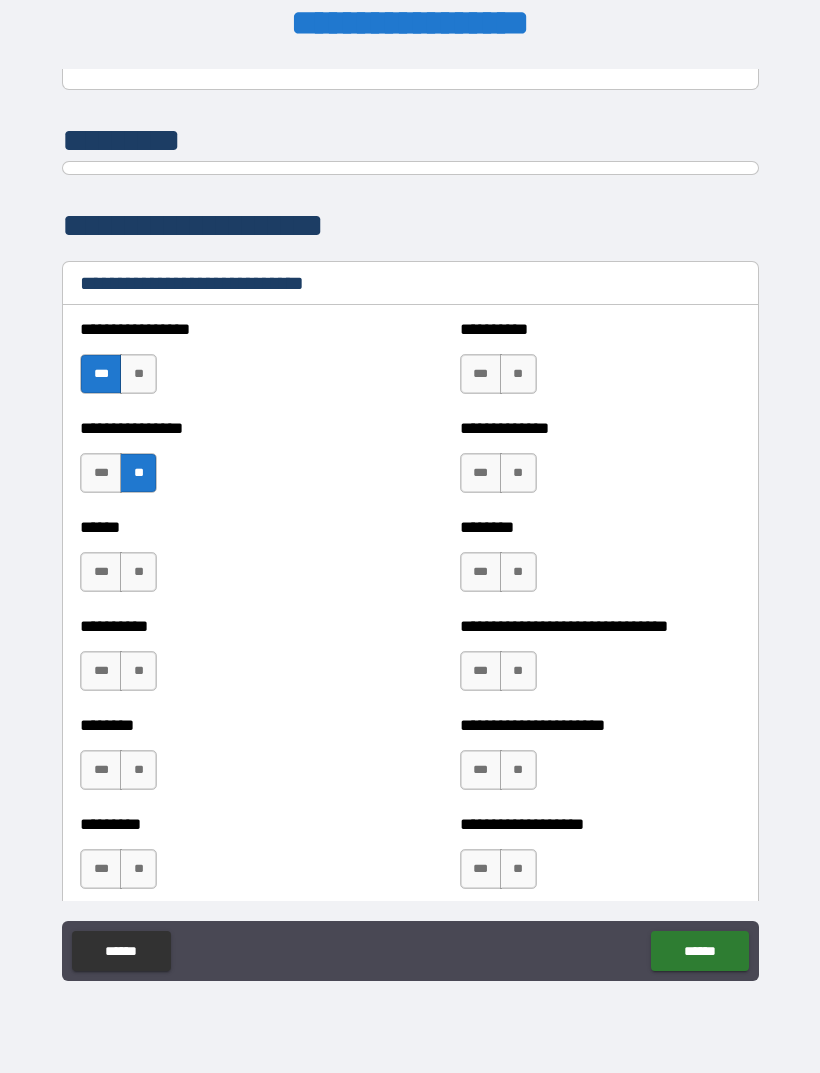 click on "***" at bounding box center [101, 473] 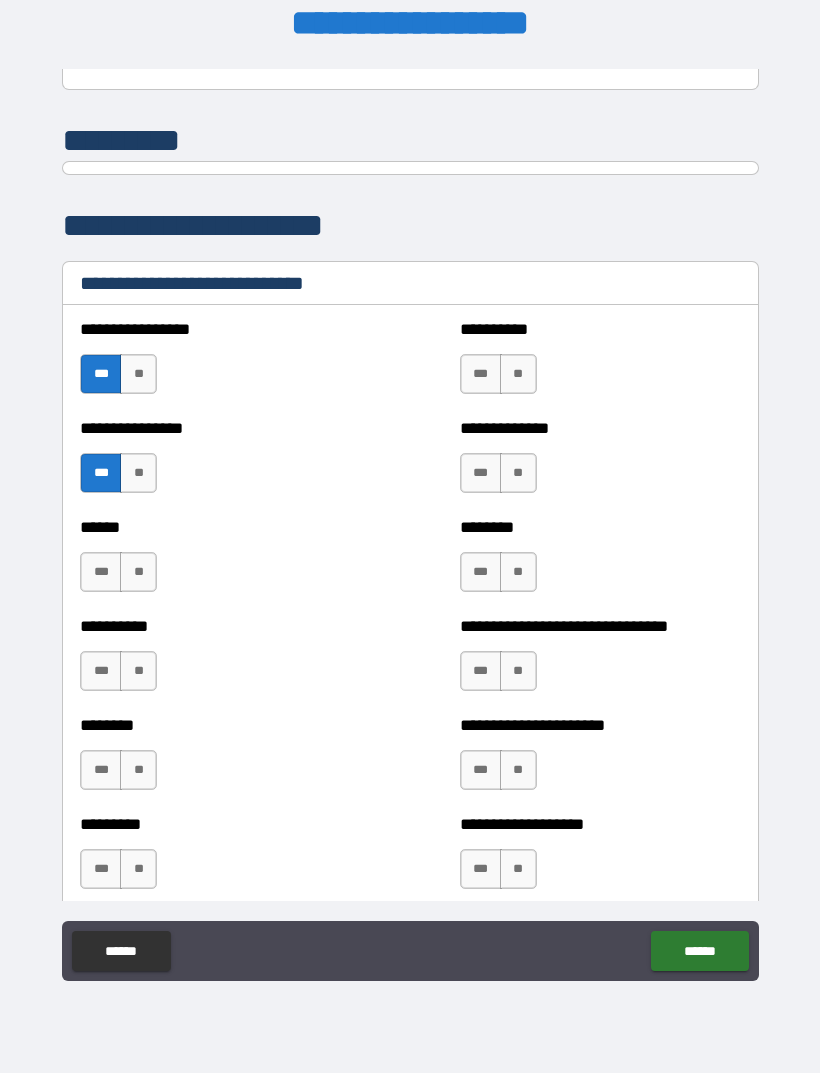 click on "**" at bounding box center (138, 572) 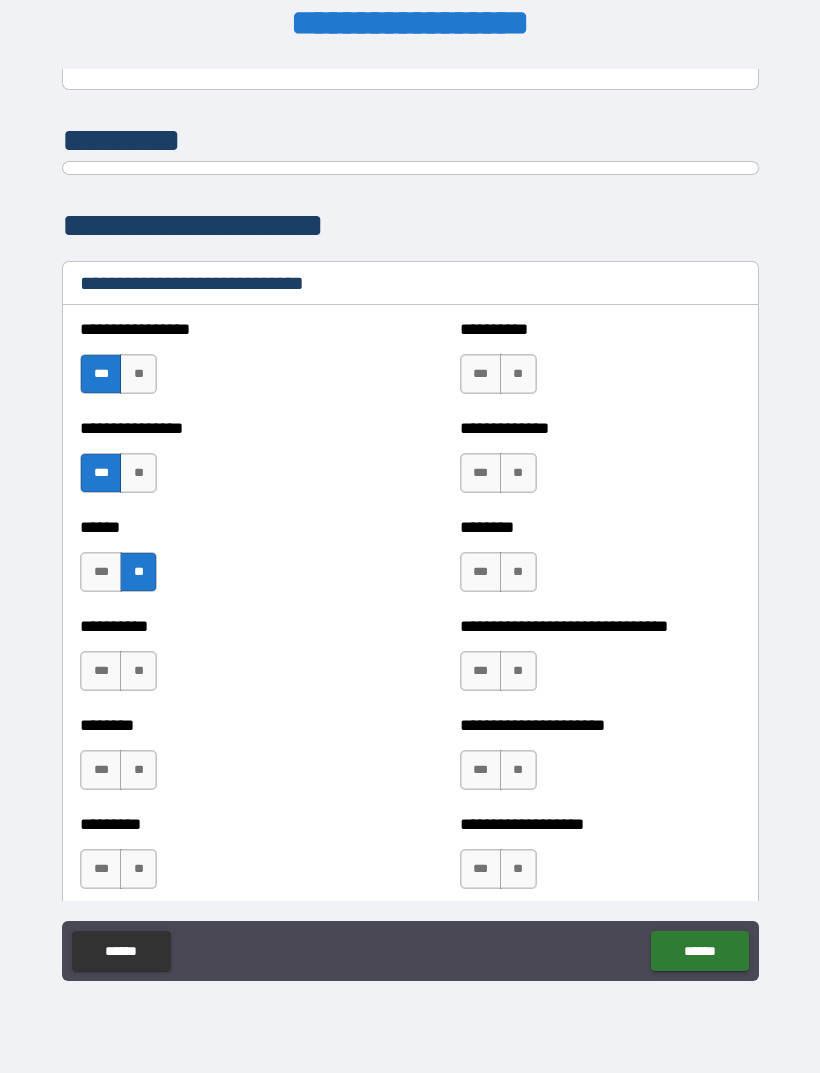 click on "**" at bounding box center [138, 671] 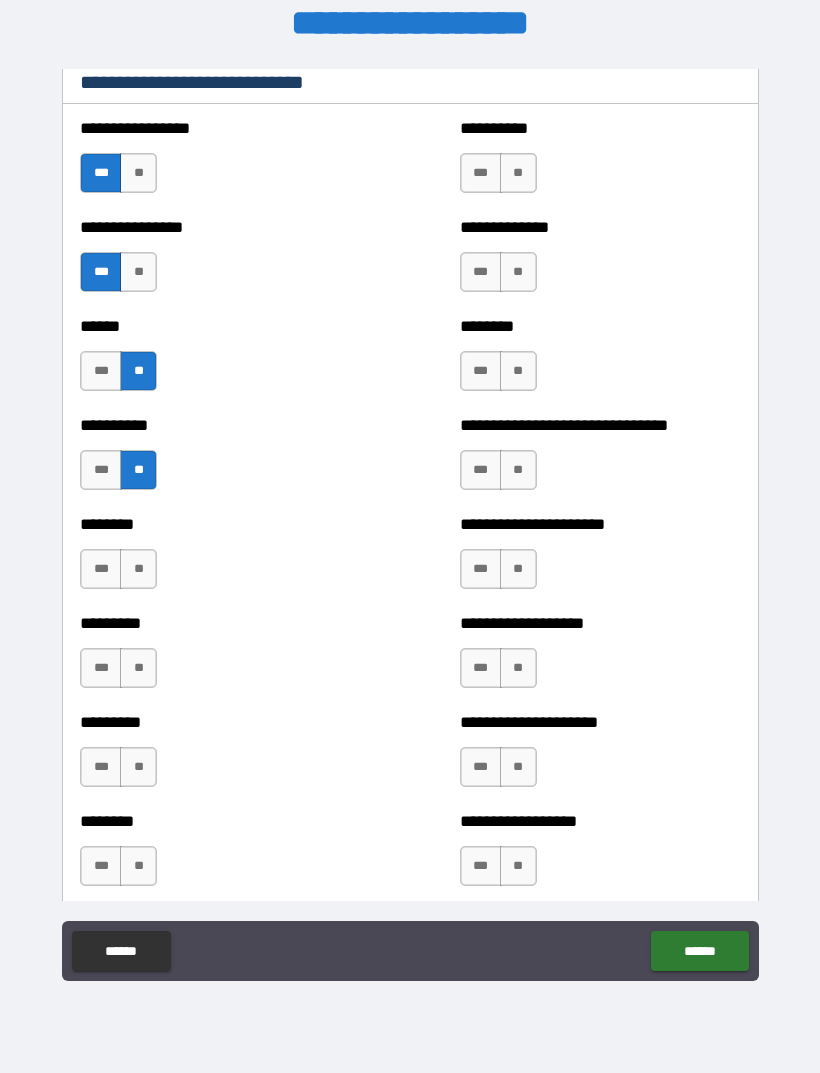scroll, scrollTop: 6708, scrollLeft: 0, axis: vertical 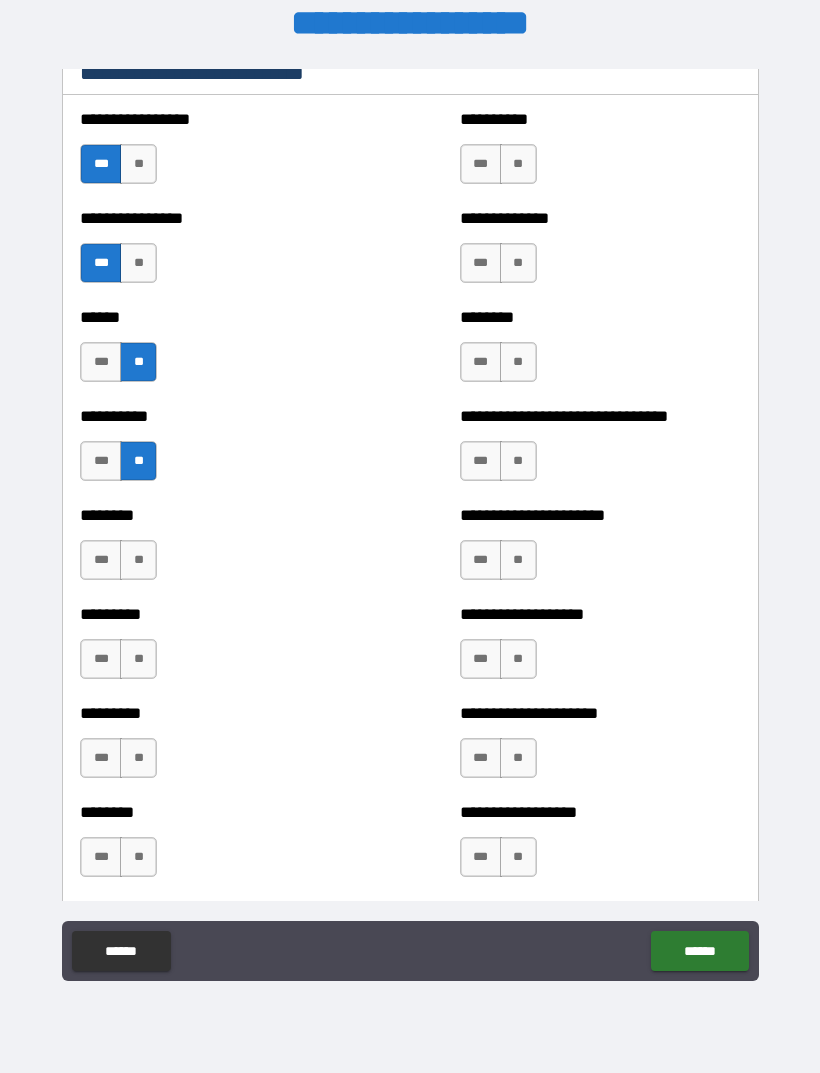 click on "**" at bounding box center [138, 560] 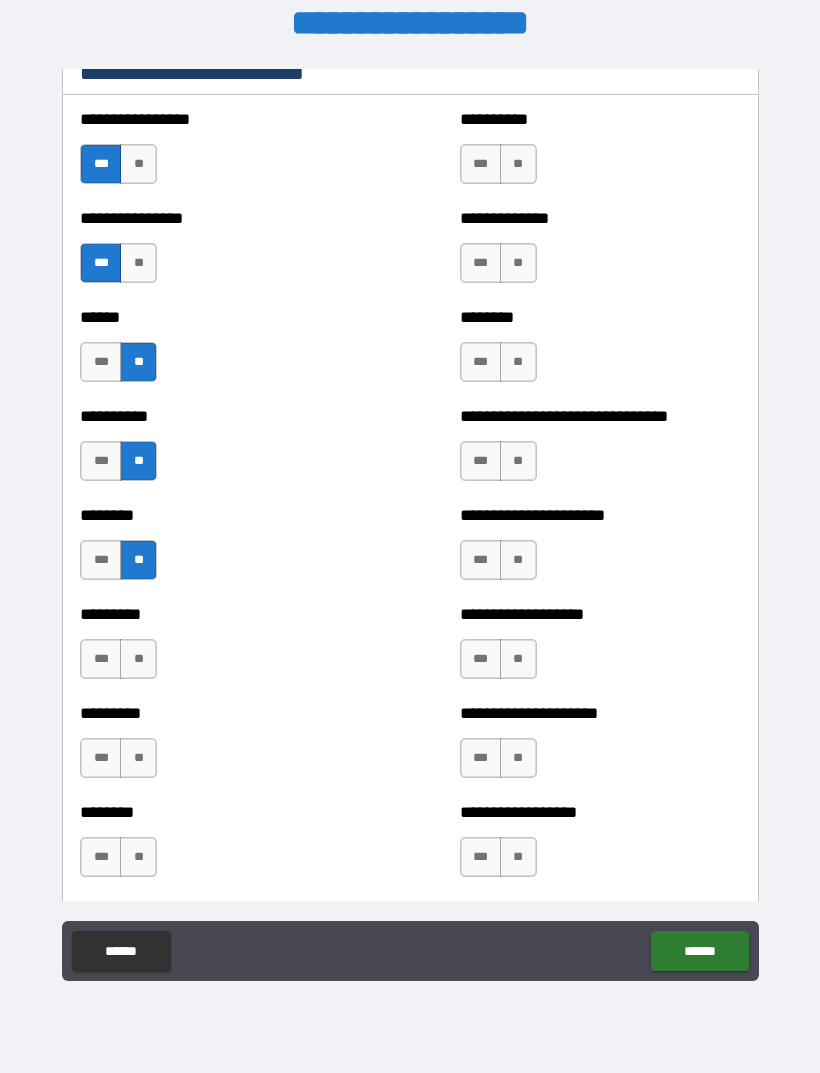 click on "**" at bounding box center [138, 659] 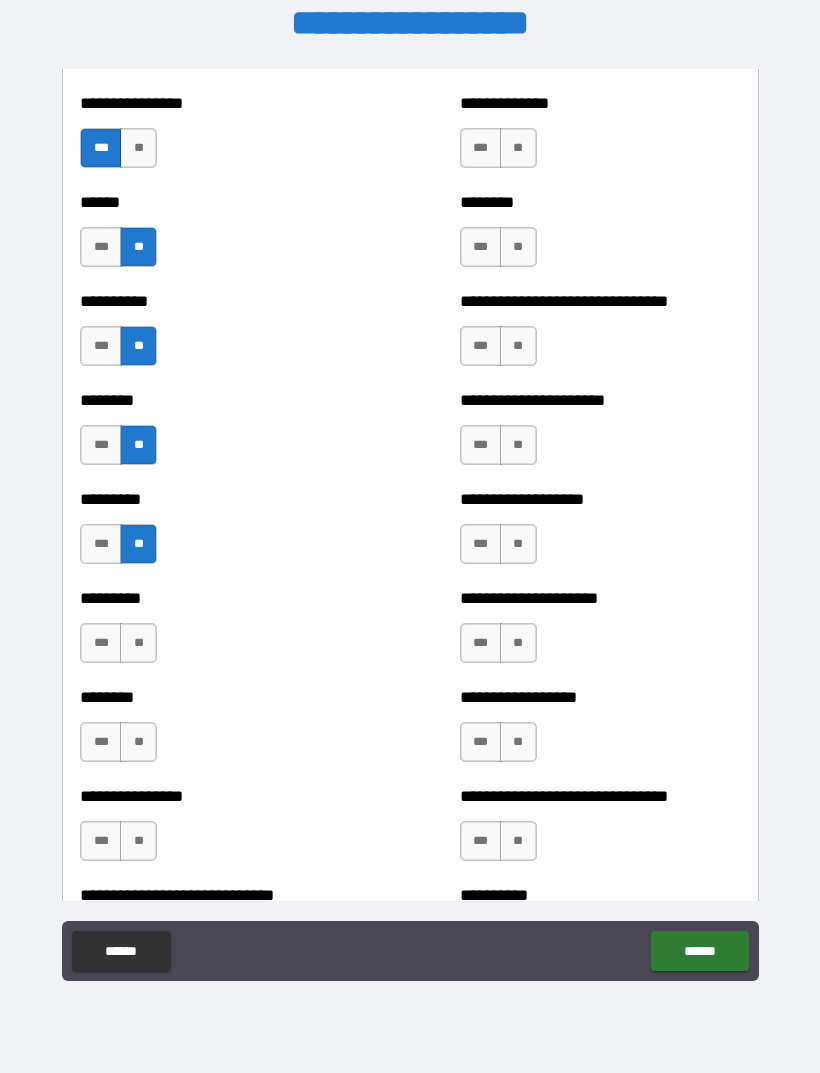 scroll, scrollTop: 6899, scrollLeft: 0, axis: vertical 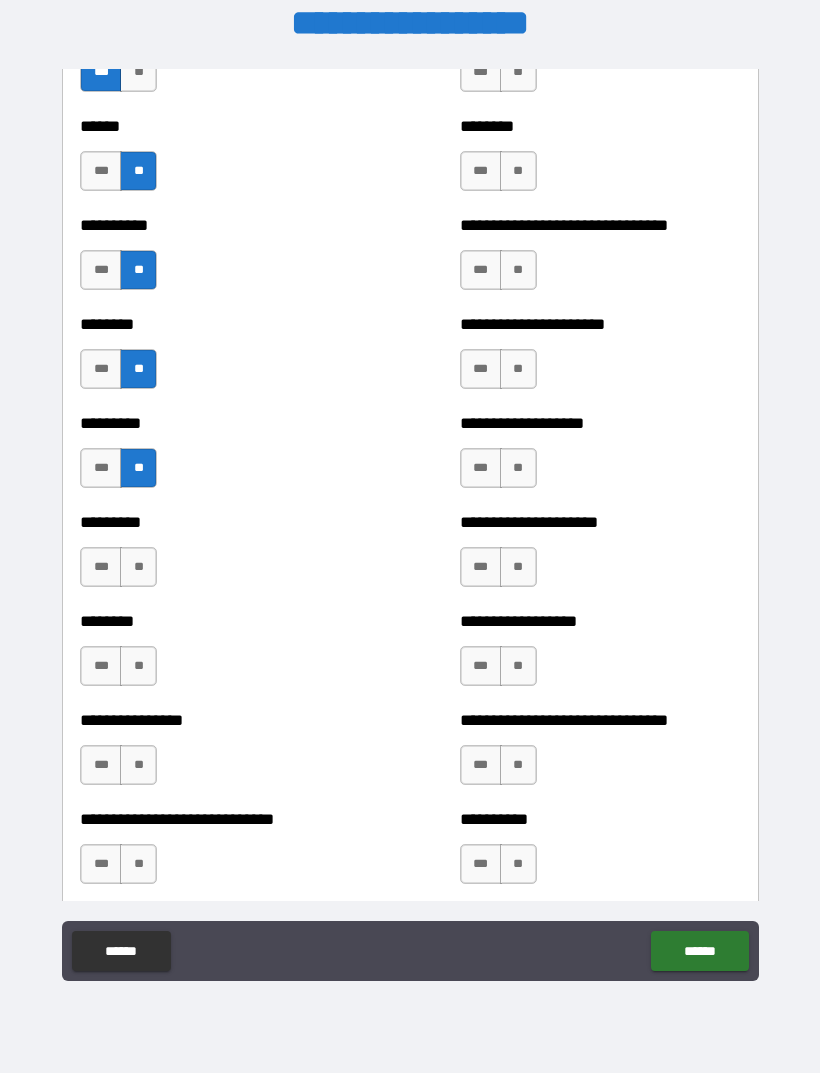 click on "***" at bounding box center (101, 567) 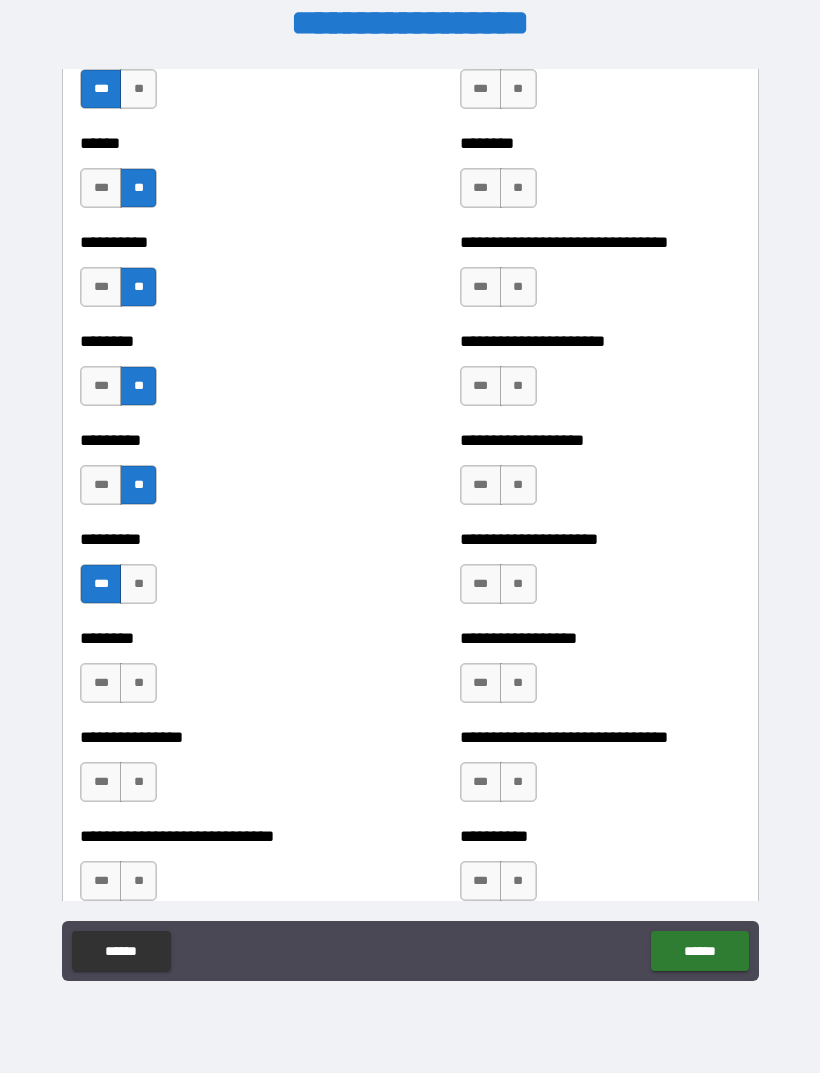 click on "**" at bounding box center [138, 584] 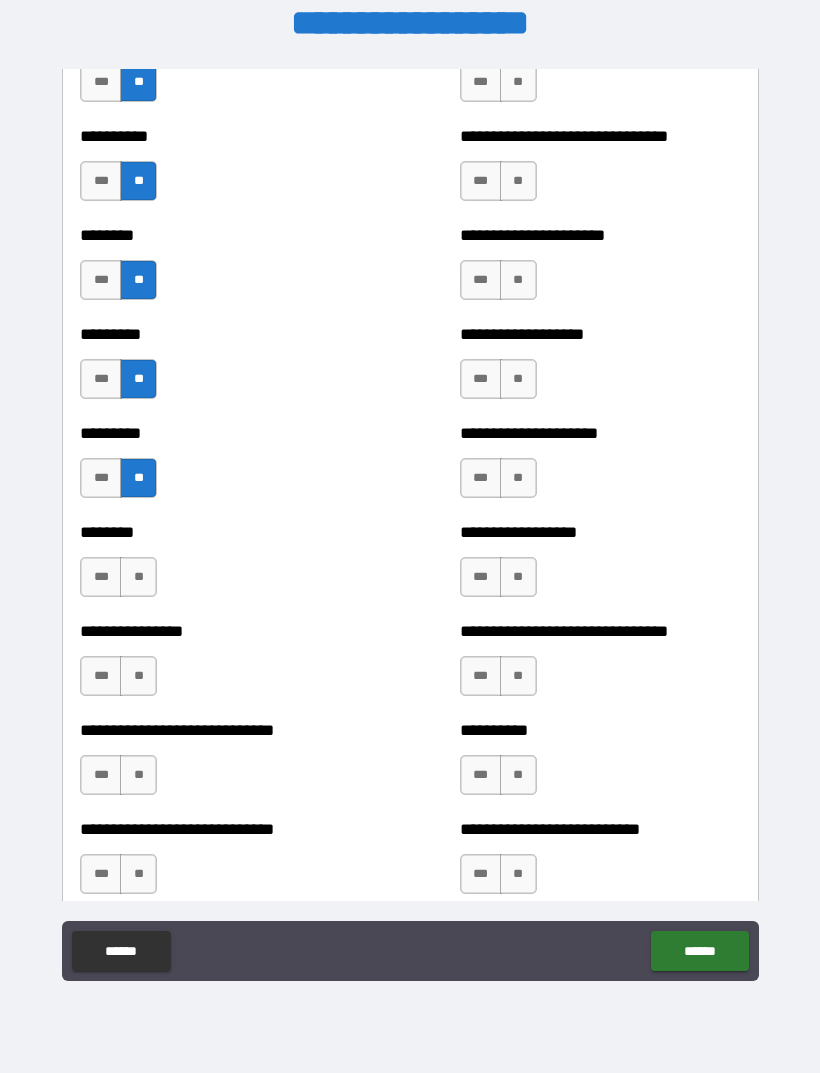 click on "**" at bounding box center (138, 577) 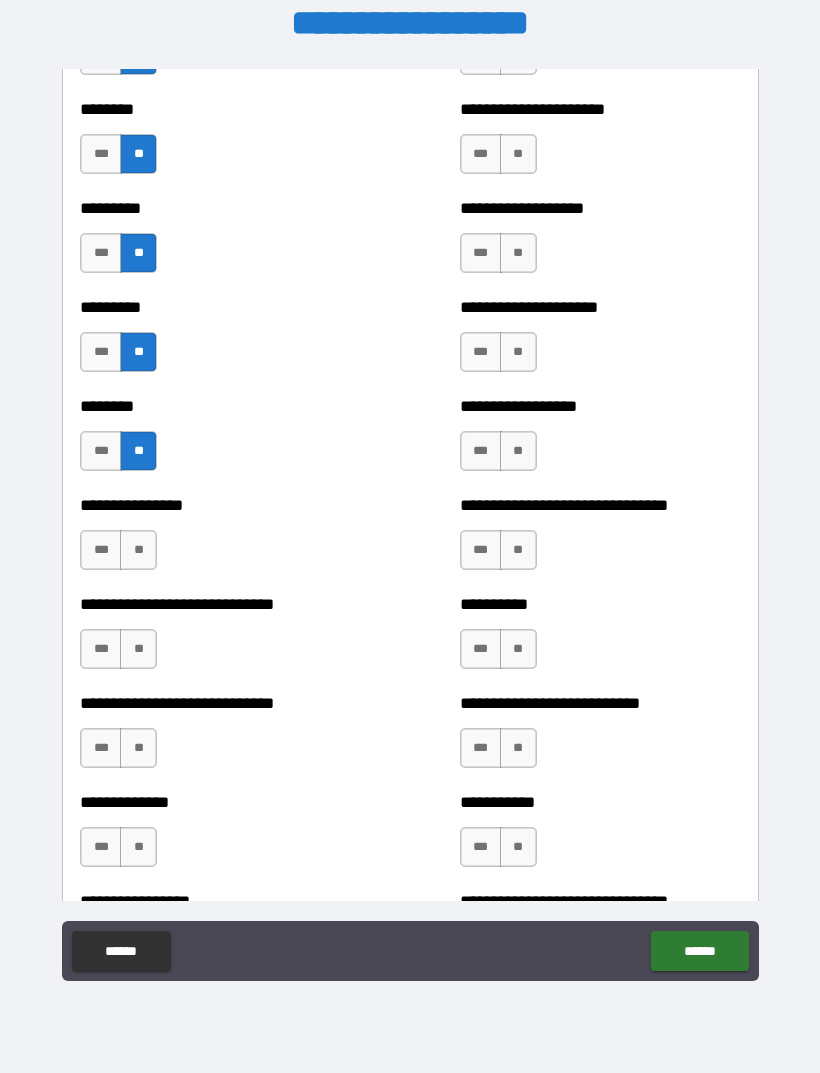click on "**" at bounding box center [138, 550] 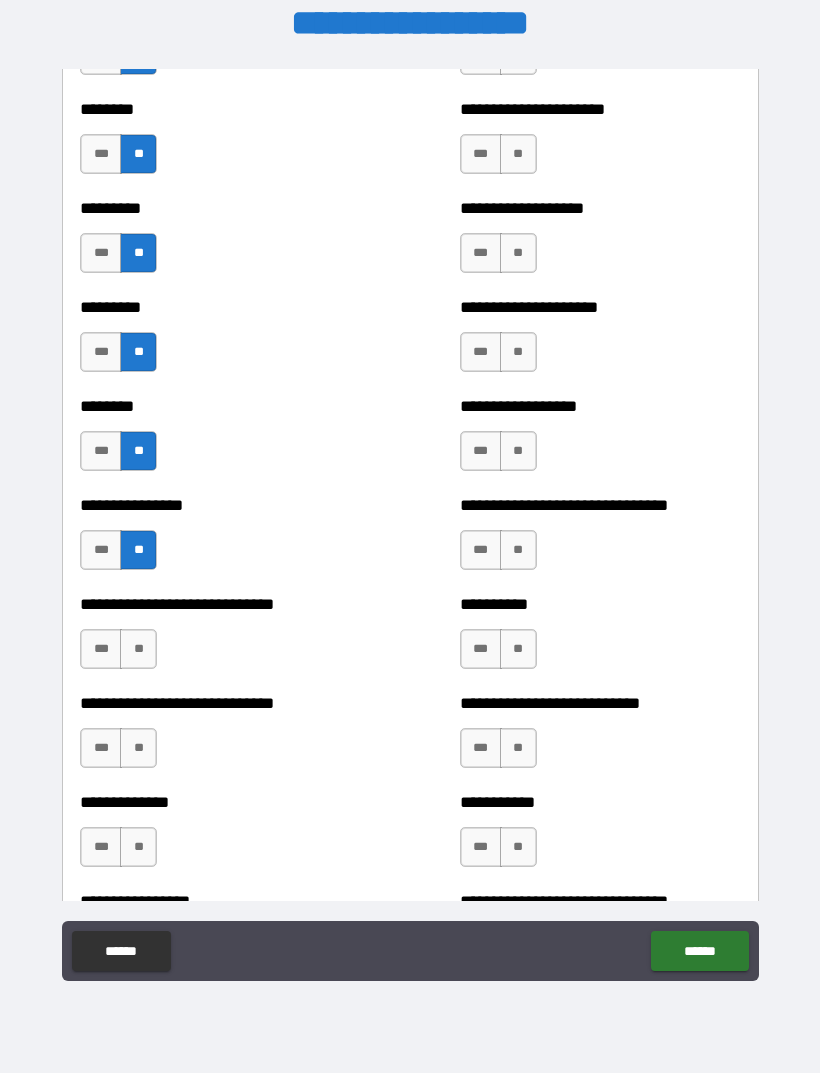scroll, scrollTop: 7250, scrollLeft: 0, axis: vertical 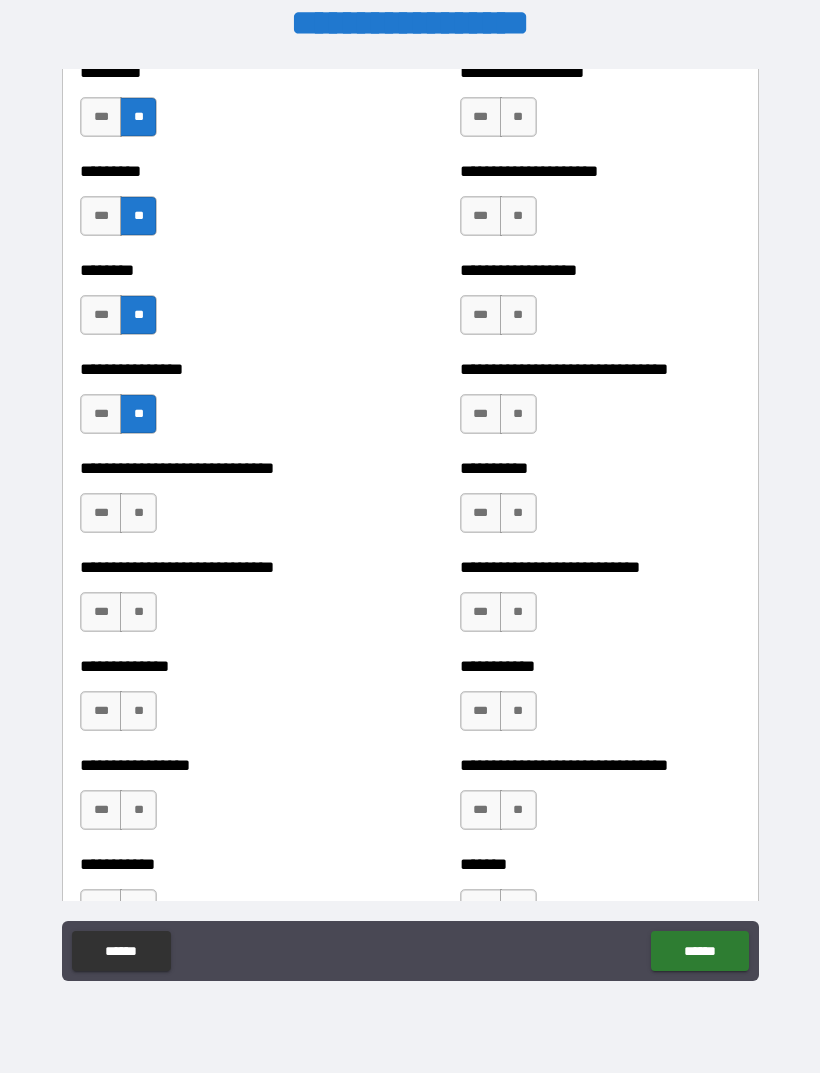 click on "**" at bounding box center (138, 513) 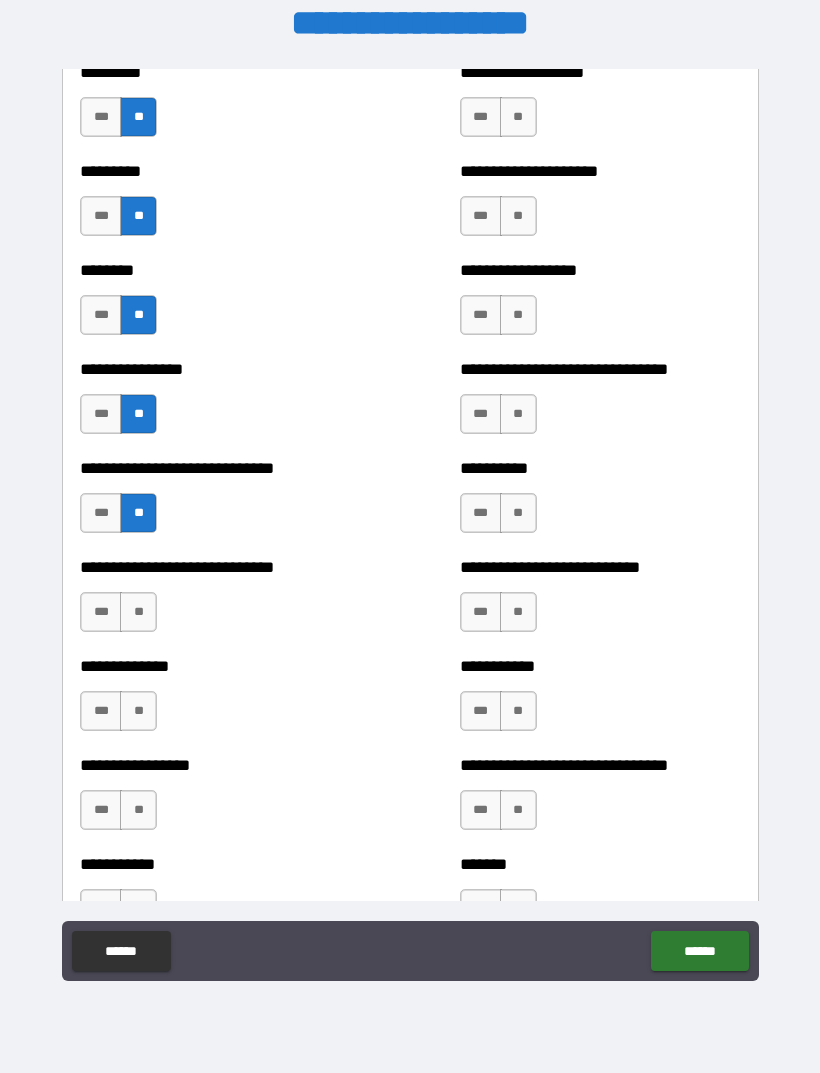 click on "**" at bounding box center (138, 612) 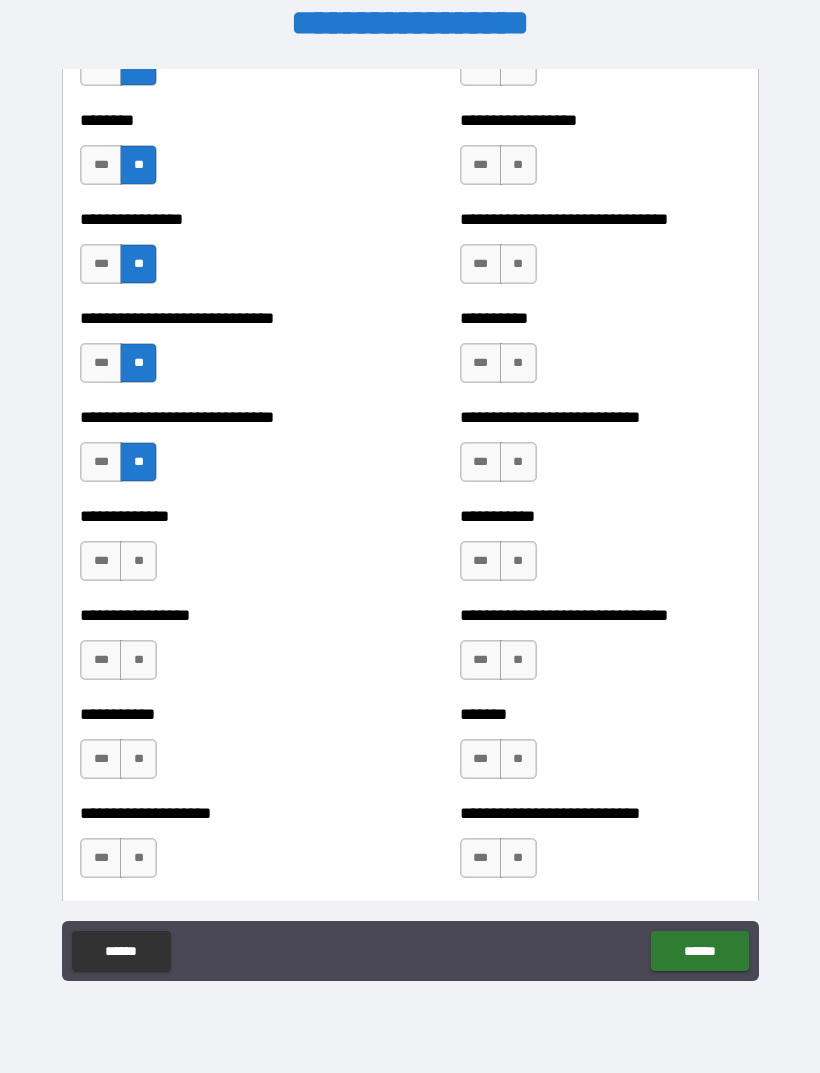 scroll, scrollTop: 7412, scrollLeft: 0, axis: vertical 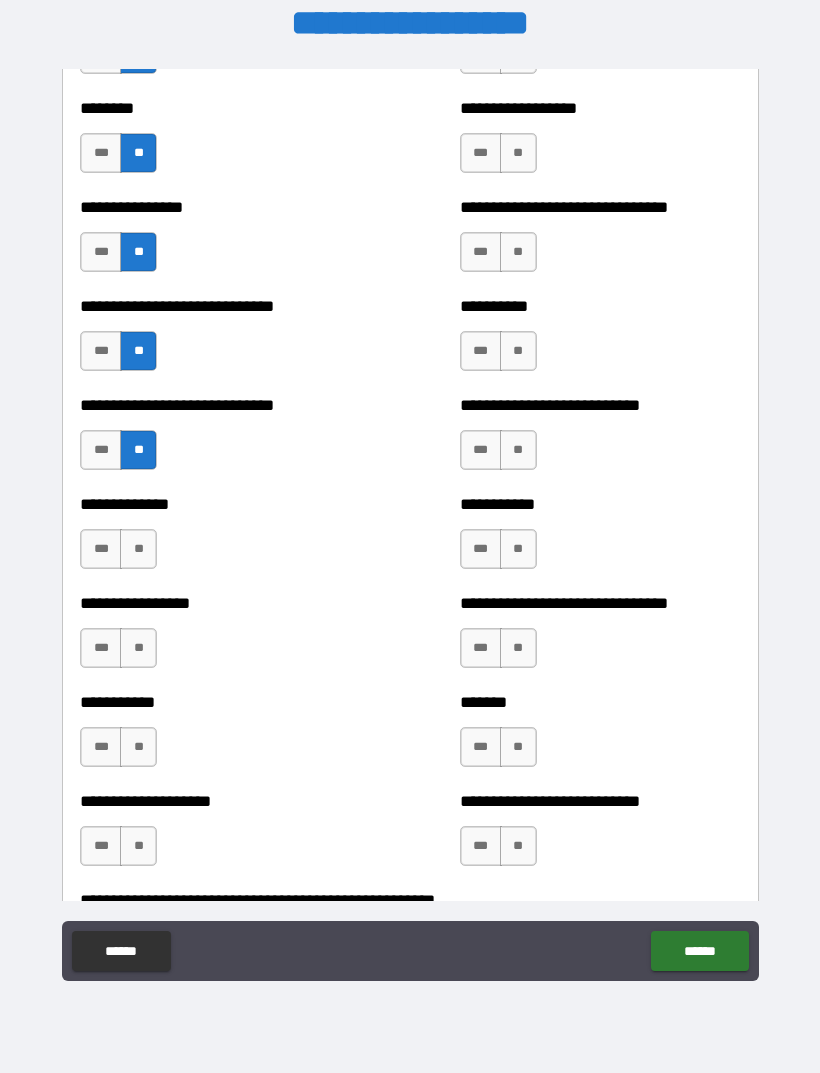 click on "**" at bounding box center [138, 549] 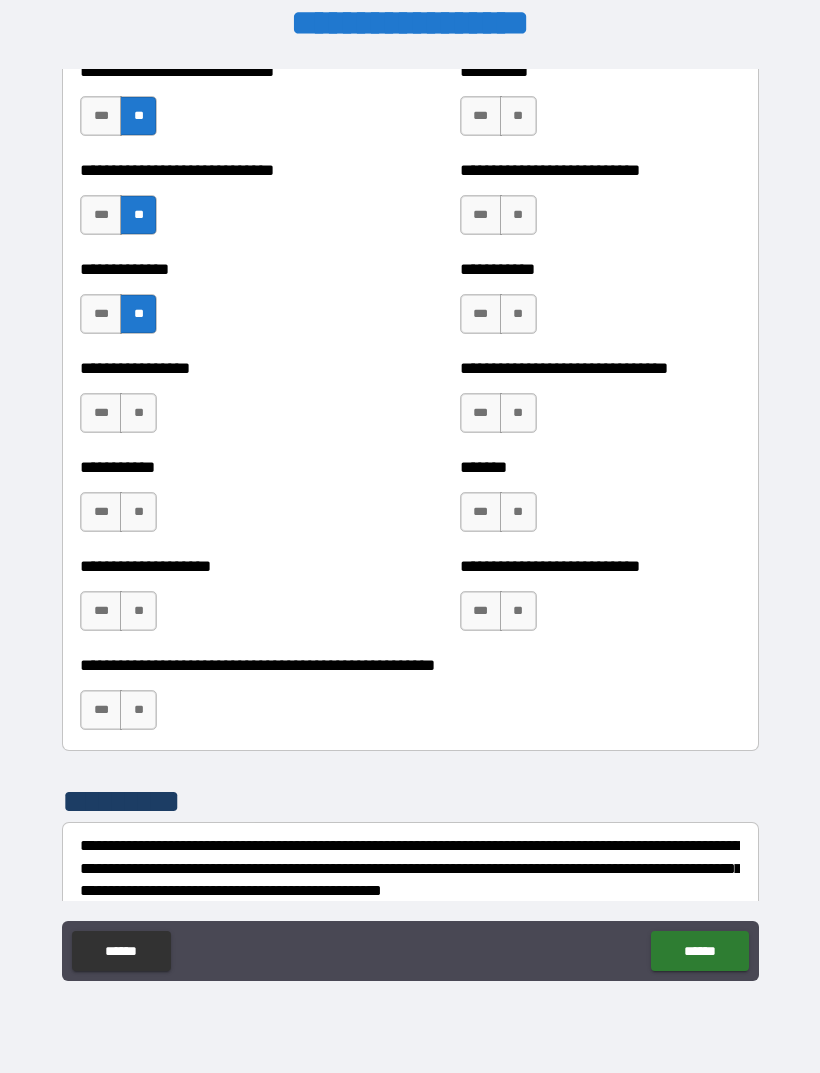 scroll, scrollTop: 7675, scrollLeft: 0, axis: vertical 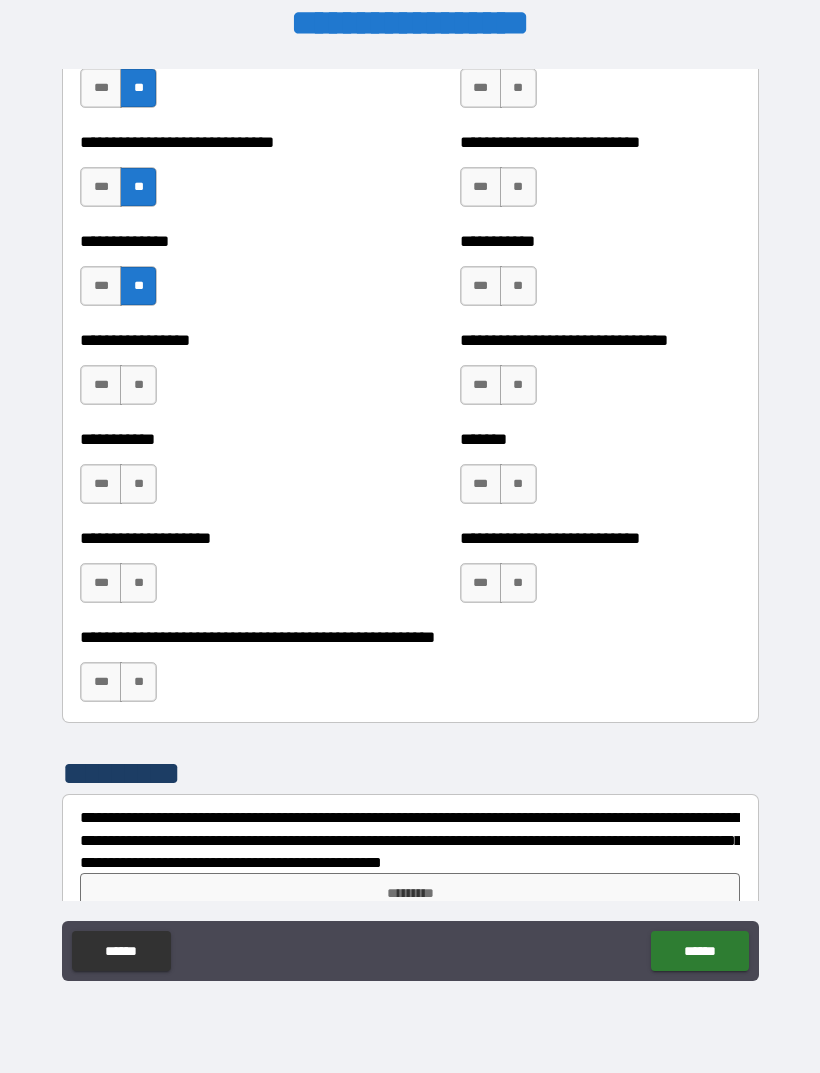 click on "**" at bounding box center (138, 385) 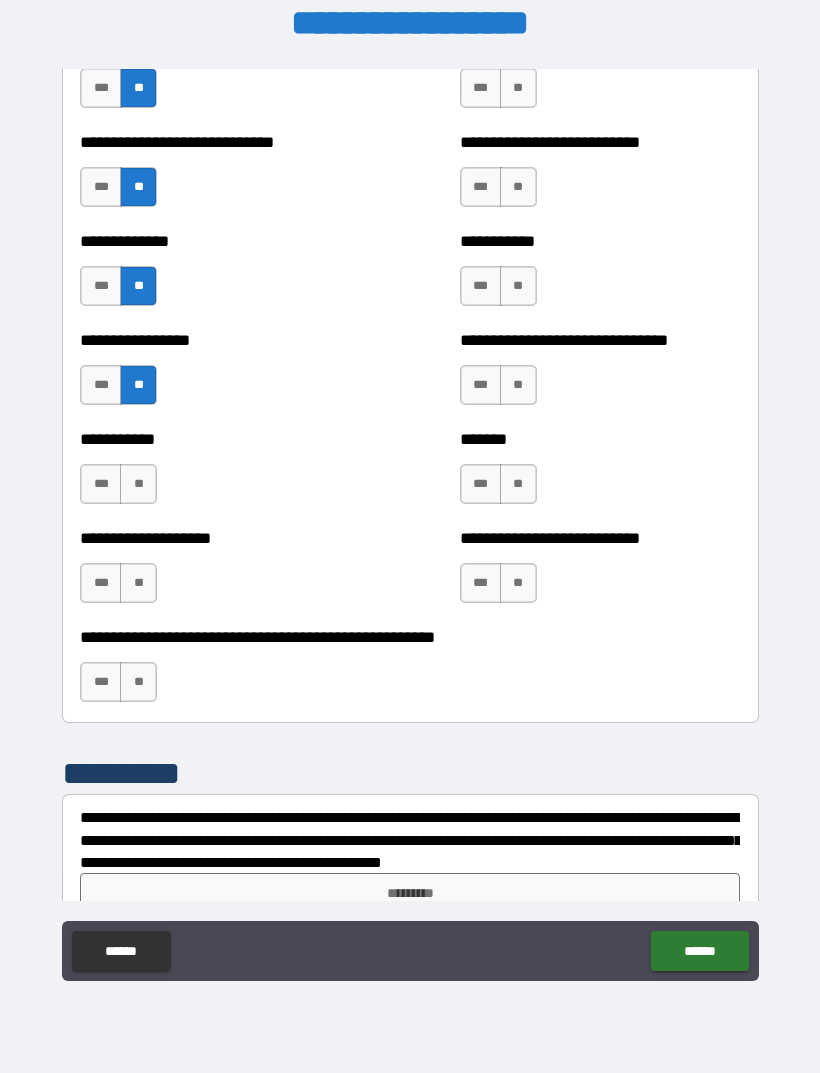 click on "**" at bounding box center [138, 484] 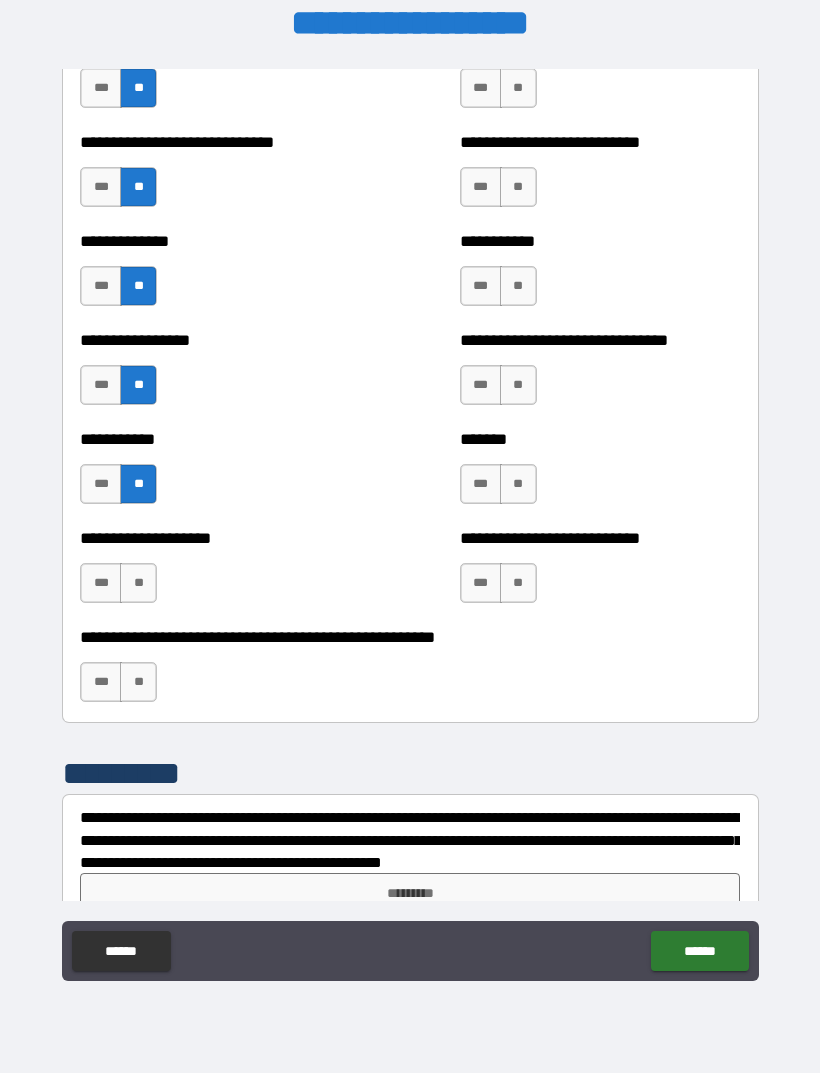 click on "**" at bounding box center [138, 583] 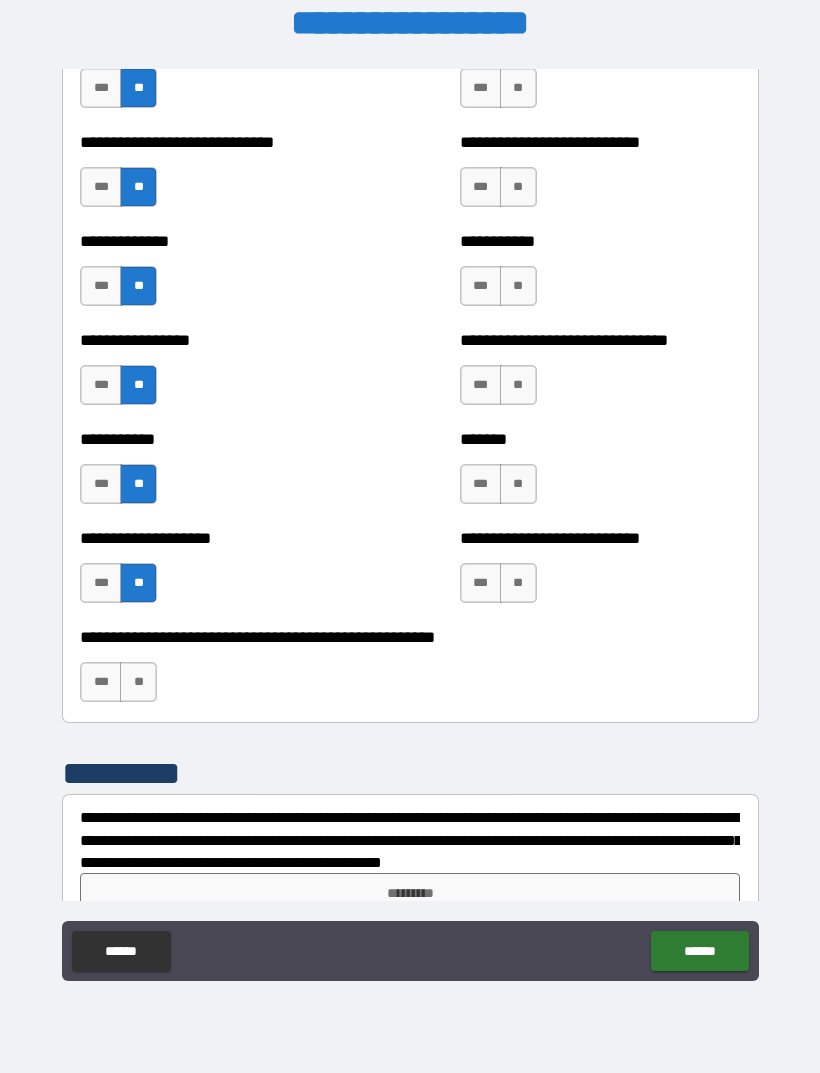 click on "**" at bounding box center (138, 682) 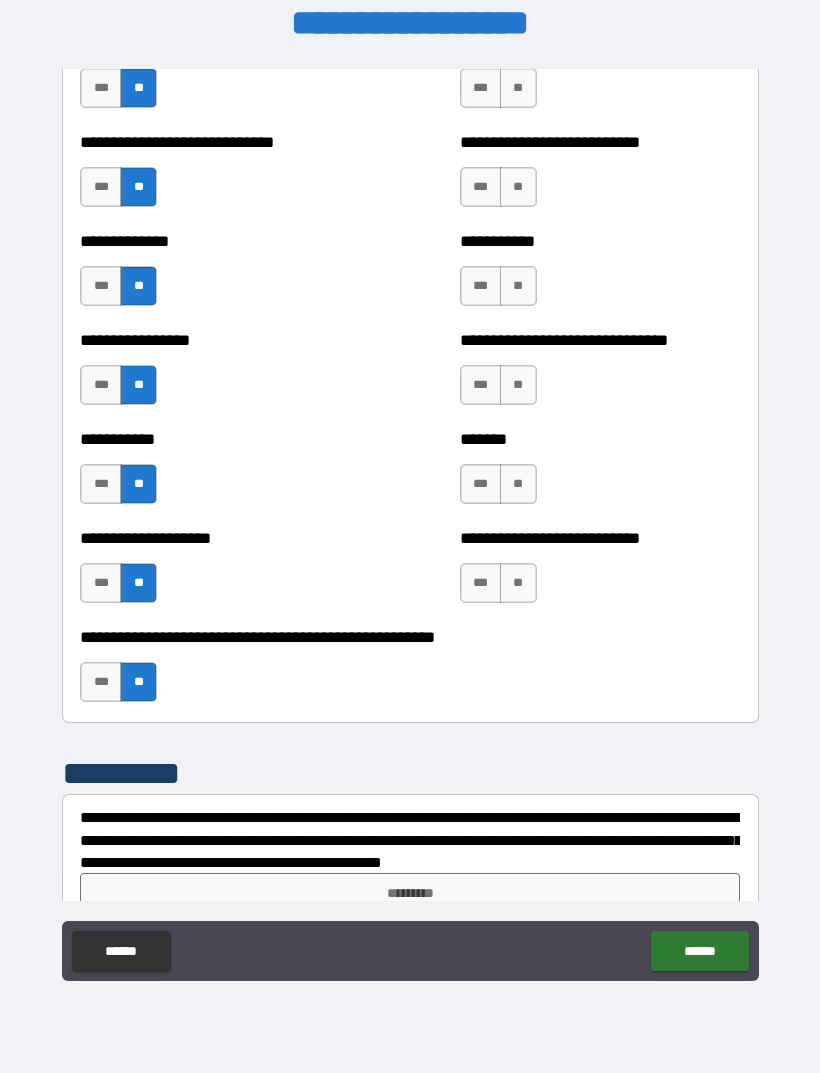 click on "**" at bounding box center (518, 583) 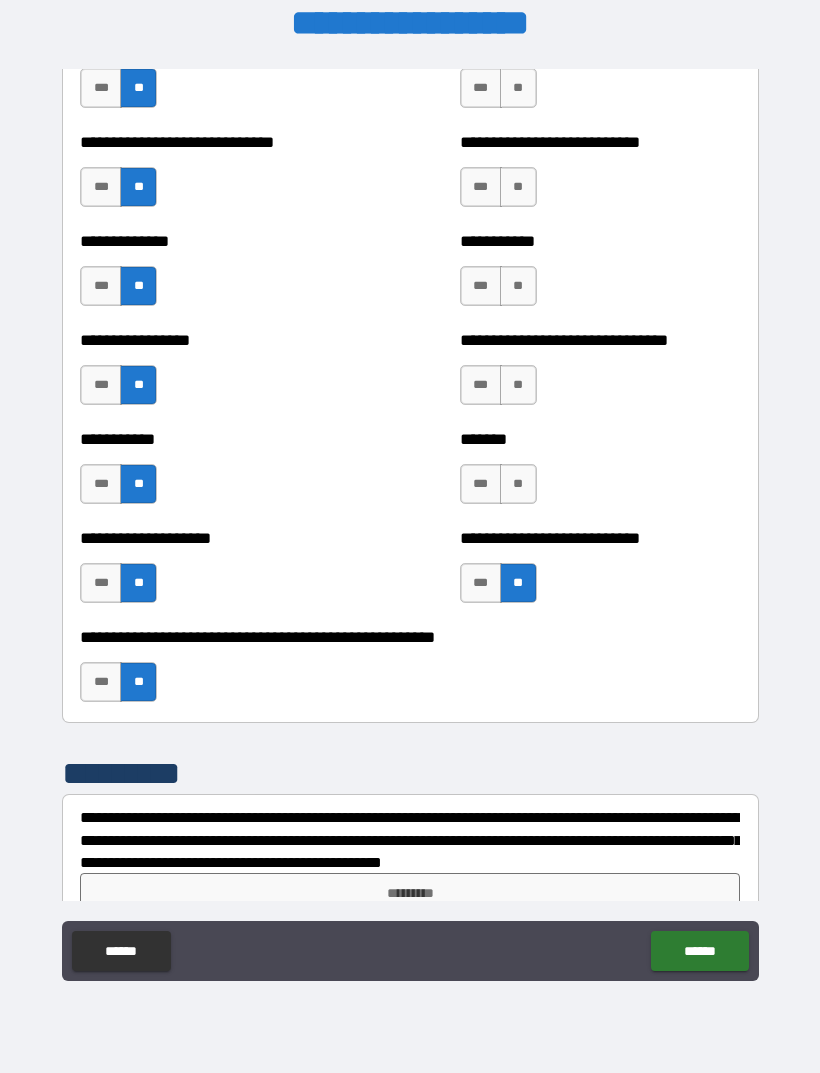 click on "**" at bounding box center [518, 484] 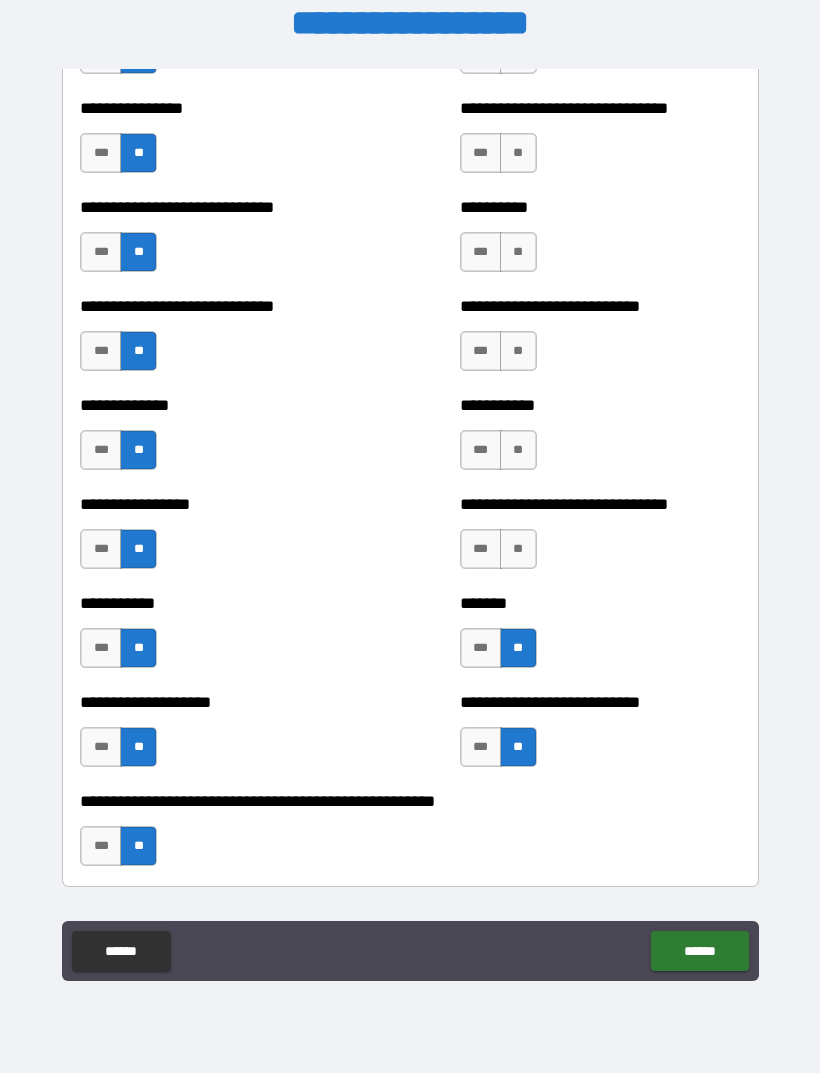scroll, scrollTop: 7501, scrollLeft: 0, axis: vertical 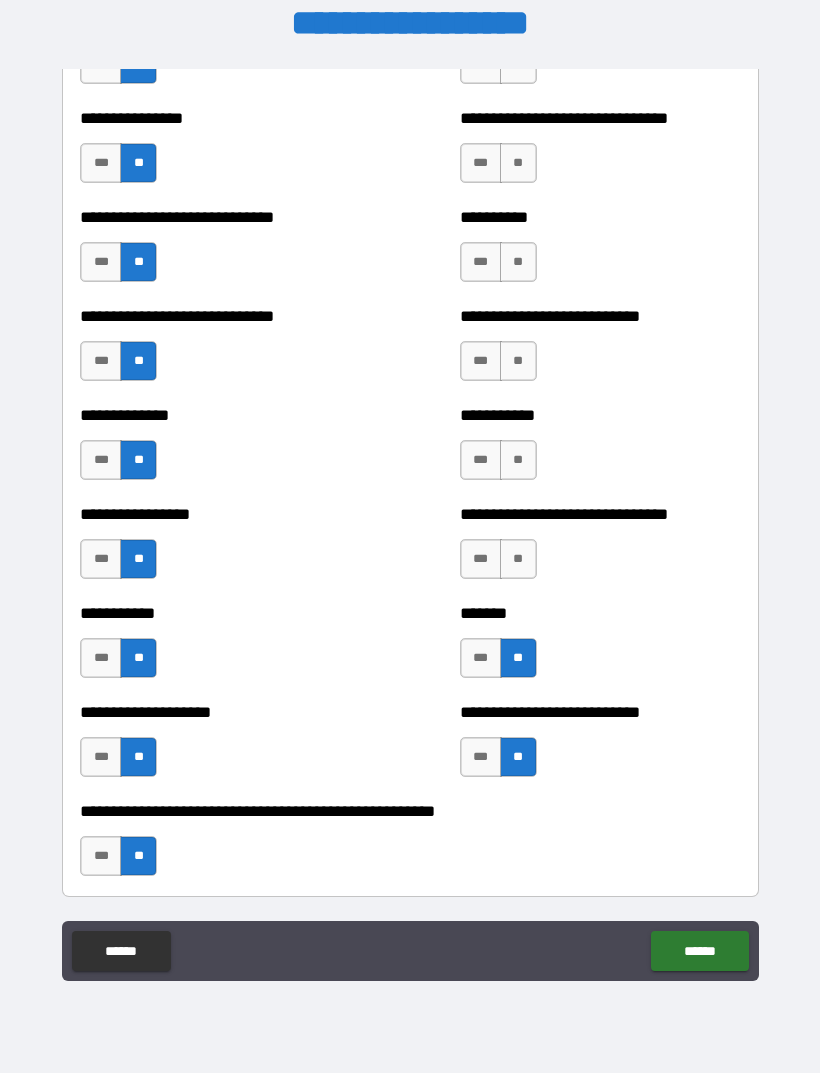 click on "**" at bounding box center [518, 559] 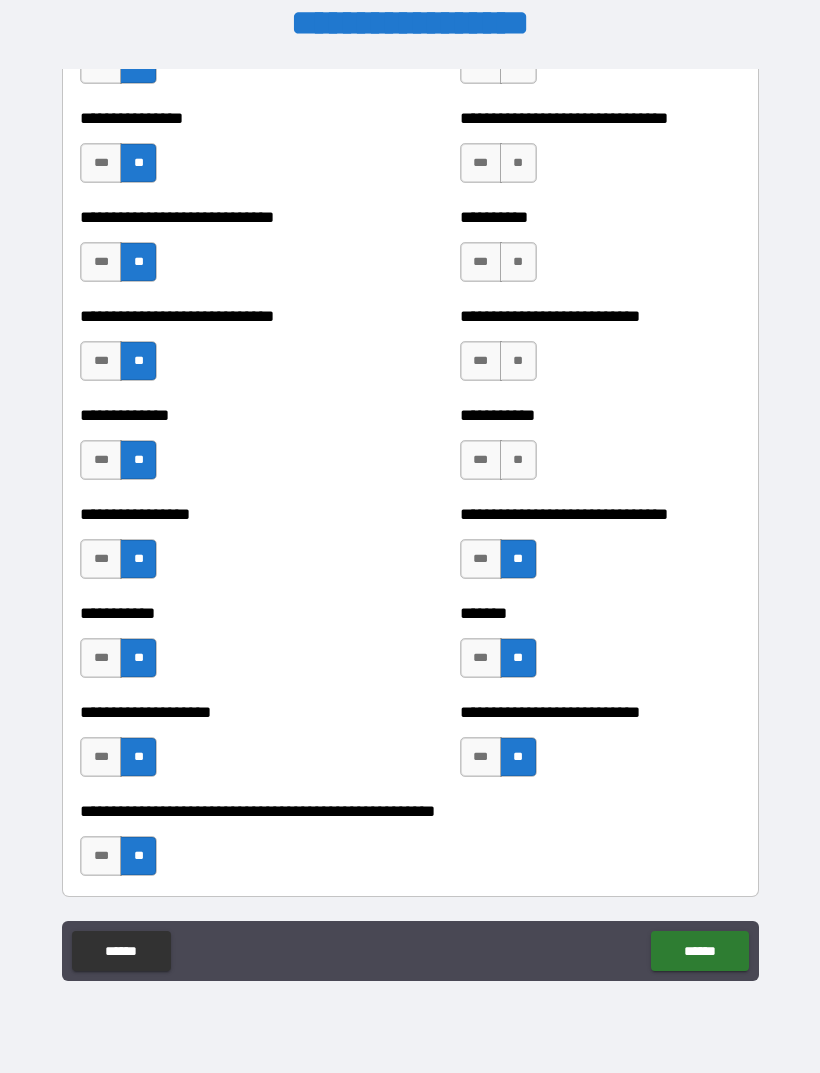 click on "***" at bounding box center [481, 559] 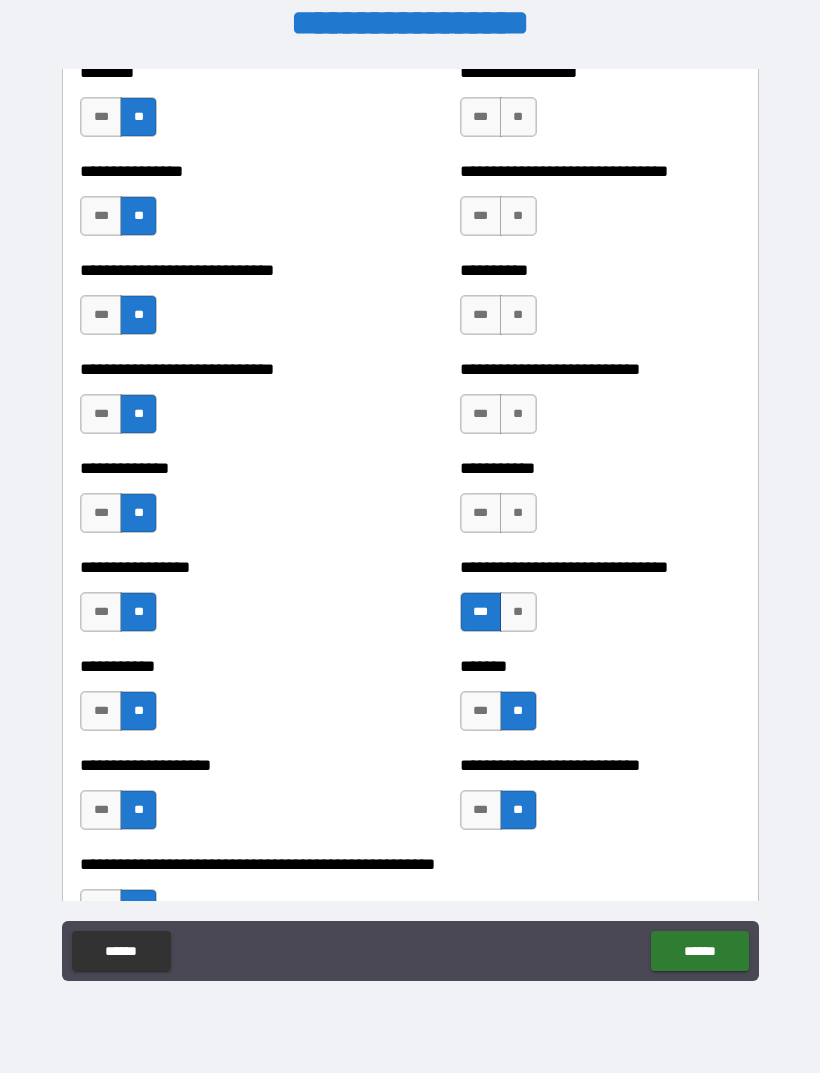 click on "**" at bounding box center [518, 513] 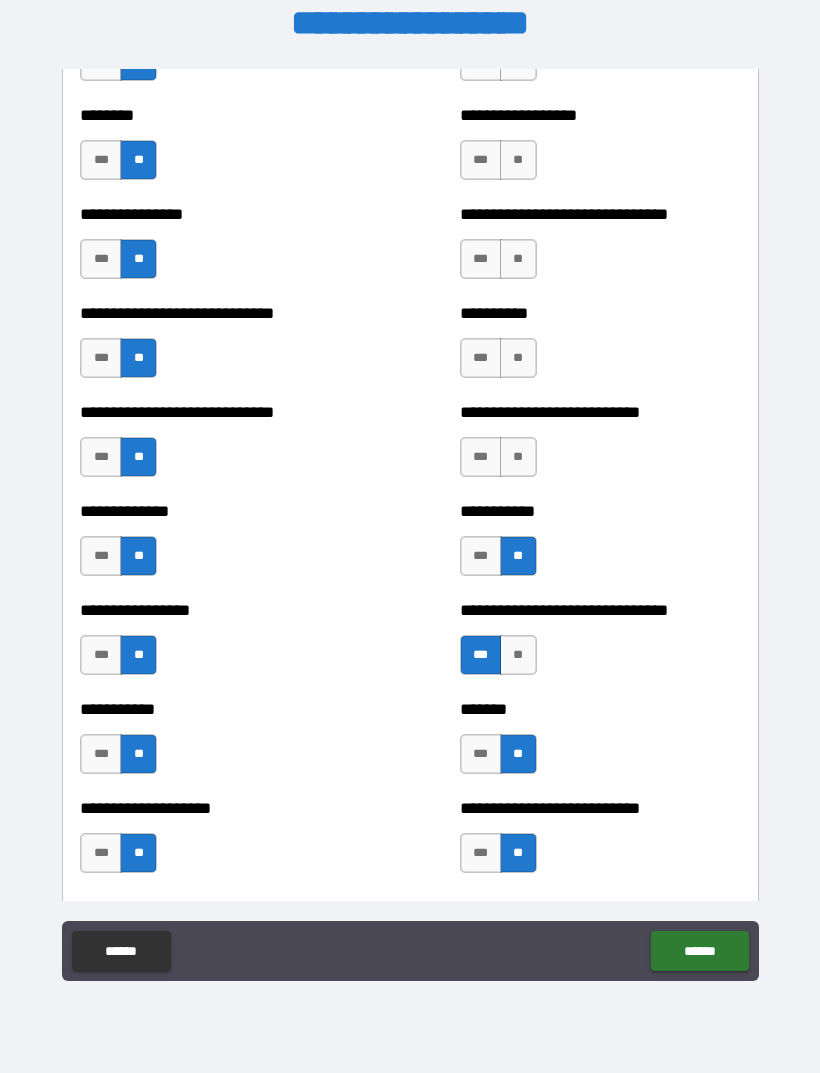scroll, scrollTop: 7377, scrollLeft: 0, axis: vertical 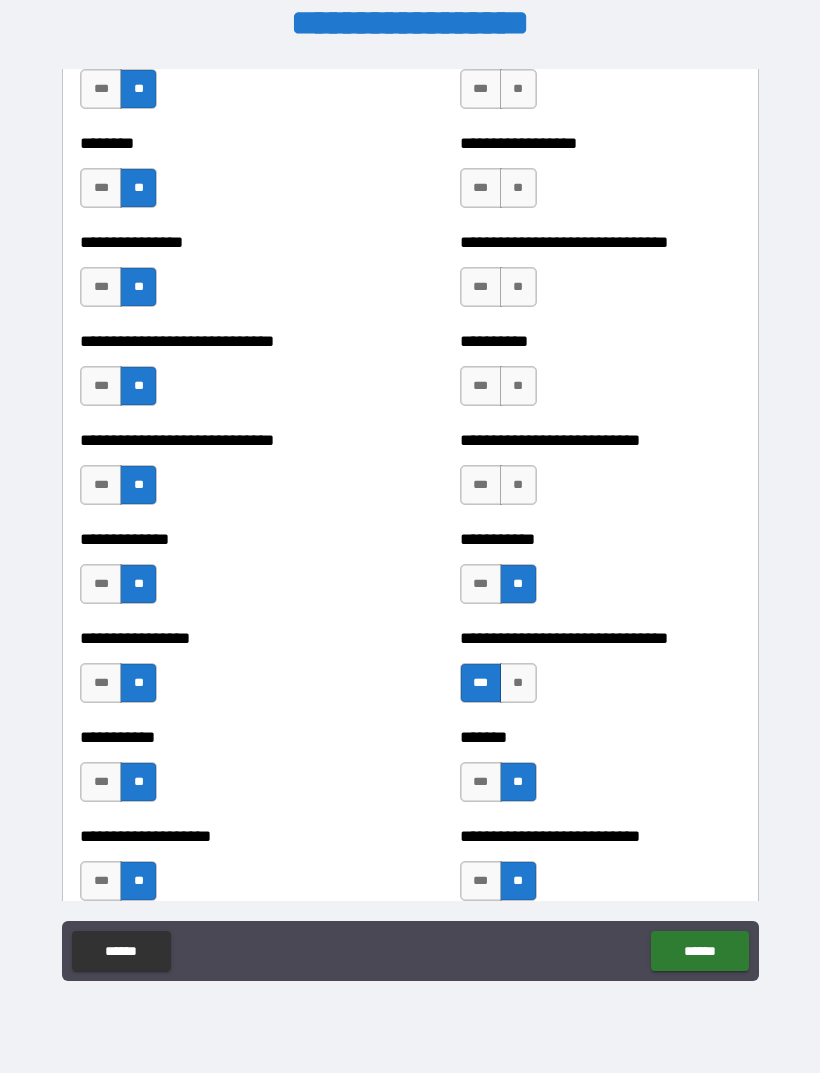 click on "***" at bounding box center (481, 485) 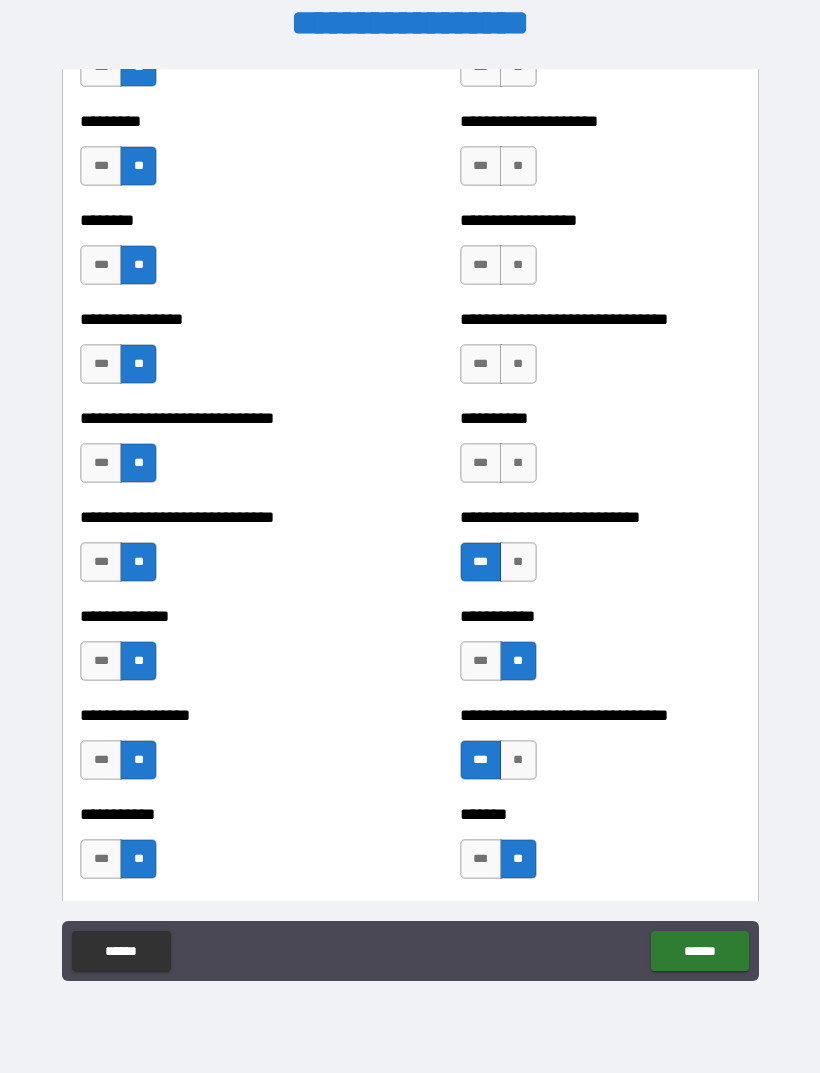 scroll, scrollTop: 7291, scrollLeft: 0, axis: vertical 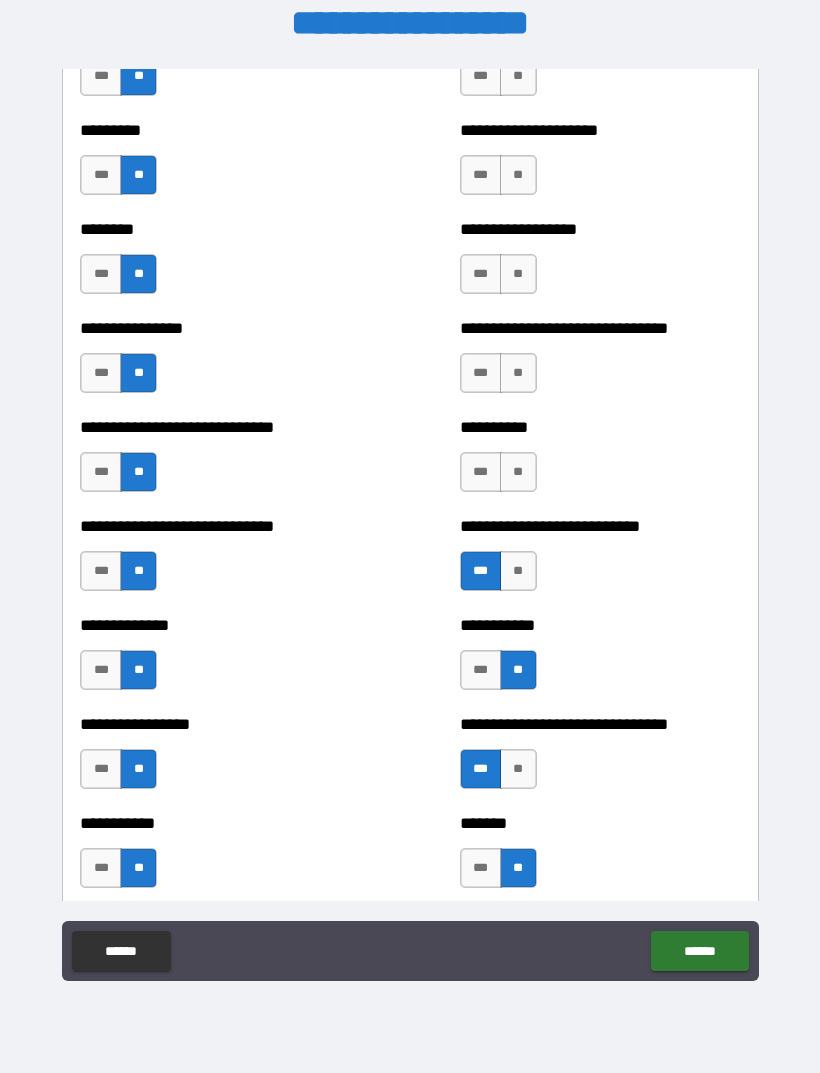 click on "**" at bounding box center [518, 571] 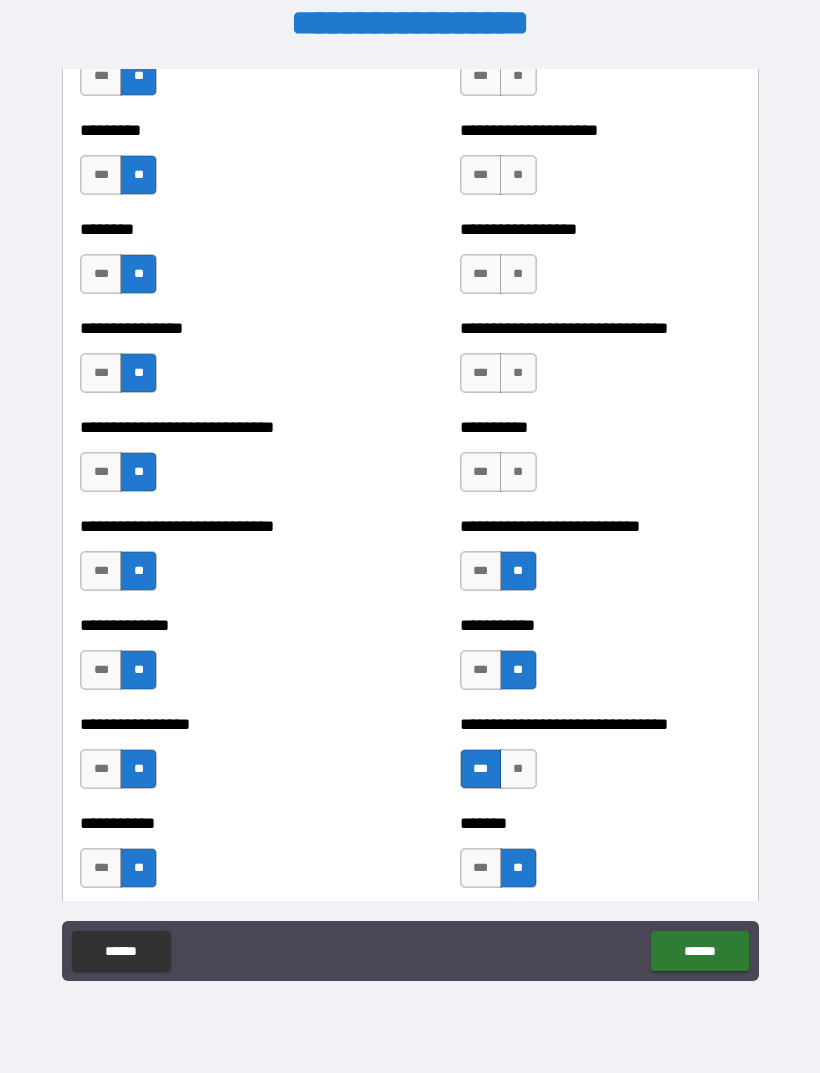 click on "**" at bounding box center (518, 373) 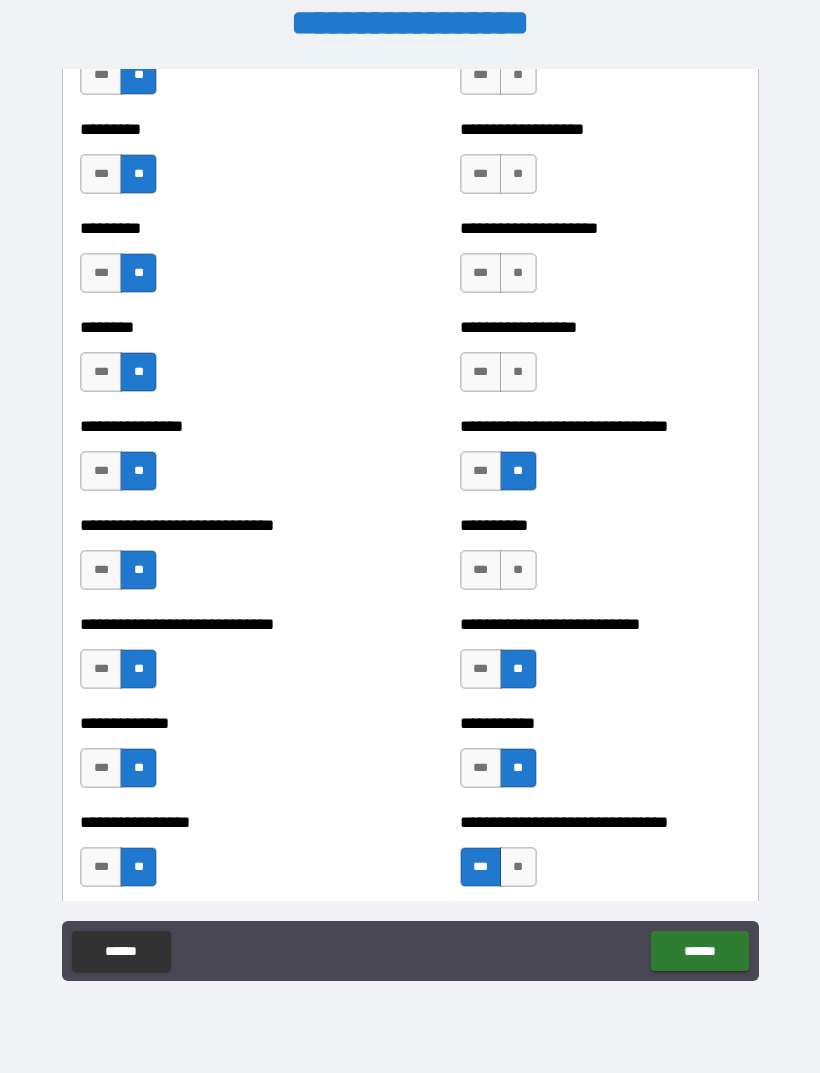click on "**" at bounding box center [518, 372] 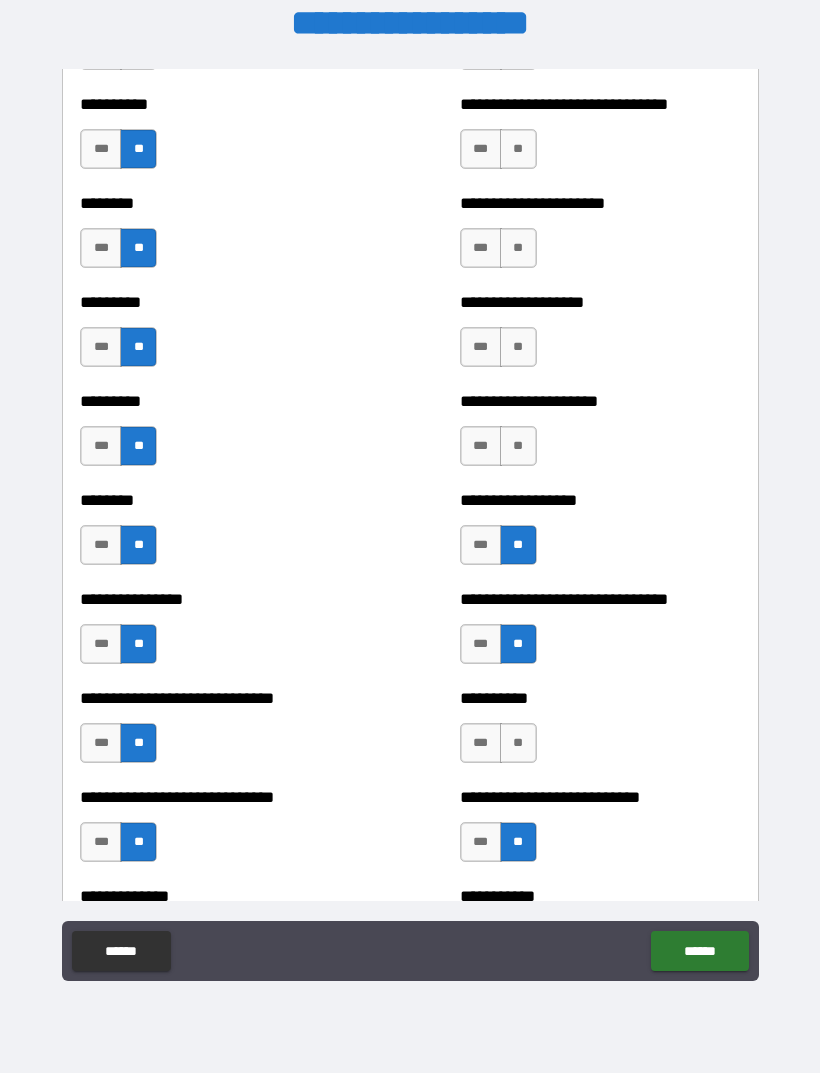 click on "**" at bounding box center [518, 446] 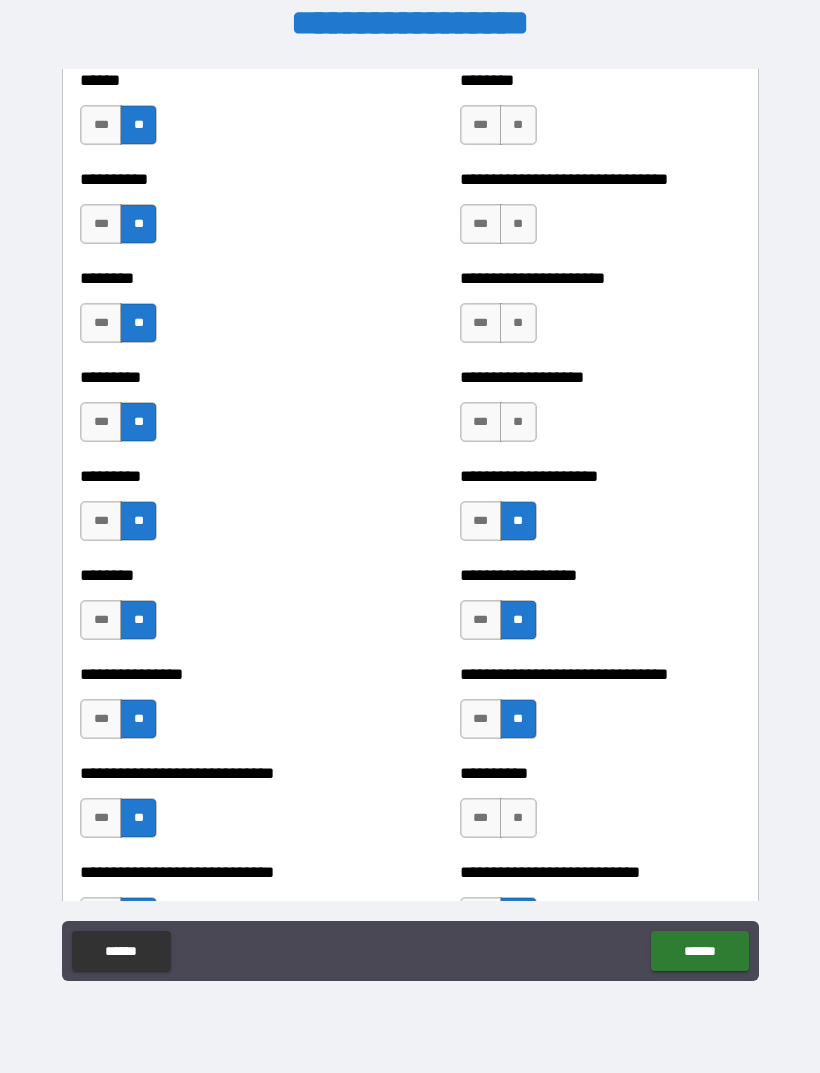 scroll, scrollTop: 6932, scrollLeft: 0, axis: vertical 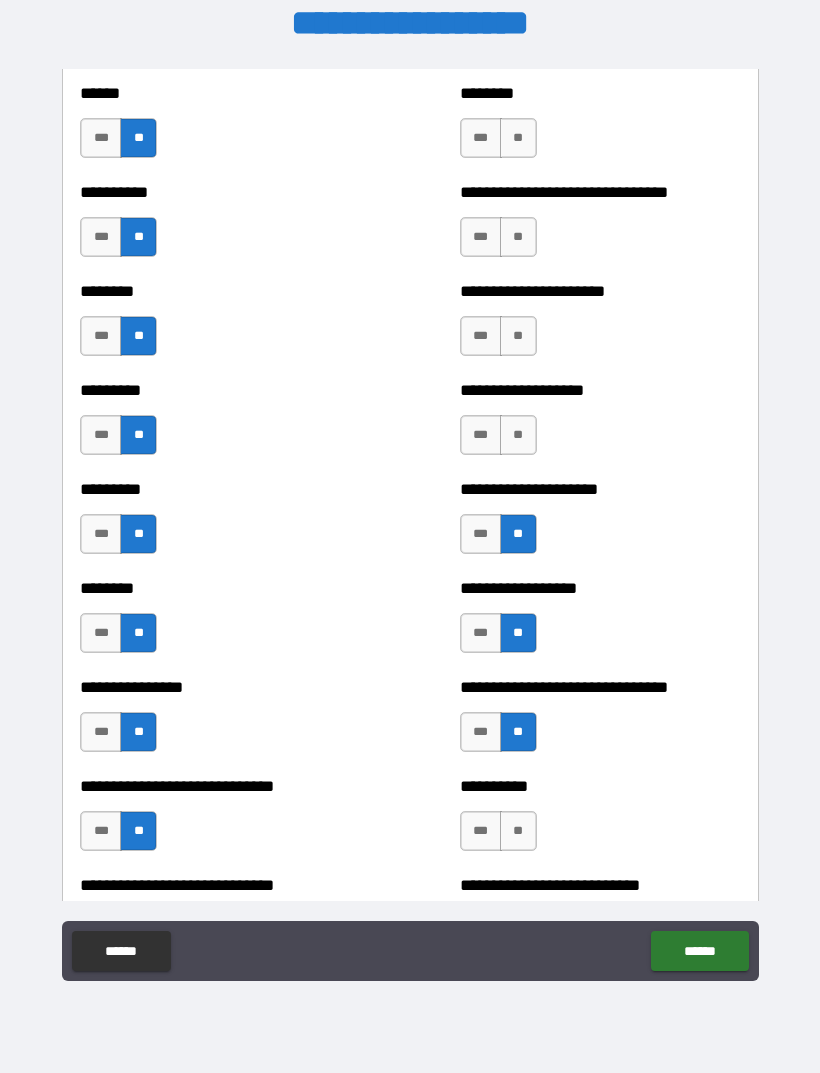 click on "**" at bounding box center [518, 435] 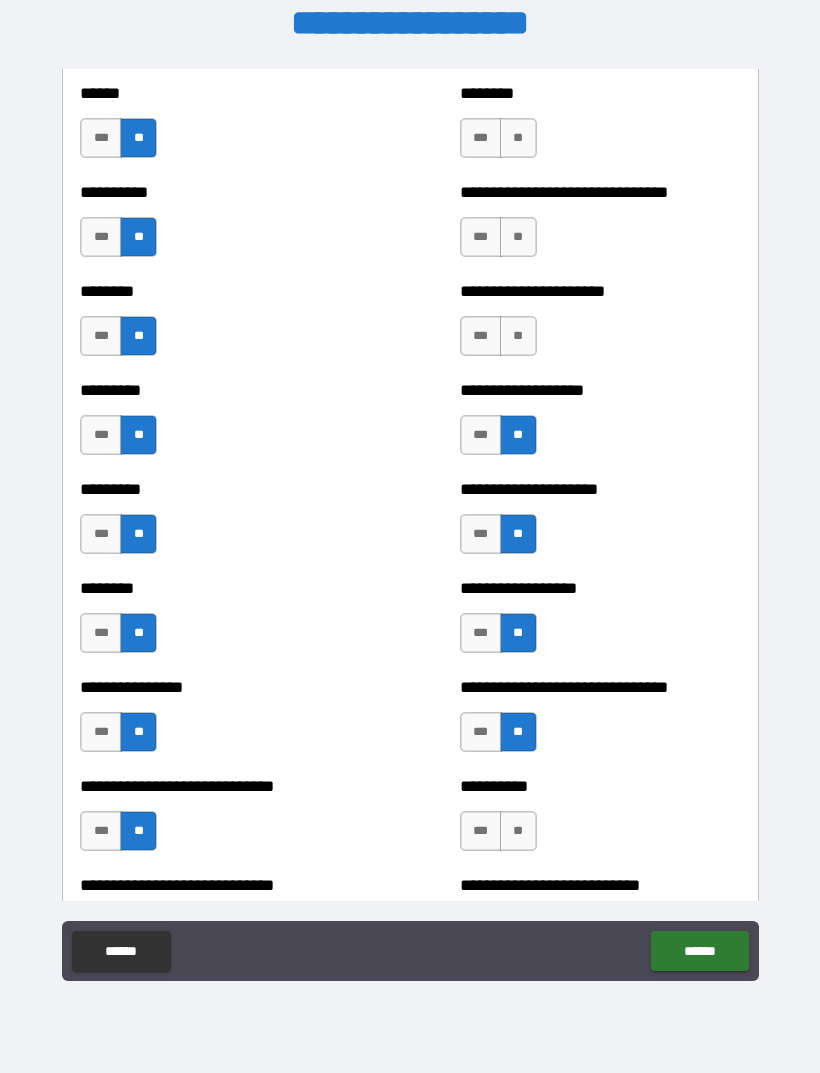 click on "***" at bounding box center [481, 336] 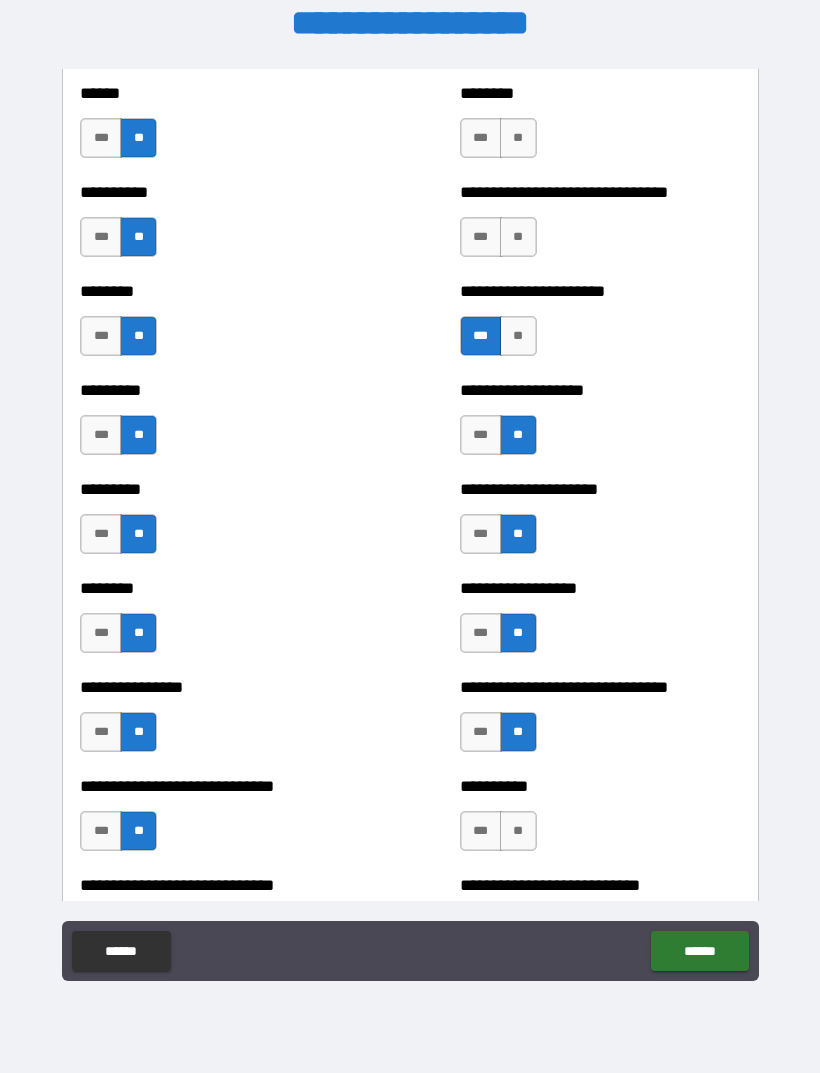 scroll, scrollTop: 6842, scrollLeft: 0, axis: vertical 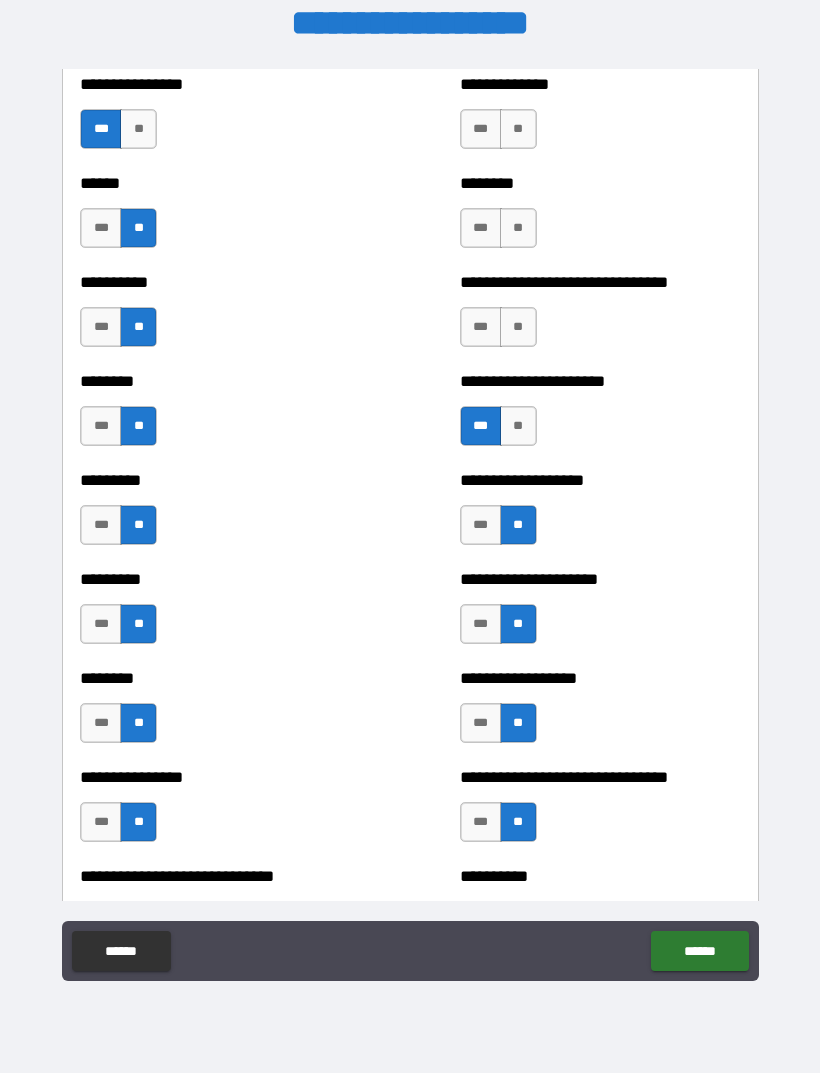 click on "***" at bounding box center [481, 327] 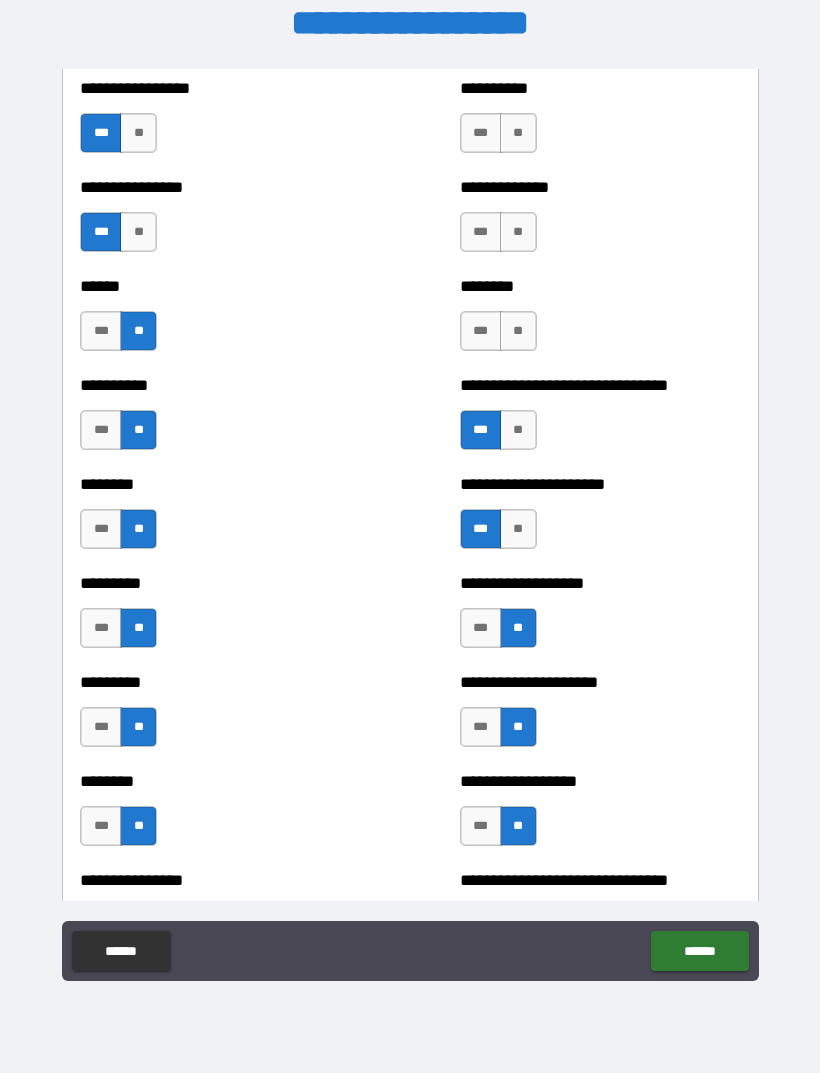 click on "**" at bounding box center [518, 331] 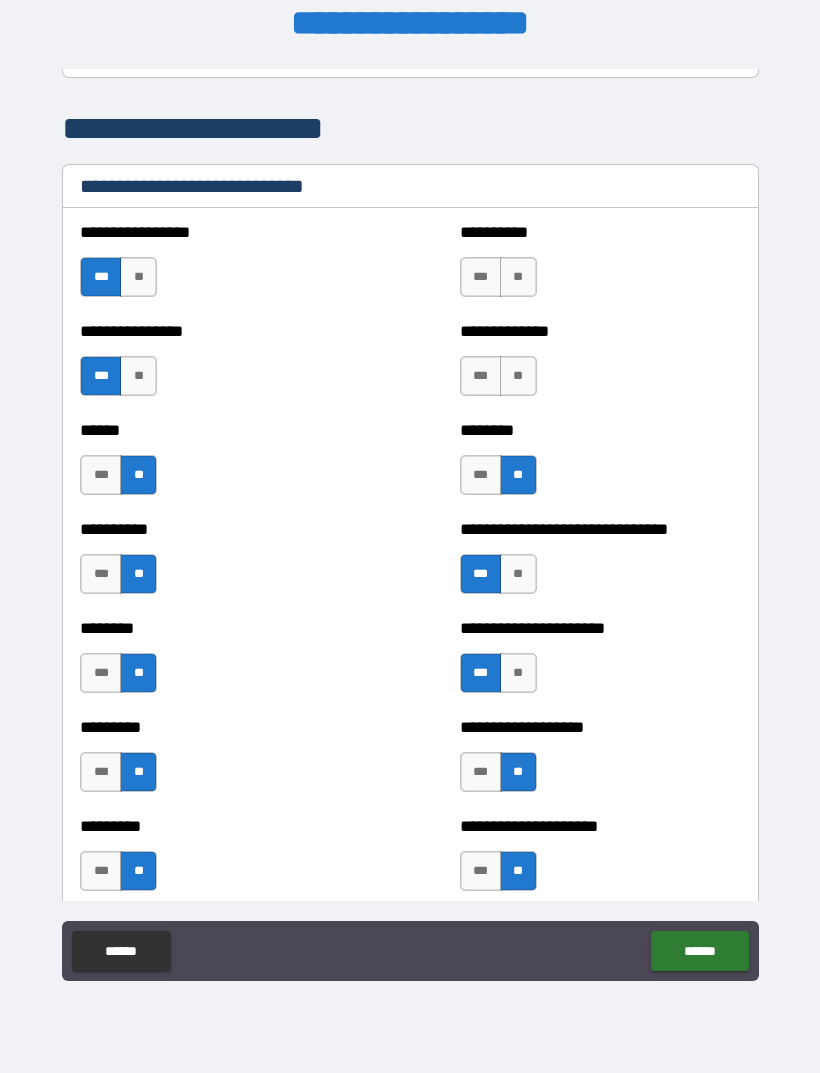 scroll, scrollTop: 6576, scrollLeft: 0, axis: vertical 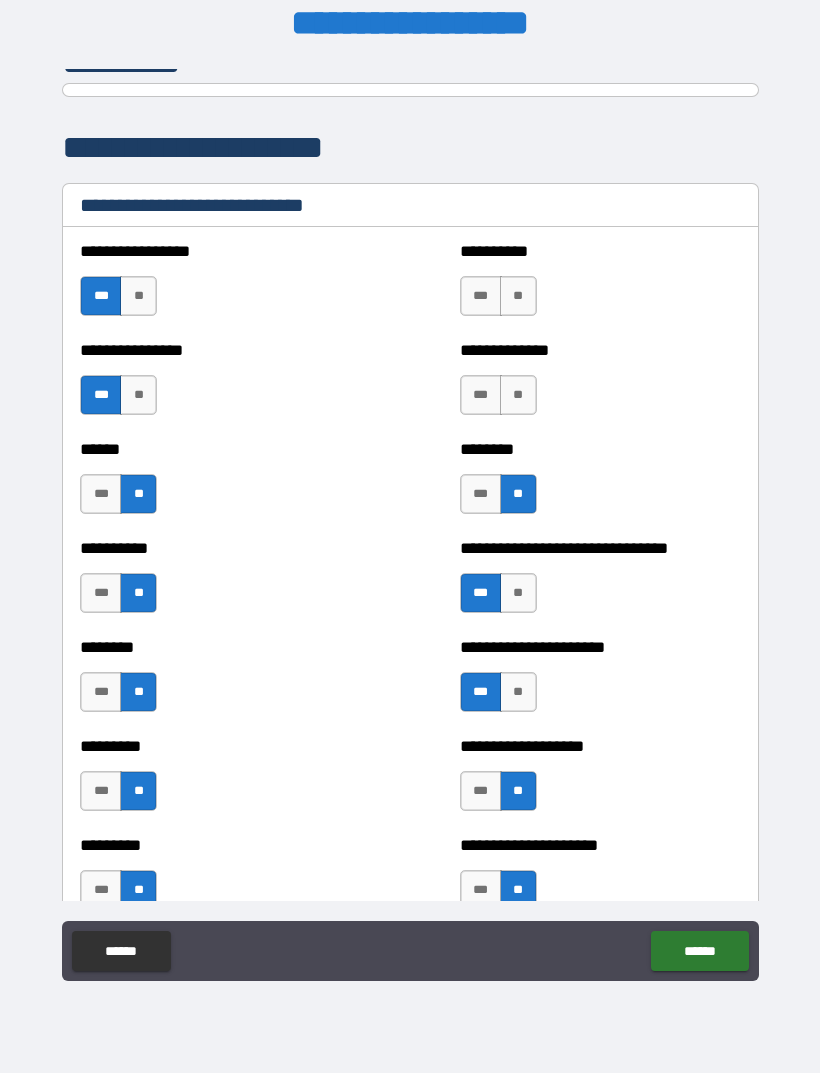 click on "**" at bounding box center (518, 395) 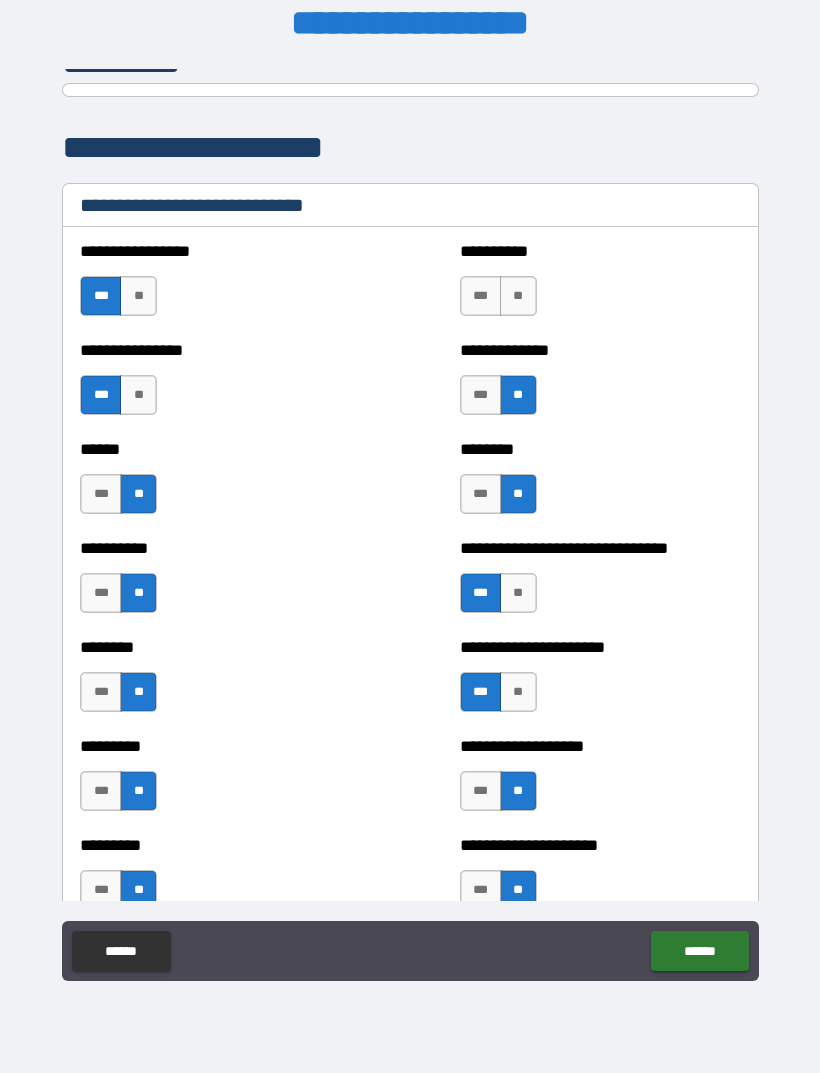 click on "**" at bounding box center (518, 296) 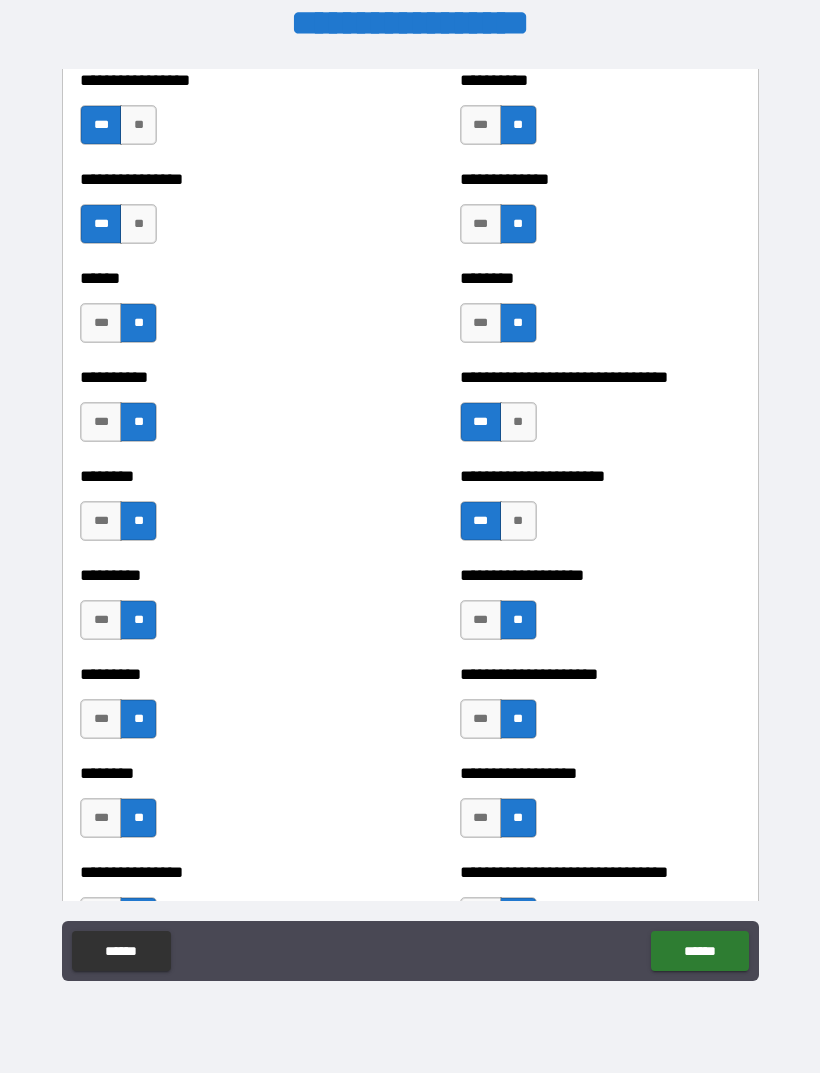 scroll, scrollTop: 6697, scrollLeft: 0, axis: vertical 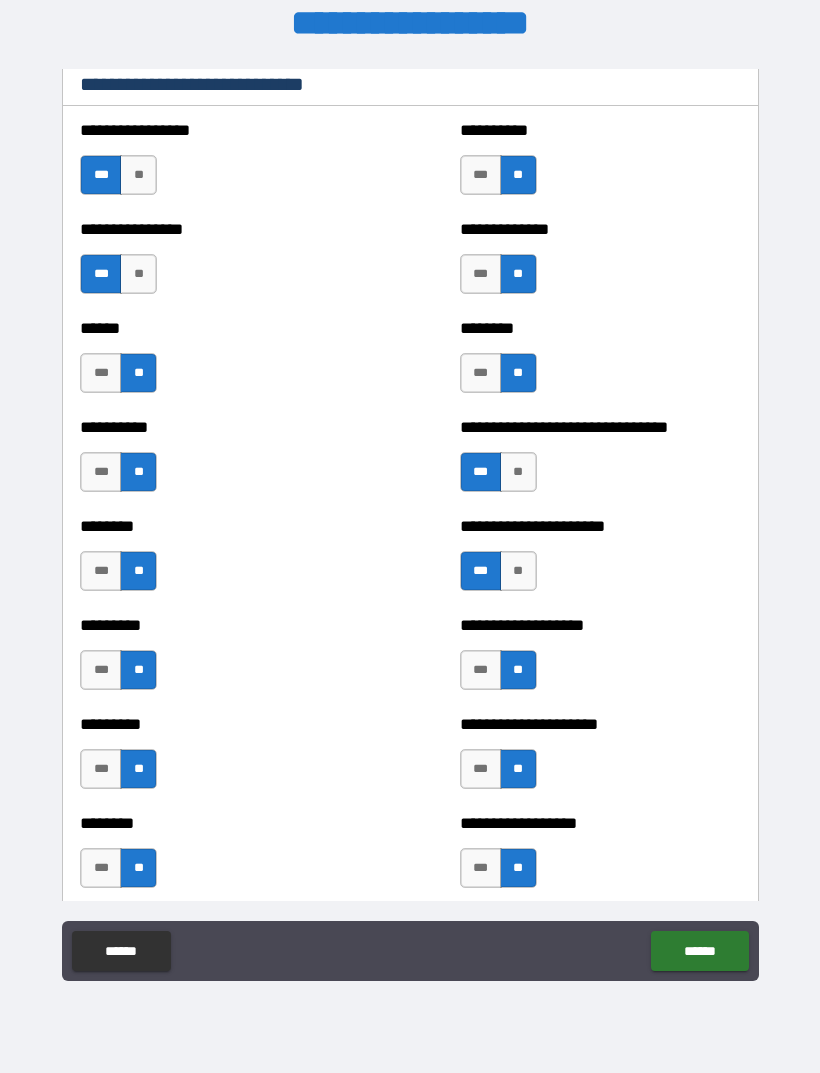 click on "**" at bounding box center (138, 274) 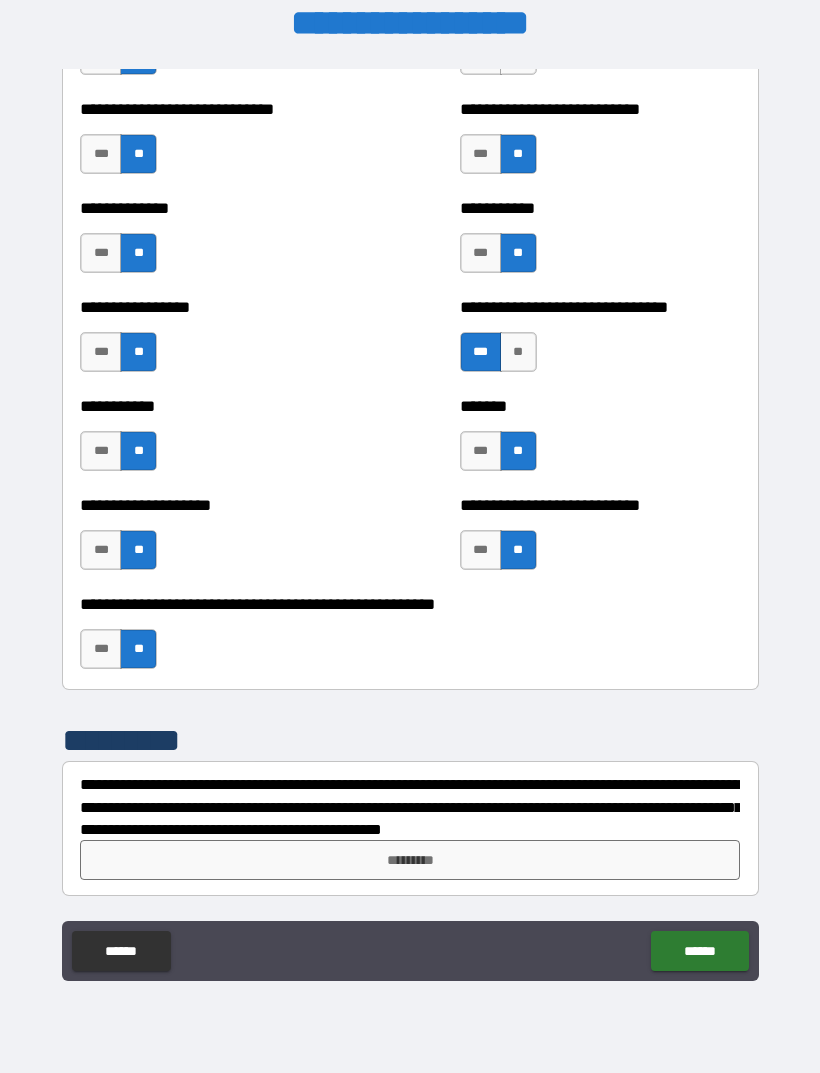 scroll, scrollTop: 7708, scrollLeft: 0, axis: vertical 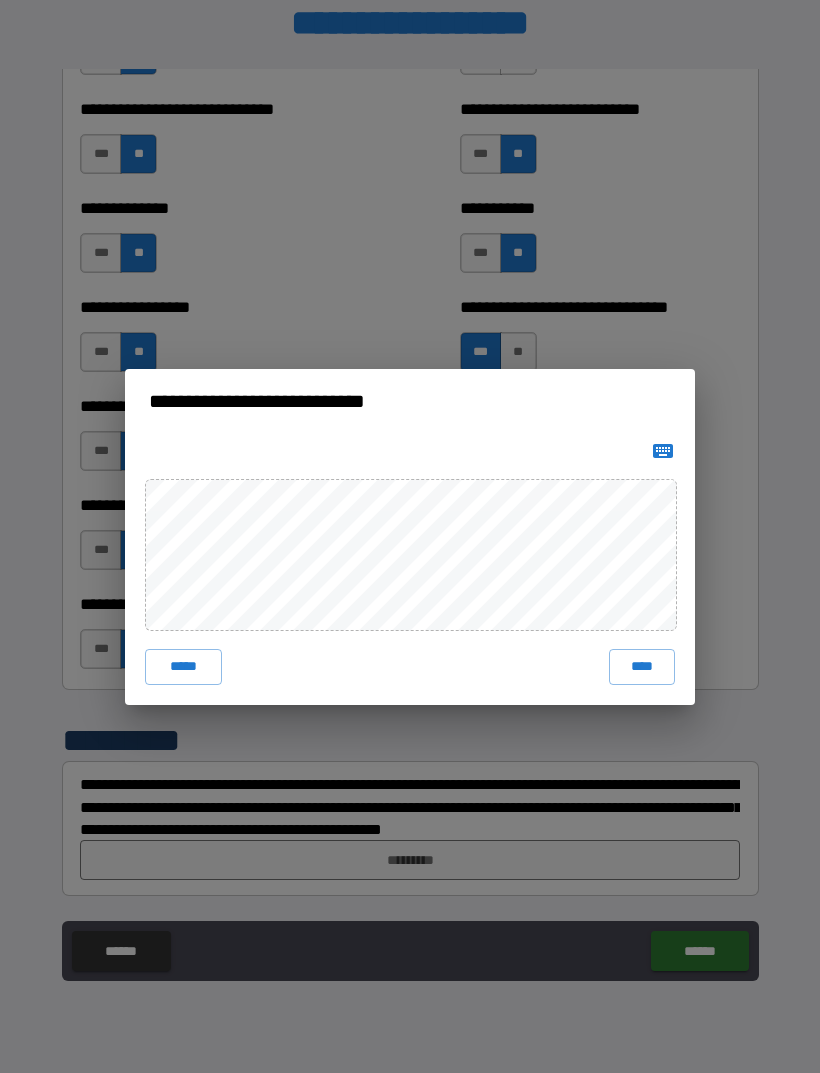 click on "****" at bounding box center (642, 667) 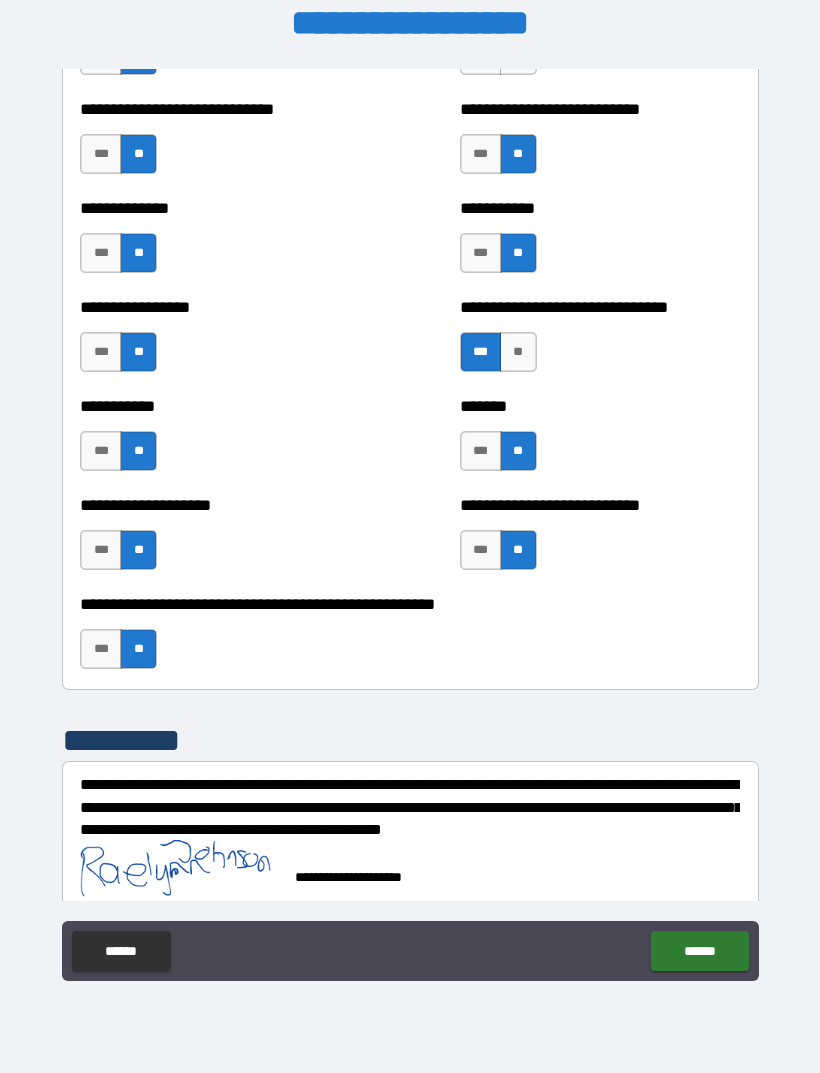 scroll, scrollTop: 7698, scrollLeft: 0, axis: vertical 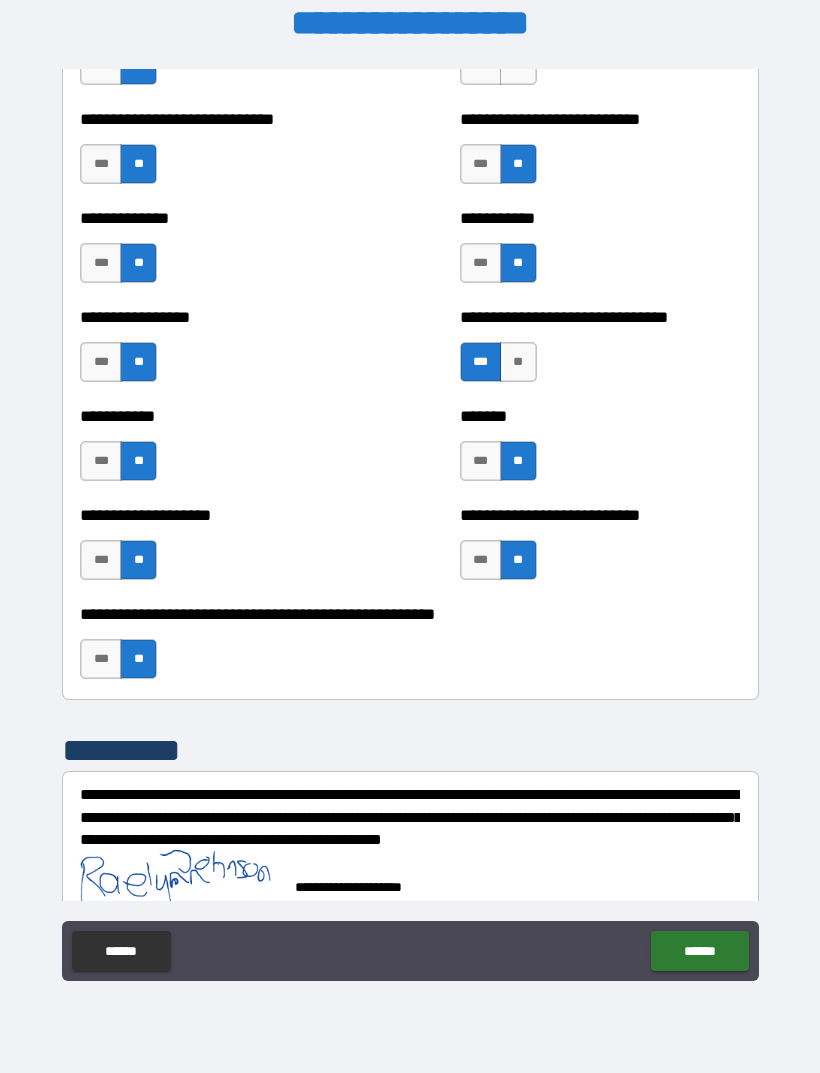 click on "******" at bounding box center [699, 951] 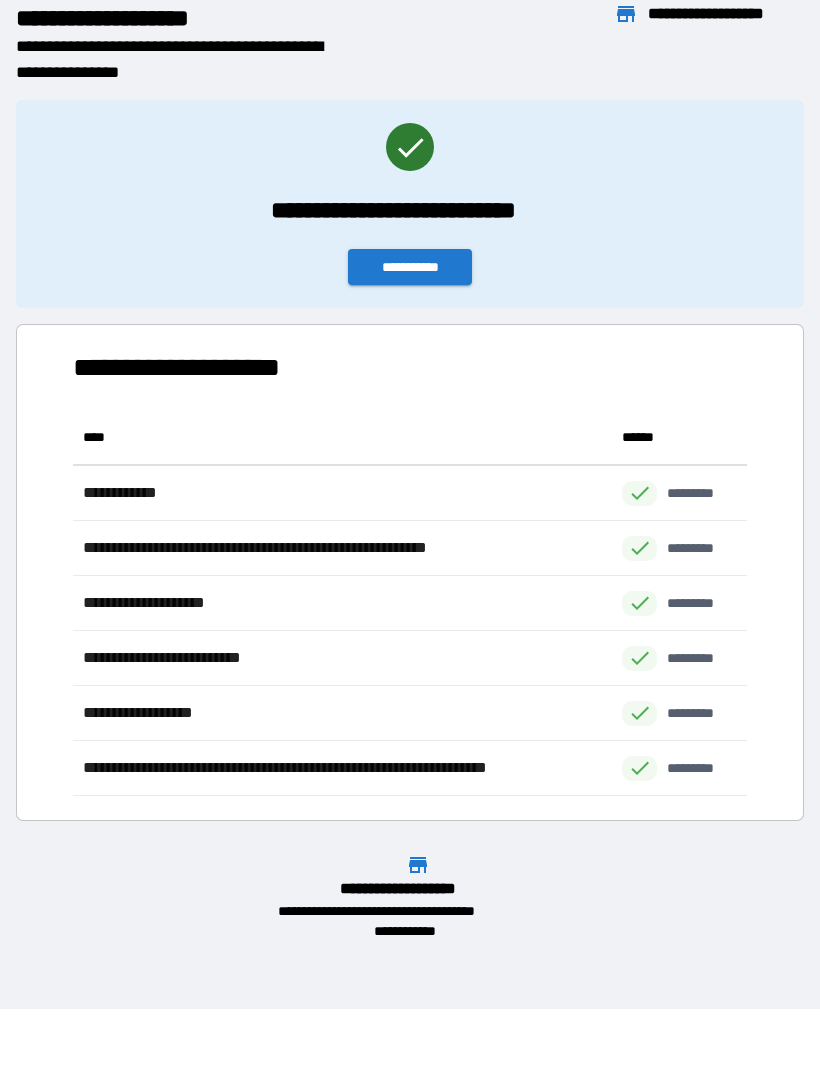 scroll, scrollTop: 386, scrollLeft: 674, axis: both 